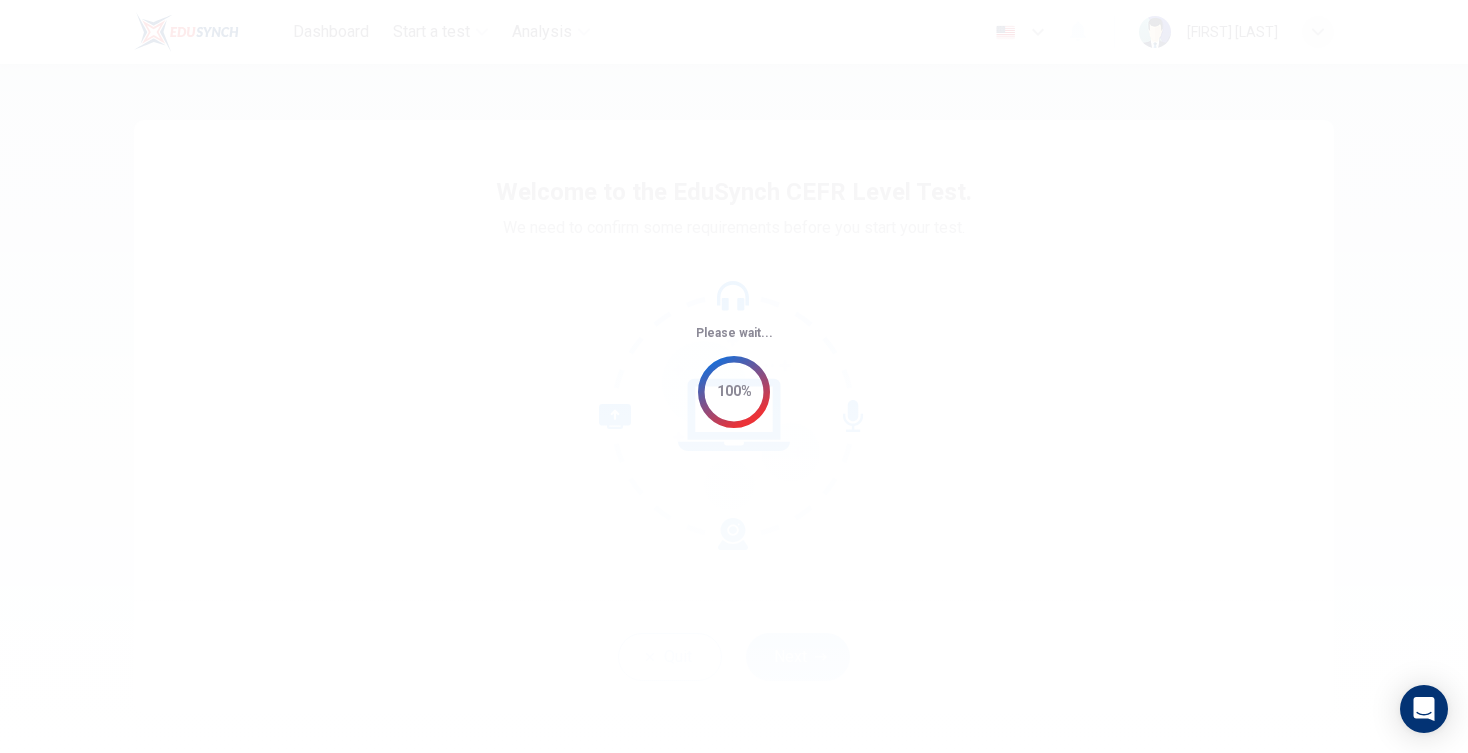 scroll, scrollTop: 0, scrollLeft: 0, axis: both 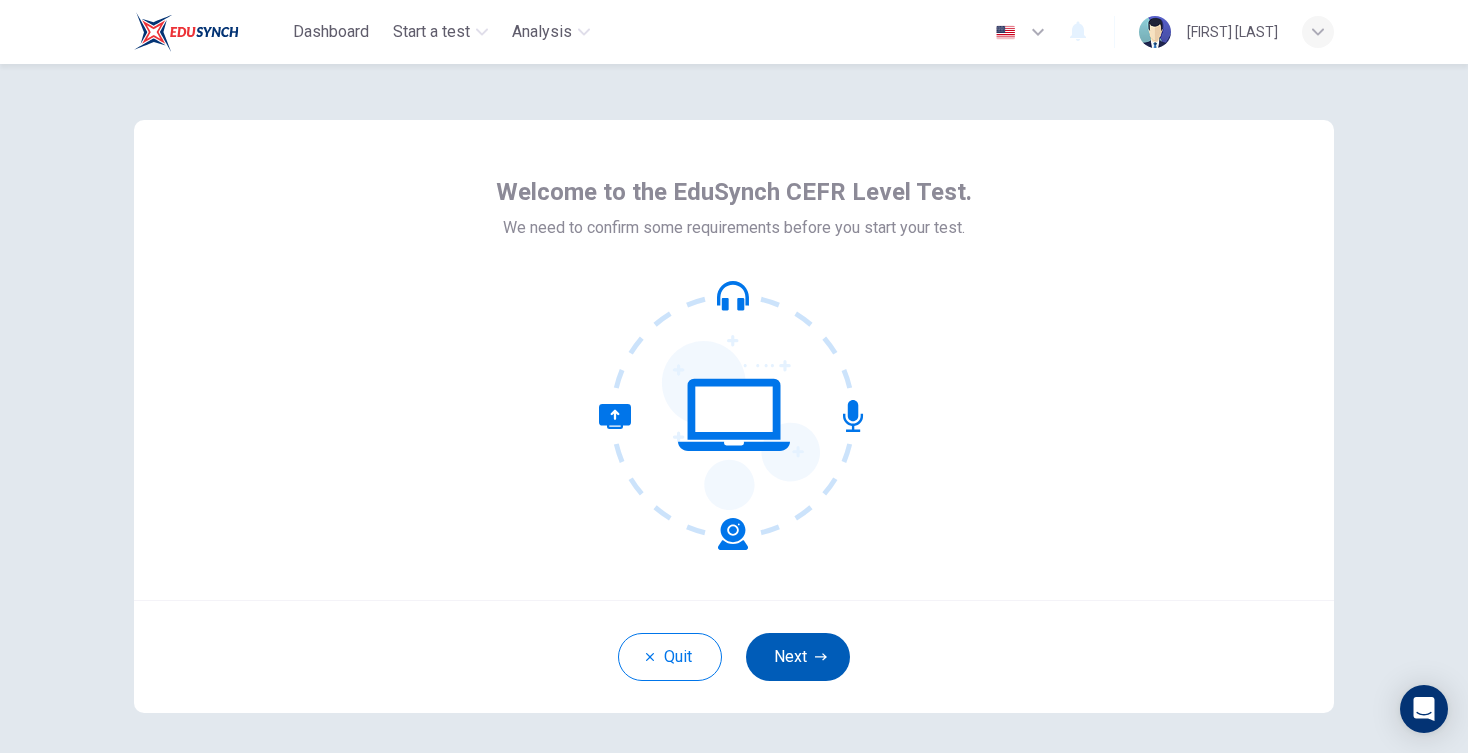 click on "Next" at bounding box center (798, 657) 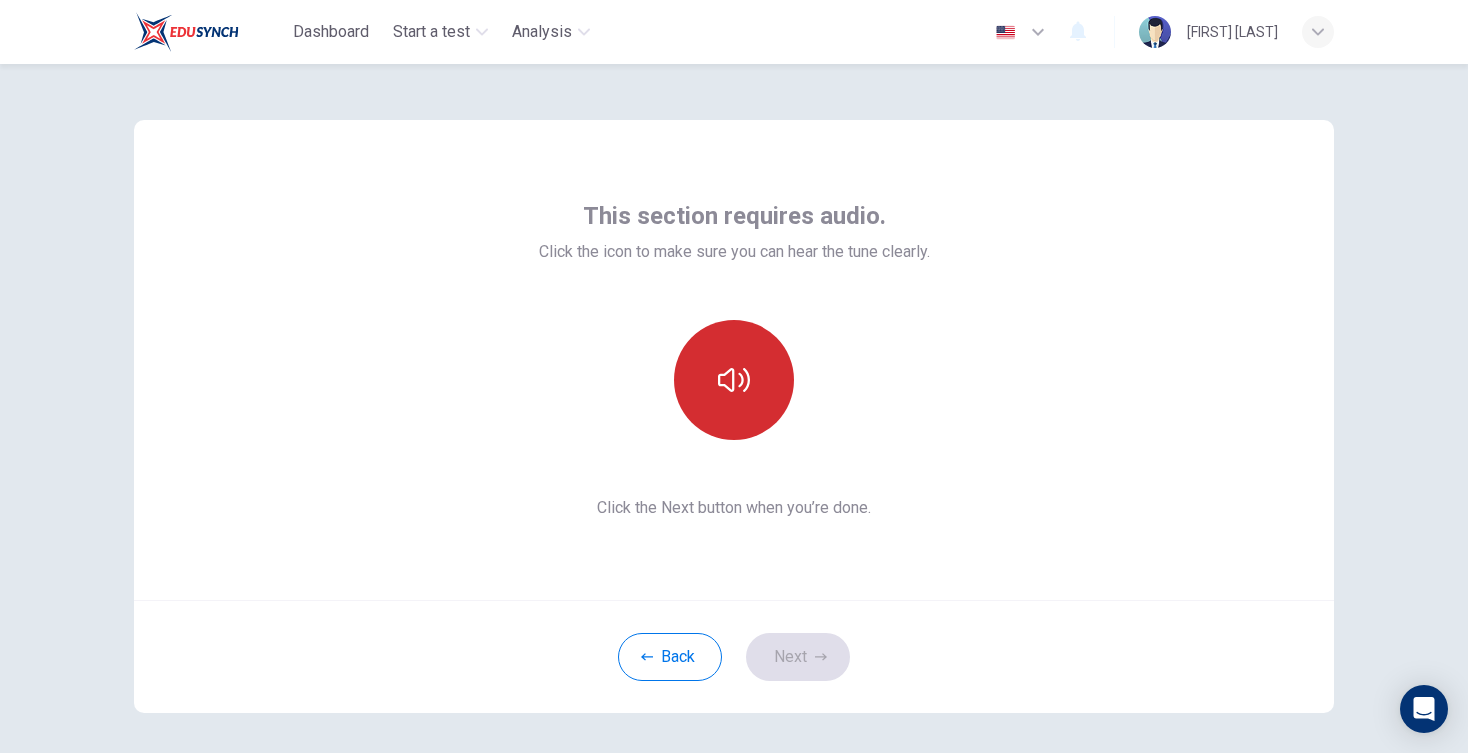click 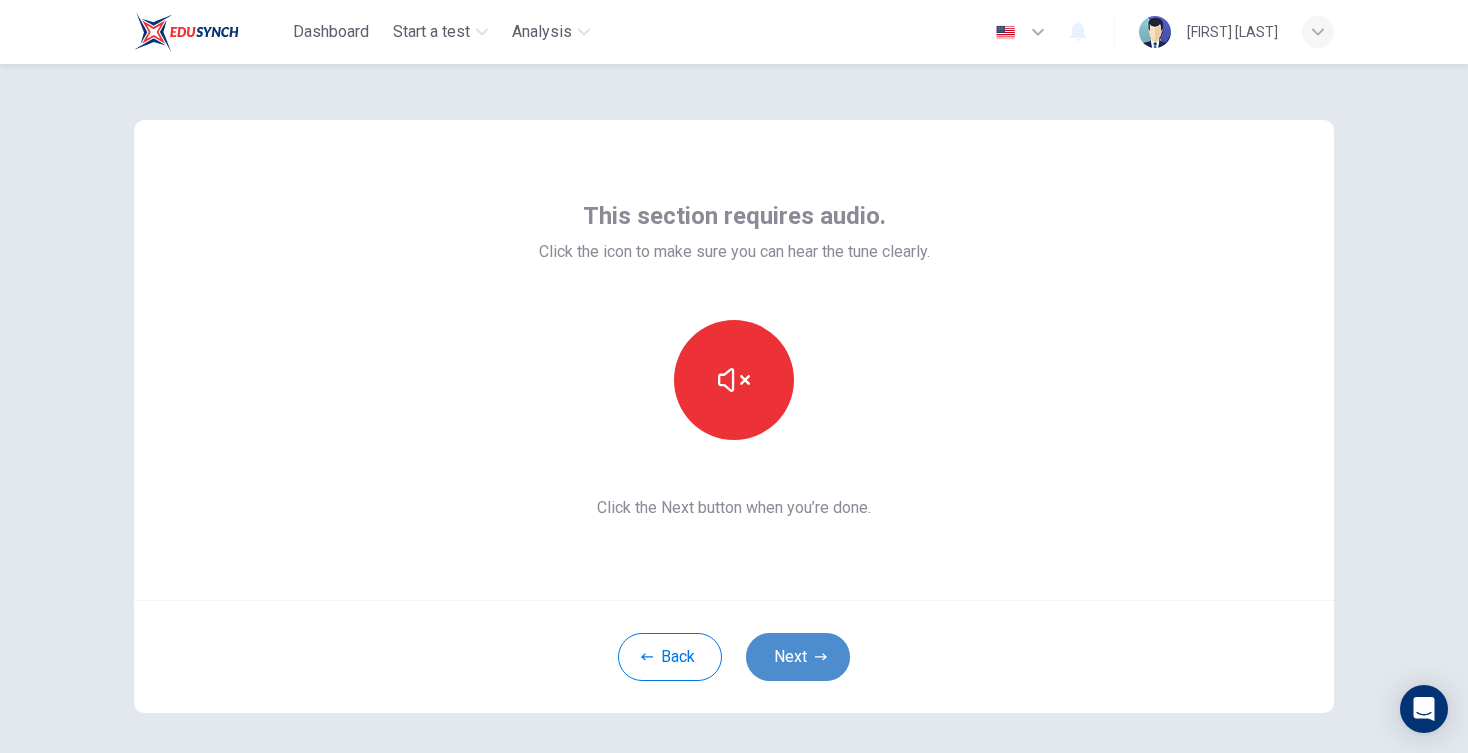 click on "Next" at bounding box center [798, 657] 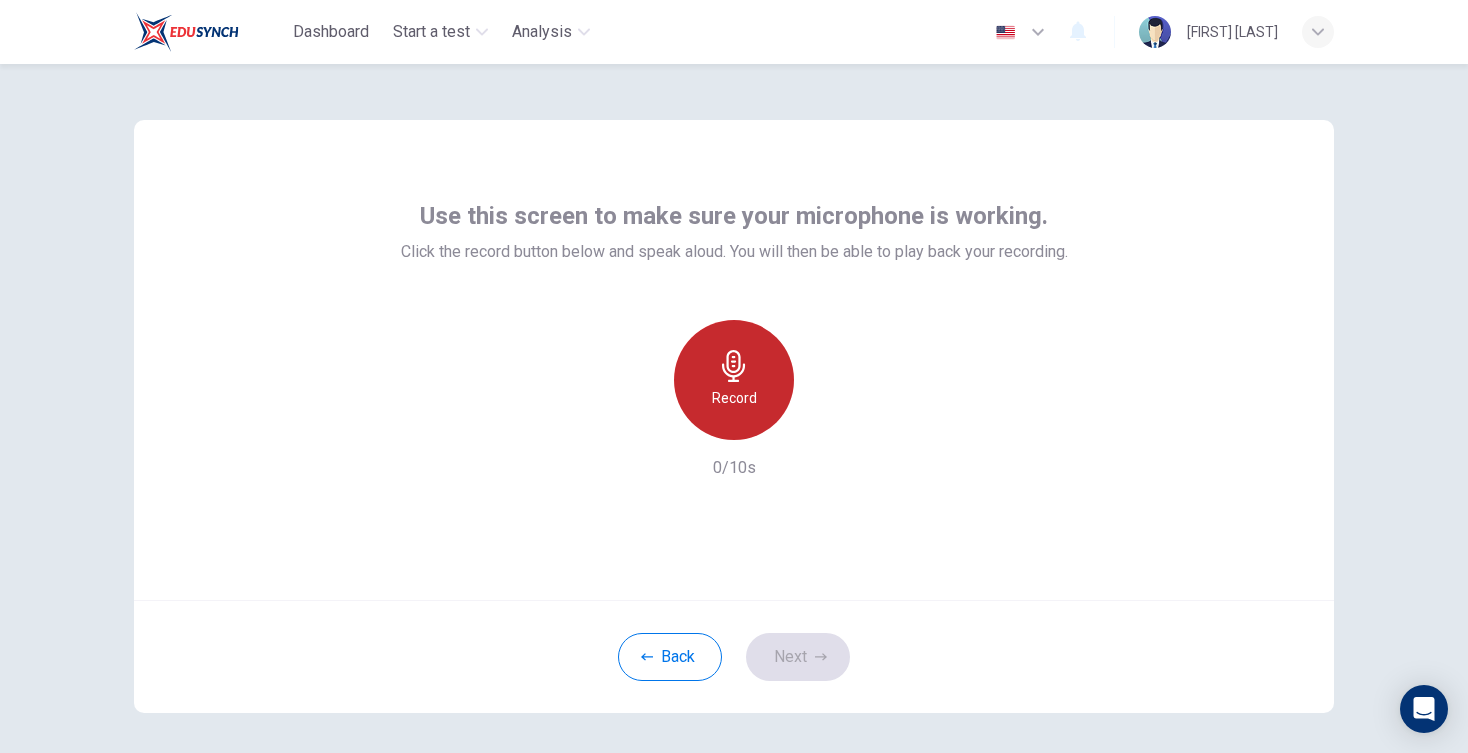 click 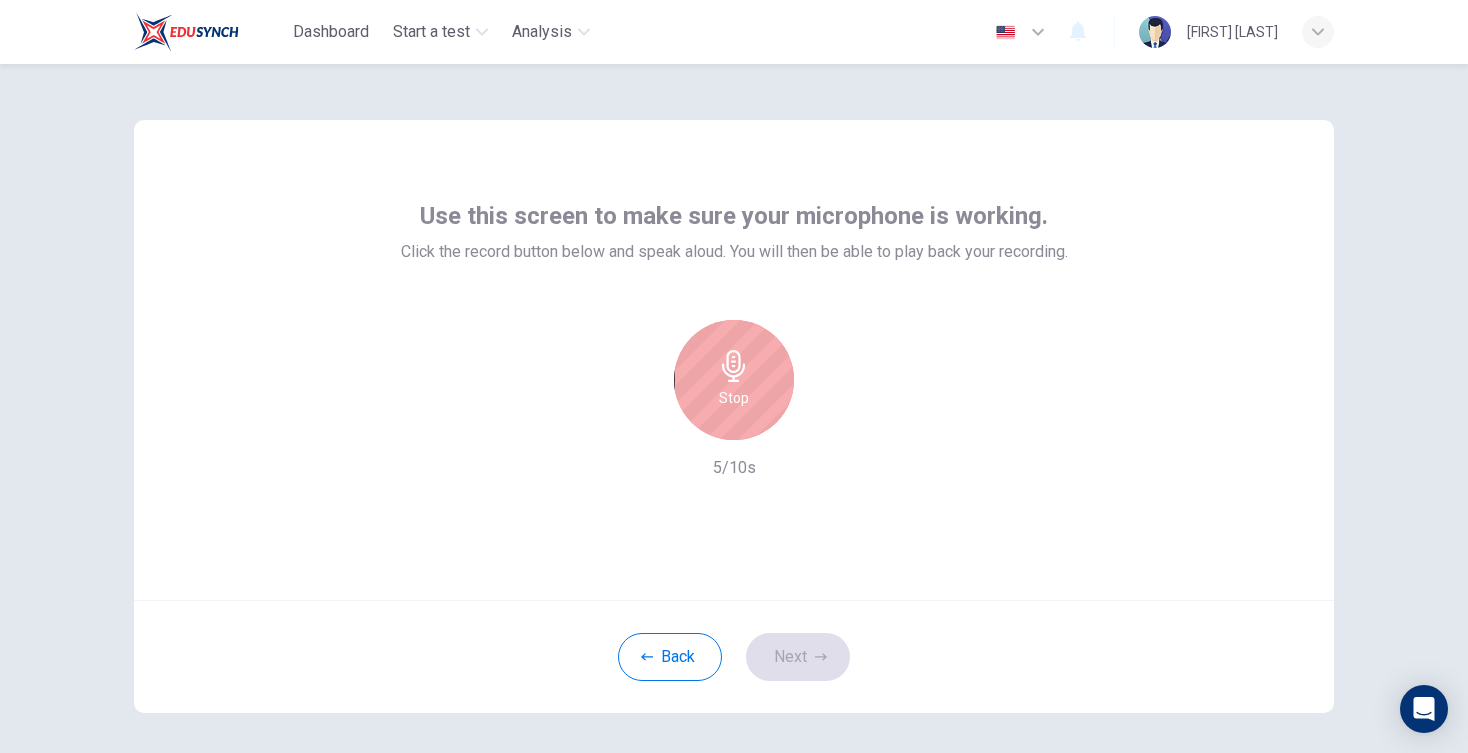click on "Stop" at bounding box center [734, 380] 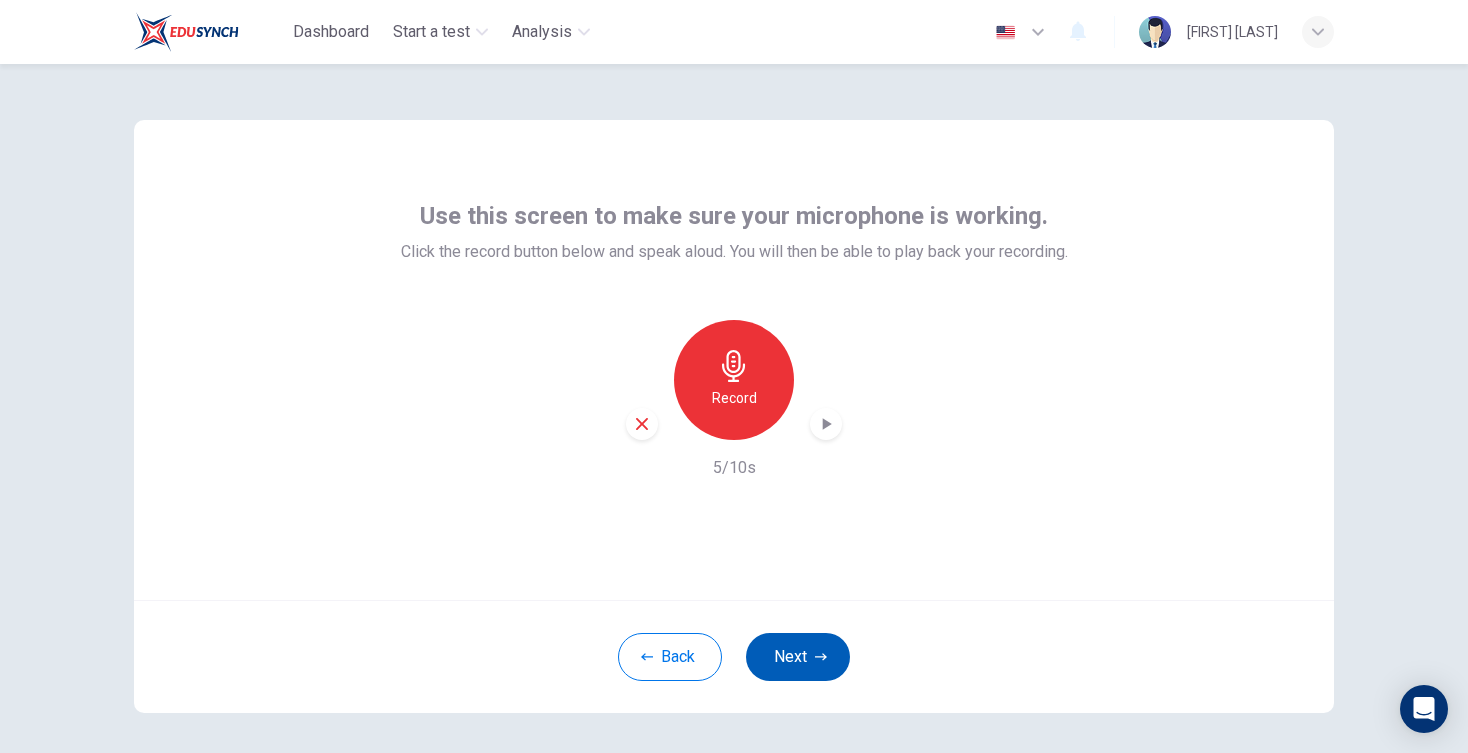 click on "Next" at bounding box center (798, 657) 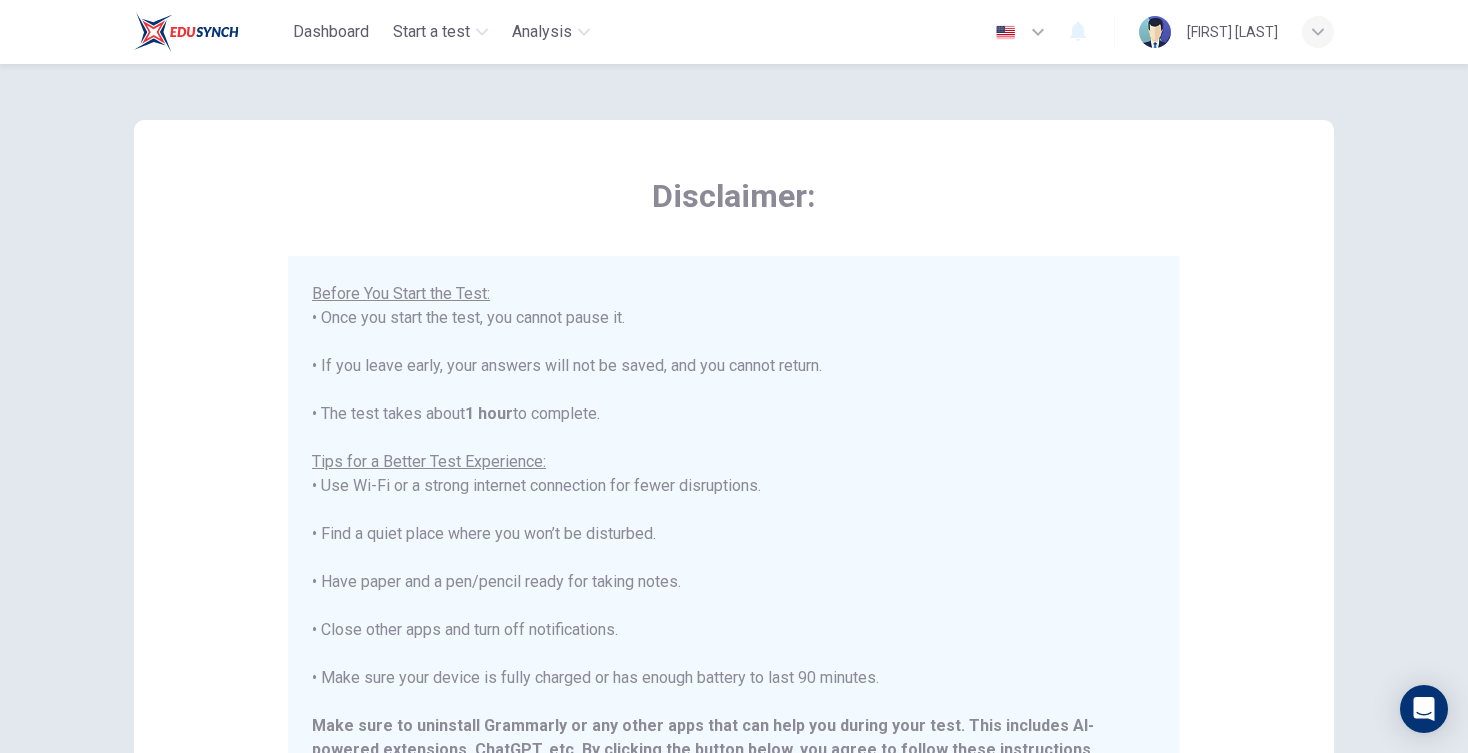 scroll, scrollTop: 189, scrollLeft: 0, axis: vertical 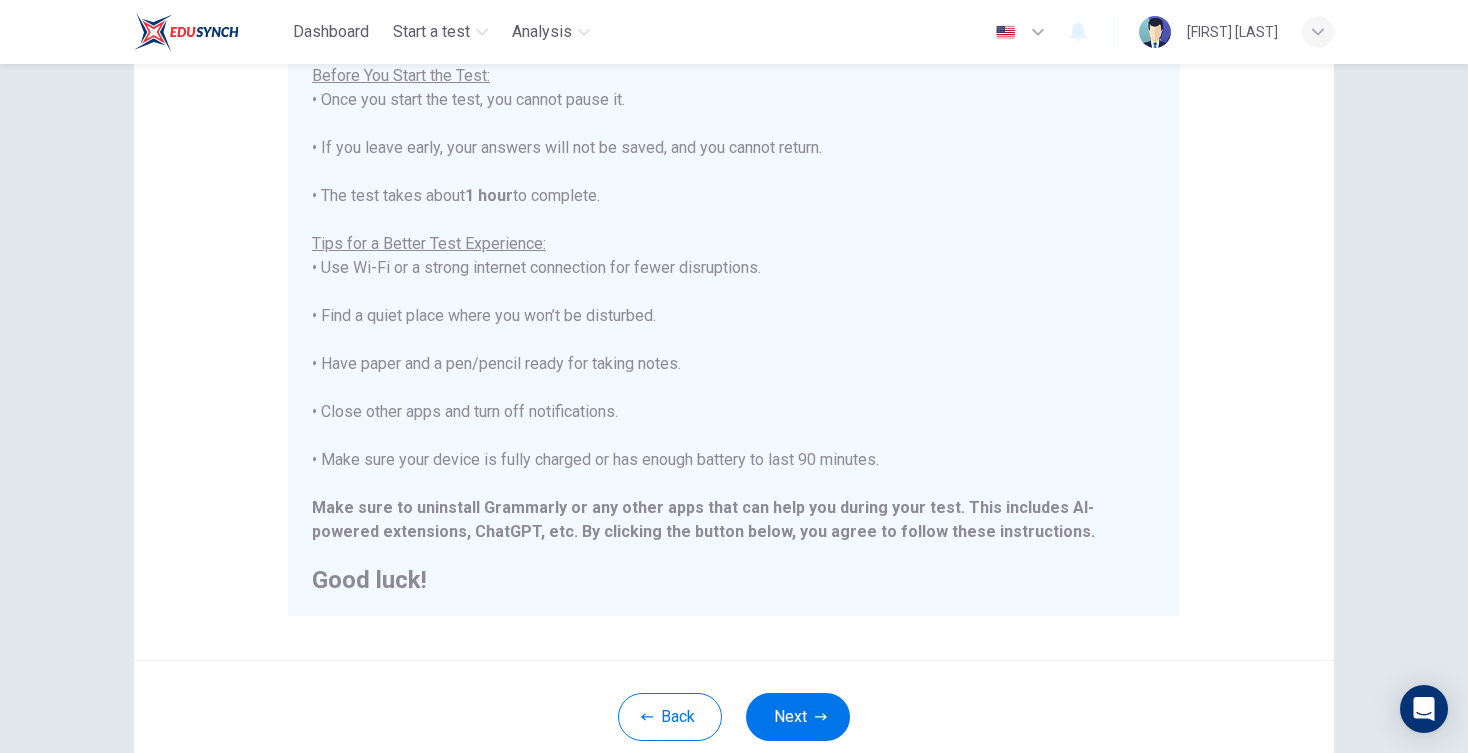 click on "Disclaimer: ****IMPORTANT: You cannot change the language during the test.****
Please choose your language now using the flags at the top of the screen. You must change it before you start the test. Once the test begins, the language will stay the same.
You are about to start a  CEFR Level Test .
Before You Start the Test:
• Once you start the test, you cannot pause it.
• If you leave early, your answers will not be saved, and you cannot return.
• The test takes about  1 hour  to complete.
Tips for a Better Test Experience:
• Use Wi-Fi or a strong internet connection for fewer disruptions.
• Find a quiet place where you won’t be disturbed.
• Have paper and a pen/pencil ready for taking notes.
• Close other apps and turn off notifications.
• Make sure your device is fully charged or has enough battery to last 90 minutes.
Make sure to uninstall Grammarly or any other apps that can help you during your test. This includes AI-powered extensions, ChatGPT, etc." at bounding box center [734, 280] 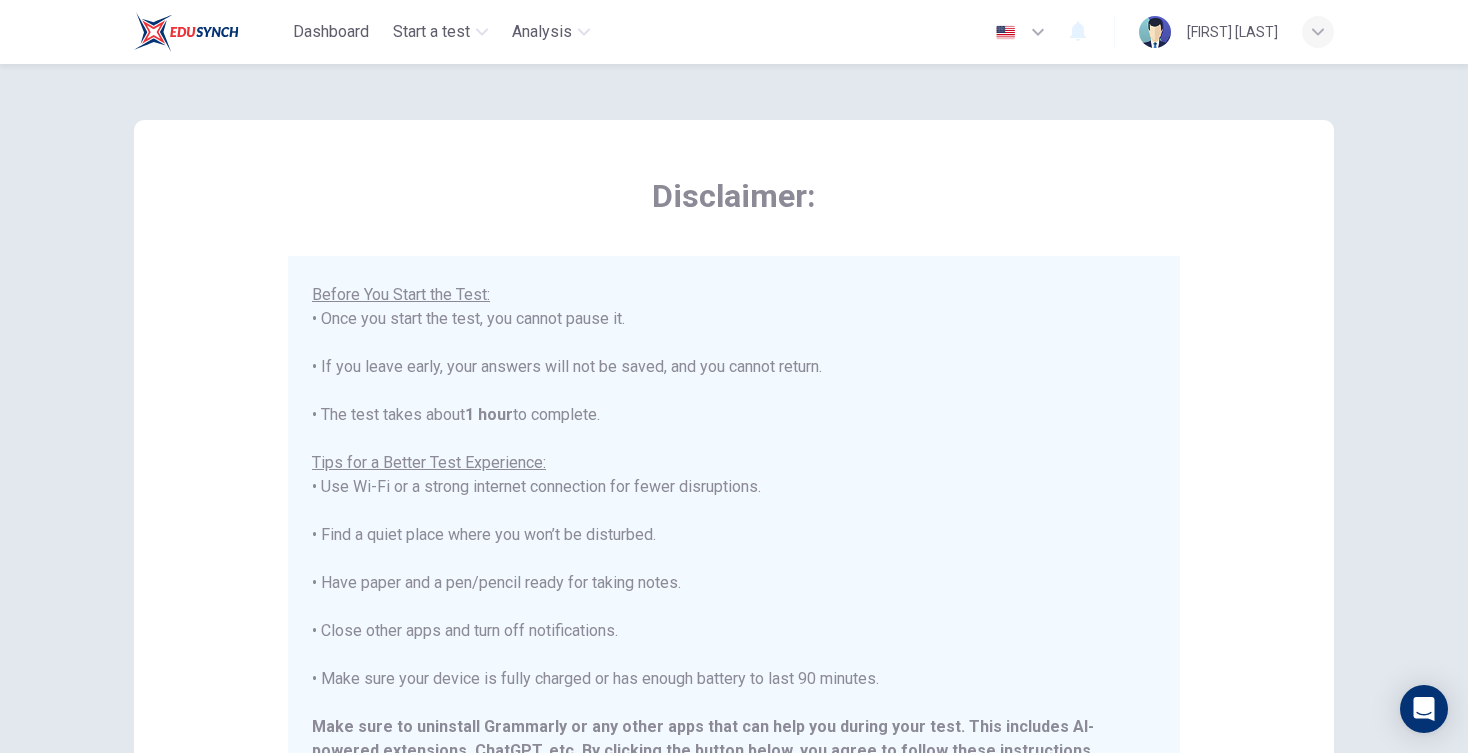 scroll, scrollTop: 0, scrollLeft: 0, axis: both 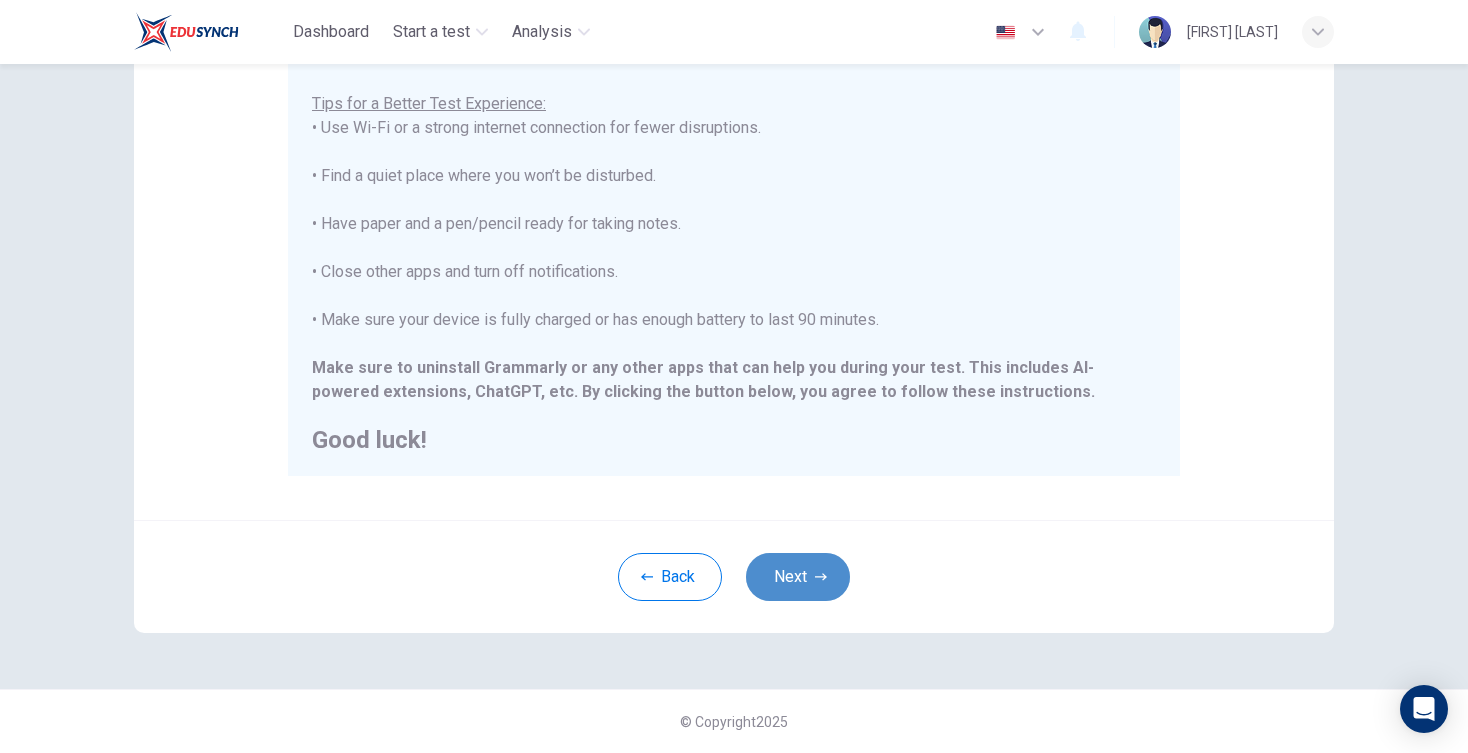 click on "Next" at bounding box center (798, 577) 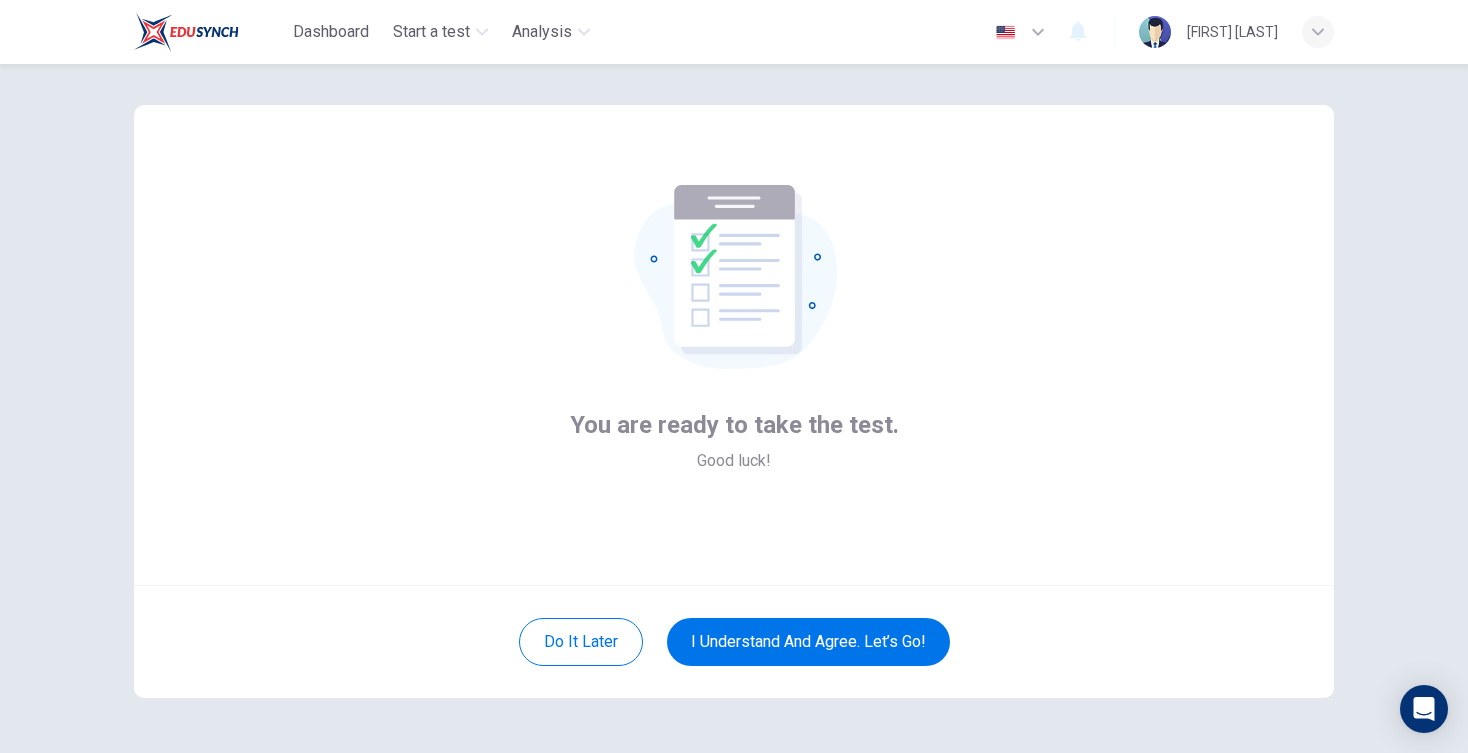 scroll, scrollTop: 0, scrollLeft: 0, axis: both 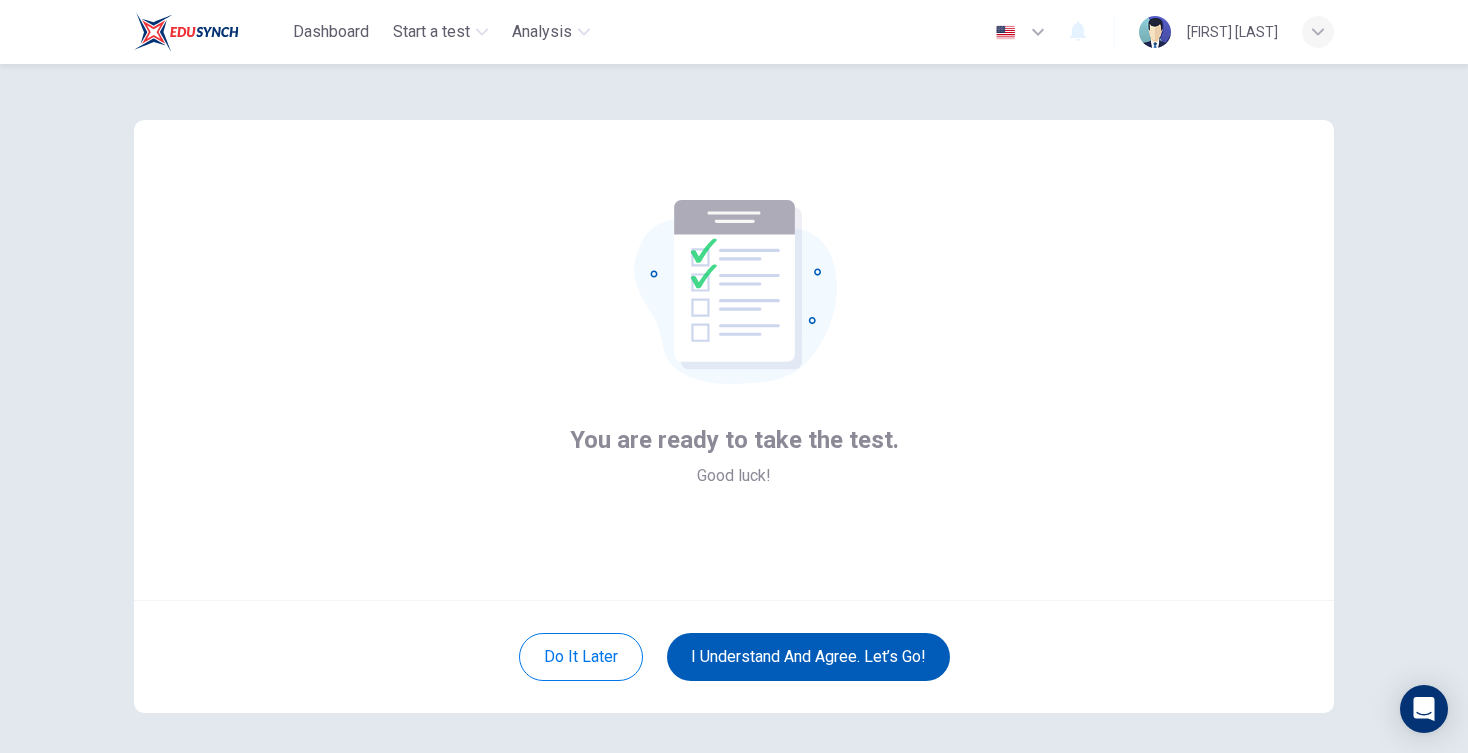 click on "I understand and agree. Let’s go!" at bounding box center (808, 657) 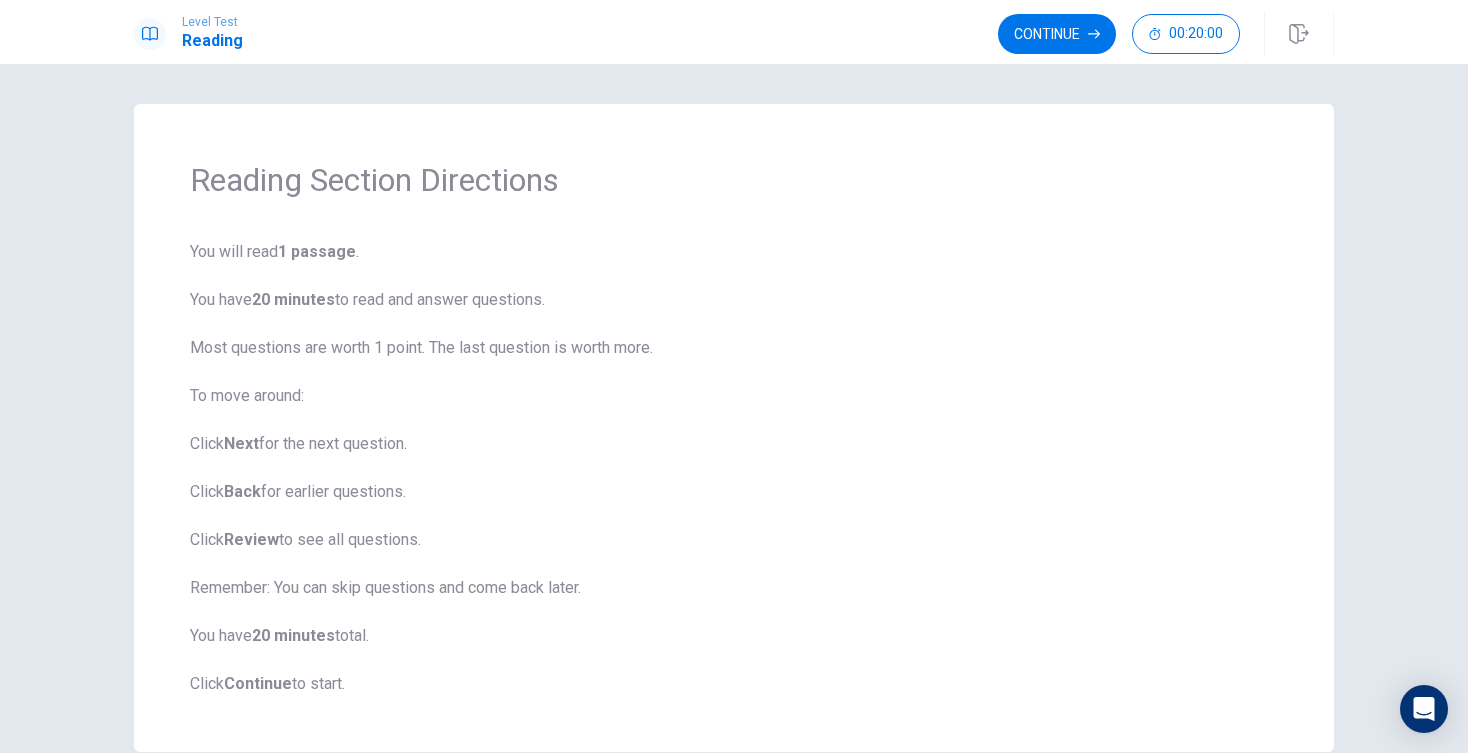 scroll, scrollTop: 0, scrollLeft: 0, axis: both 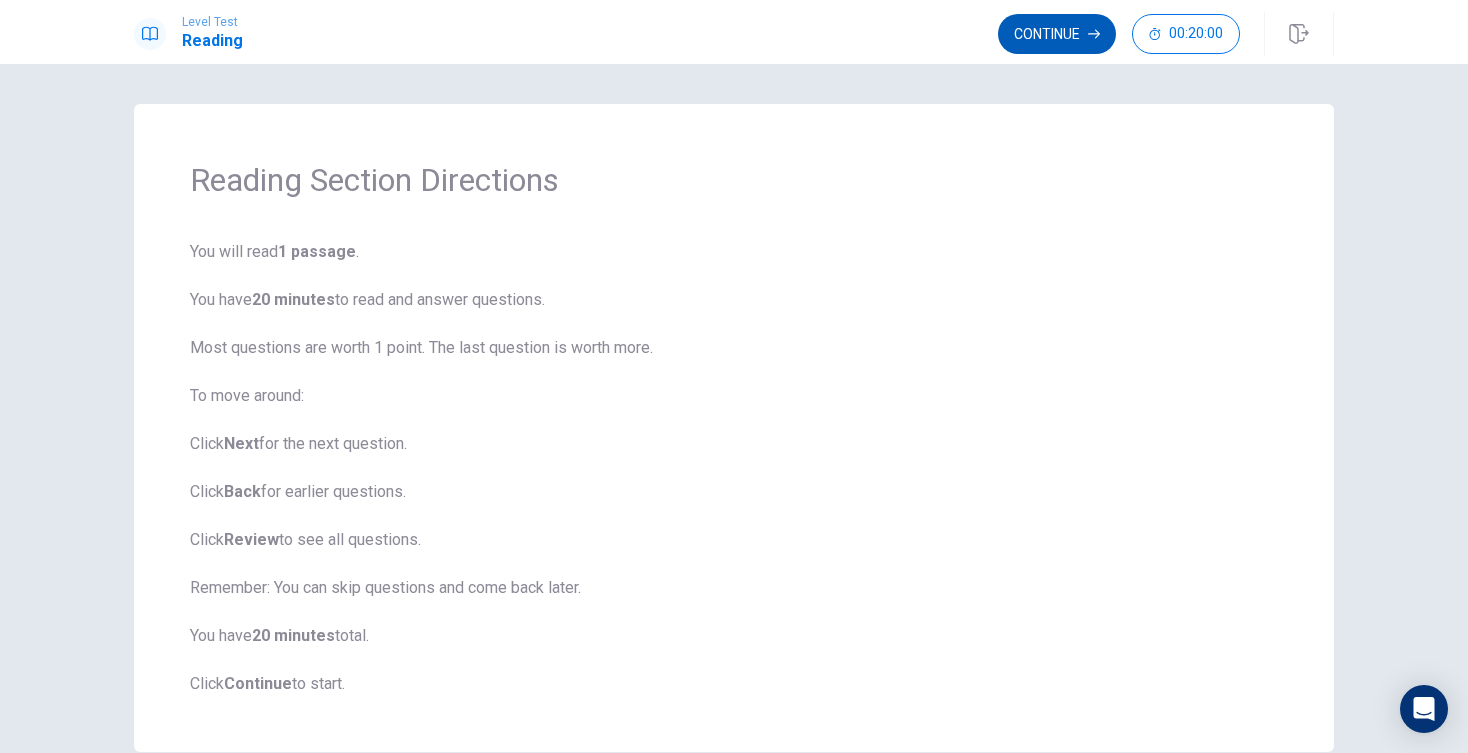 click on "Continue" at bounding box center [1057, 34] 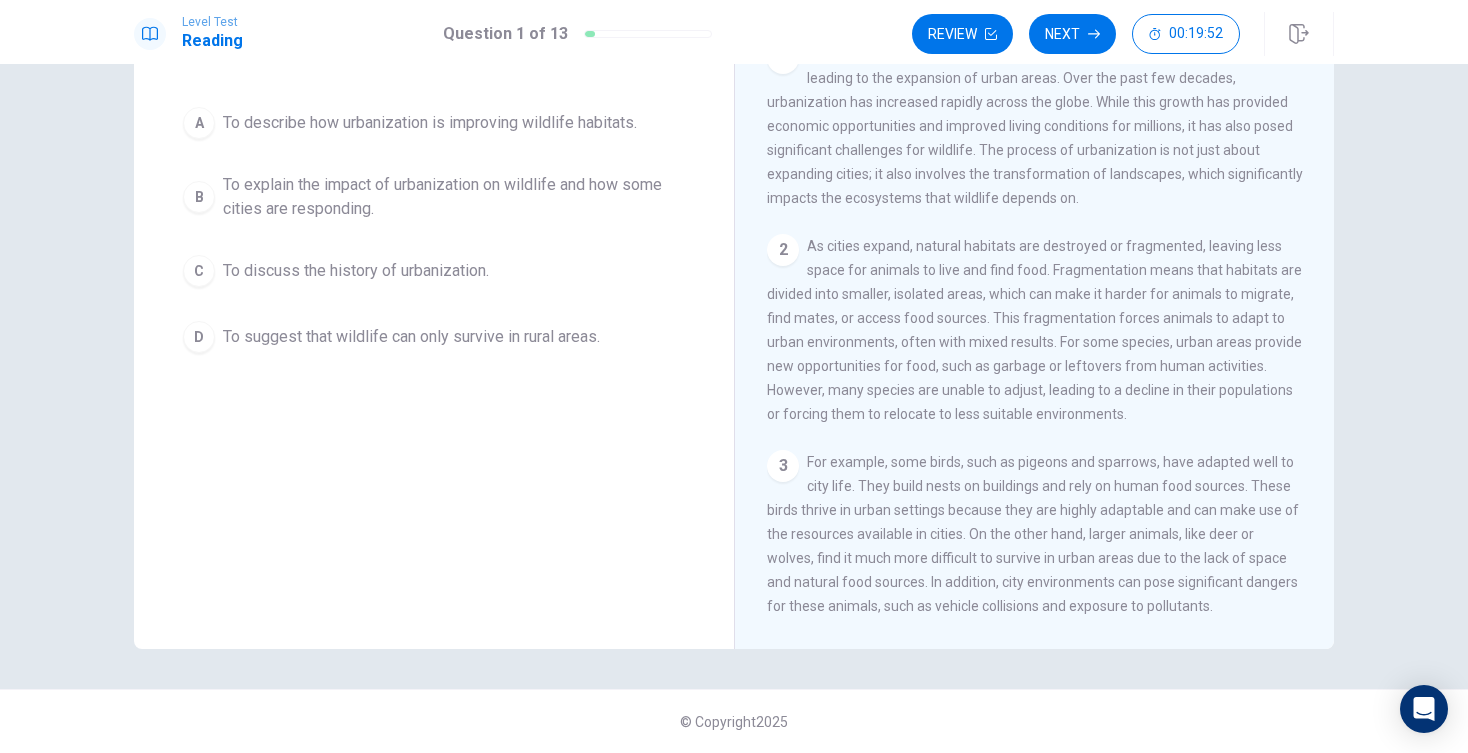 scroll, scrollTop: 150, scrollLeft: 0, axis: vertical 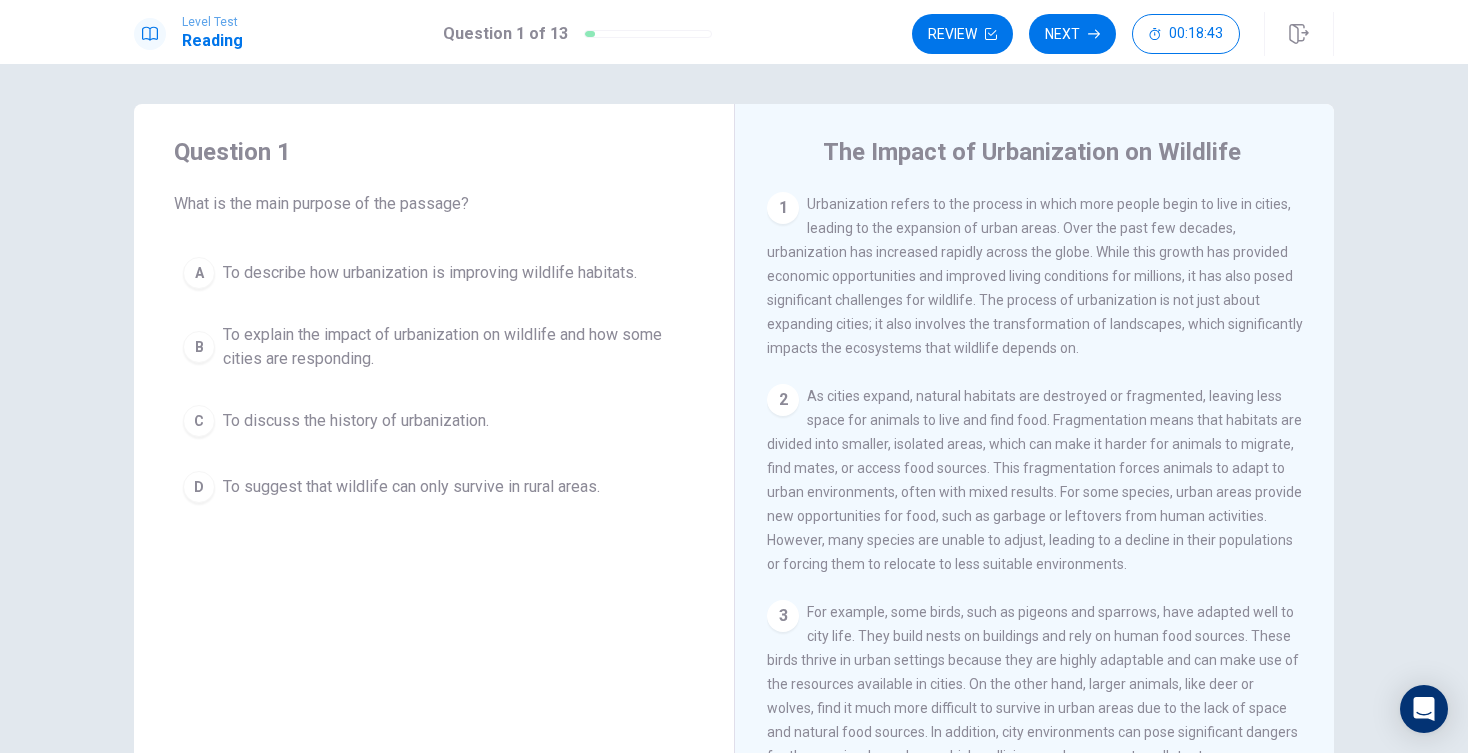 click on "The Impact of Urbanization on Wildlife [NUMBER] Urbanization refers to the process in which more people begin to live in cities, leading to the expansion of urban areas. Over the past few decades, urbanization has increased rapidly across the globe. While this growth has provided economic opportunities and improved living conditions for millions, it has also posed significant challenges for wildlife. The process of urbanization is not just about expanding cities; it also involves the transformation of landscapes, which significantly impacts the ecosystems that wildlife depends on. [NUMBER] [NUMBER] [NUMBER]" at bounding box center (1034, 451) 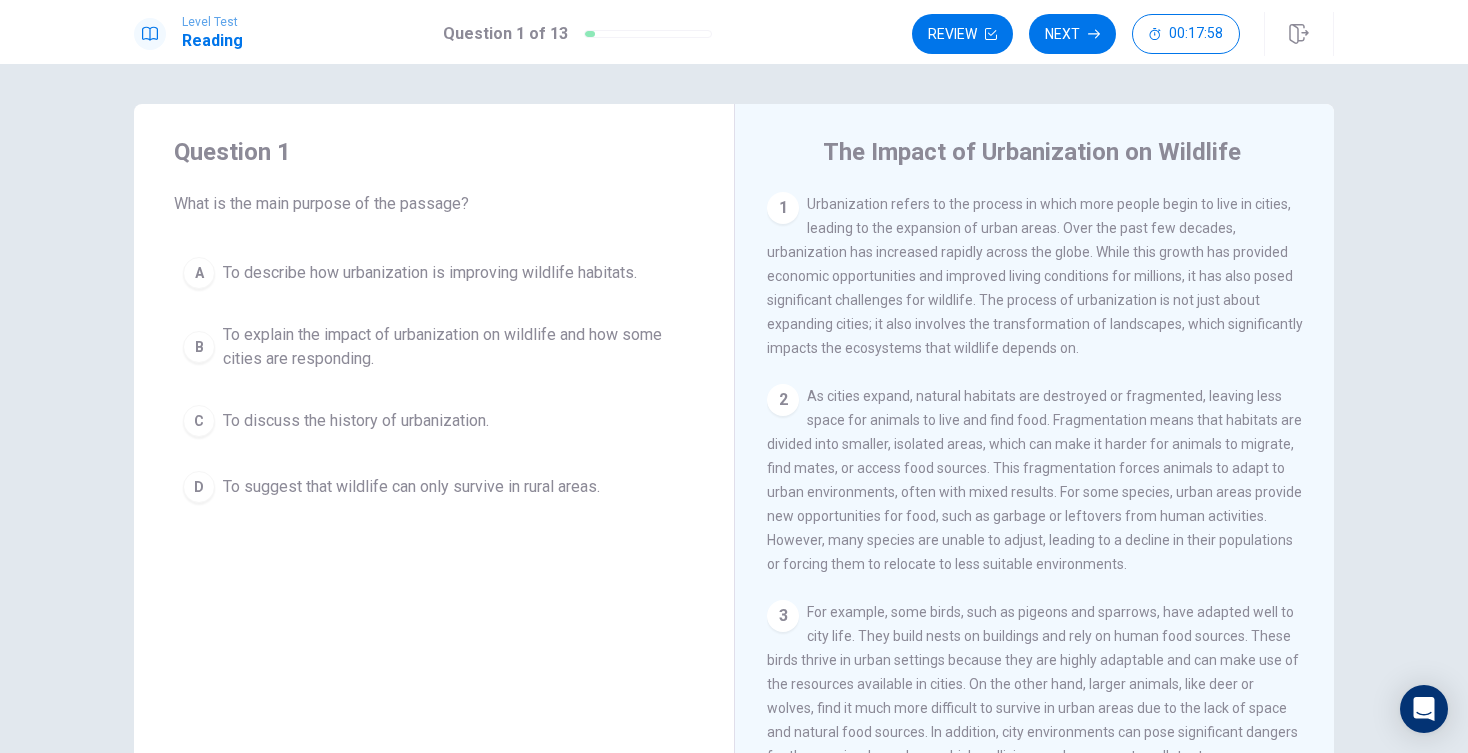 click on "B" at bounding box center [199, 347] 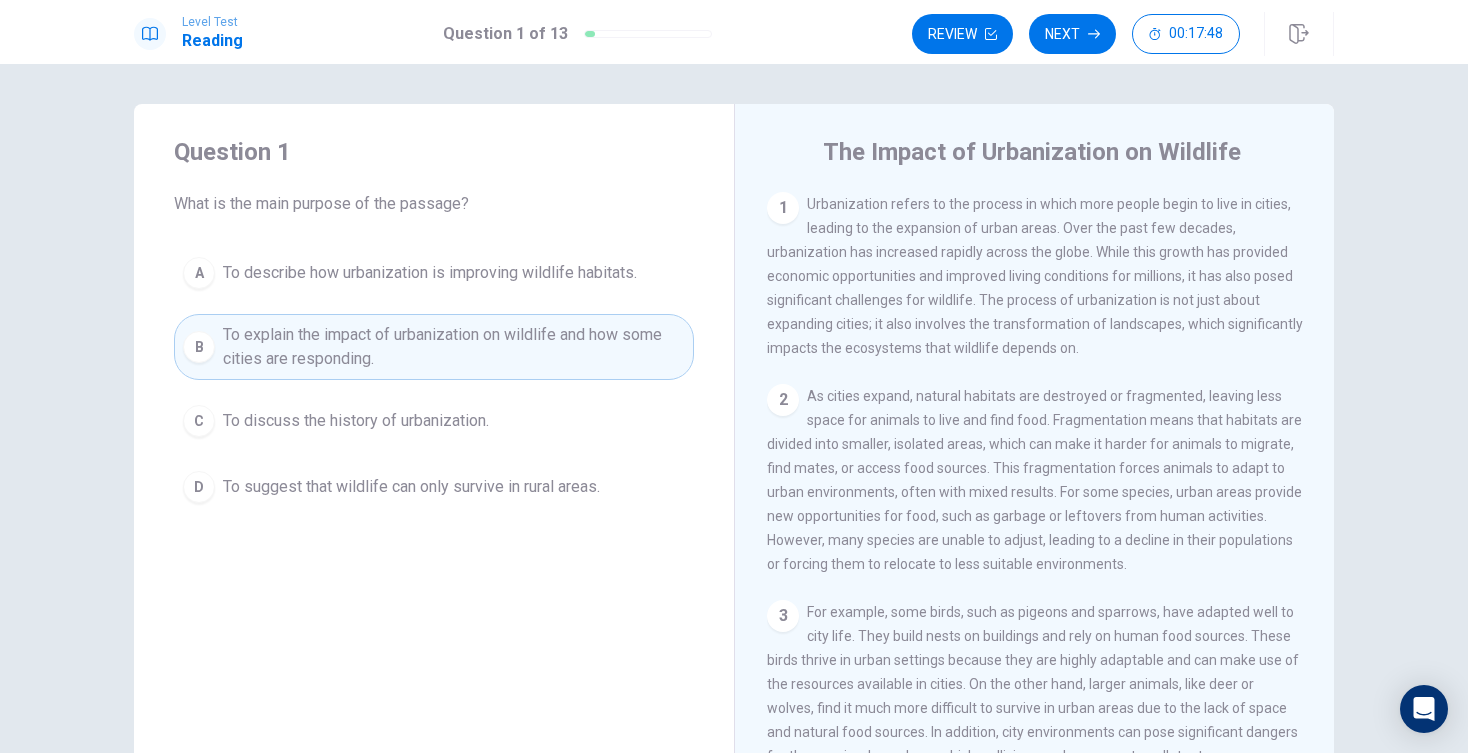 click on "To discuss the history of urbanization." at bounding box center (356, 421) 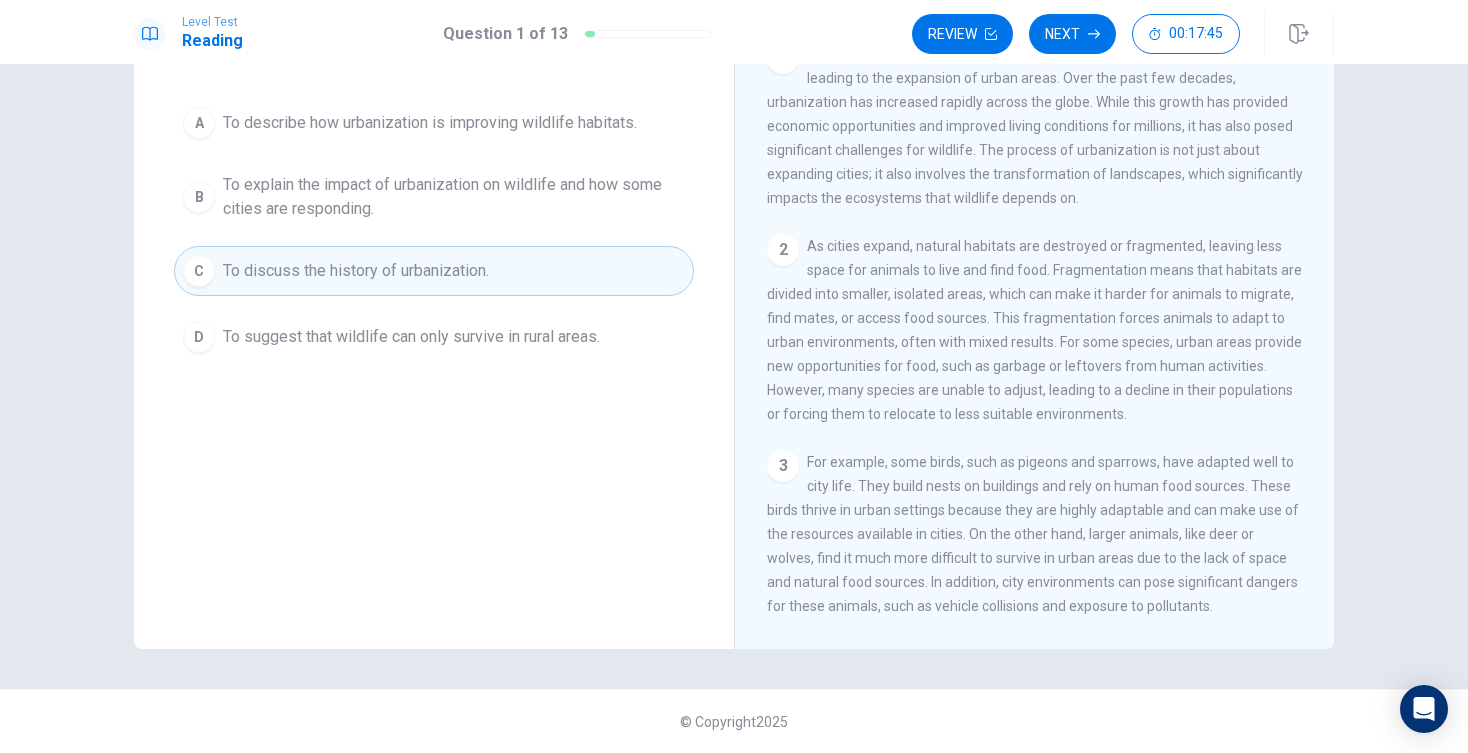 scroll, scrollTop: 150, scrollLeft: 0, axis: vertical 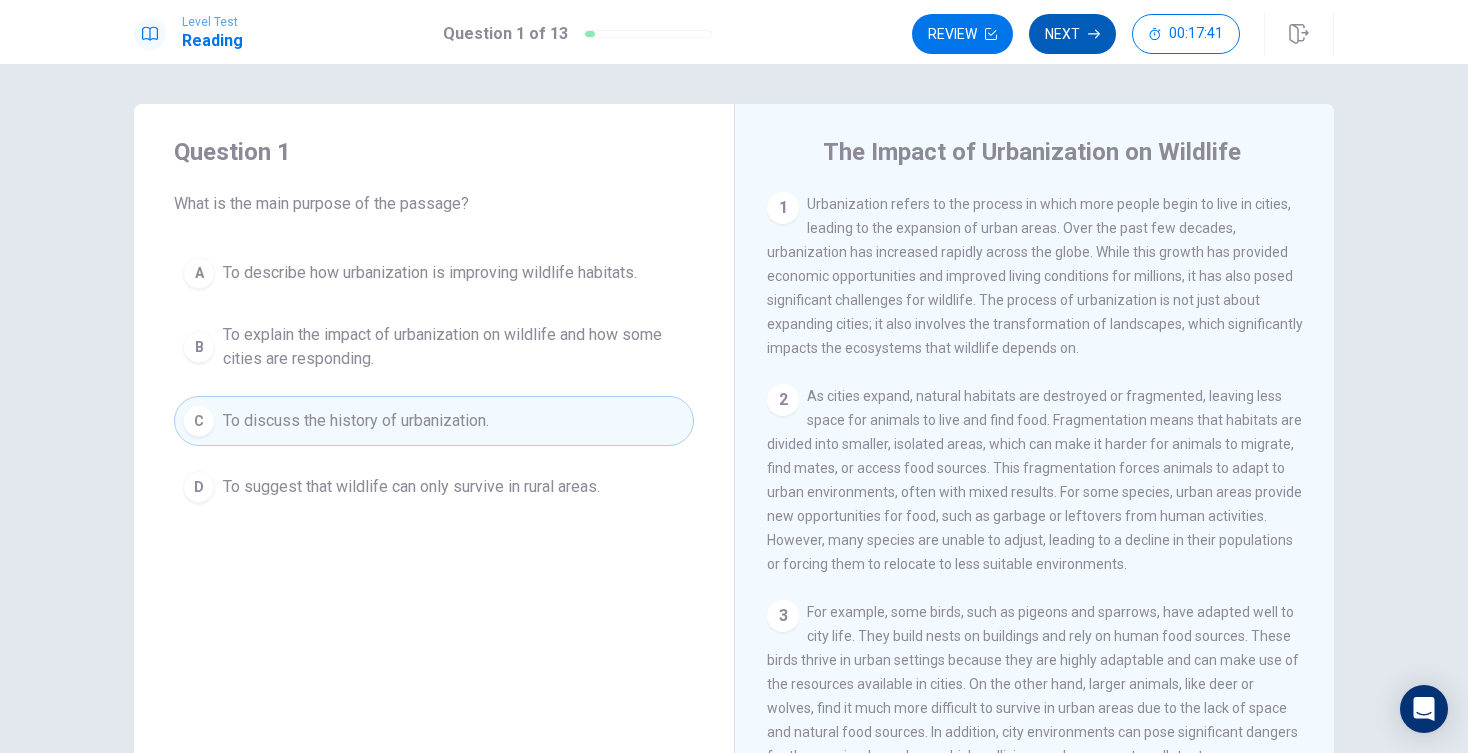 click on "Next" at bounding box center (1072, 34) 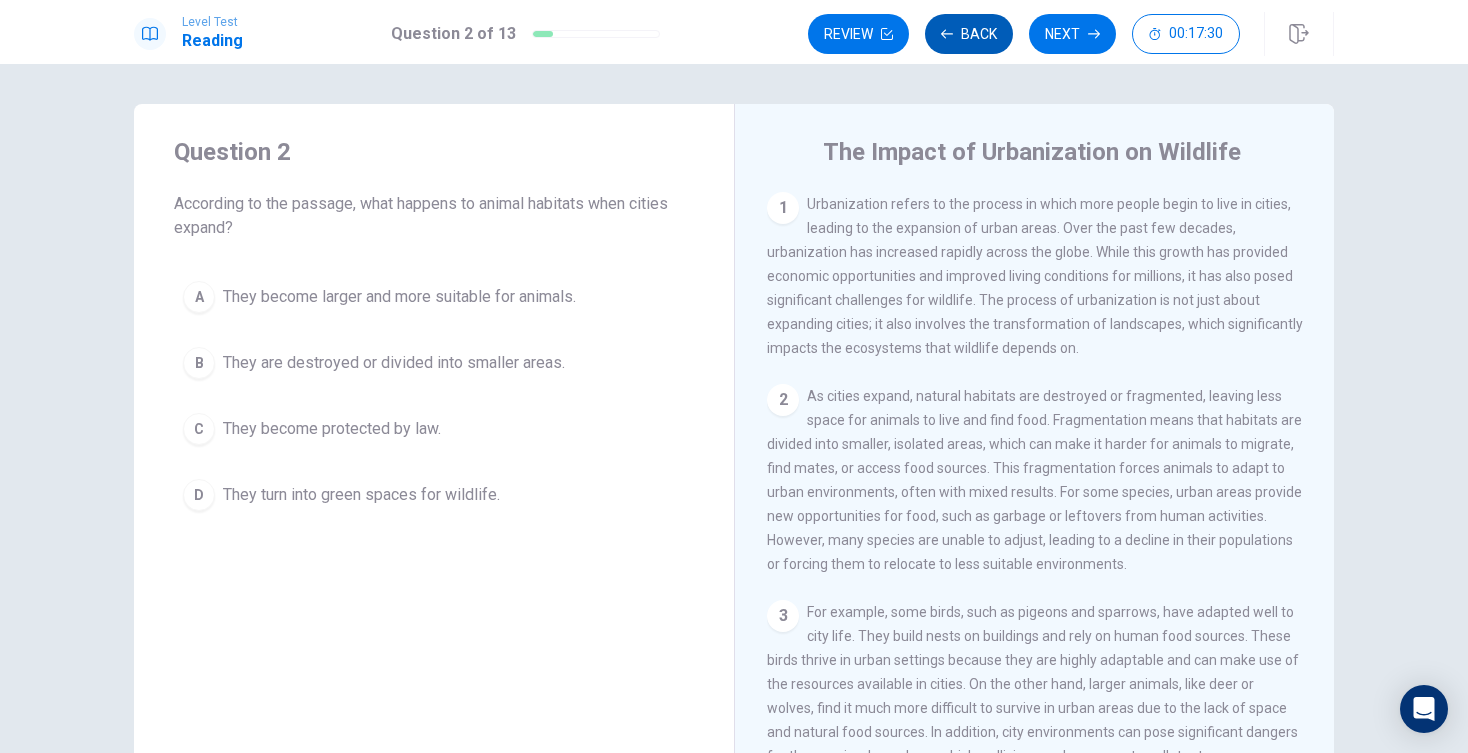 scroll, scrollTop: 0, scrollLeft: 0, axis: both 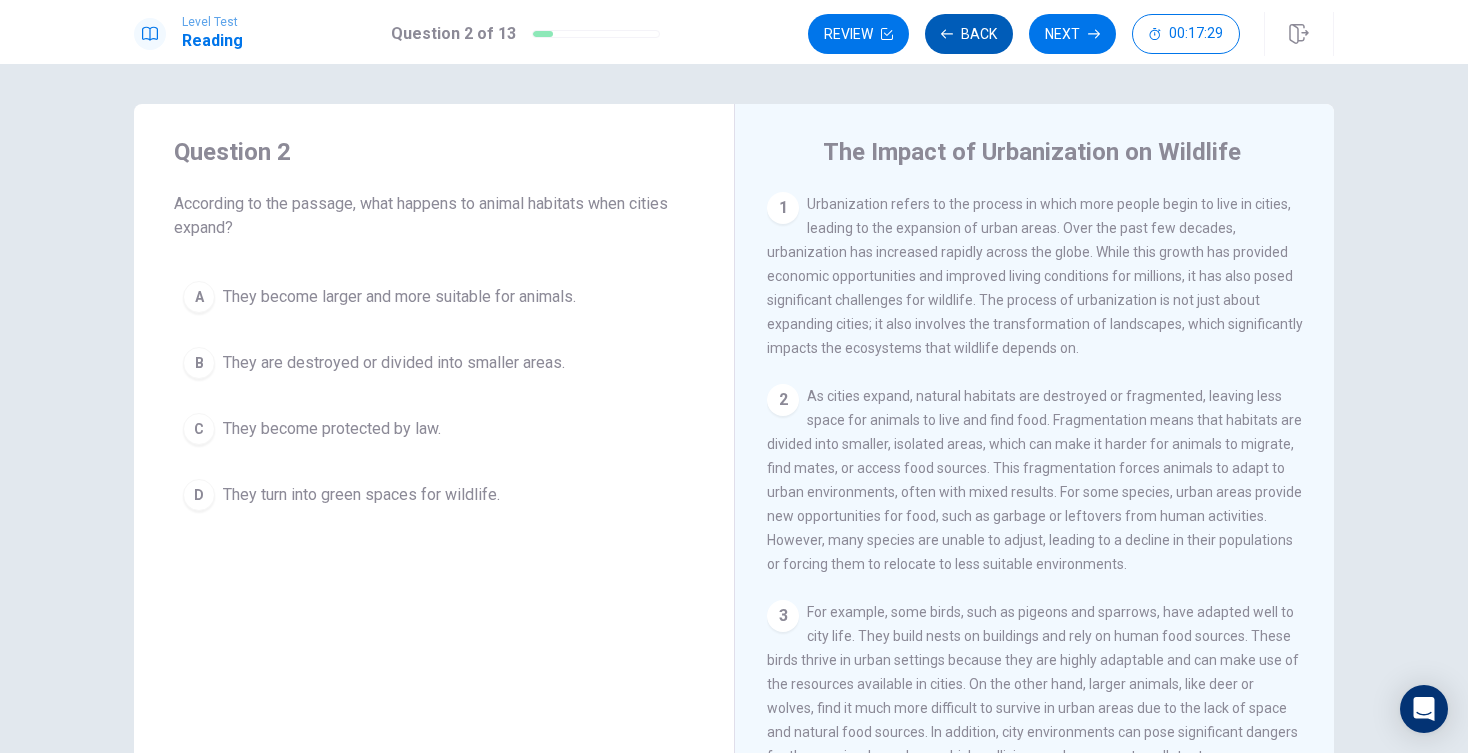 click on "Back" at bounding box center (969, 34) 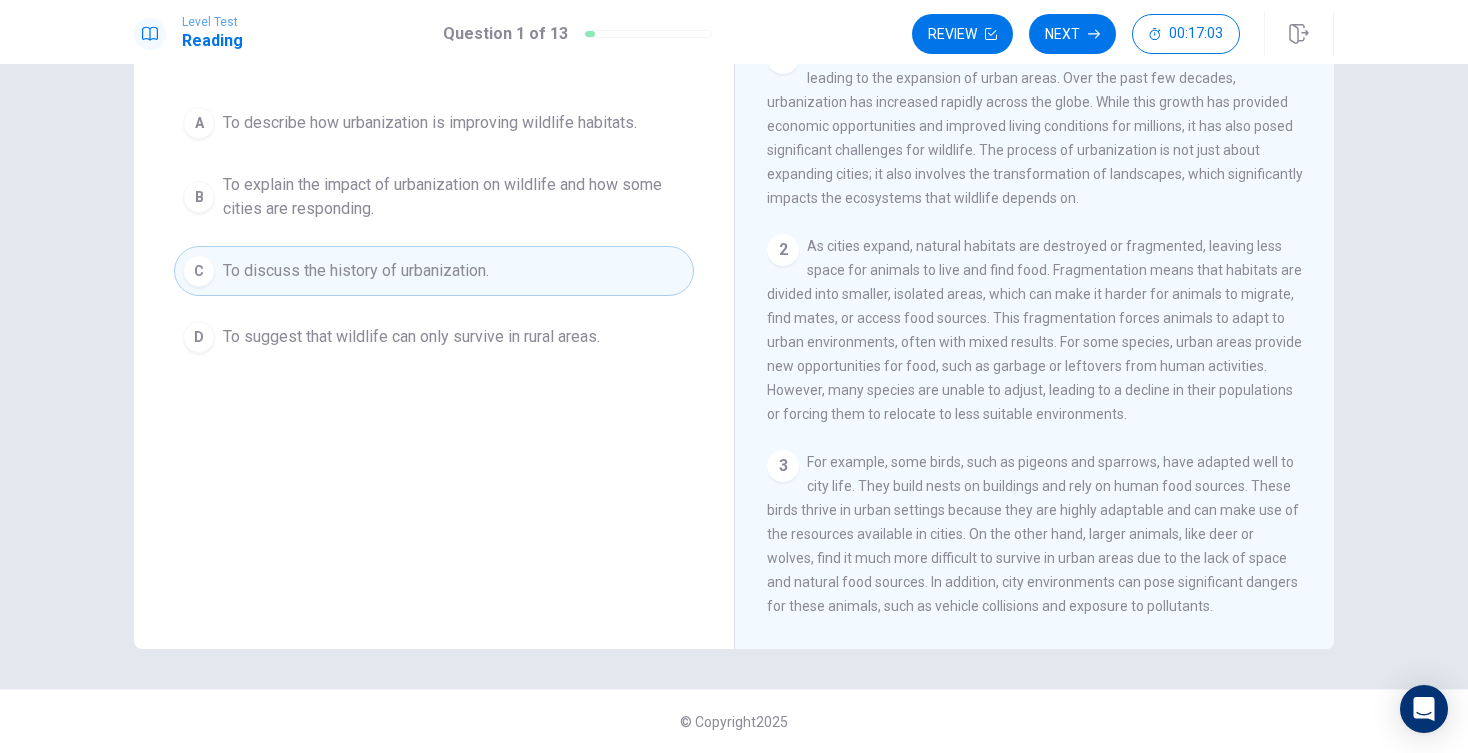 scroll, scrollTop: 150, scrollLeft: 0, axis: vertical 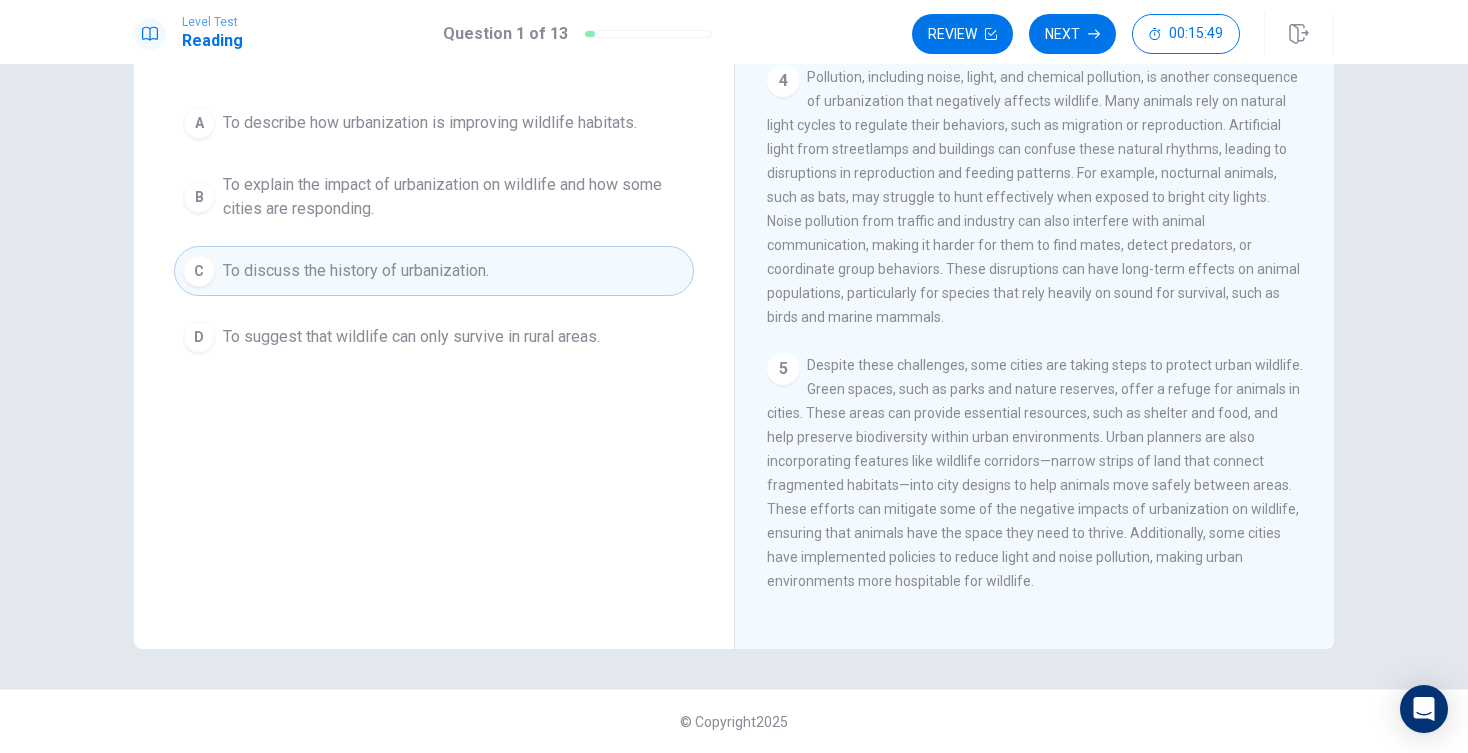 click on "To explain the impact of urbanization on wildlife and how some cities are responding." at bounding box center [454, 197] 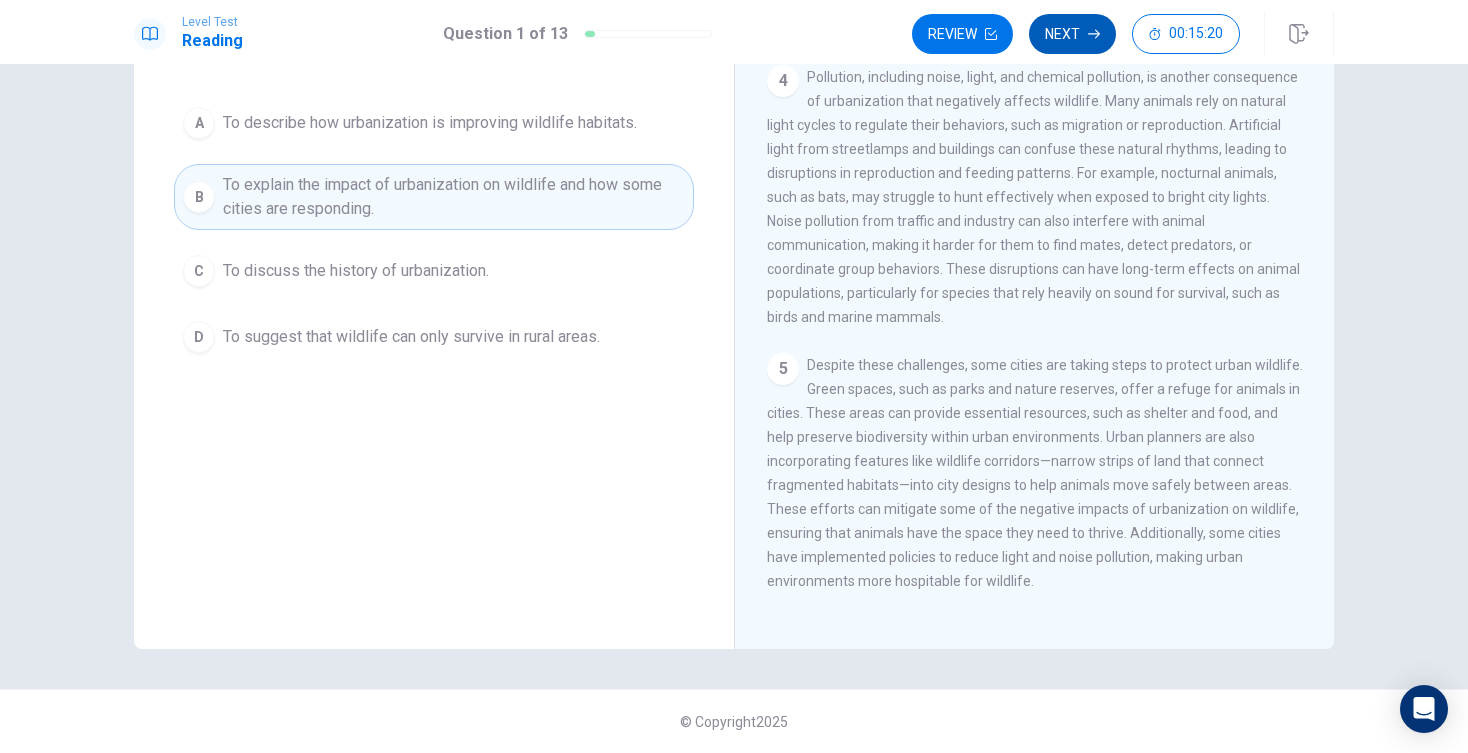 click on "Next" at bounding box center [1072, 34] 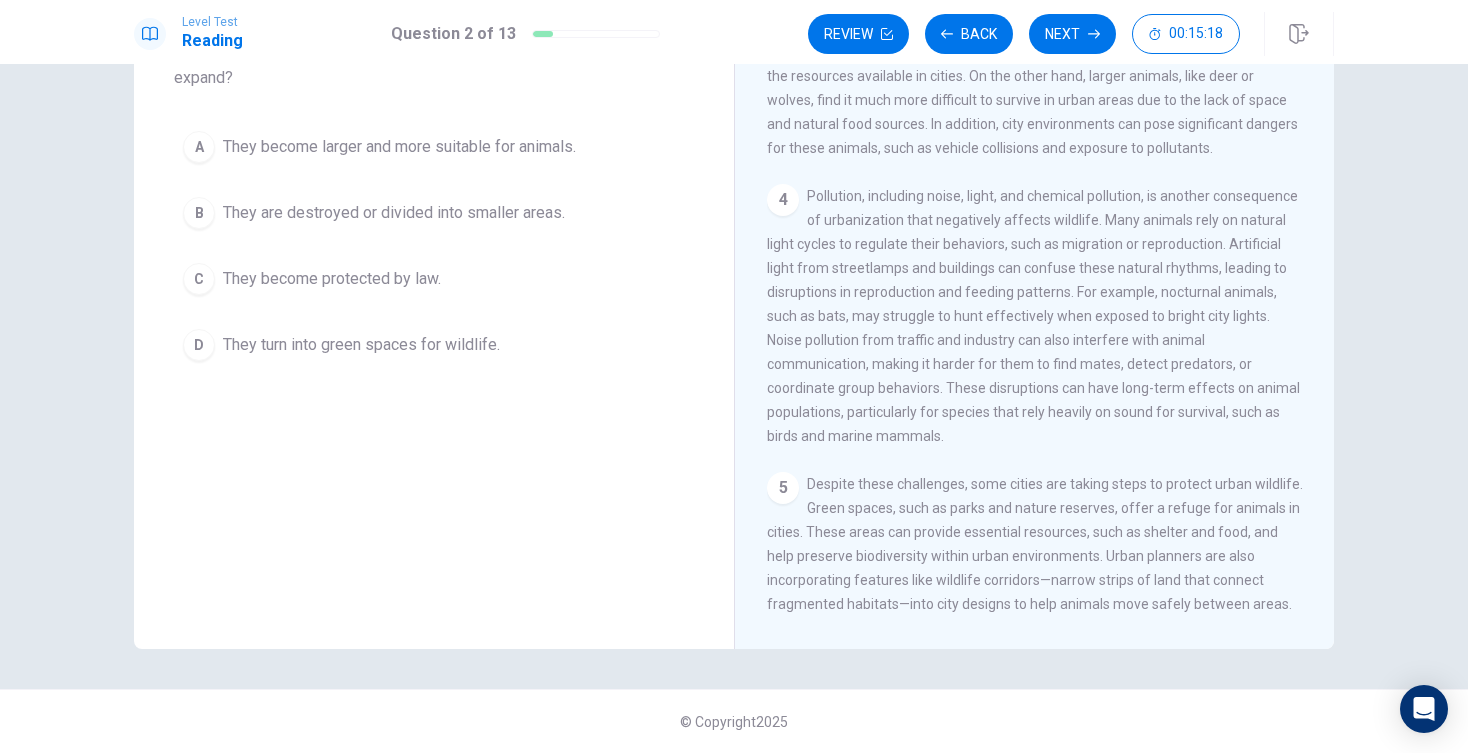 scroll, scrollTop: 455, scrollLeft: 0, axis: vertical 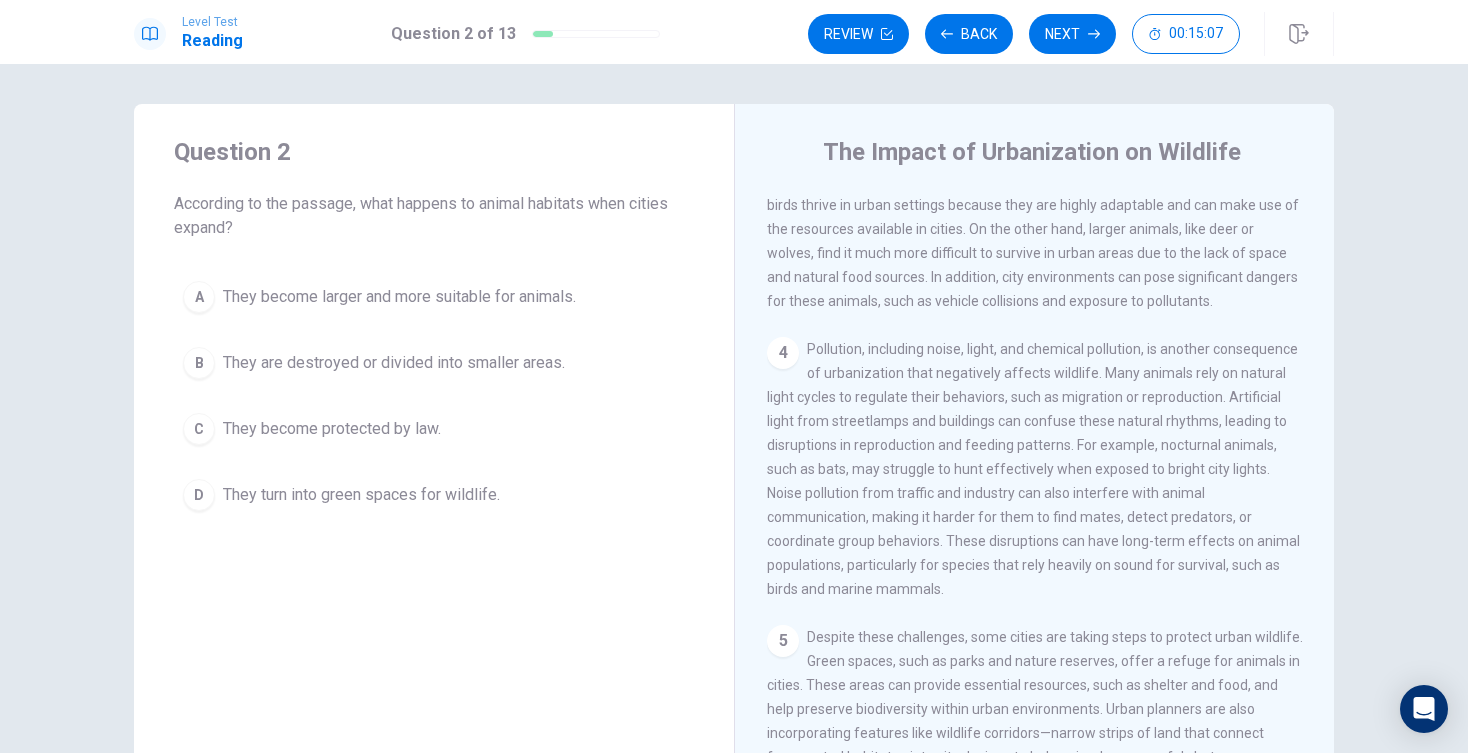 click on "They are destroyed or divided into smaller areas." at bounding box center [394, 363] 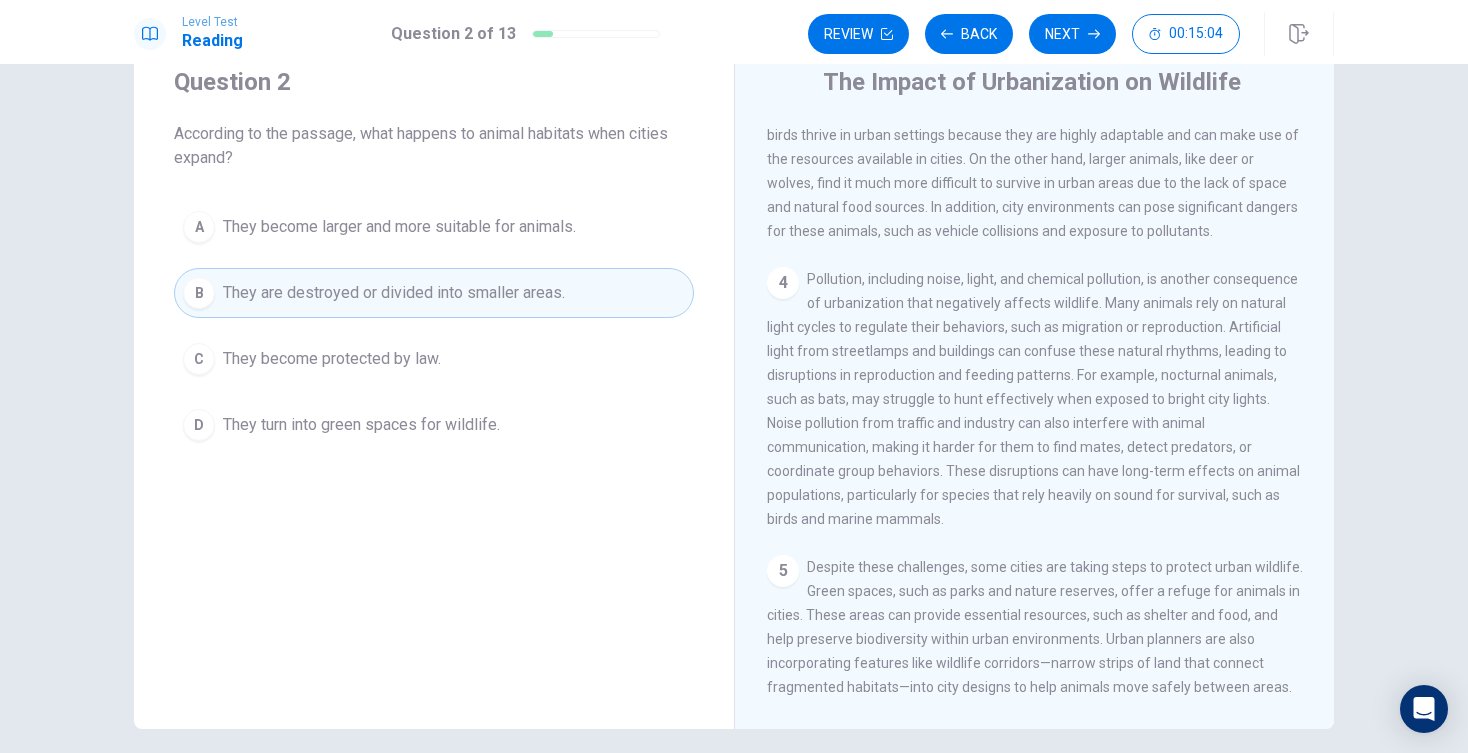 scroll, scrollTop: 10, scrollLeft: 0, axis: vertical 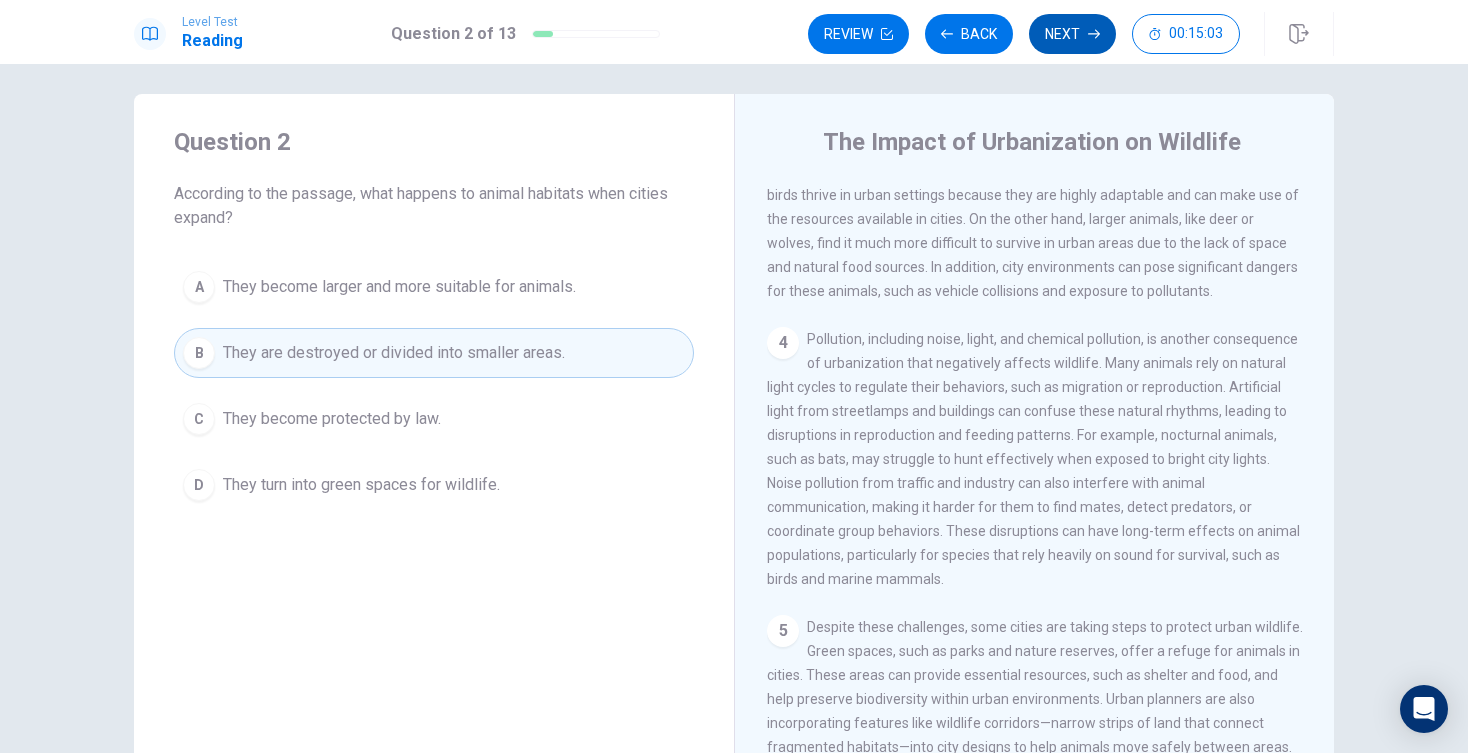 click on "Next" at bounding box center (1072, 34) 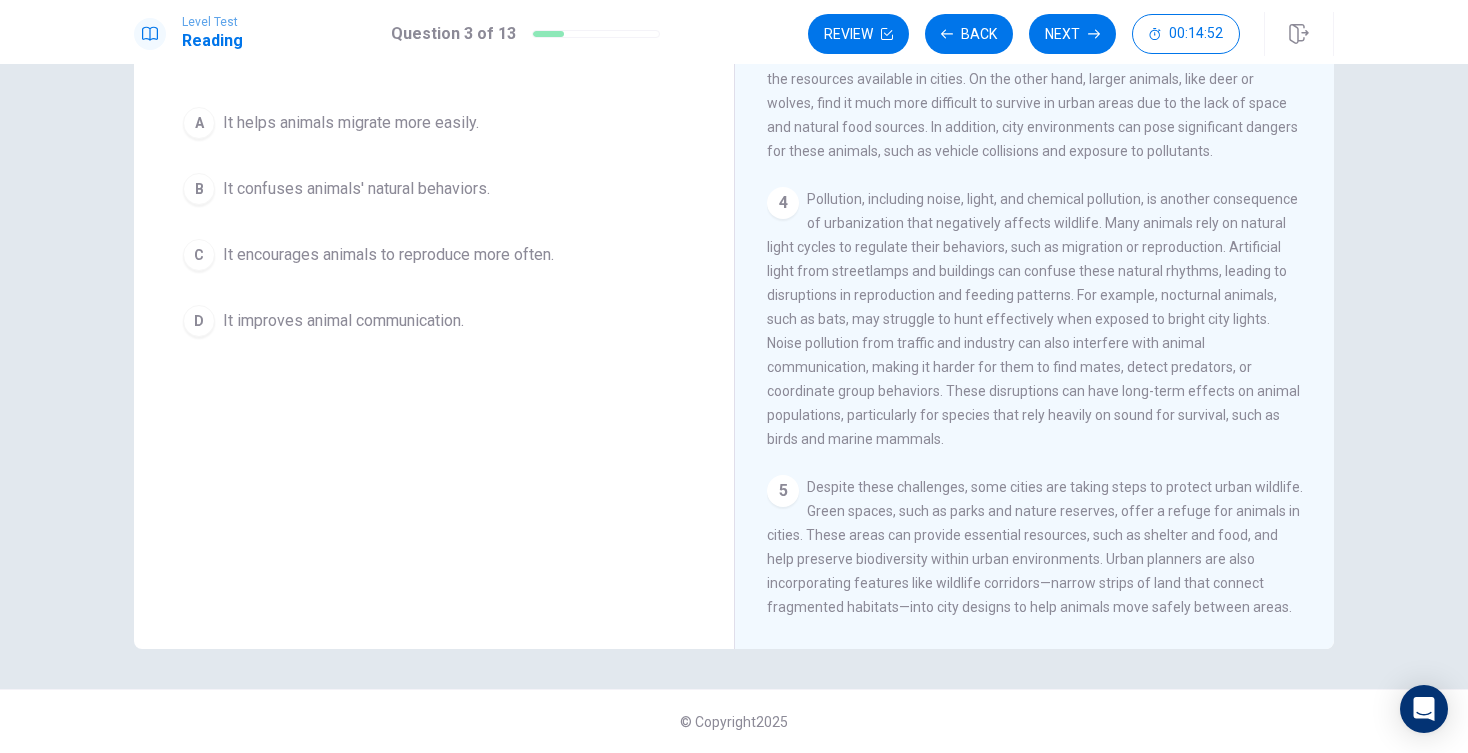 scroll, scrollTop: 150, scrollLeft: 0, axis: vertical 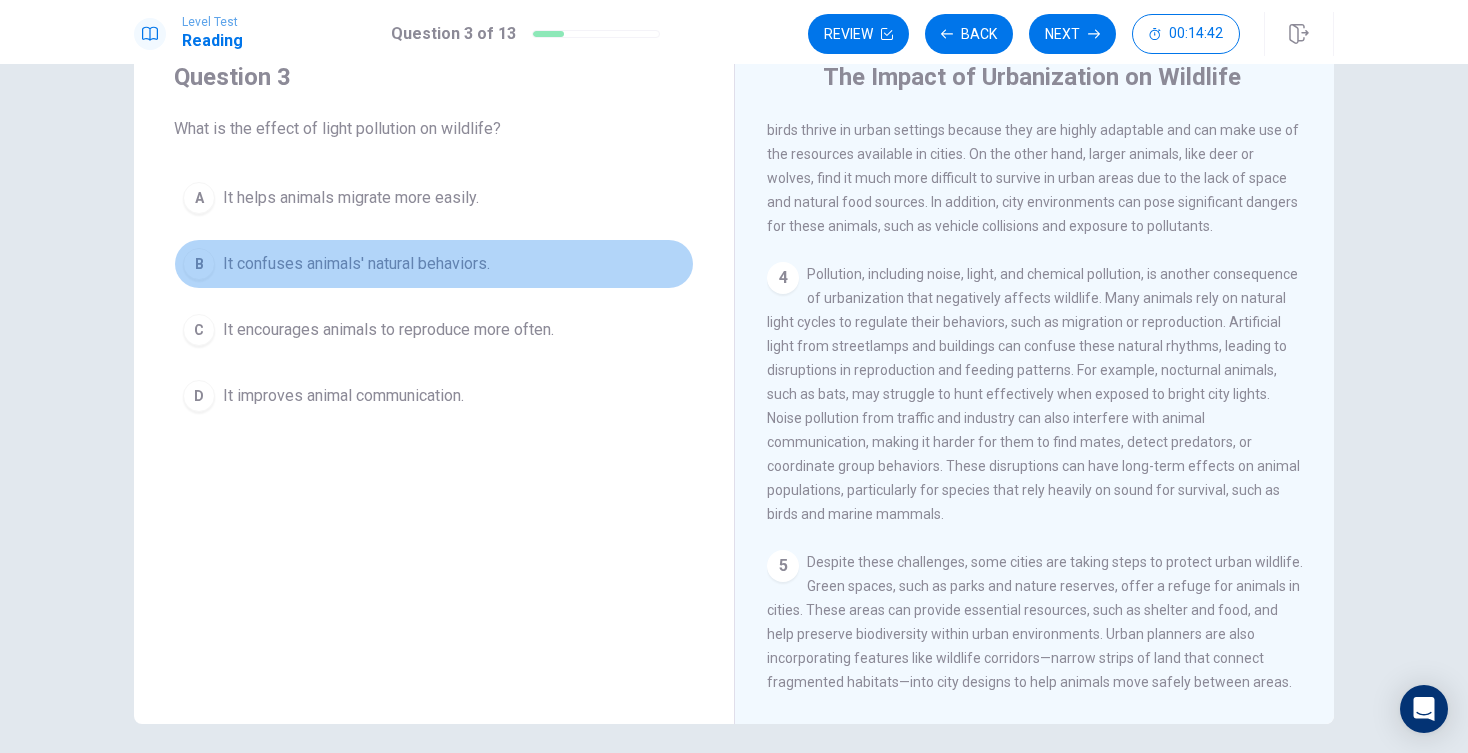 click on "It confuses animals' natural behaviors." at bounding box center (356, 264) 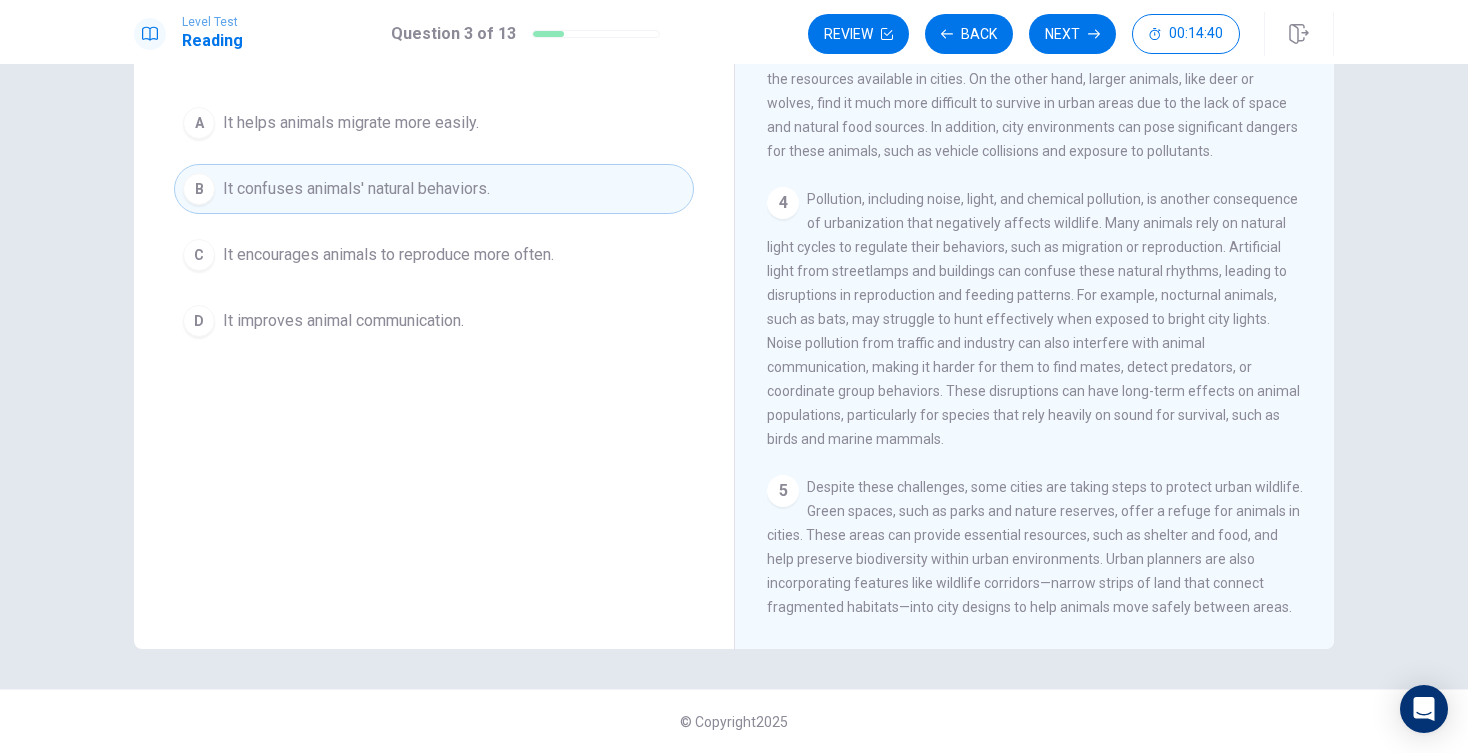 scroll, scrollTop: 150, scrollLeft: 0, axis: vertical 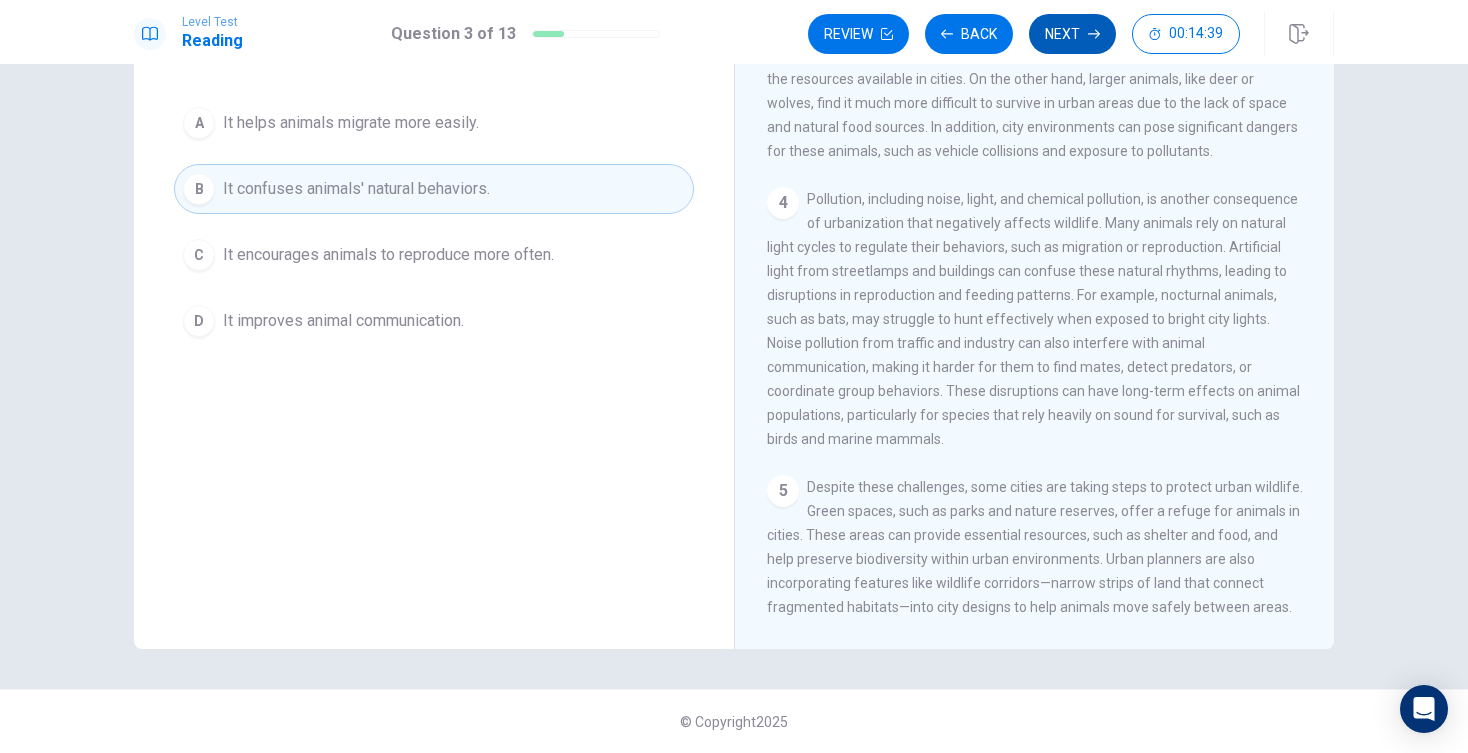click on "Next" at bounding box center (1072, 34) 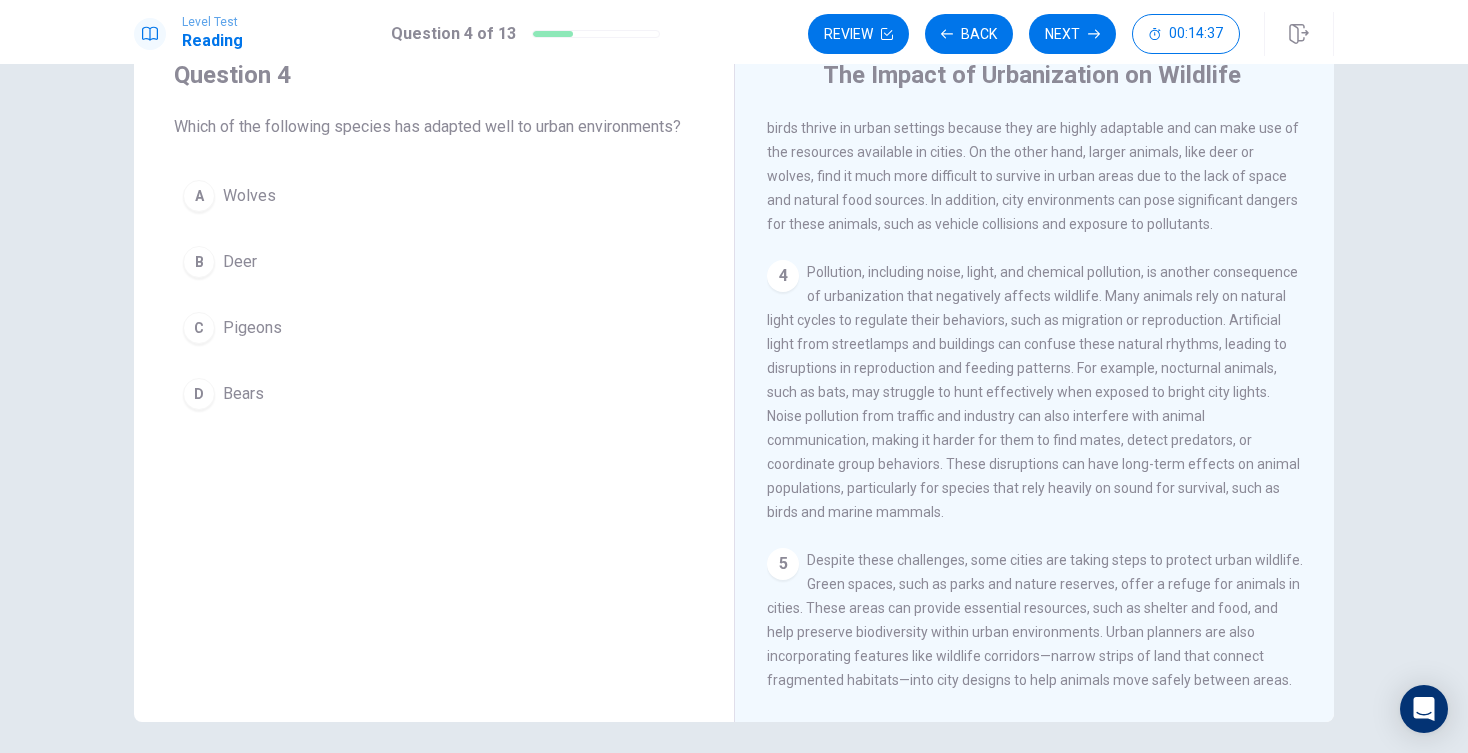 scroll, scrollTop: 48, scrollLeft: 0, axis: vertical 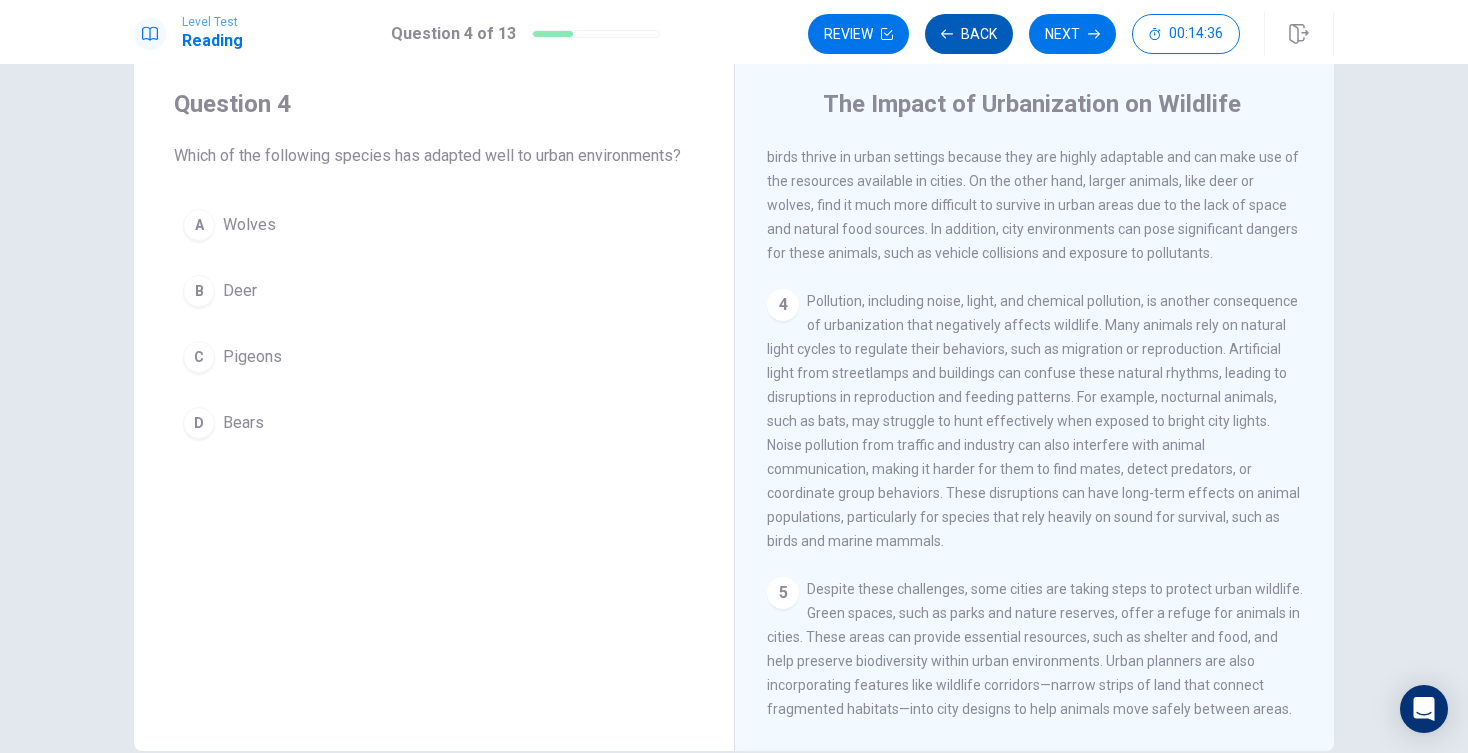 click on "Back" at bounding box center (969, 34) 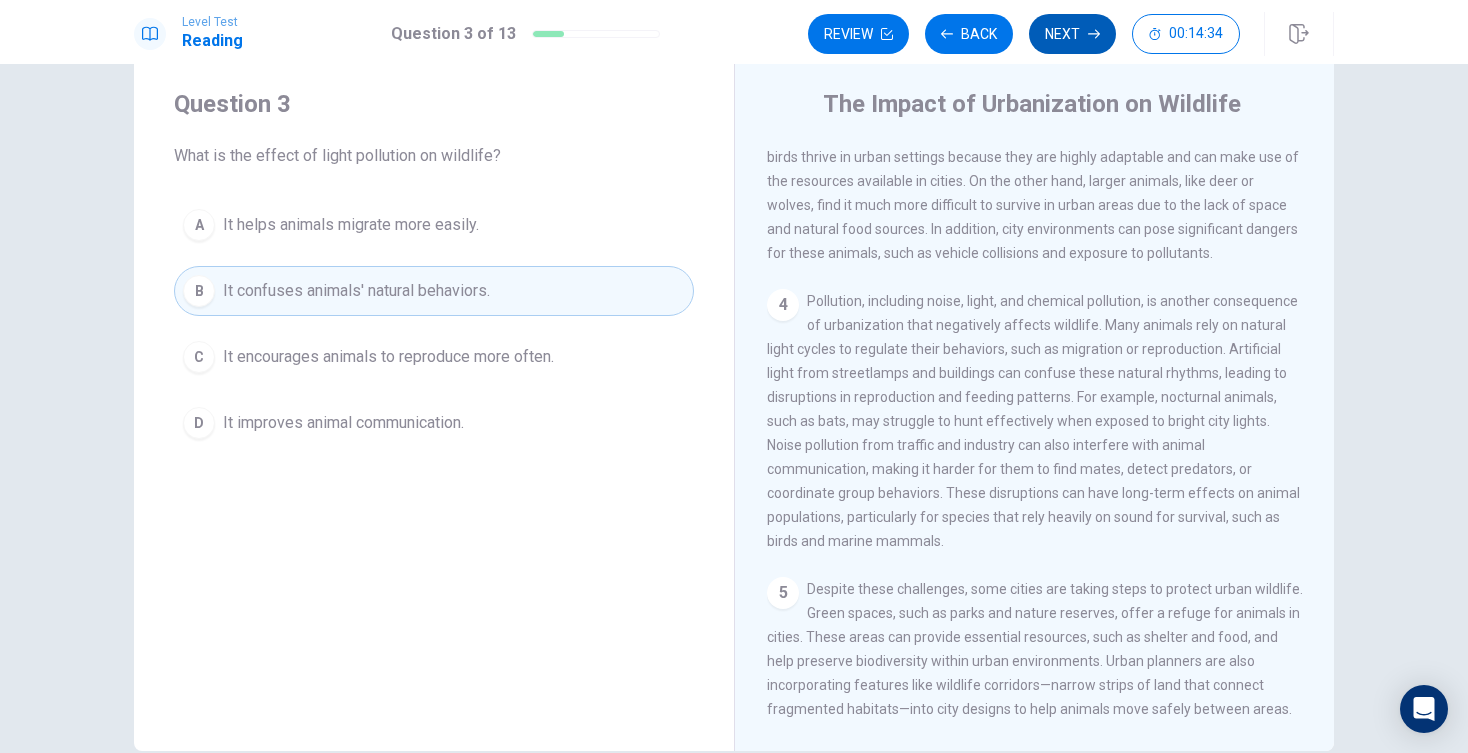 click on "Next" at bounding box center [1072, 34] 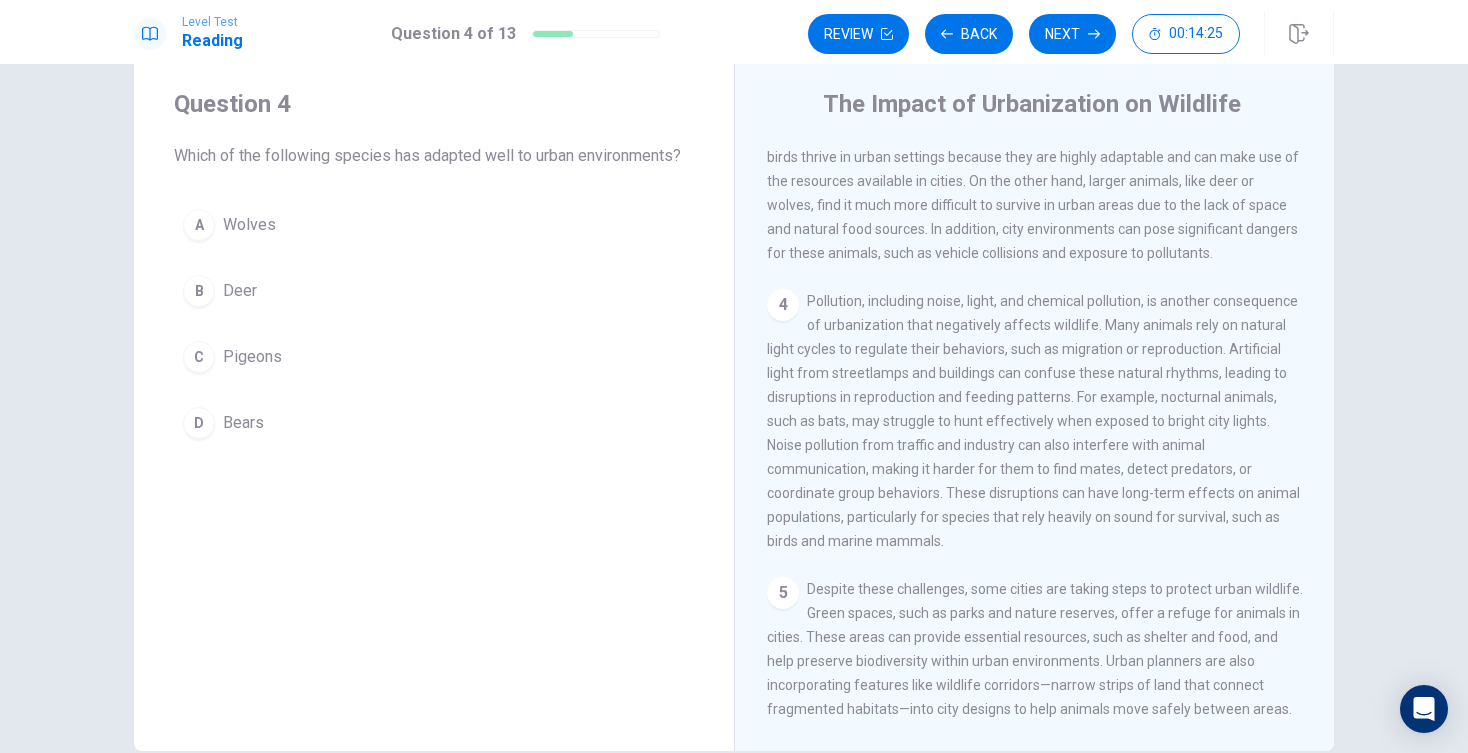 click on "C Pigeons" at bounding box center (434, 357) 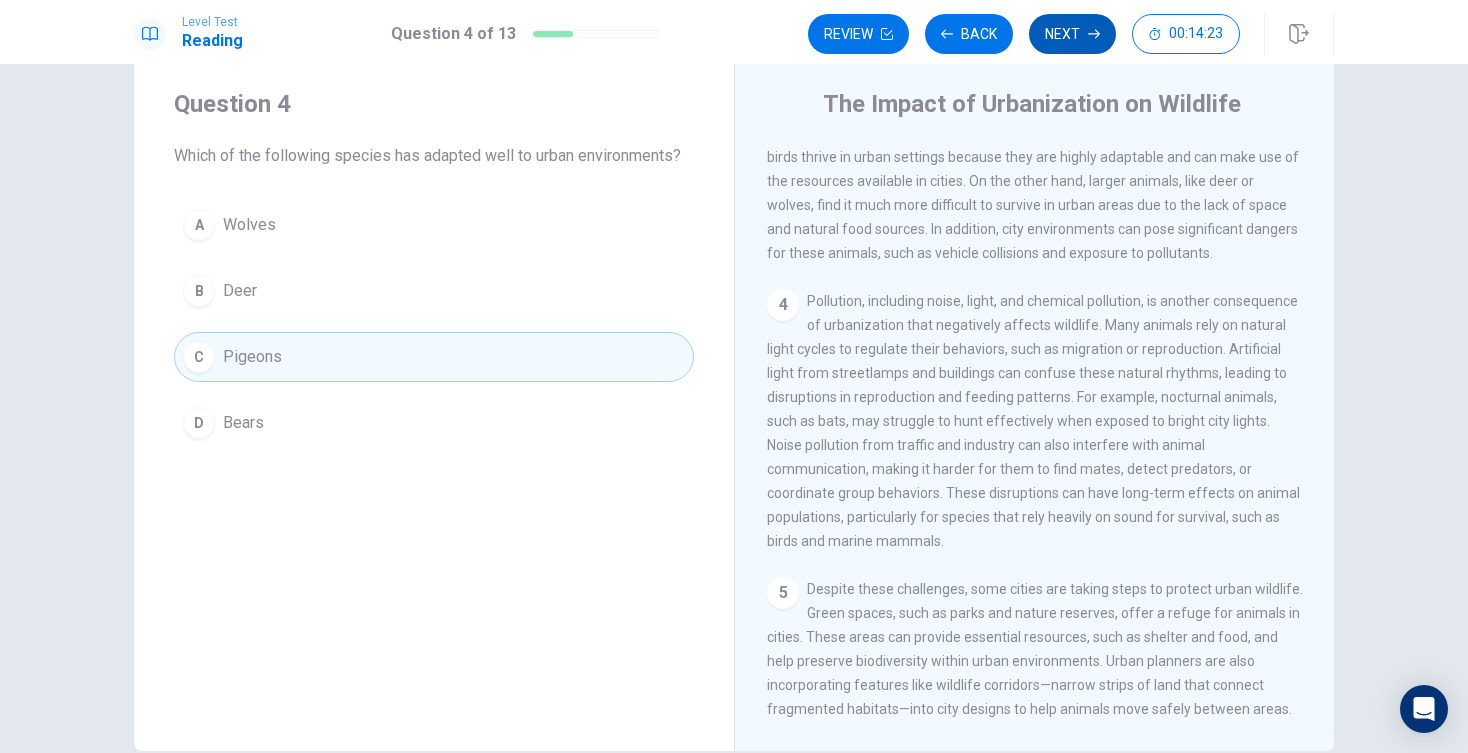 click on "Next" at bounding box center [1072, 34] 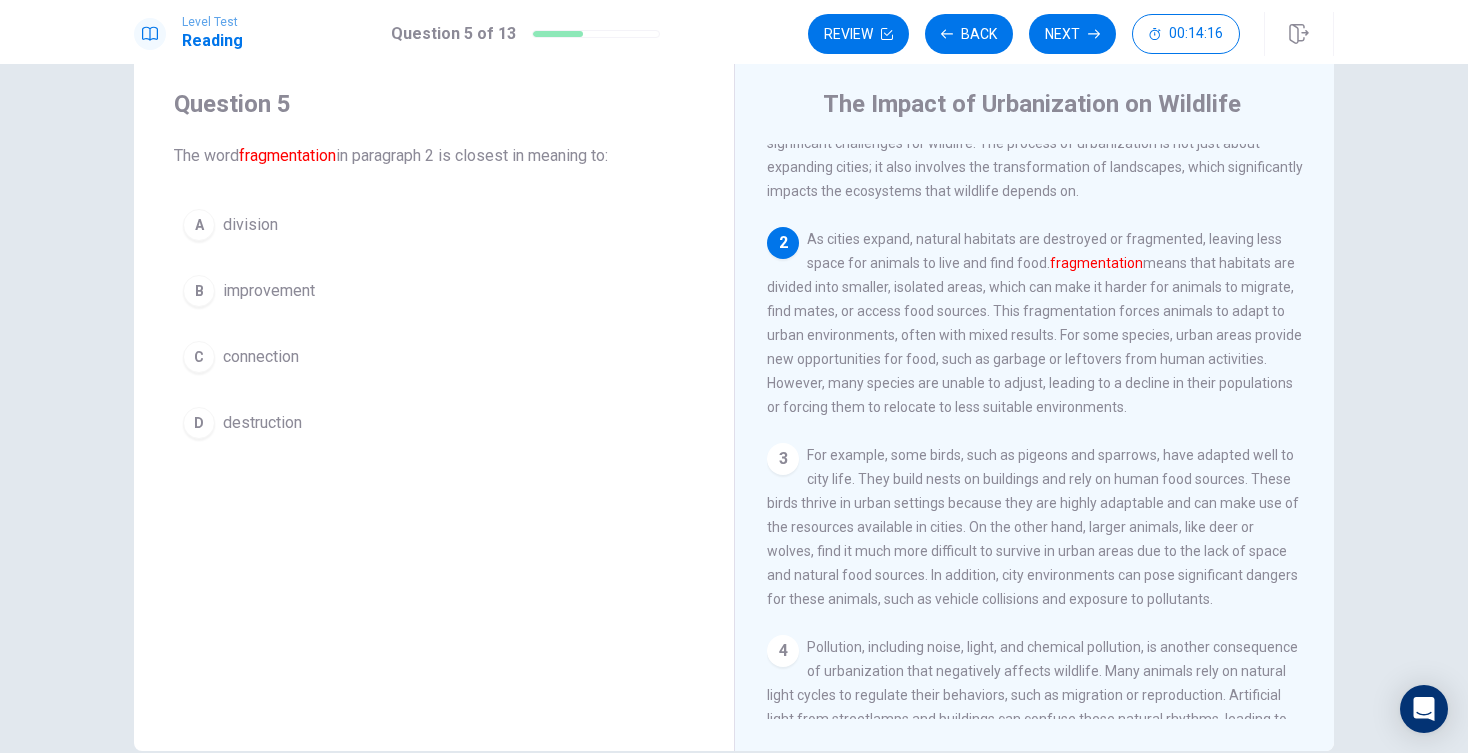 scroll, scrollTop: 102, scrollLeft: 0, axis: vertical 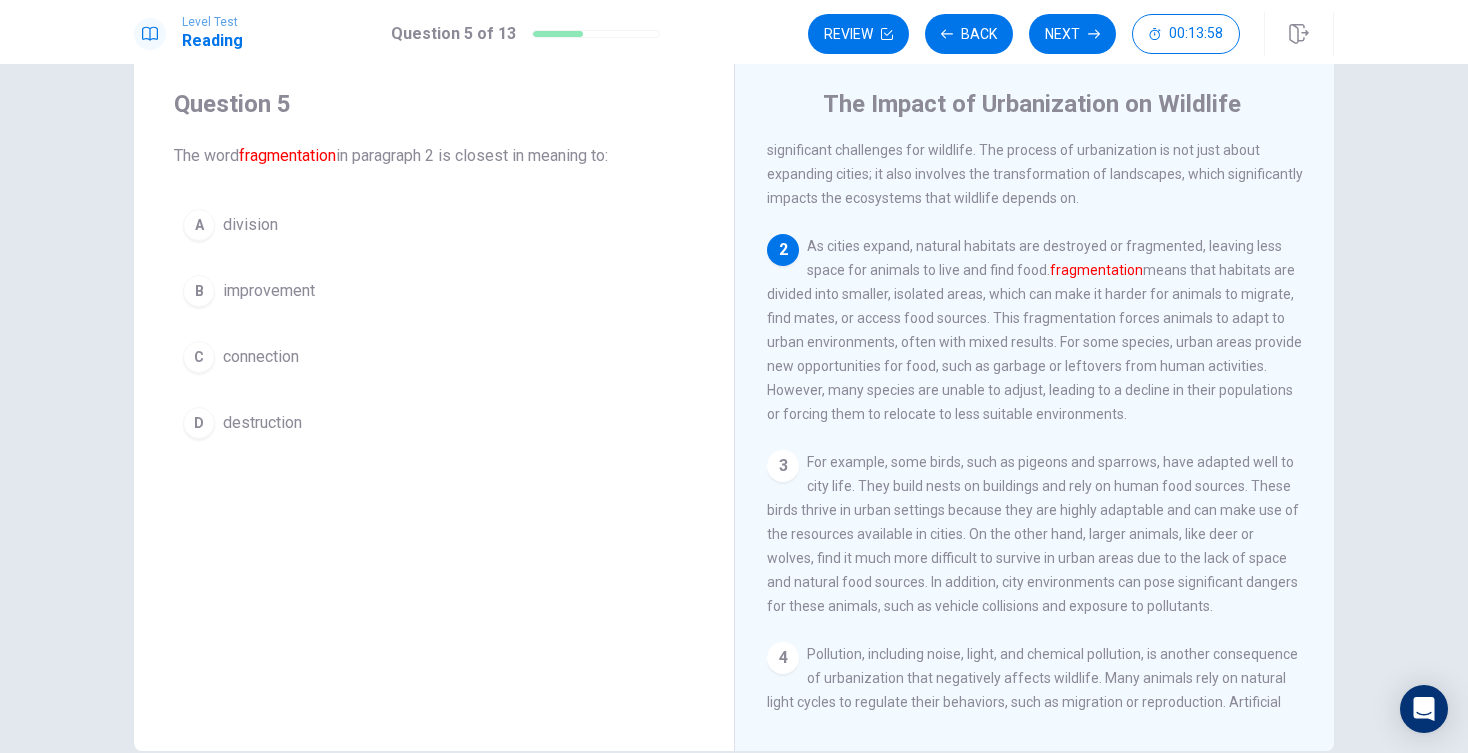 click on "division" at bounding box center (250, 225) 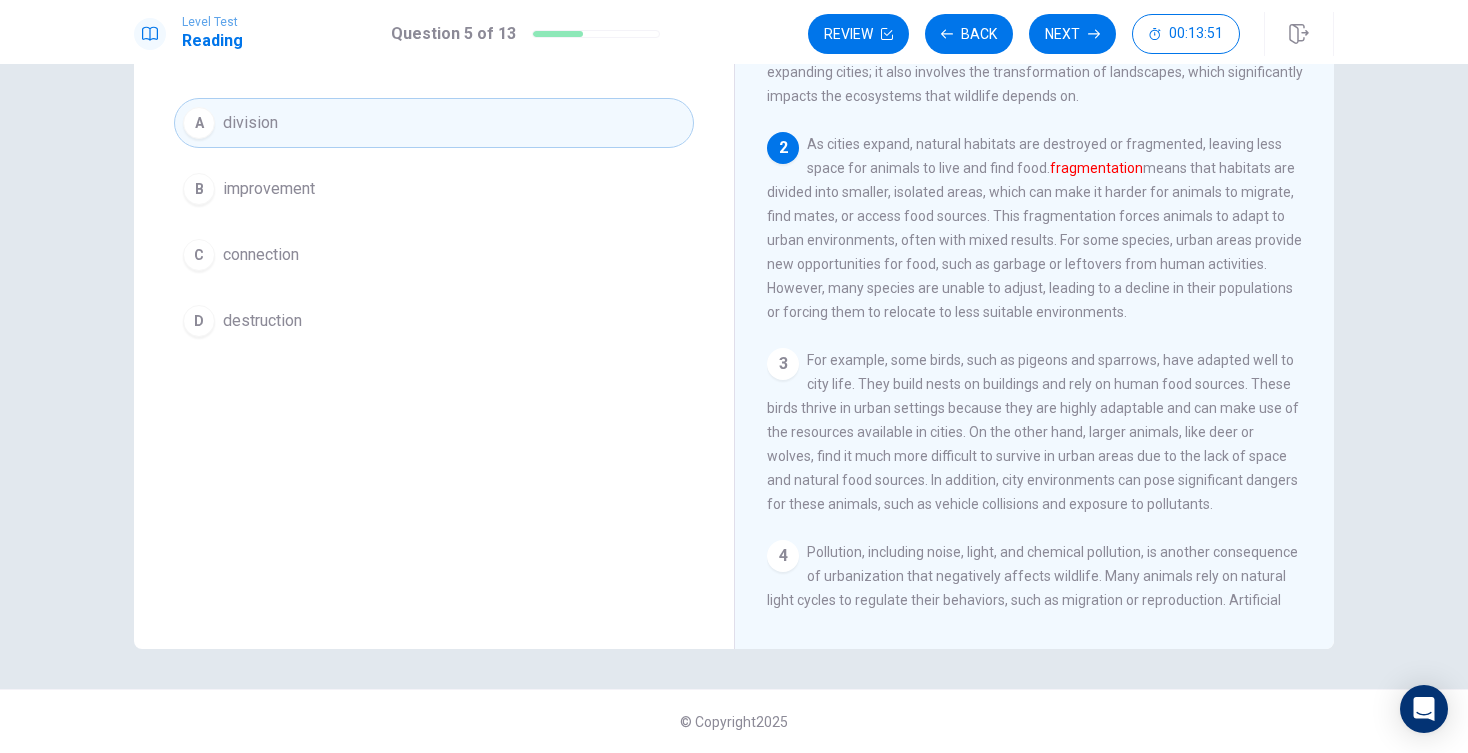 scroll, scrollTop: 150, scrollLeft: 0, axis: vertical 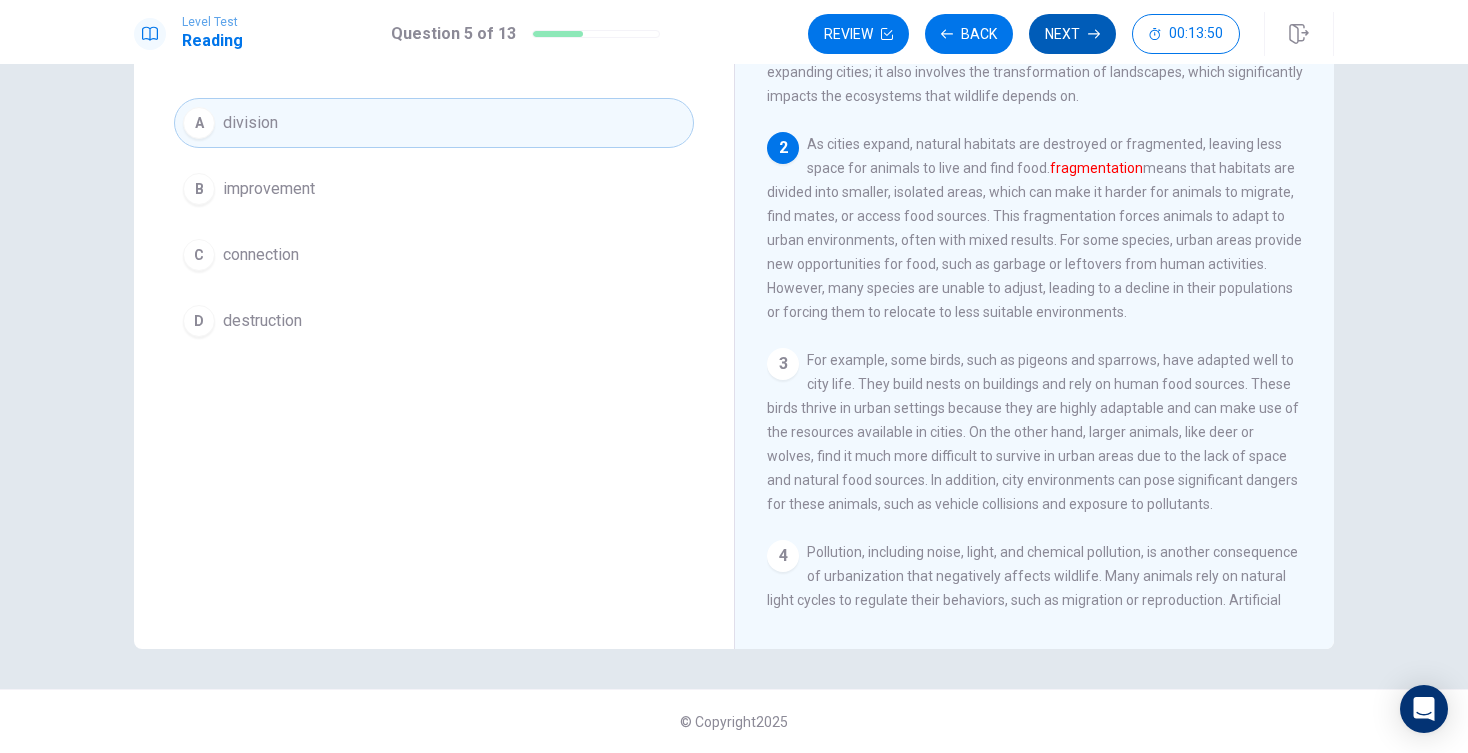 click on "Next" at bounding box center [1072, 34] 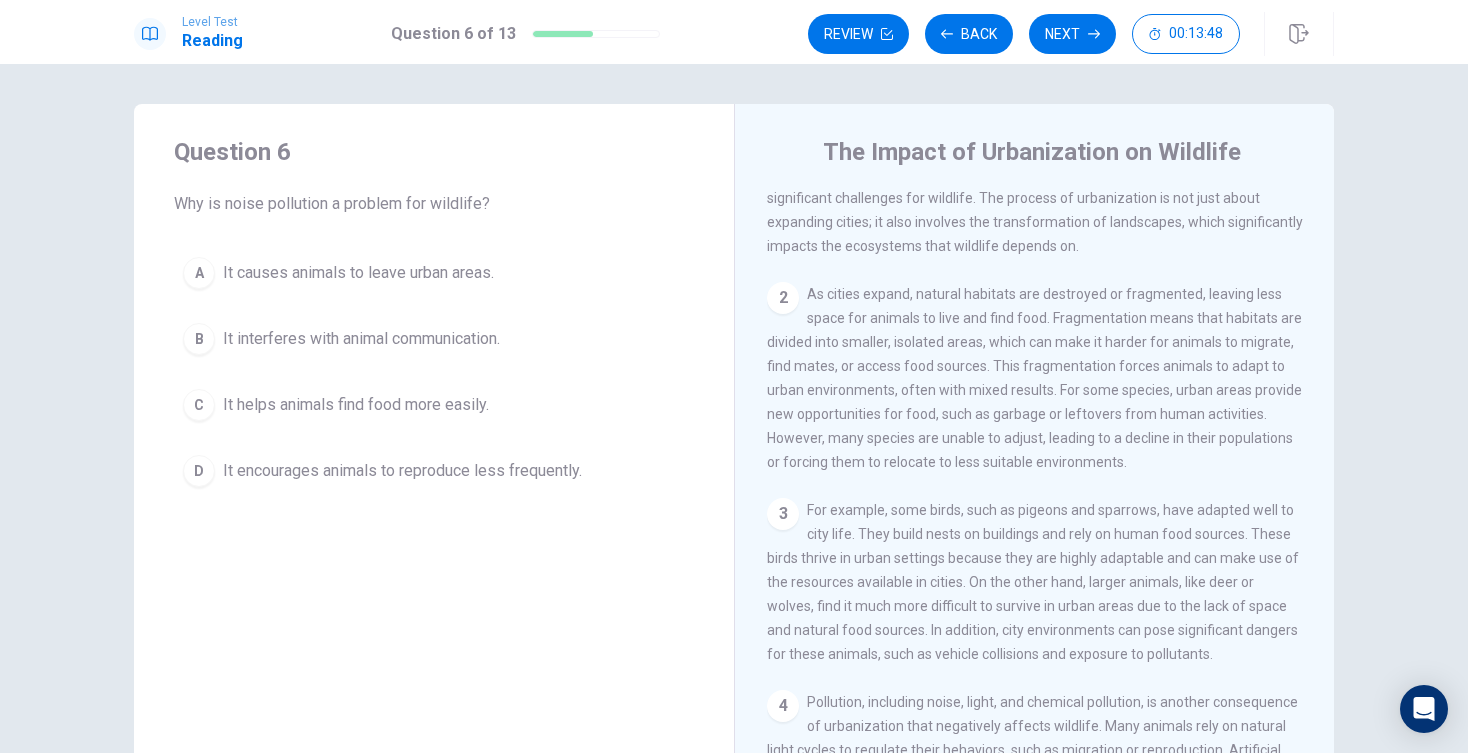 scroll, scrollTop: 0, scrollLeft: 0, axis: both 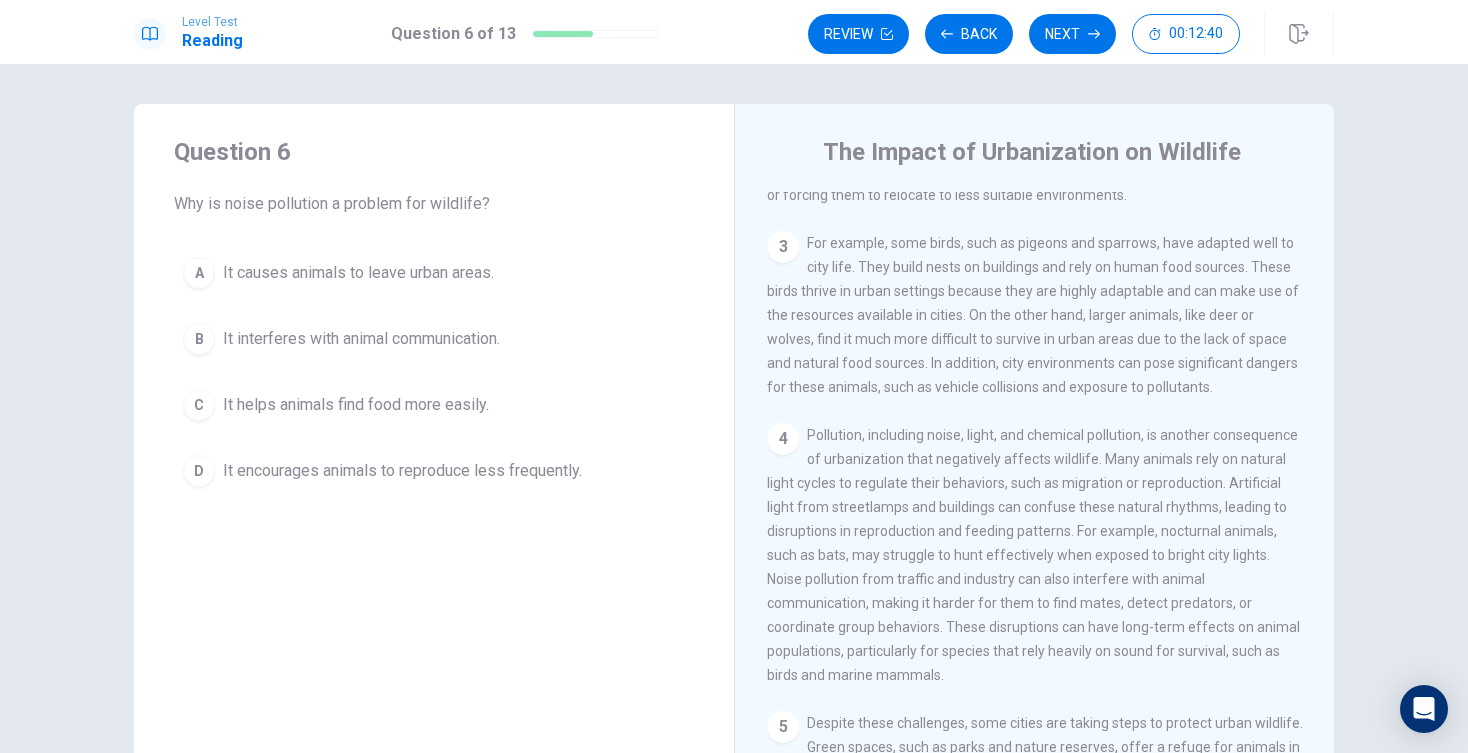 click on "It interferes with animal communication." at bounding box center [361, 339] 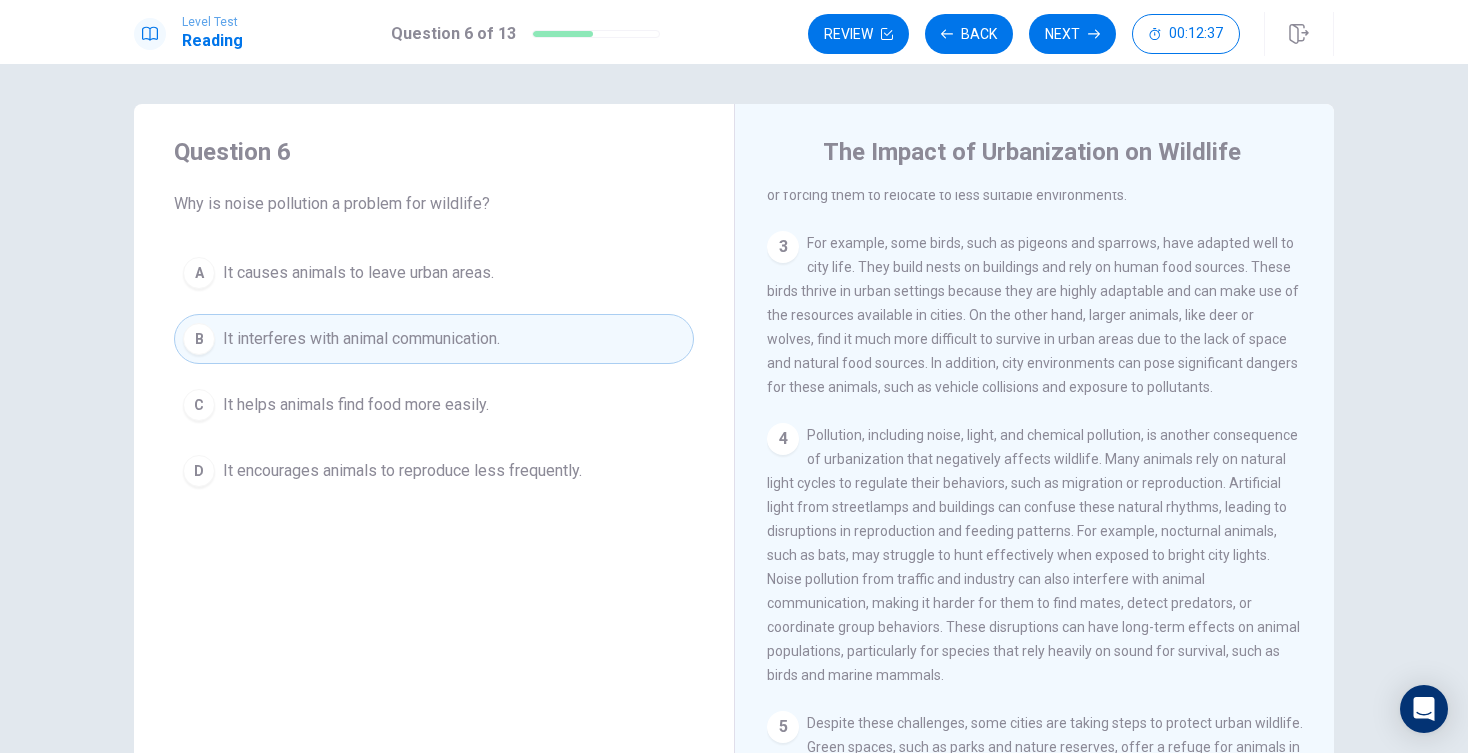 scroll, scrollTop: 0, scrollLeft: 0, axis: both 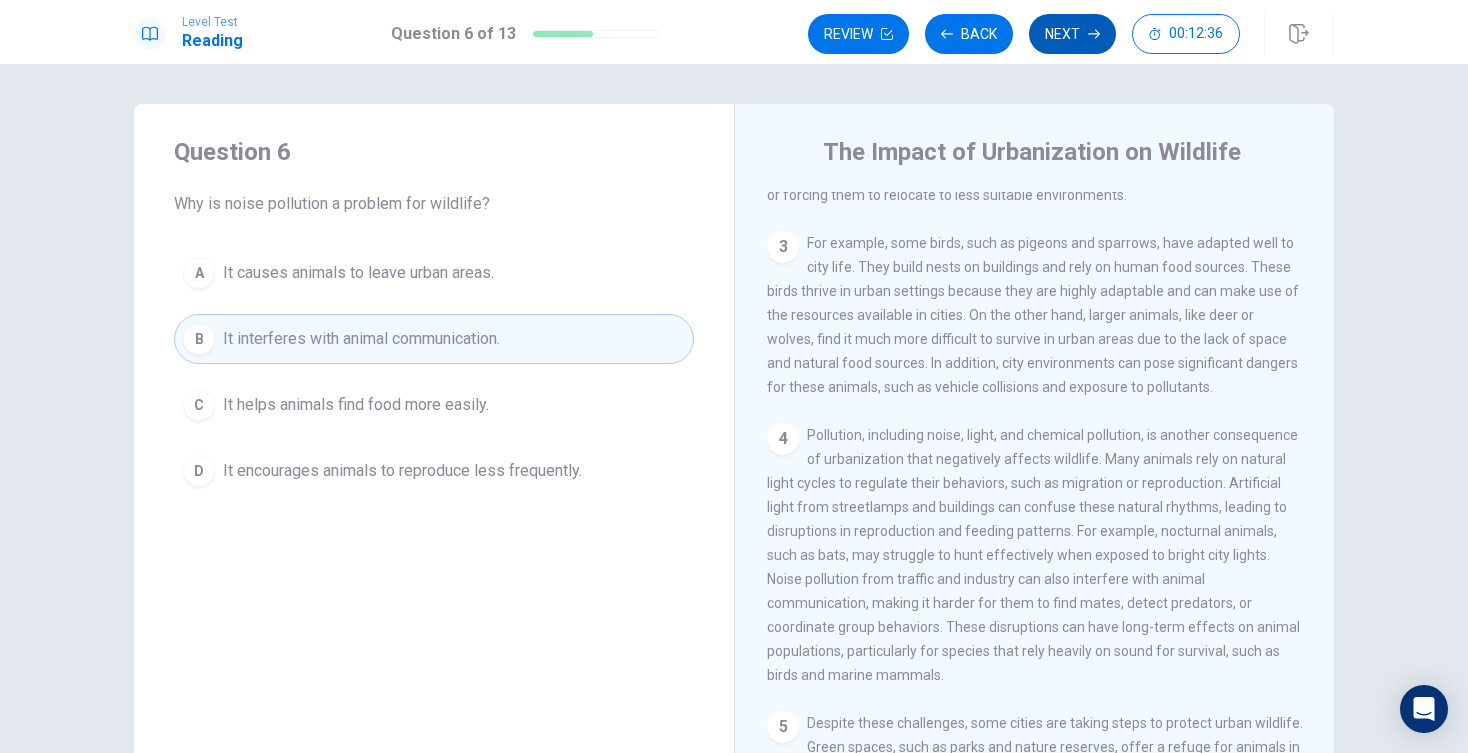 click on "Next" at bounding box center [1072, 34] 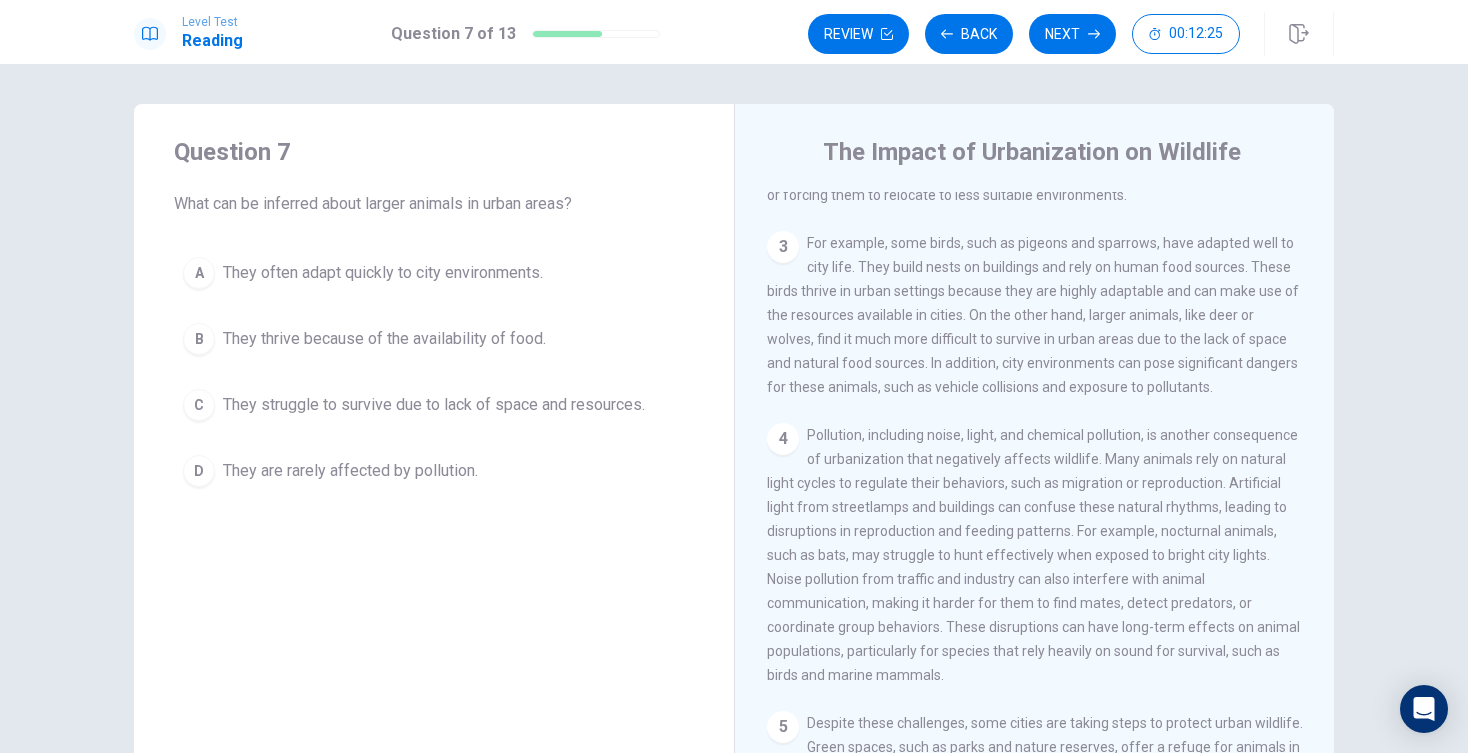 click on "They struggle to survive due to lack of space and resources." at bounding box center [434, 405] 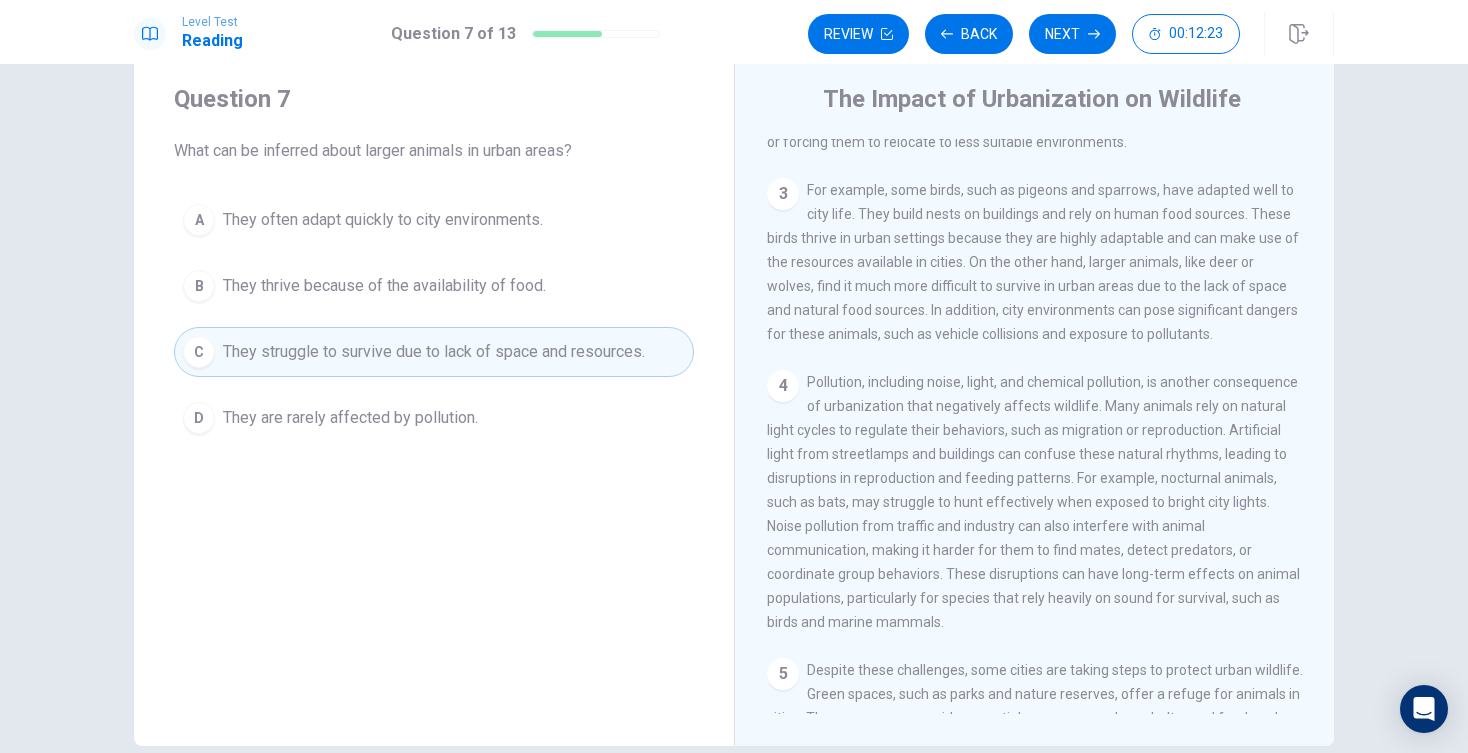 scroll, scrollTop: 55, scrollLeft: 0, axis: vertical 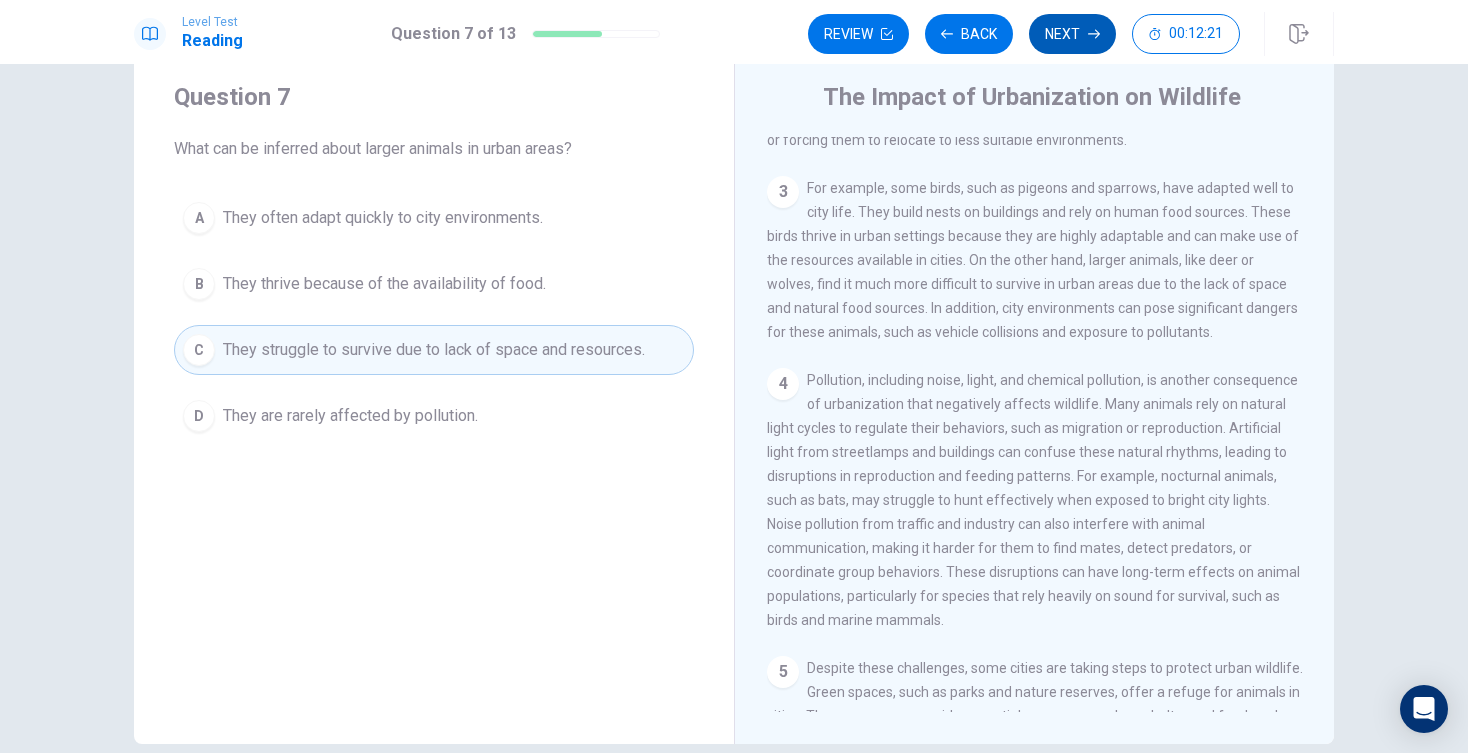 click on "Next" at bounding box center [1072, 34] 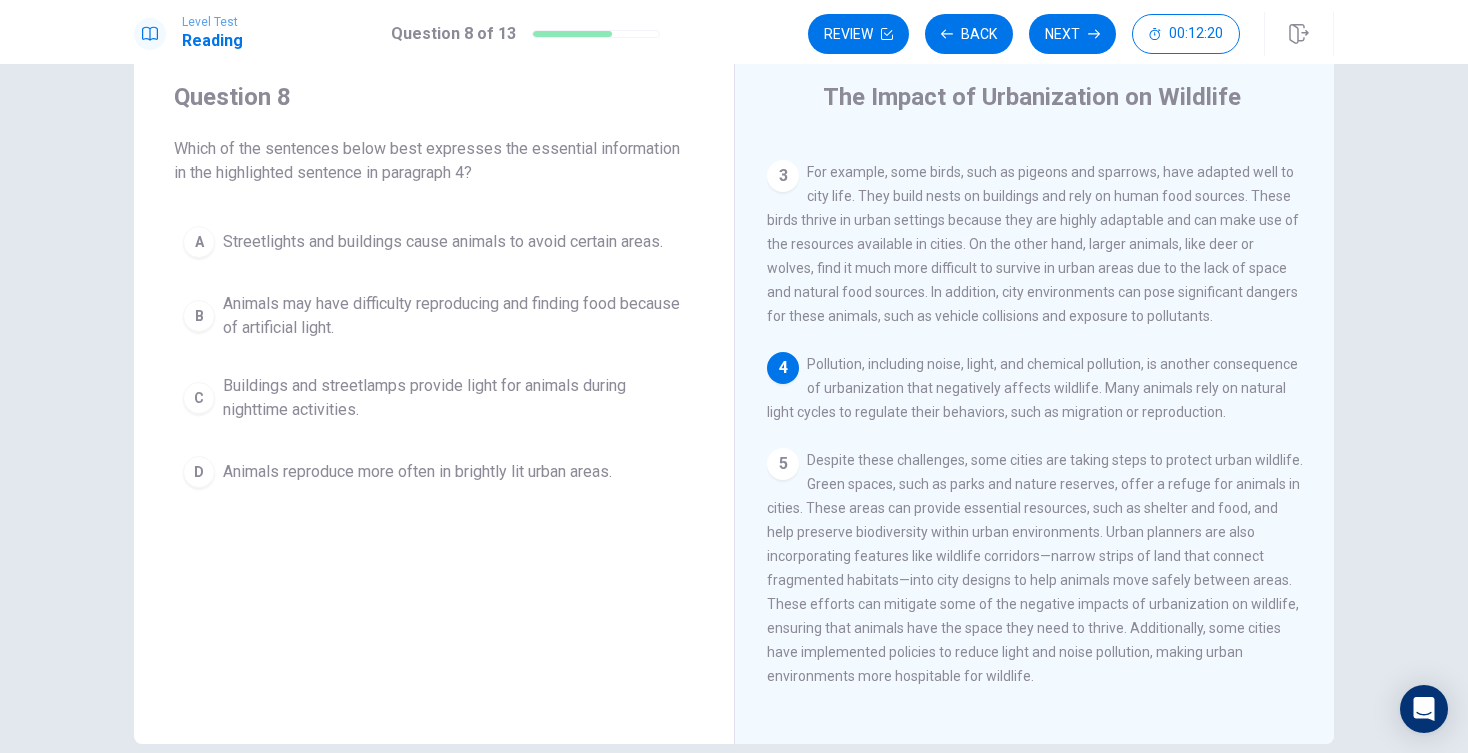 scroll, scrollTop: 0, scrollLeft: 0, axis: both 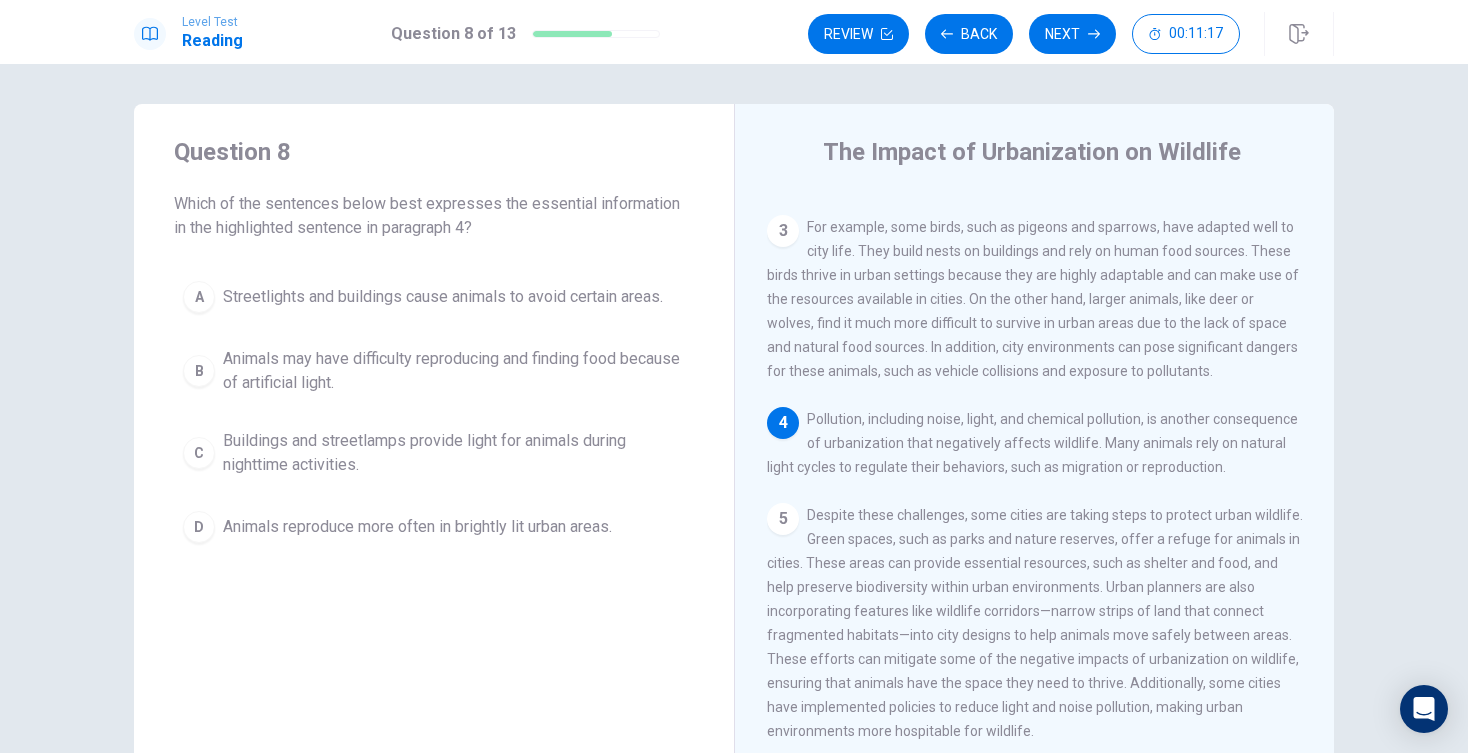 click on "Animals may have difficulty reproducing and finding food because of artificial light." at bounding box center (454, 371) 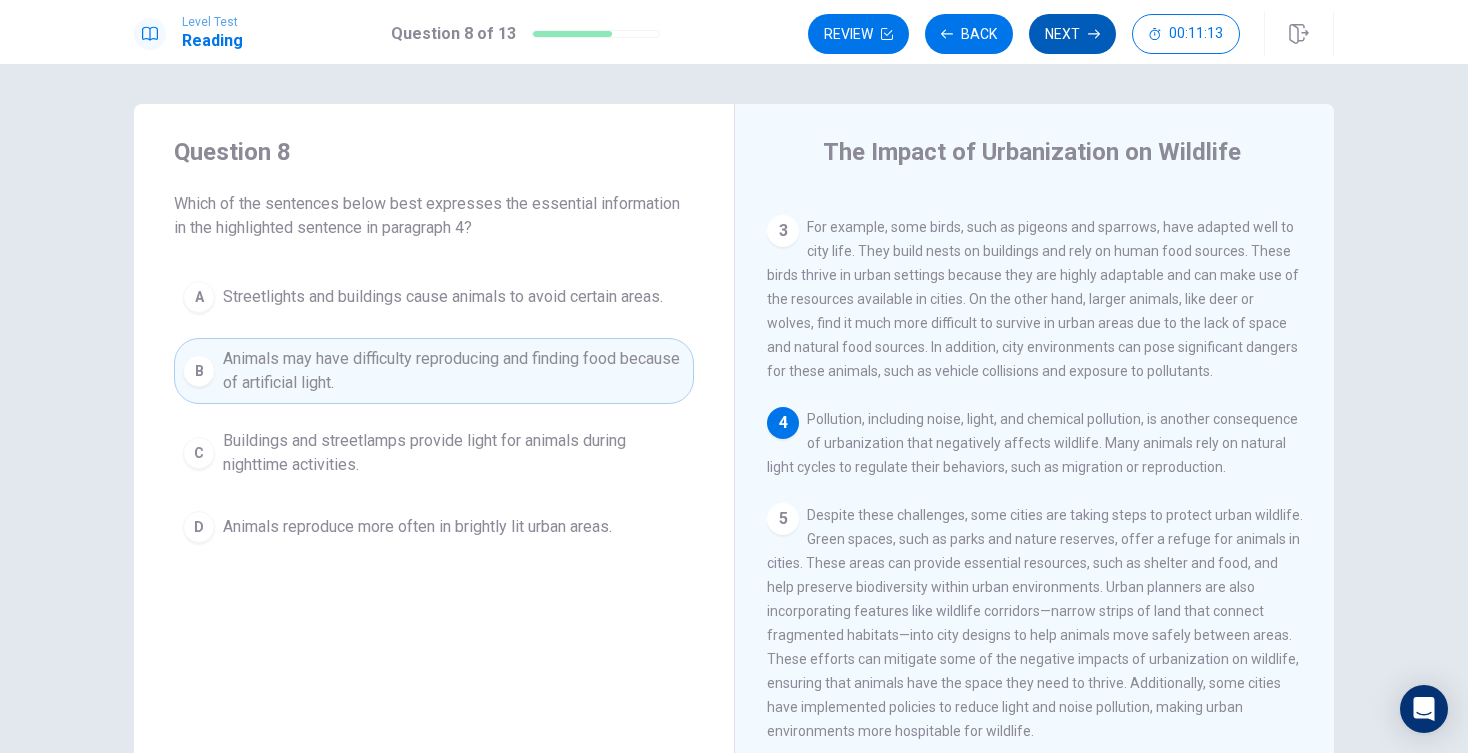 click on "Next" at bounding box center [1072, 34] 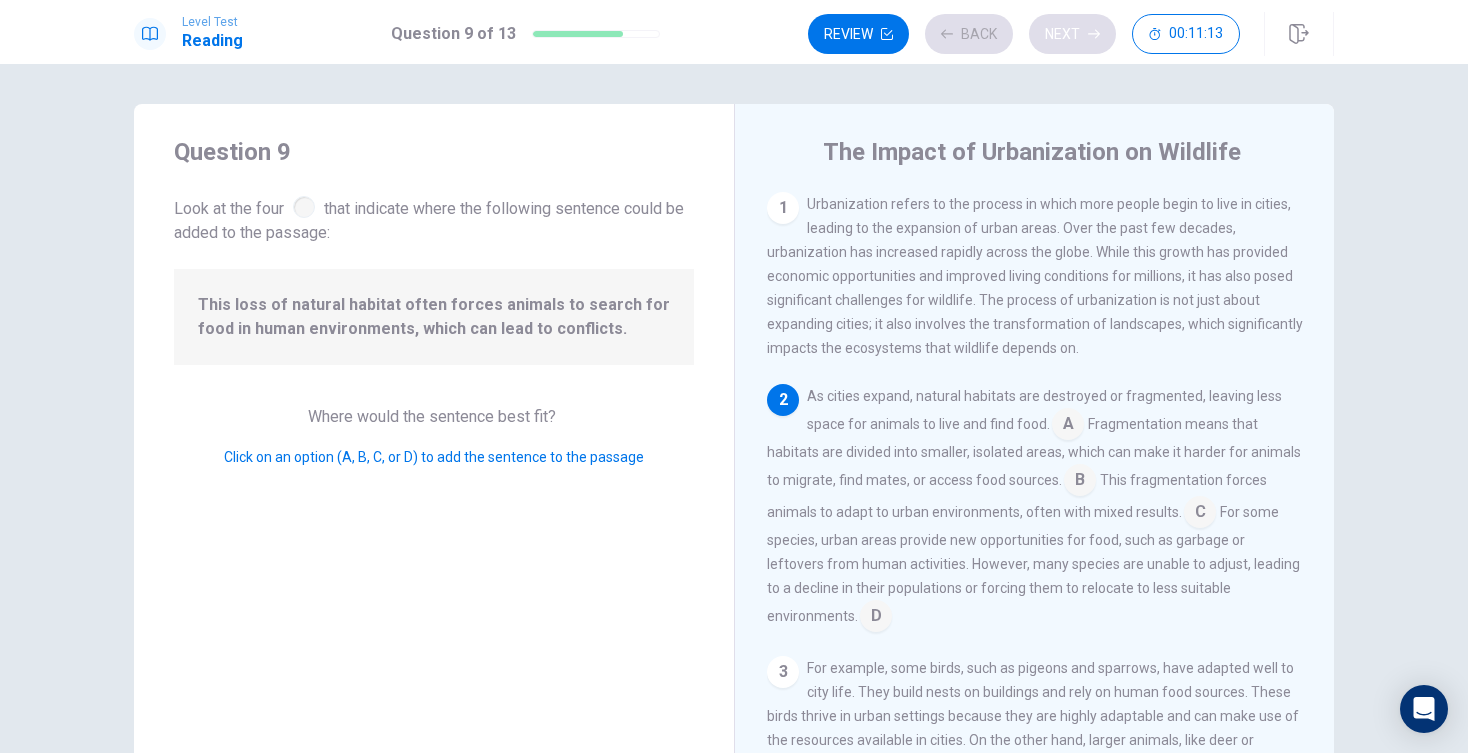 scroll, scrollTop: 65, scrollLeft: 0, axis: vertical 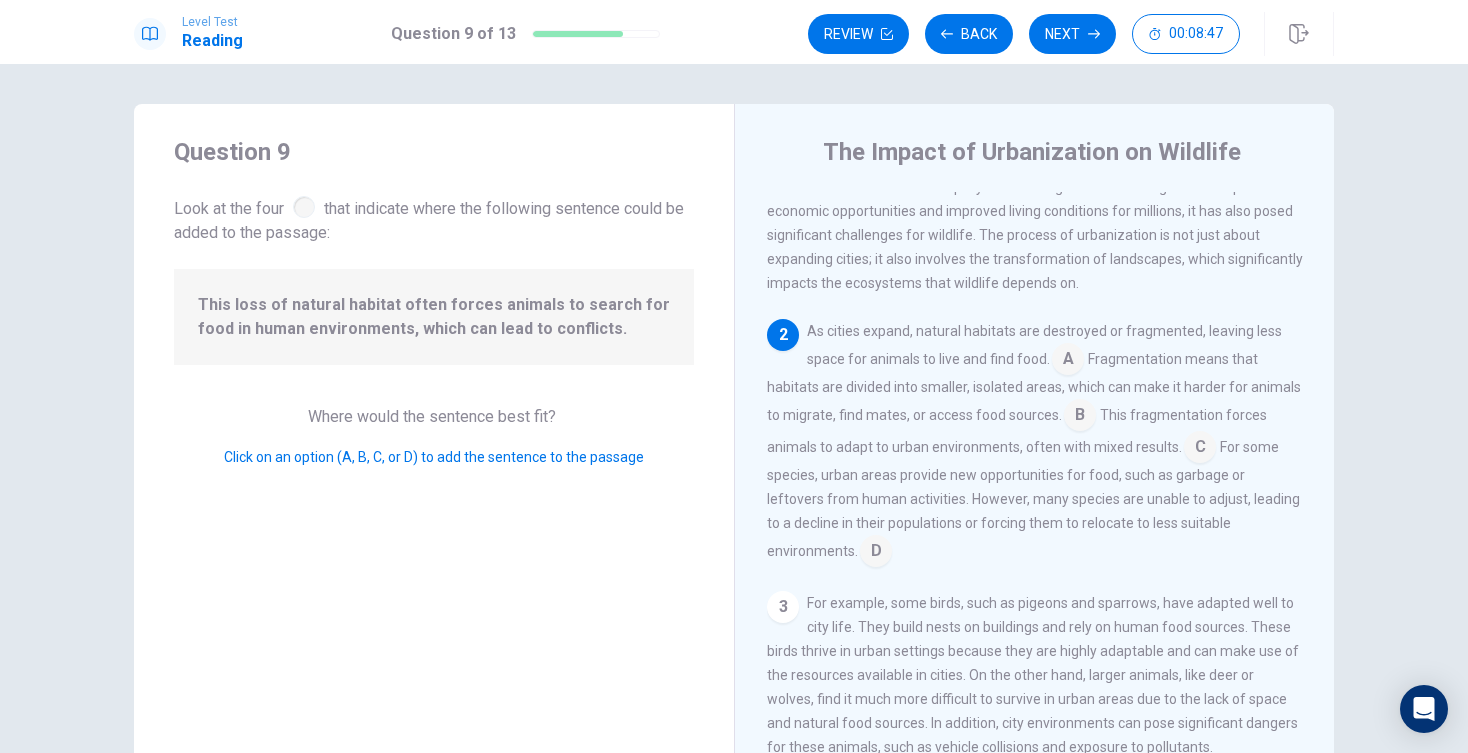 click on "Question 9 Look at the four     that indicate where the following sentence could be added to the passage: This loss of natural habitat often forces animals to search for food in human environments, which can lead to conflicts. Where would the sentence best fit?   Click on an option (A, B, C, or D) to add the sentence to the passage" at bounding box center [434, 451] 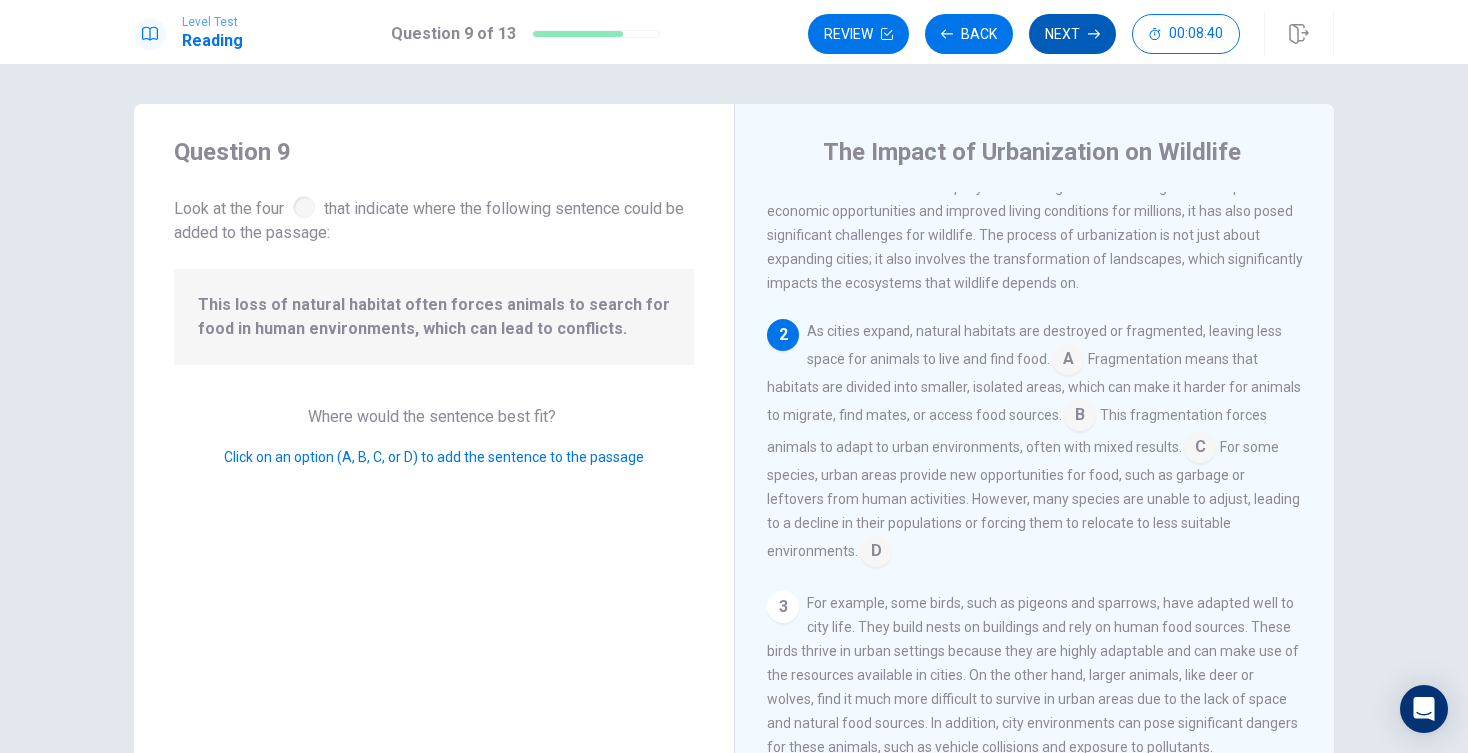 click on "Next" at bounding box center [1072, 34] 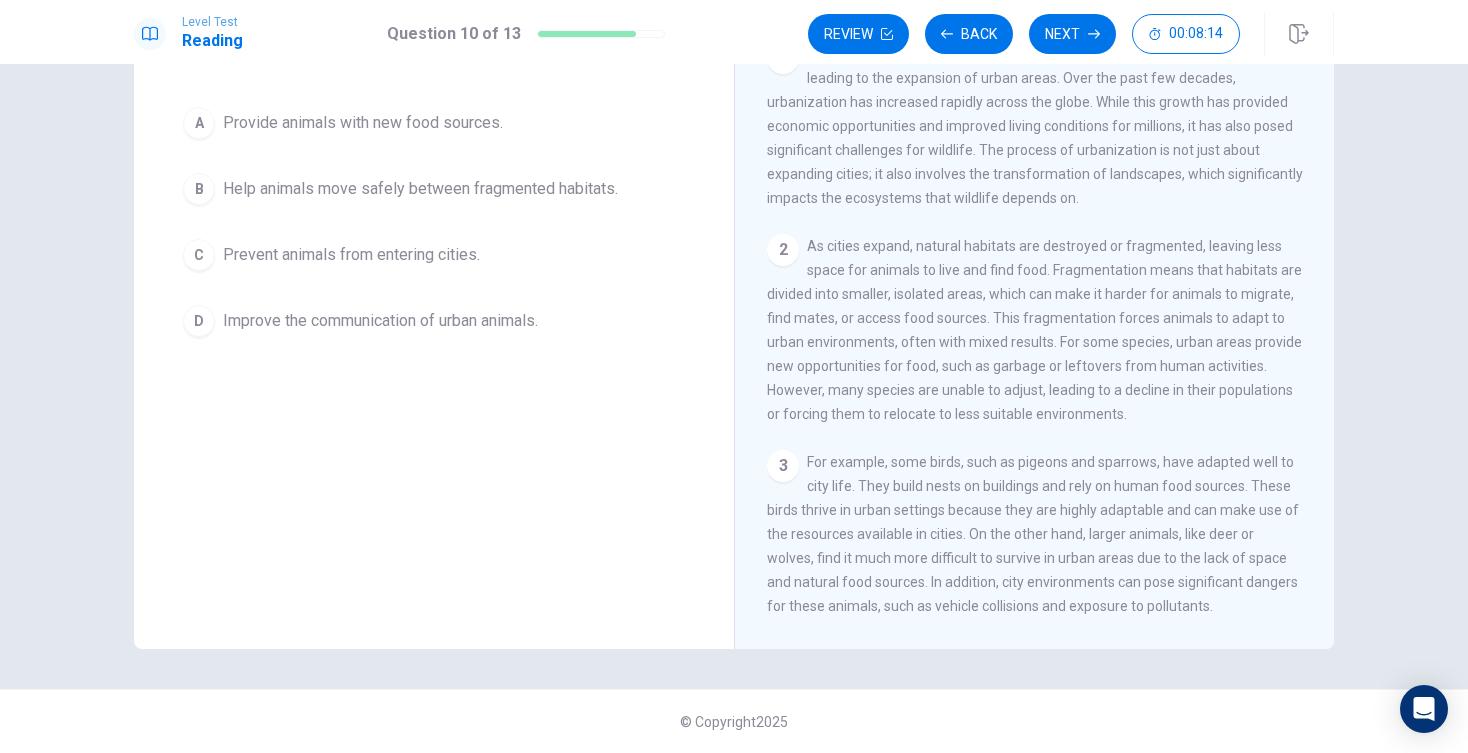 scroll, scrollTop: 150, scrollLeft: 0, axis: vertical 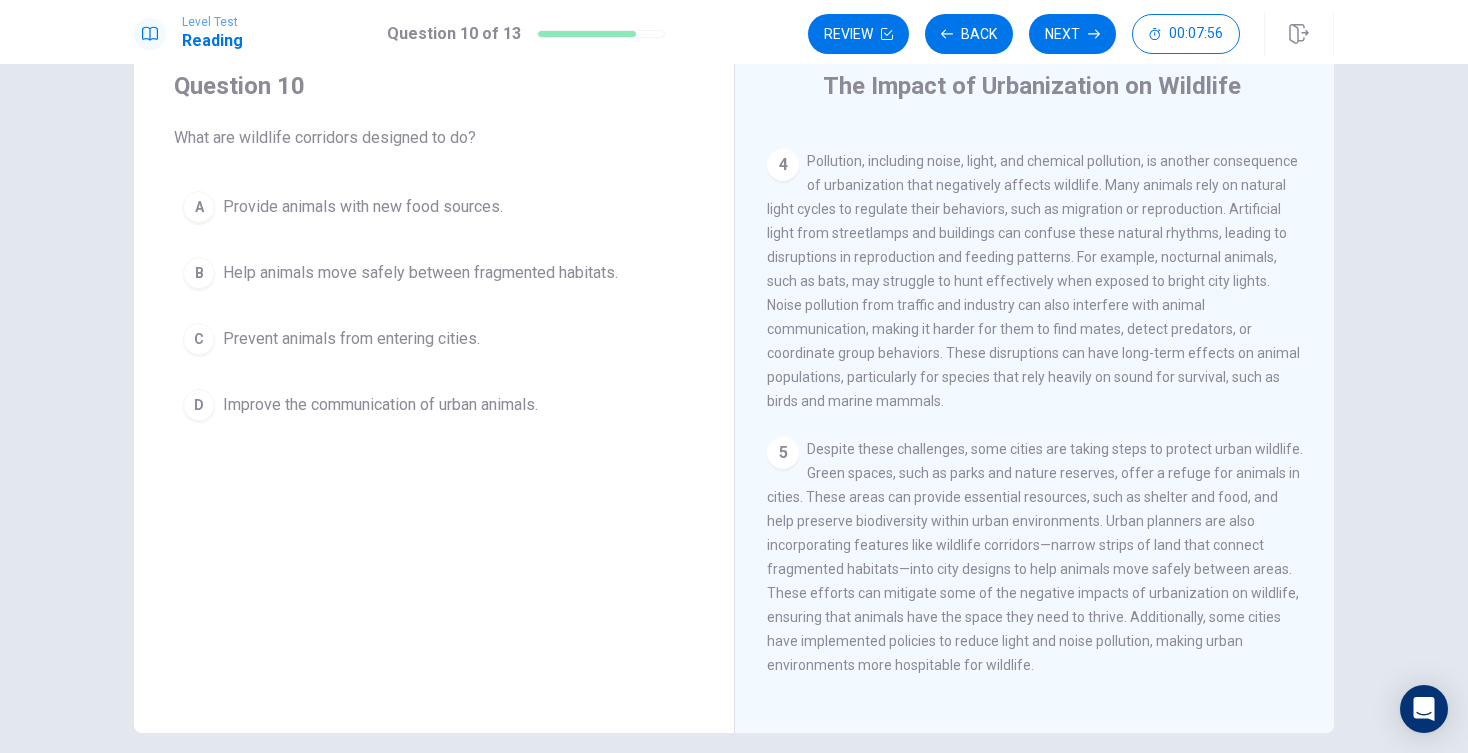 click on "Help animals move safely between fragmented habitats." at bounding box center [420, 273] 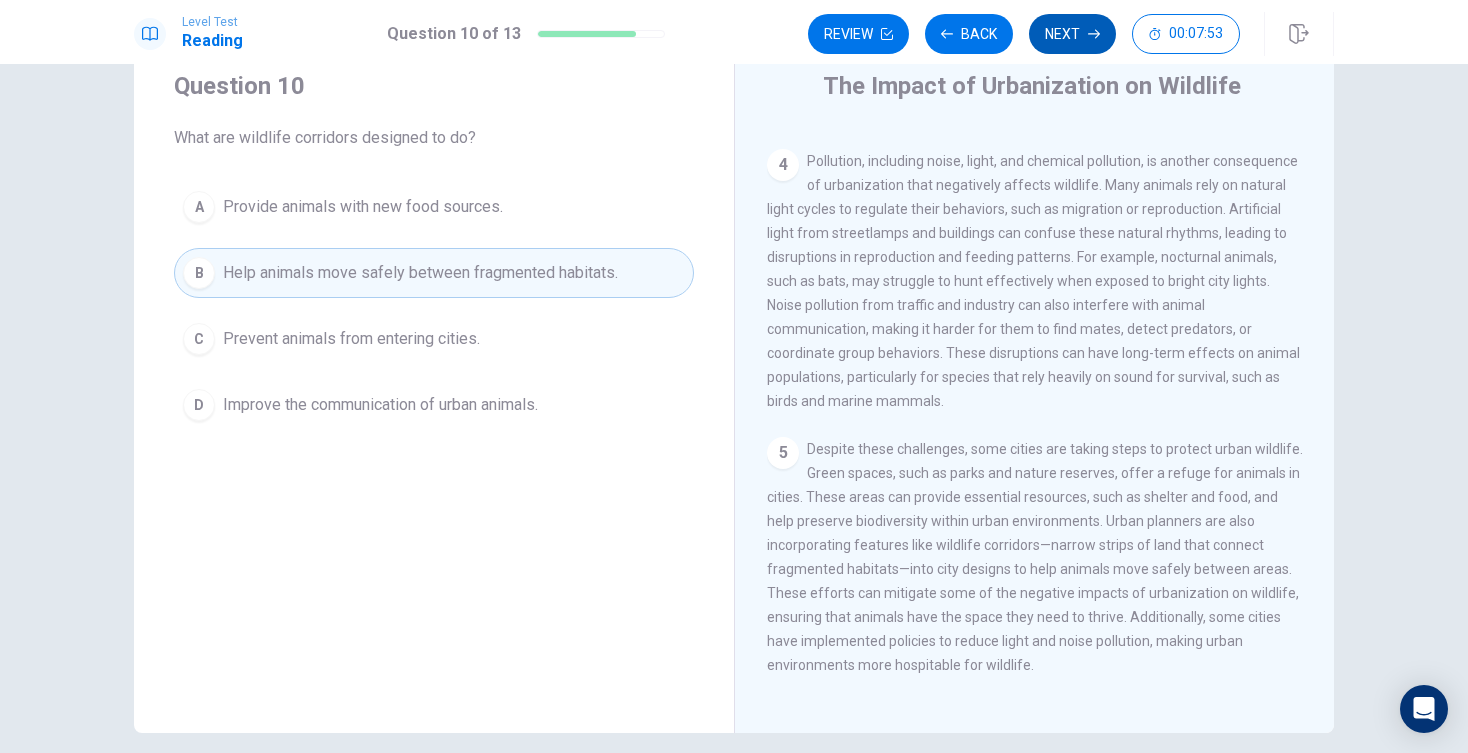 click on "Next" at bounding box center [1072, 34] 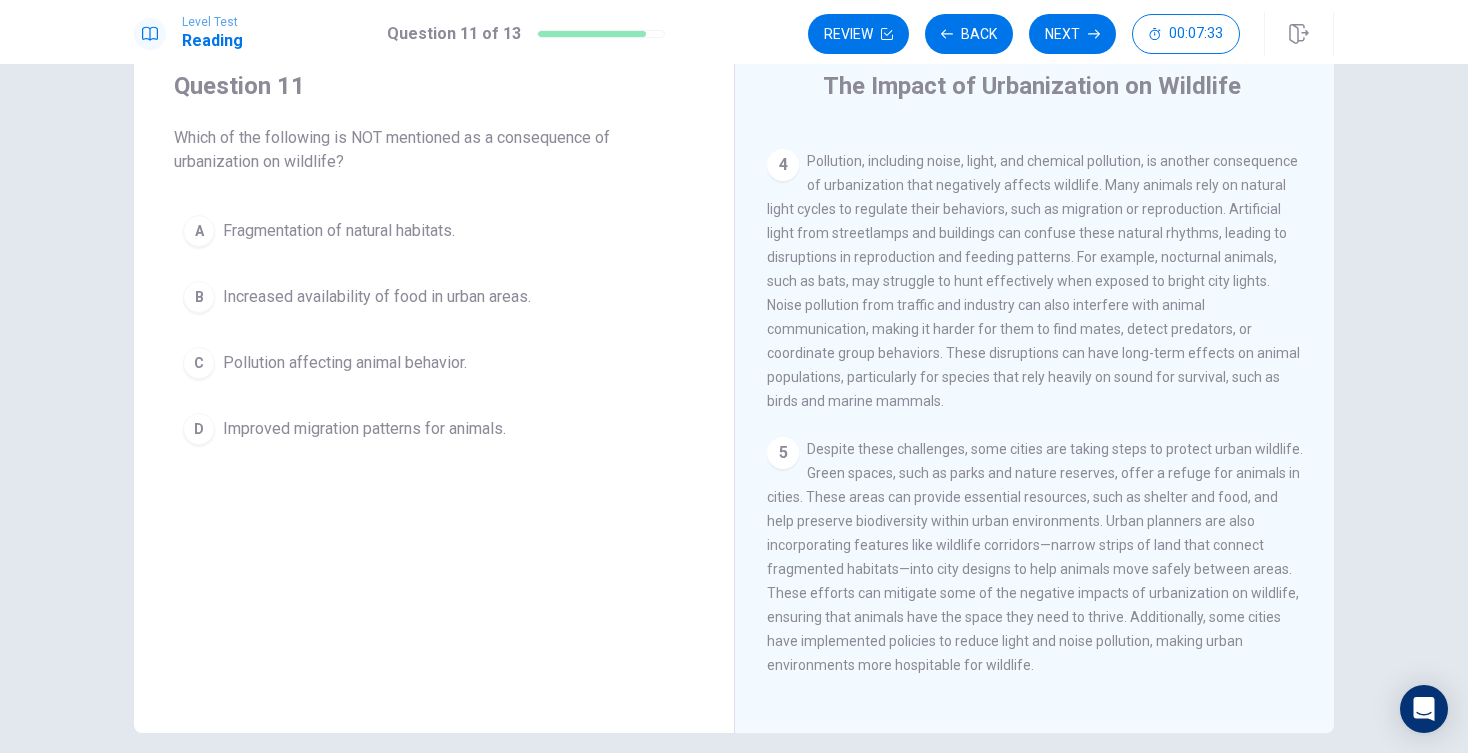 click on "Improved migration patterns for animals." at bounding box center (364, 429) 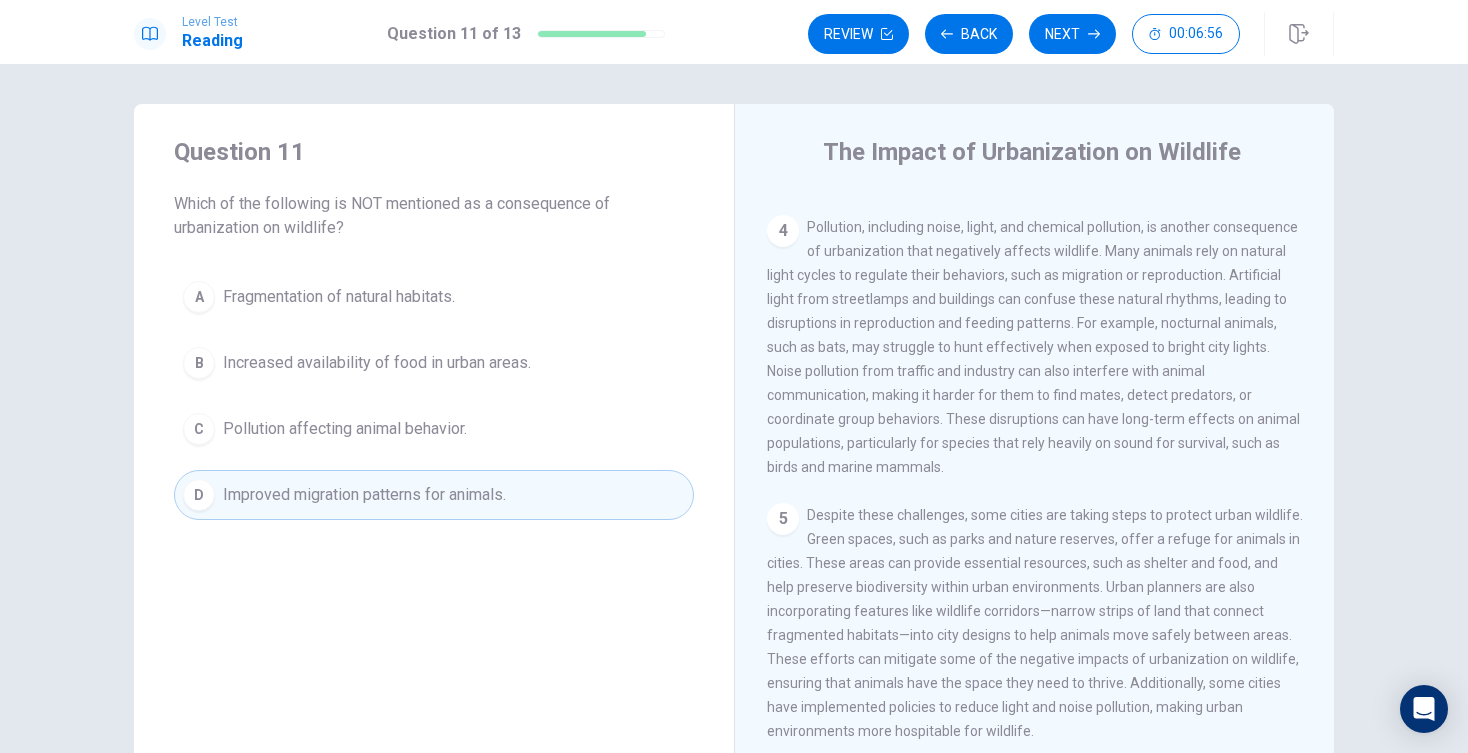 scroll, scrollTop: 50, scrollLeft: 0, axis: vertical 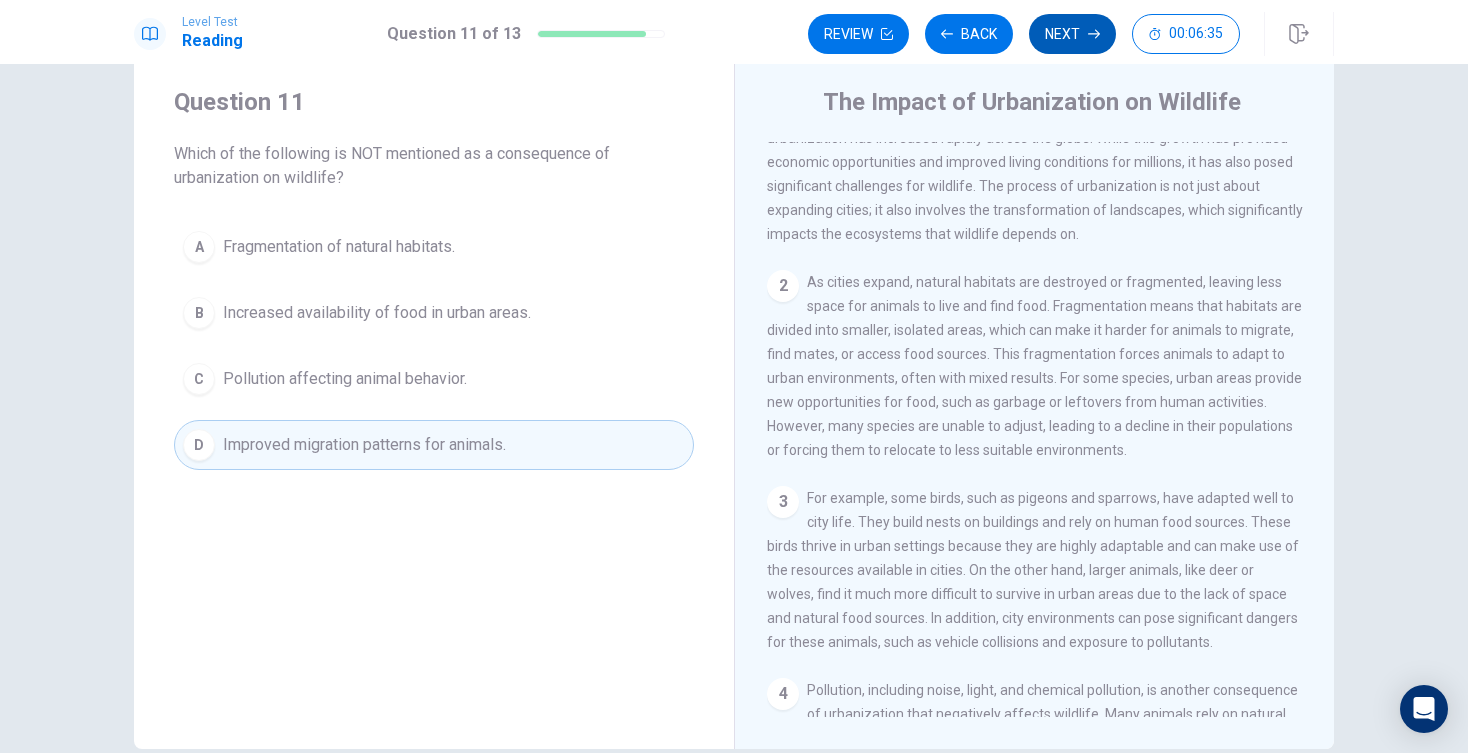 click on "Next" at bounding box center (1072, 34) 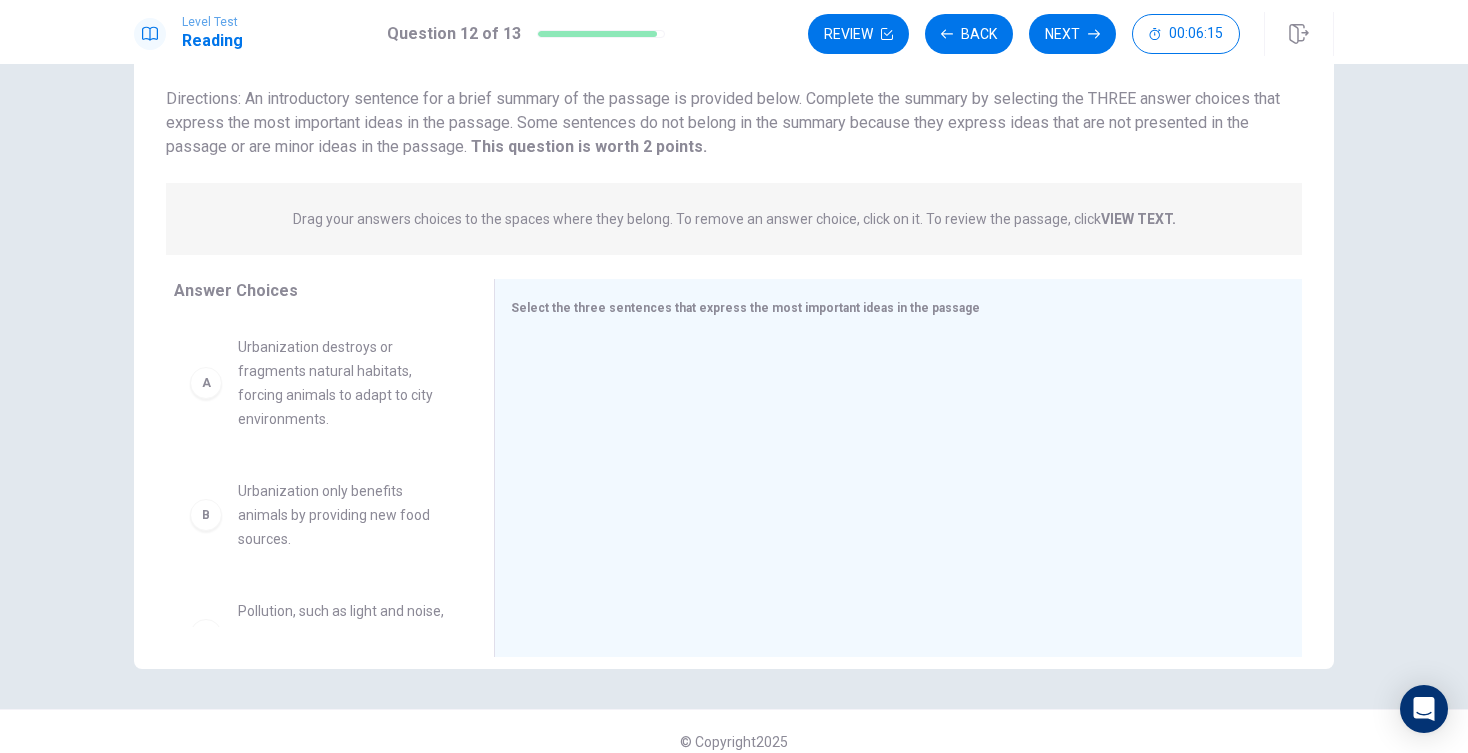 scroll, scrollTop: 141, scrollLeft: 0, axis: vertical 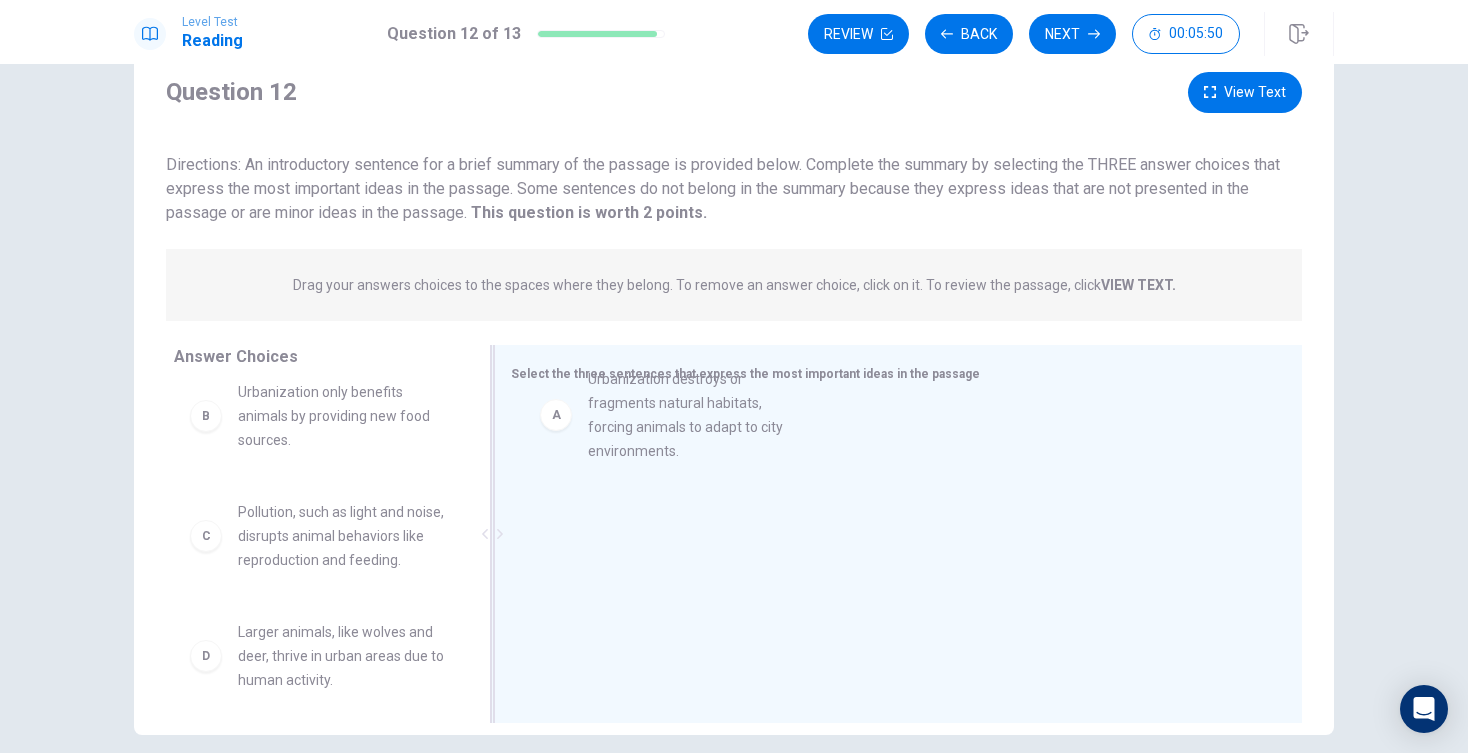 drag, startPoint x: 327, startPoint y: 438, endPoint x: 690, endPoint y: 437, distance: 363.00137 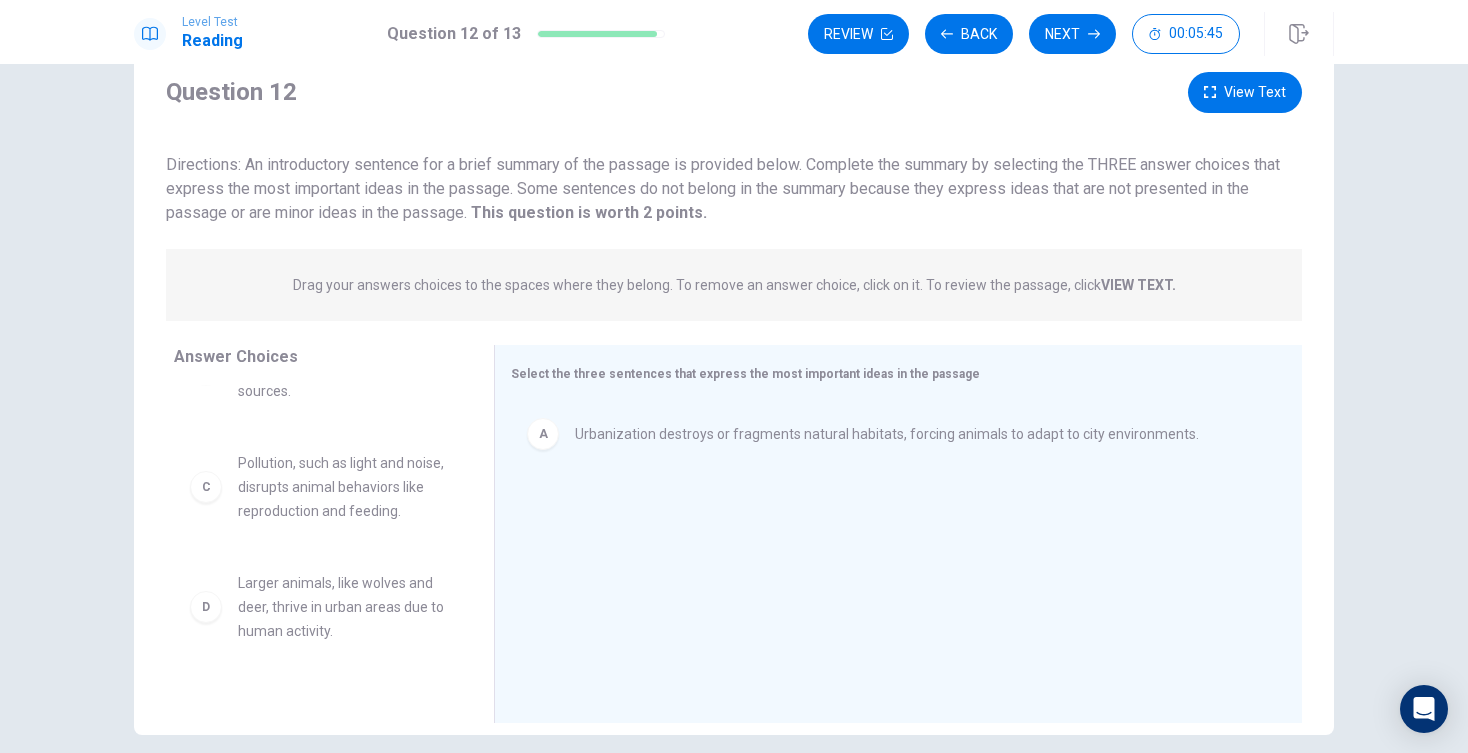 scroll, scrollTop: 78, scrollLeft: 0, axis: vertical 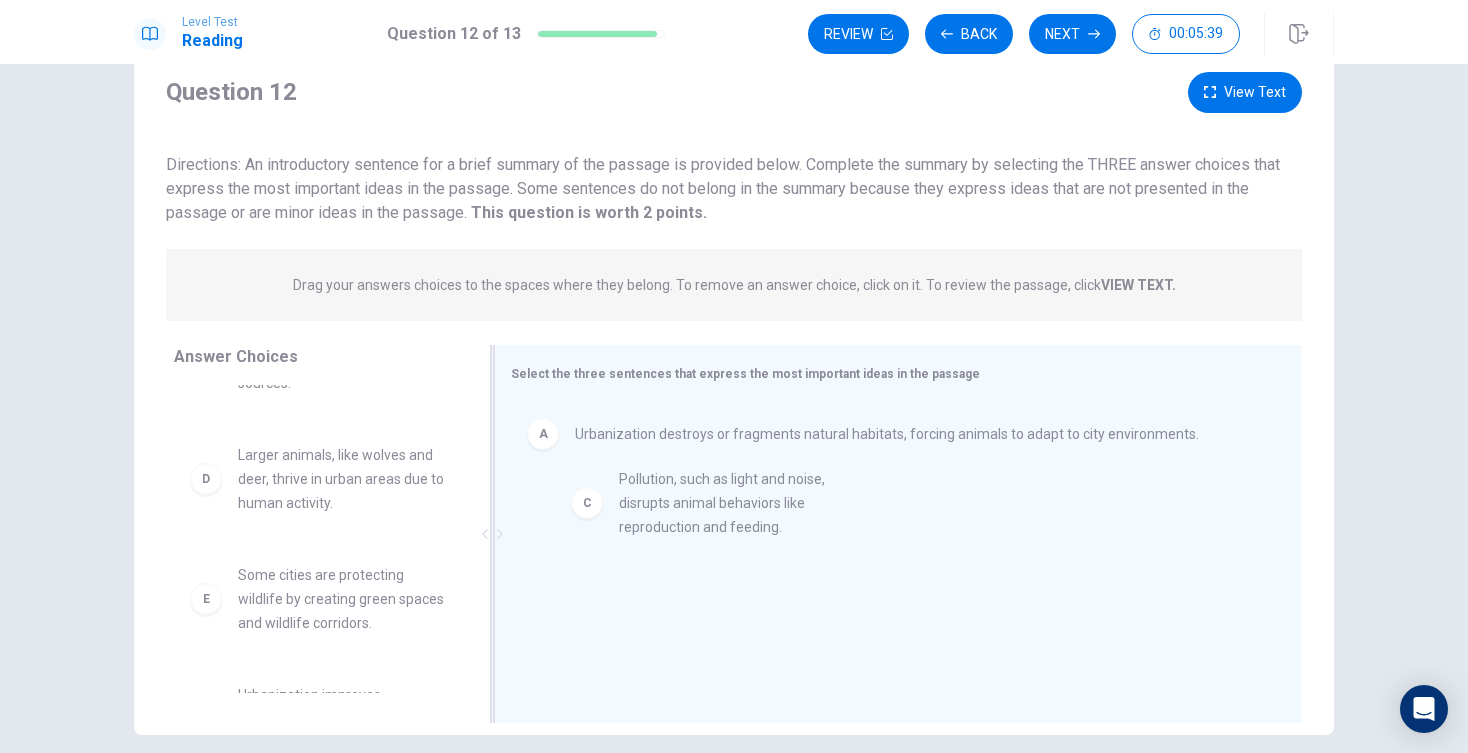 drag, startPoint x: 334, startPoint y: 491, endPoint x: 722, endPoint y: 516, distance: 388.80457 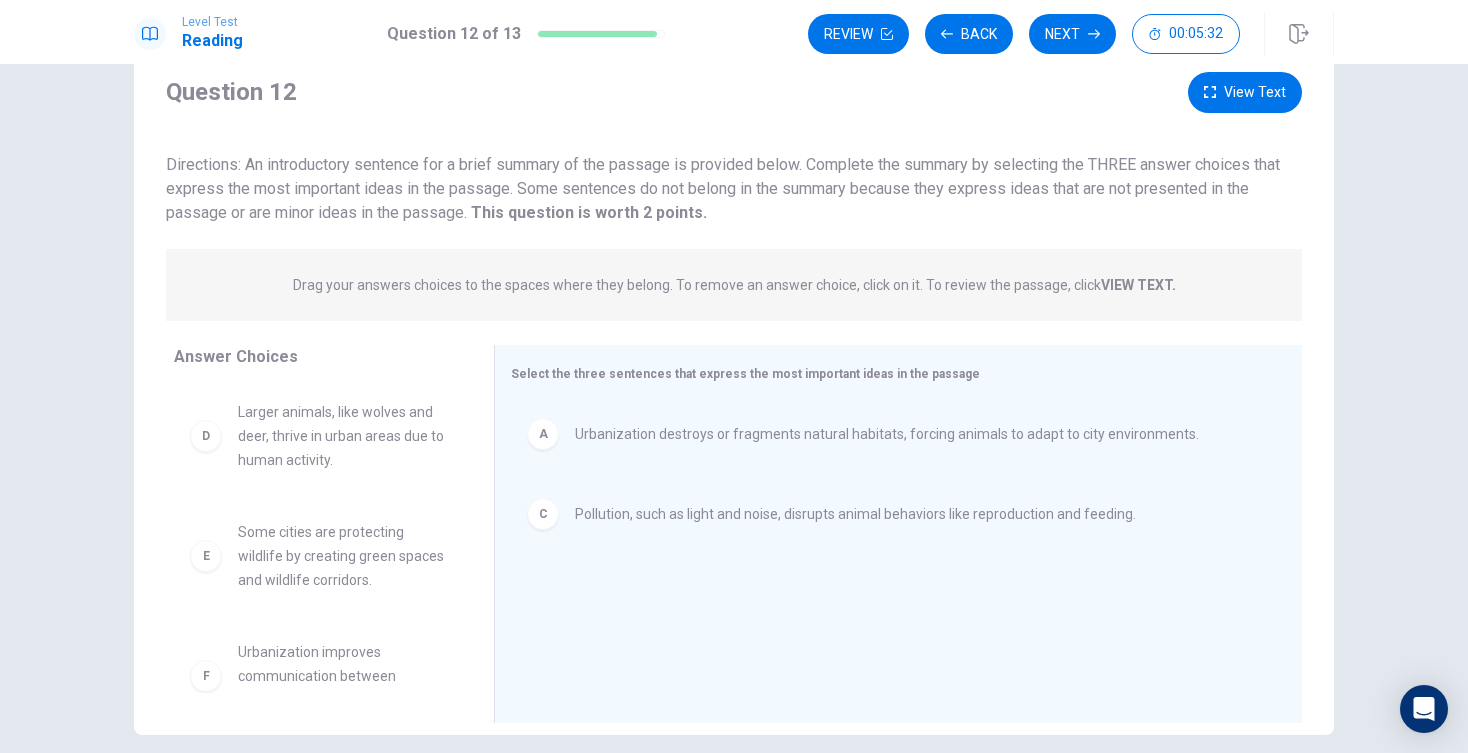 scroll, scrollTop: 137, scrollLeft: 0, axis: vertical 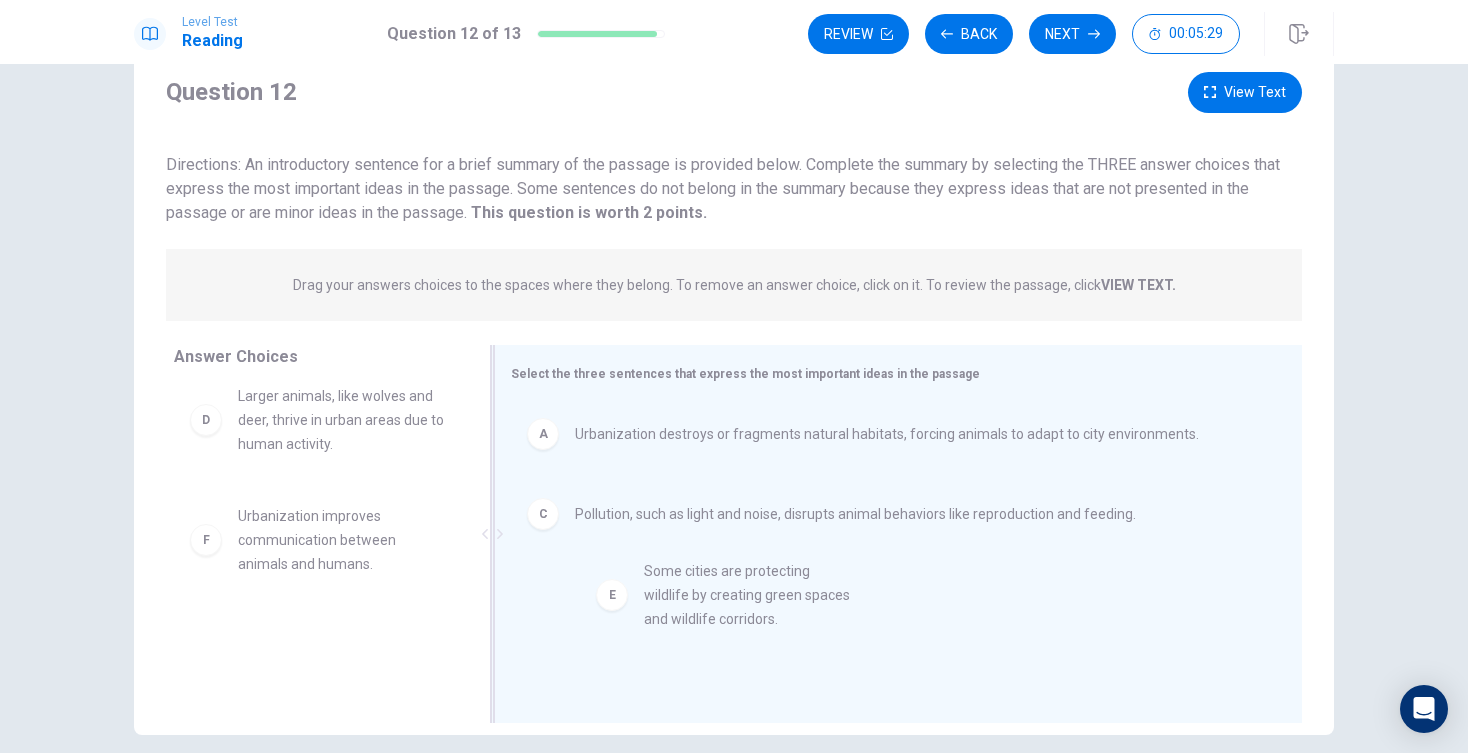 drag, startPoint x: 347, startPoint y: 548, endPoint x: 759, endPoint y: 604, distance: 415.78842 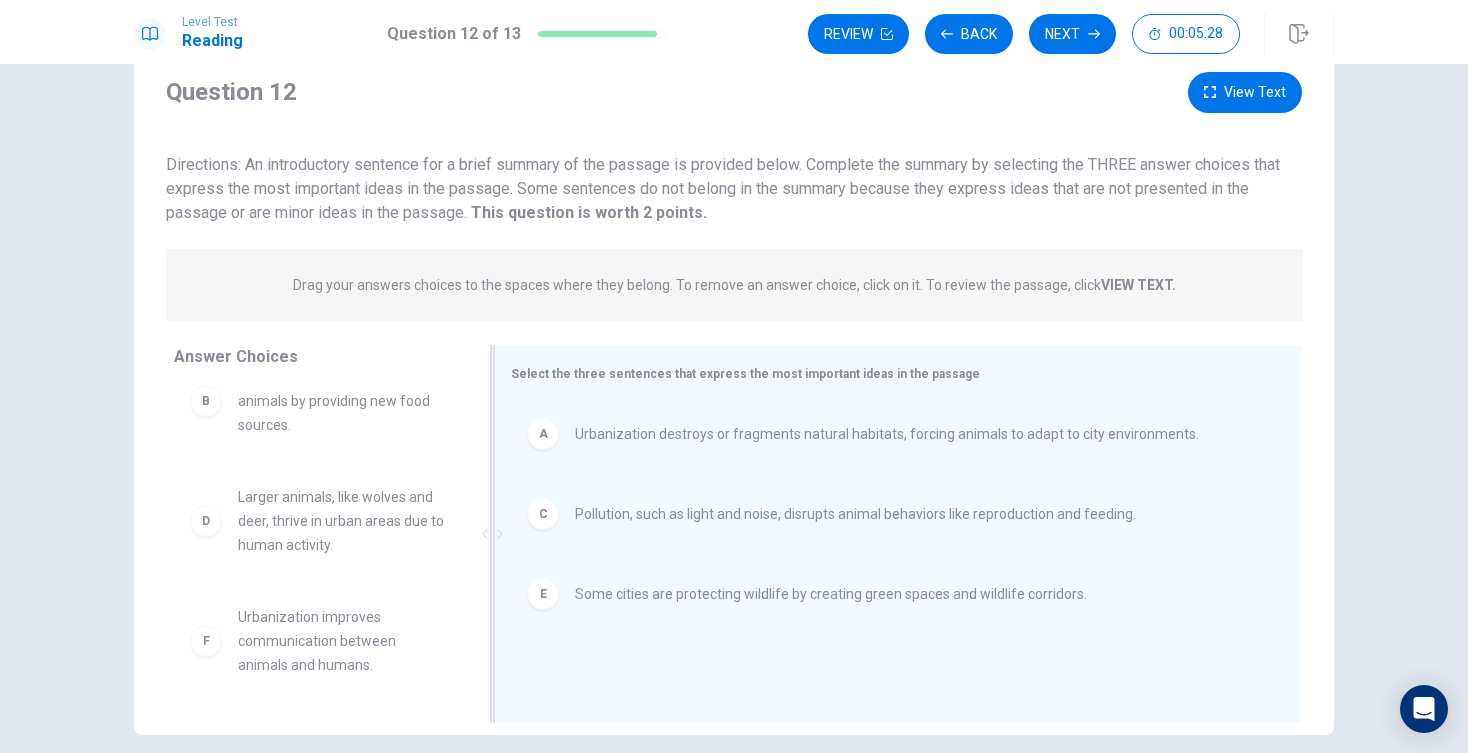 scroll, scrollTop: 36, scrollLeft: 0, axis: vertical 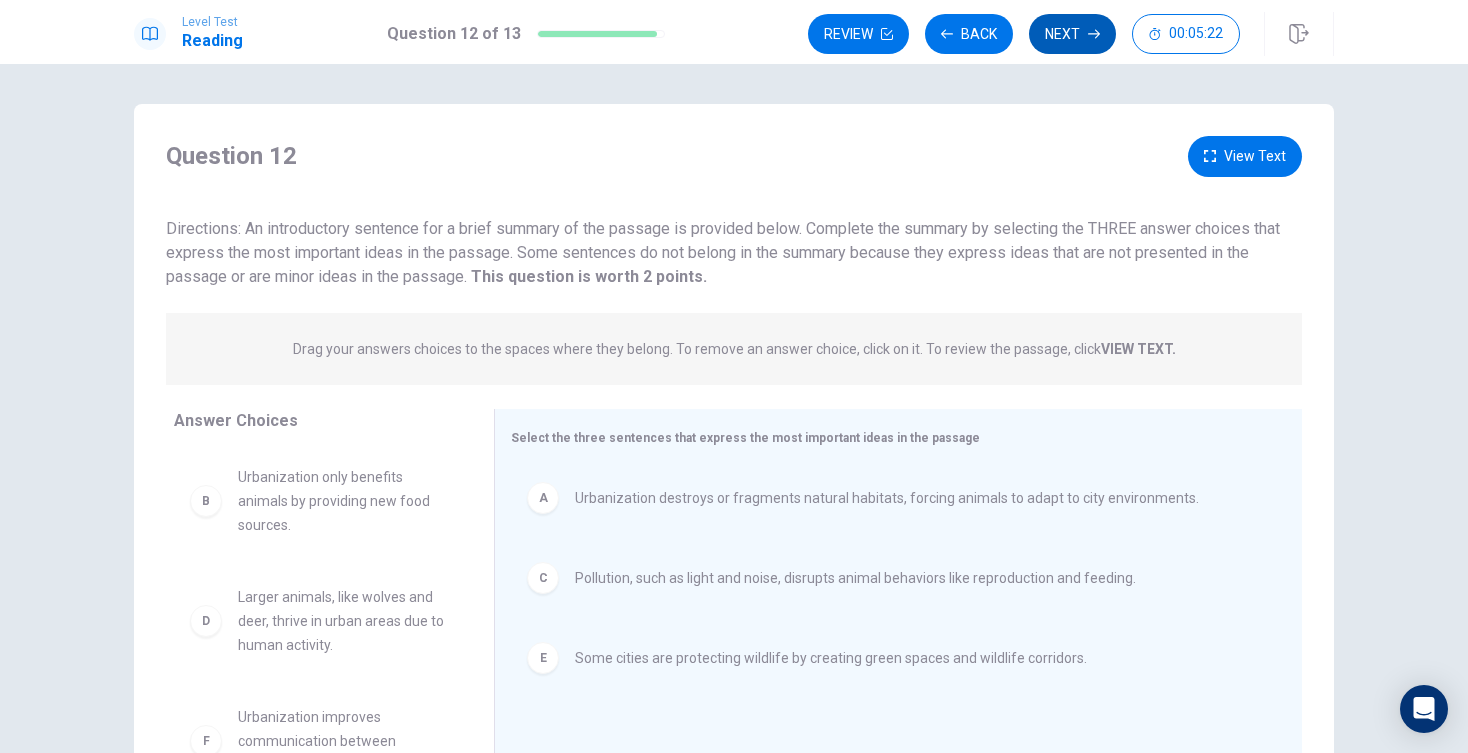 click on "Next" at bounding box center (1072, 34) 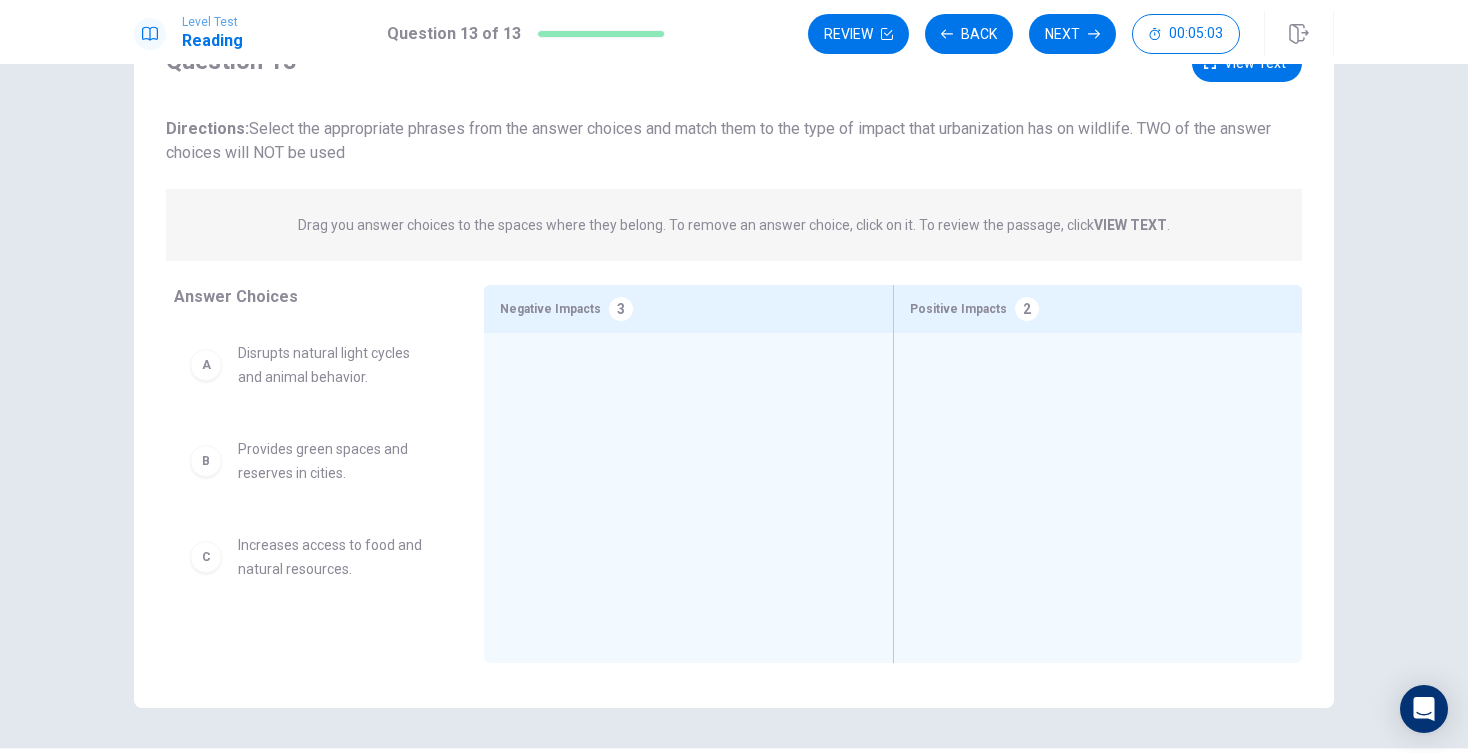 scroll, scrollTop: 96, scrollLeft: 0, axis: vertical 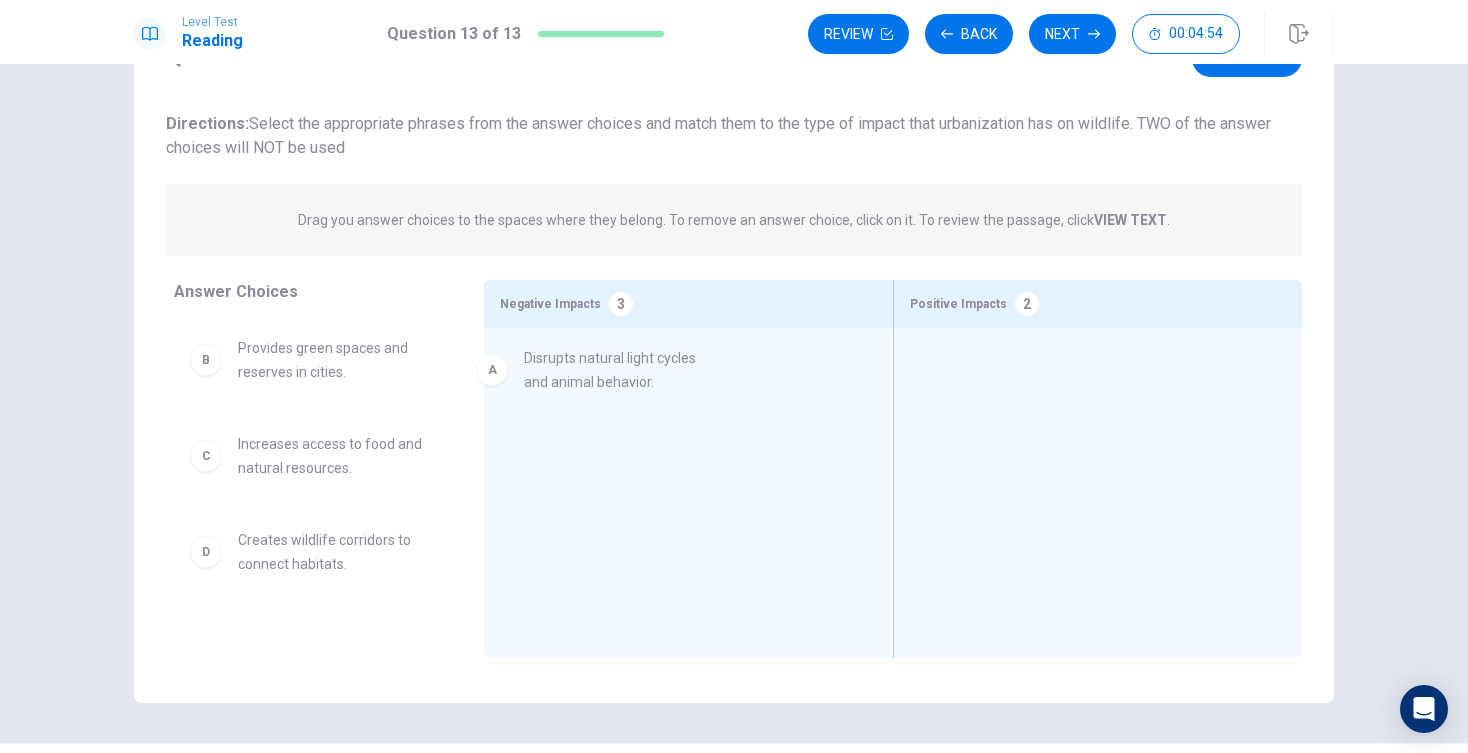 drag, startPoint x: 320, startPoint y: 375, endPoint x: 614, endPoint y: 385, distance: 294.17 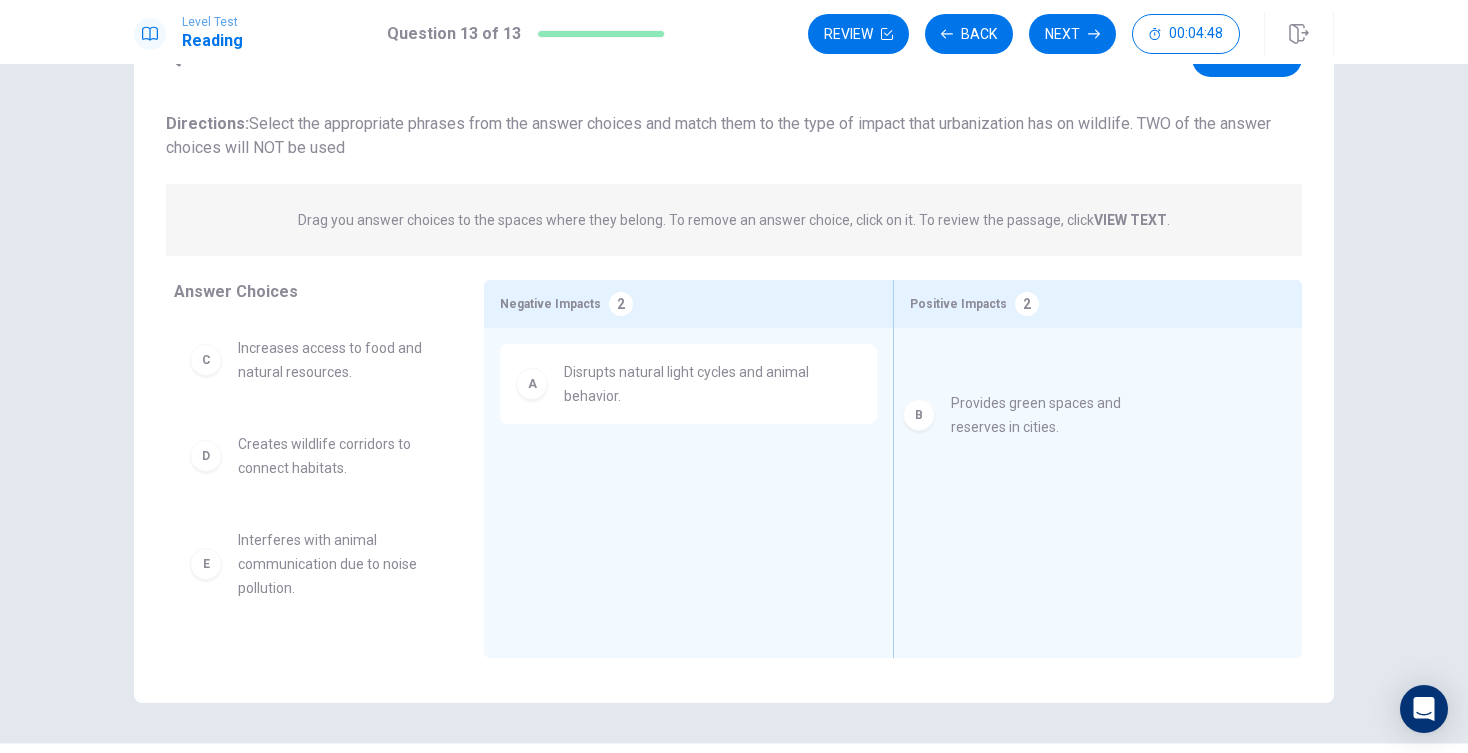 drag, startPoint x: 317, startPoint y: 369, endPoint x: 1041, endPoint y: 425, distance: 726.16254 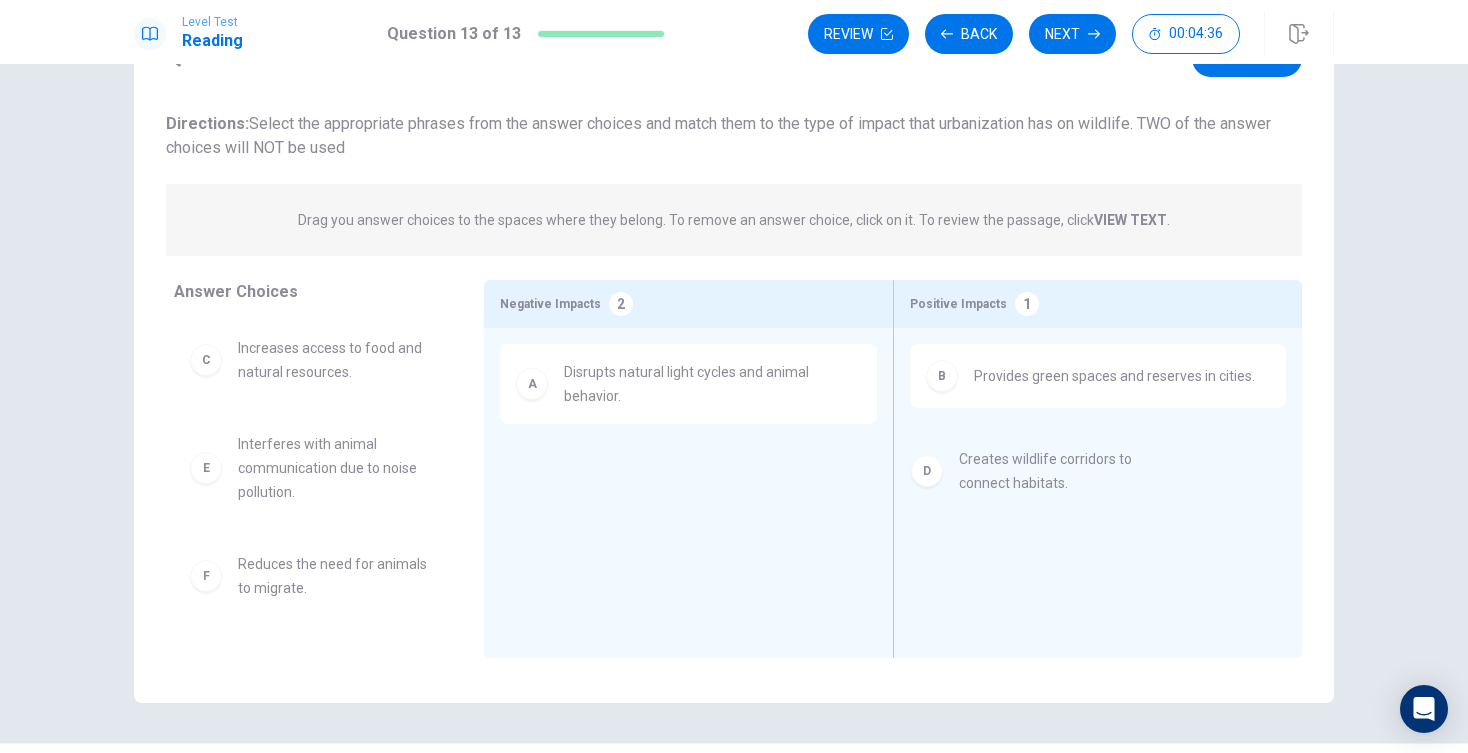 drag, startPoint x: 311, startPoint y: 462, endPoint x: 1048, endPoint y: 473, distance: 737.0821 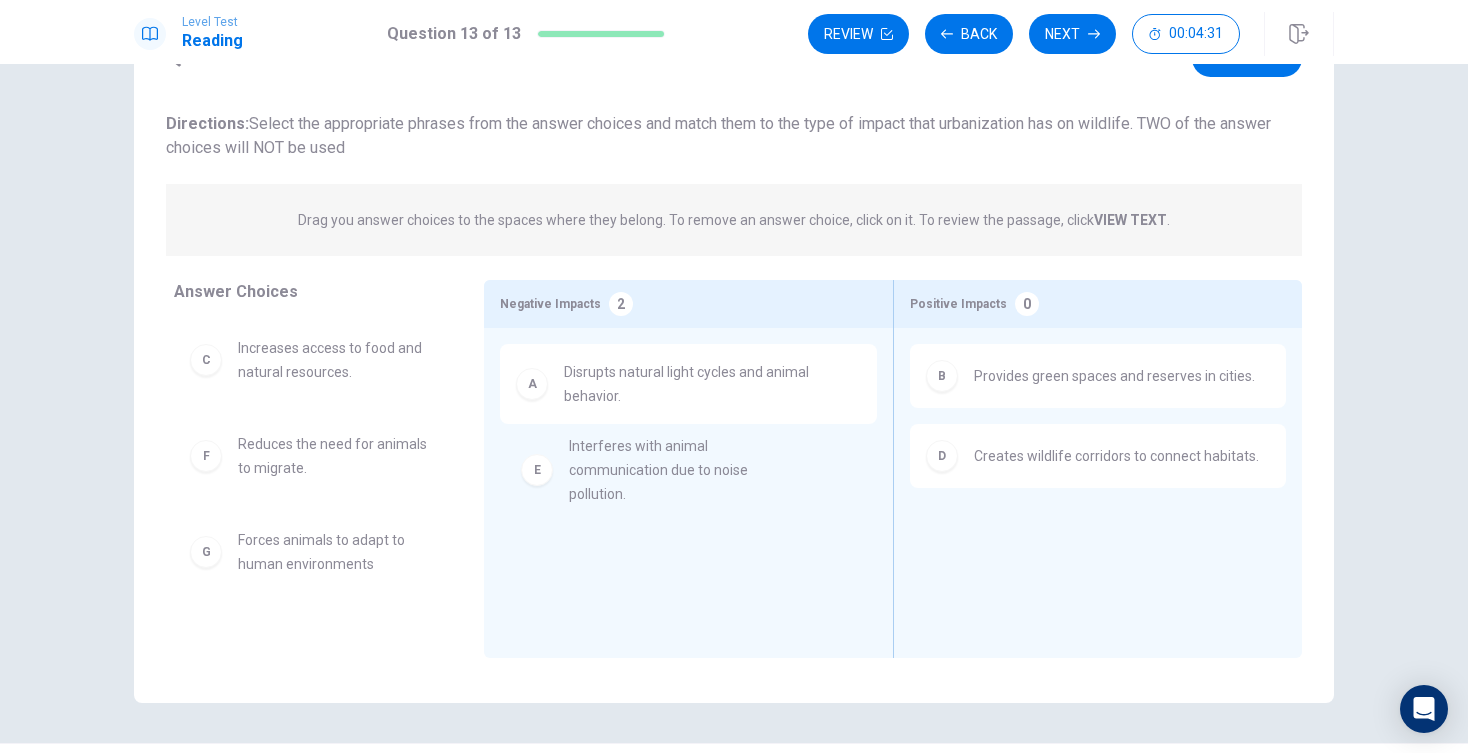 drag, startPoint x: 300, startPoint y: 476, endPoint x: 637, endPoint y: 478, distance: 337.00592 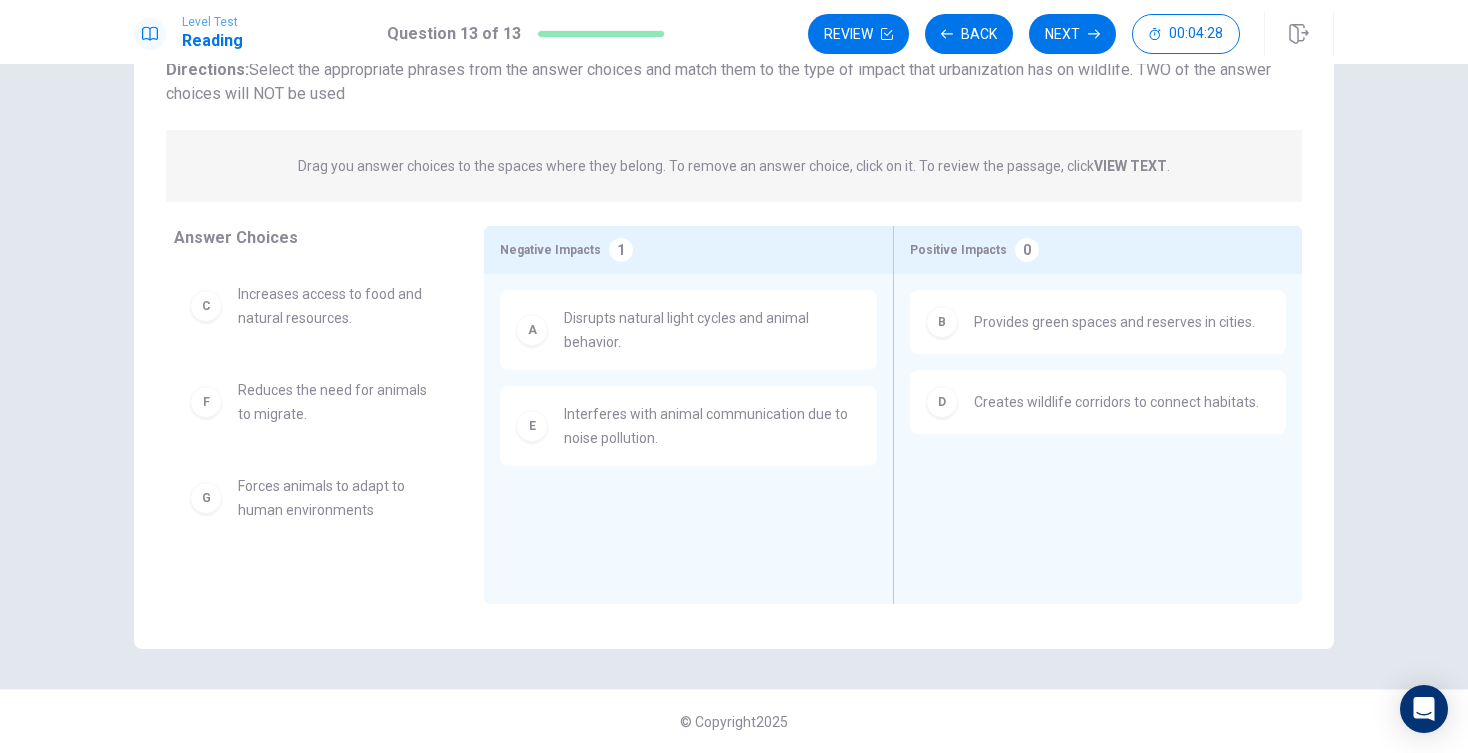scroll, scrollTop: 150, scrollLeft: 0, axis: vertical 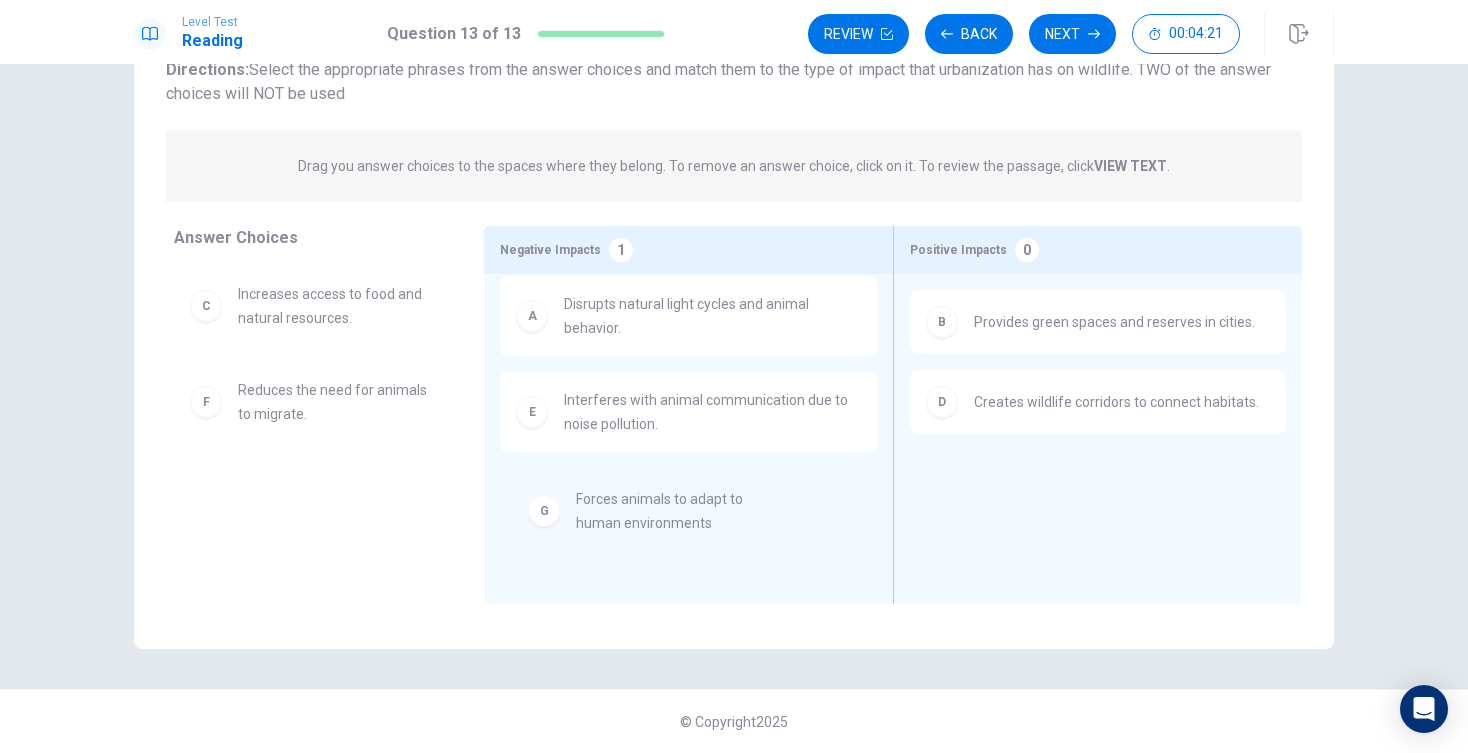 drag, startPoint x: 304, startPoint y: 503, endPoint x: 648, endPoint y: 516, distance: 344.24554 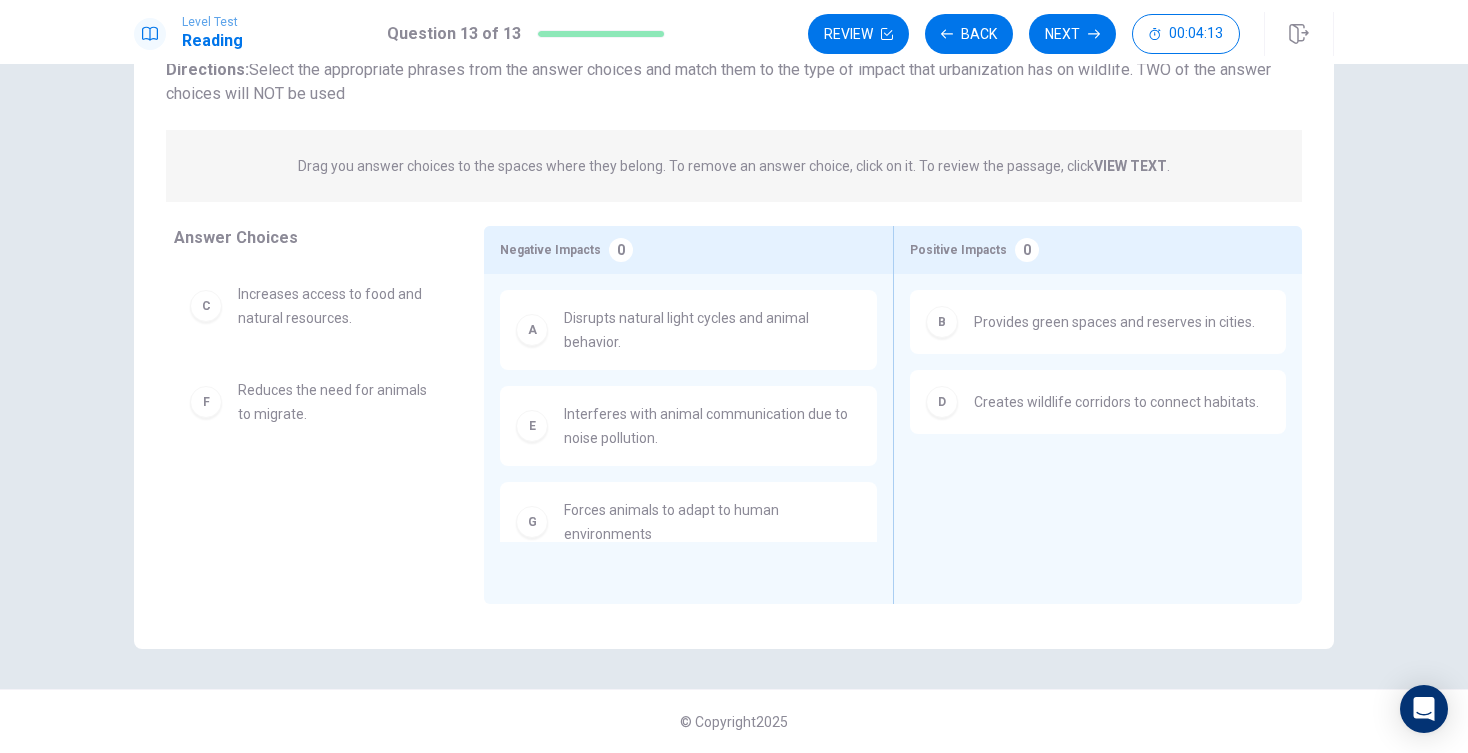scroll, scrollTop: 0, scrollLeft: 0, axis: both 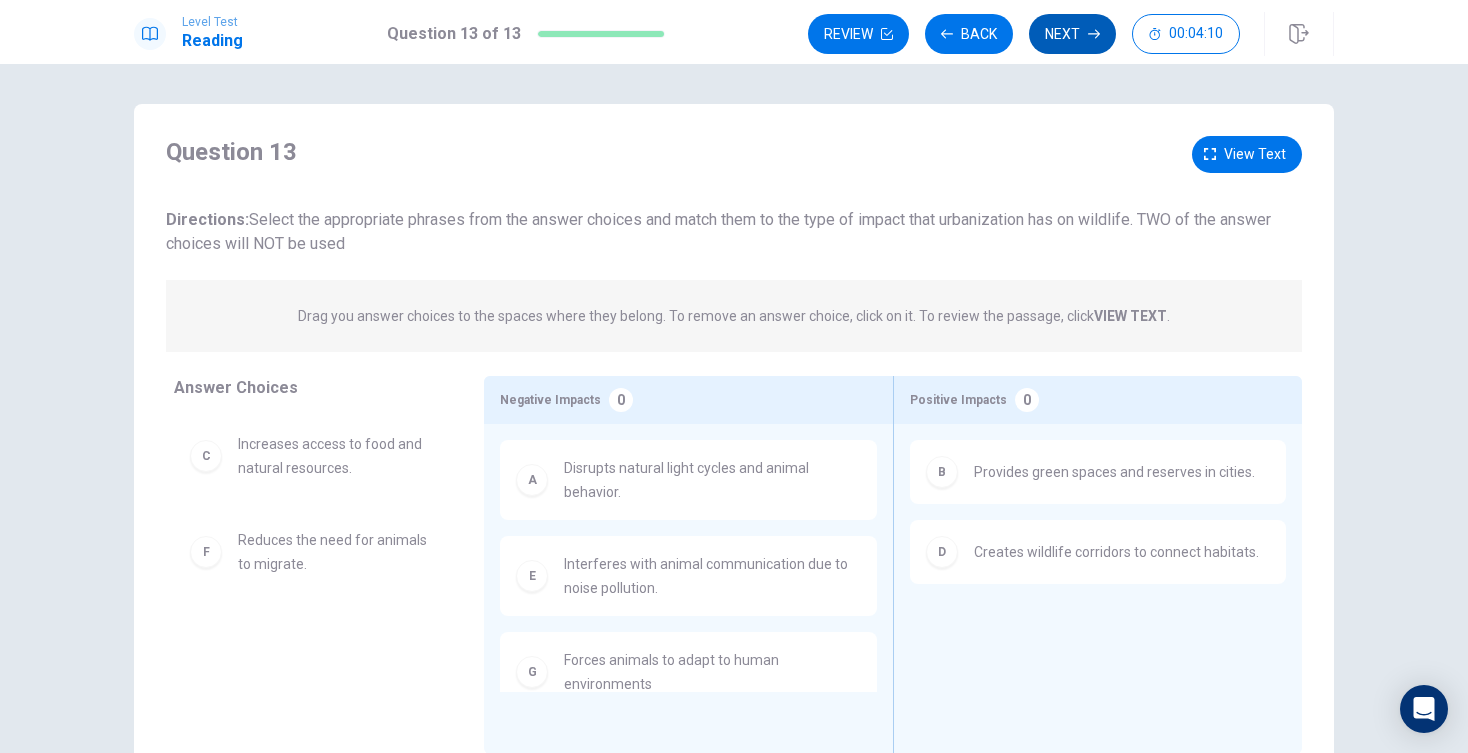 click on "Next" at bounding box center (1072, 34) 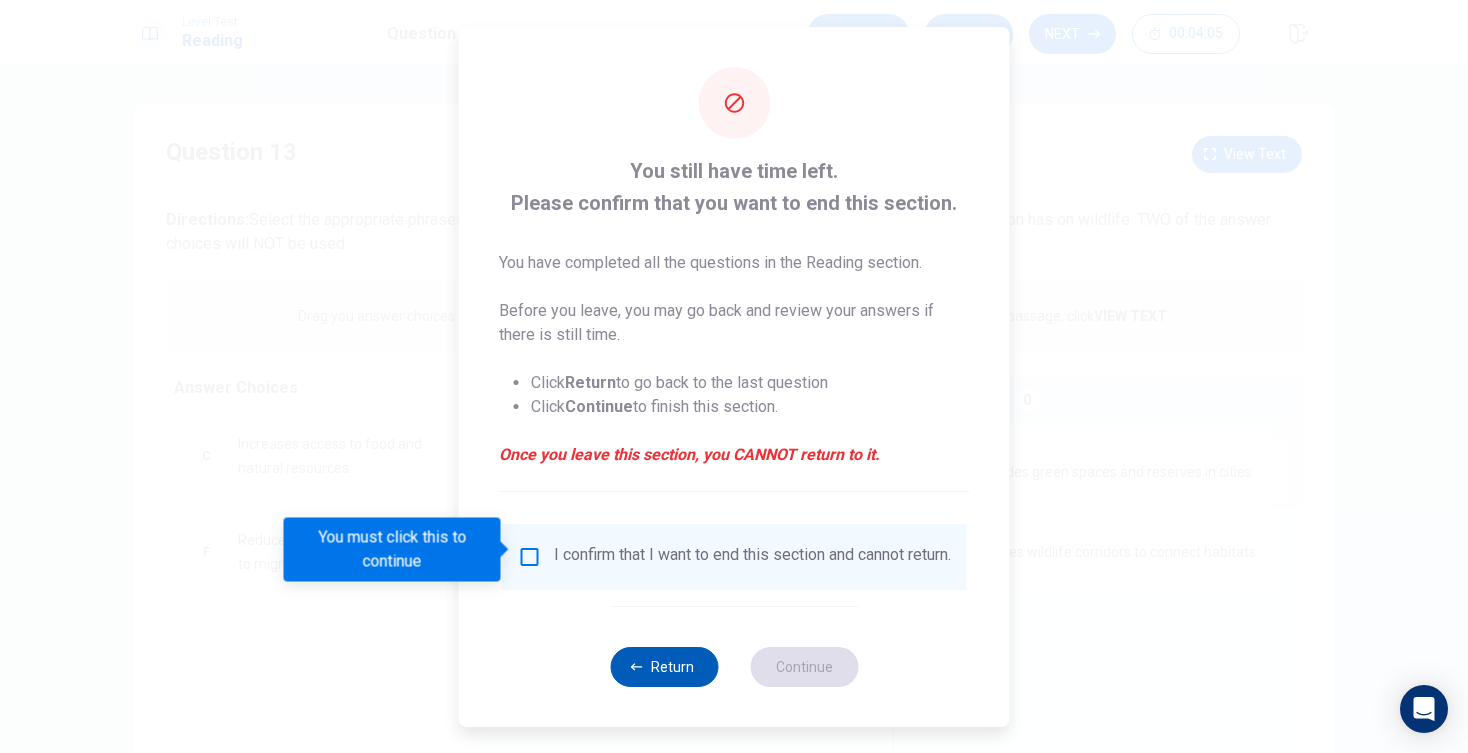 click on "Return" at bounding box center [664, 667] 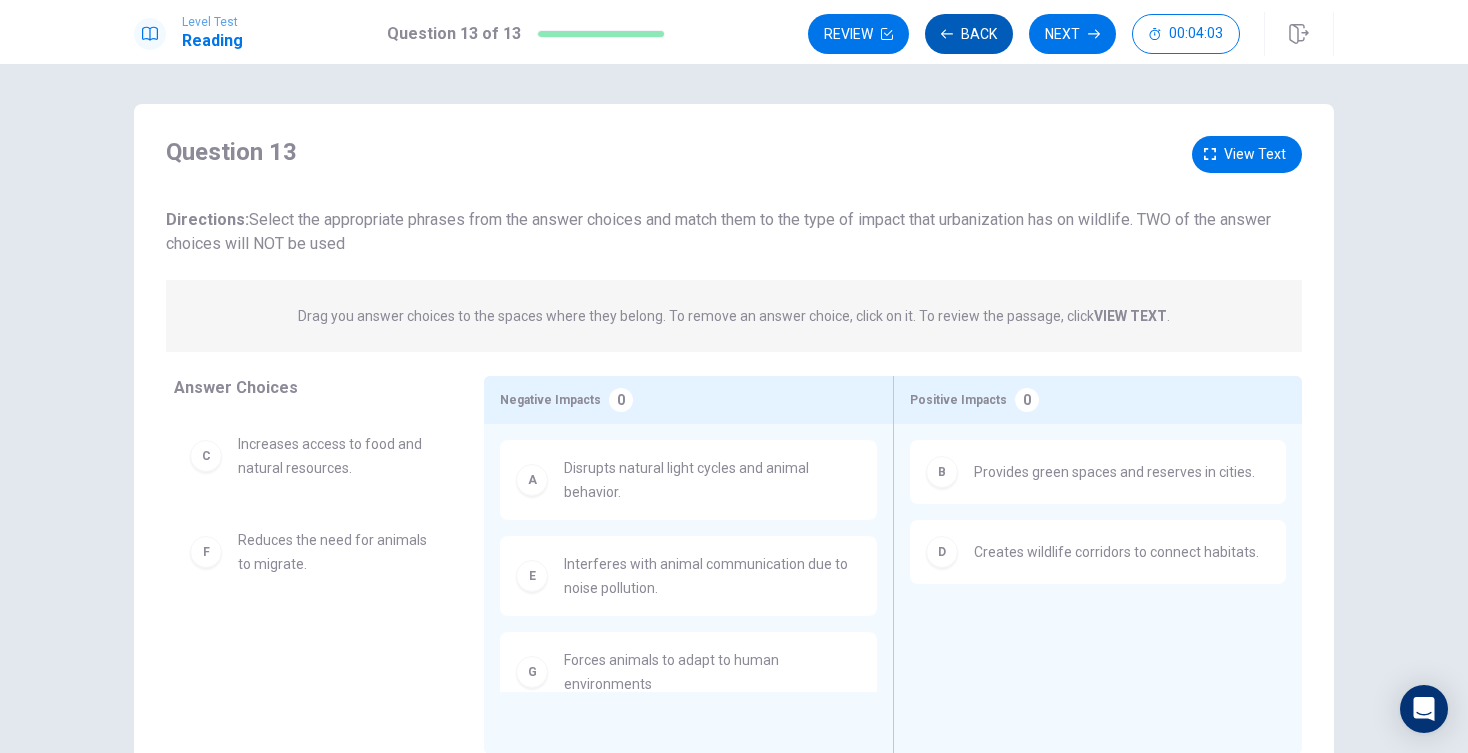 click on "Back" at bounding box center [969, 34] 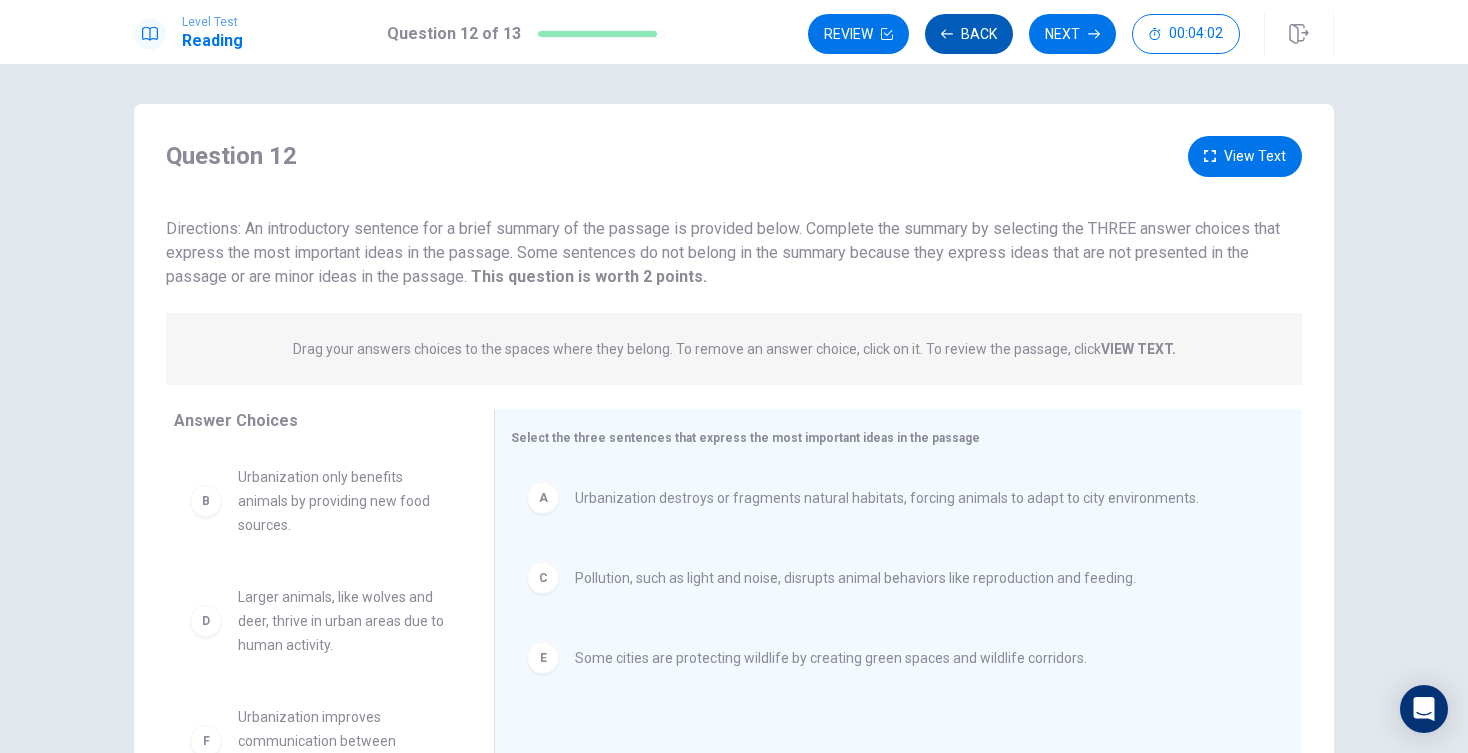 click on "Back" at bounding box center (969, 34) 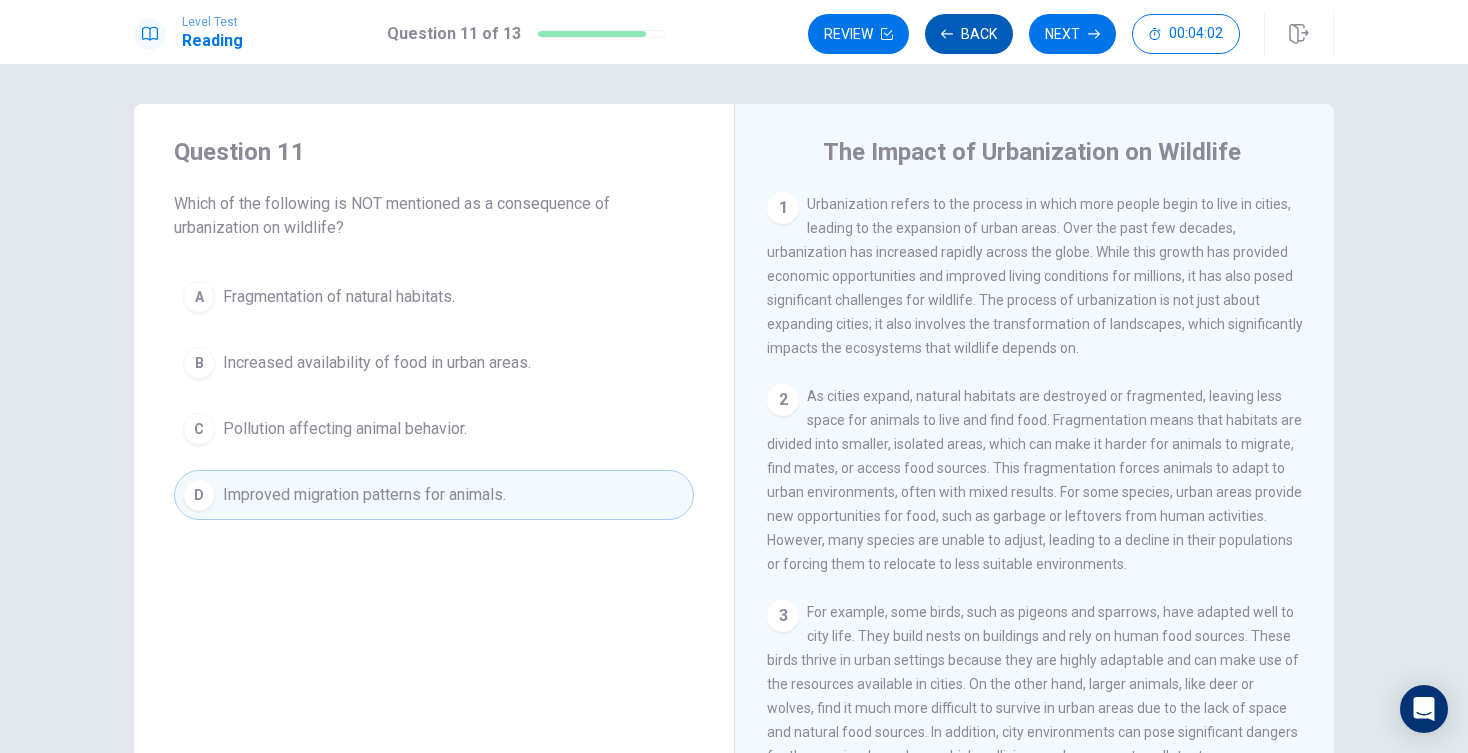 click on "Back" at bounding box center [969, 34] 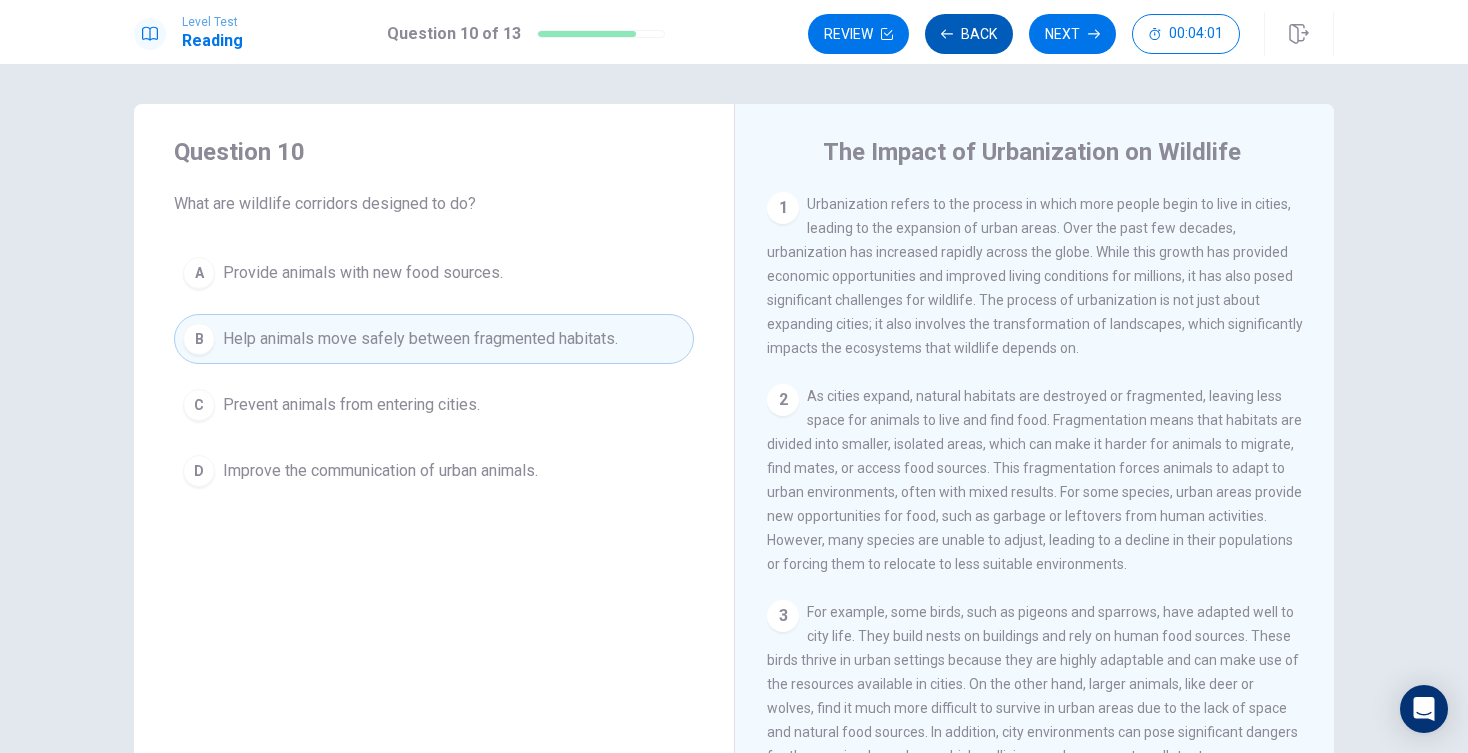 click on "Back" at bounding box center (969, 34) 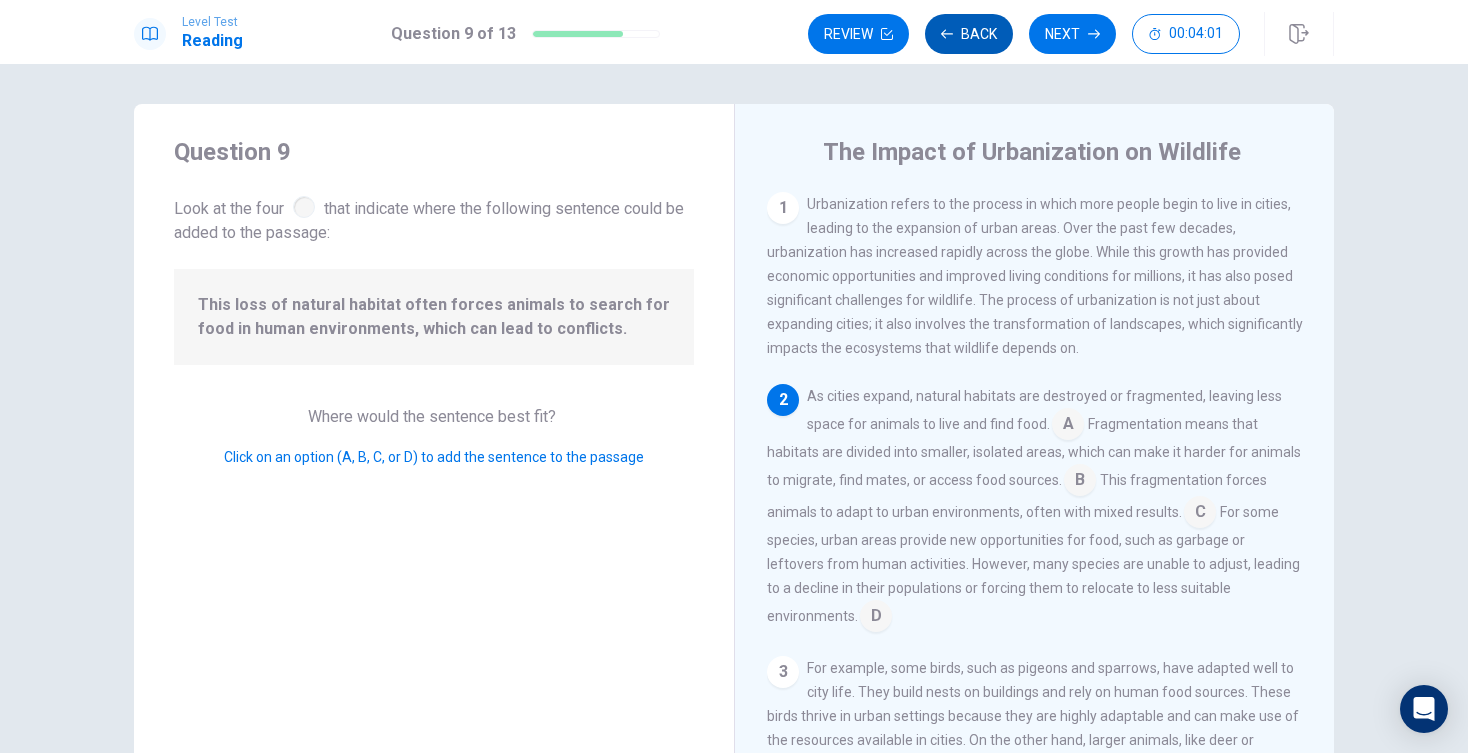 scroll, scrollTop: 65, scrollLeft: 0, axis: vertical 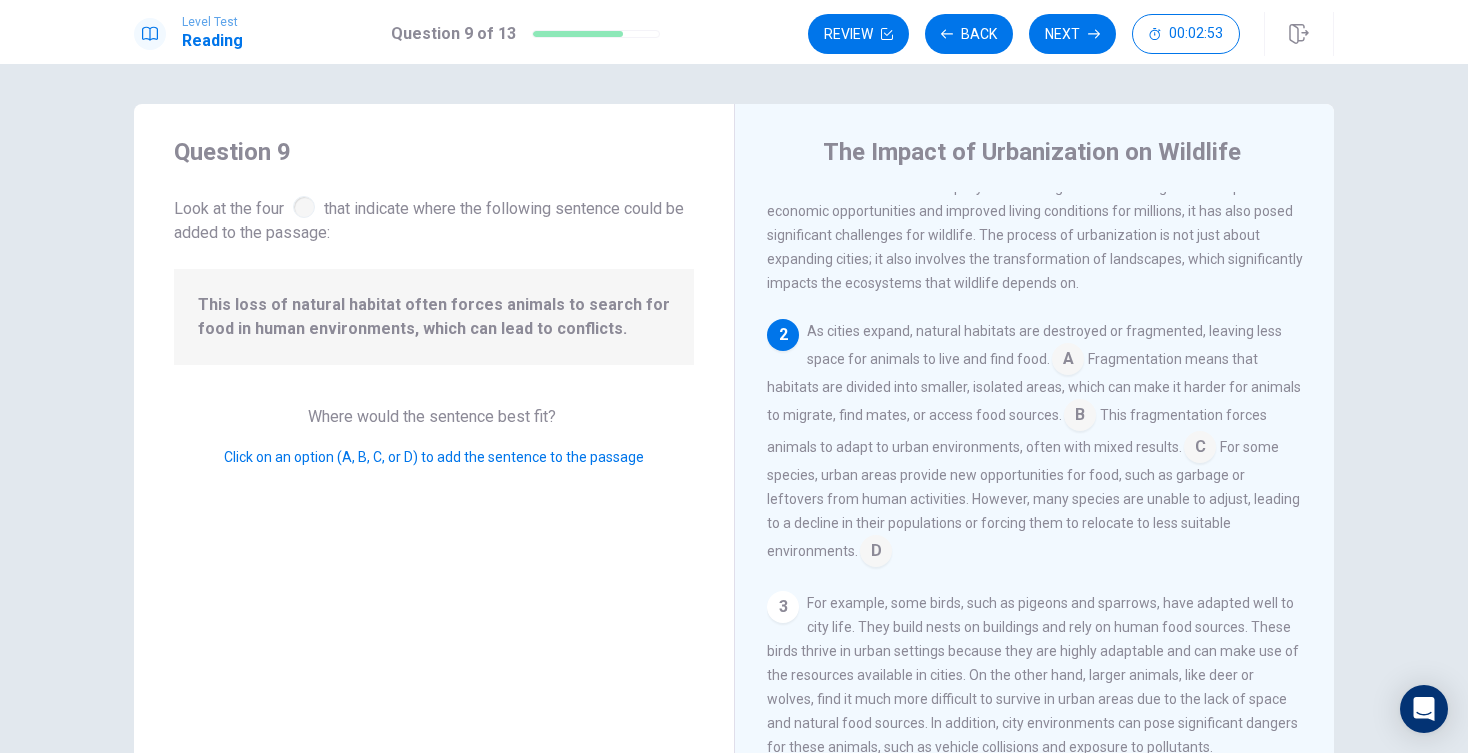 click at bounding box center [1200, 449] 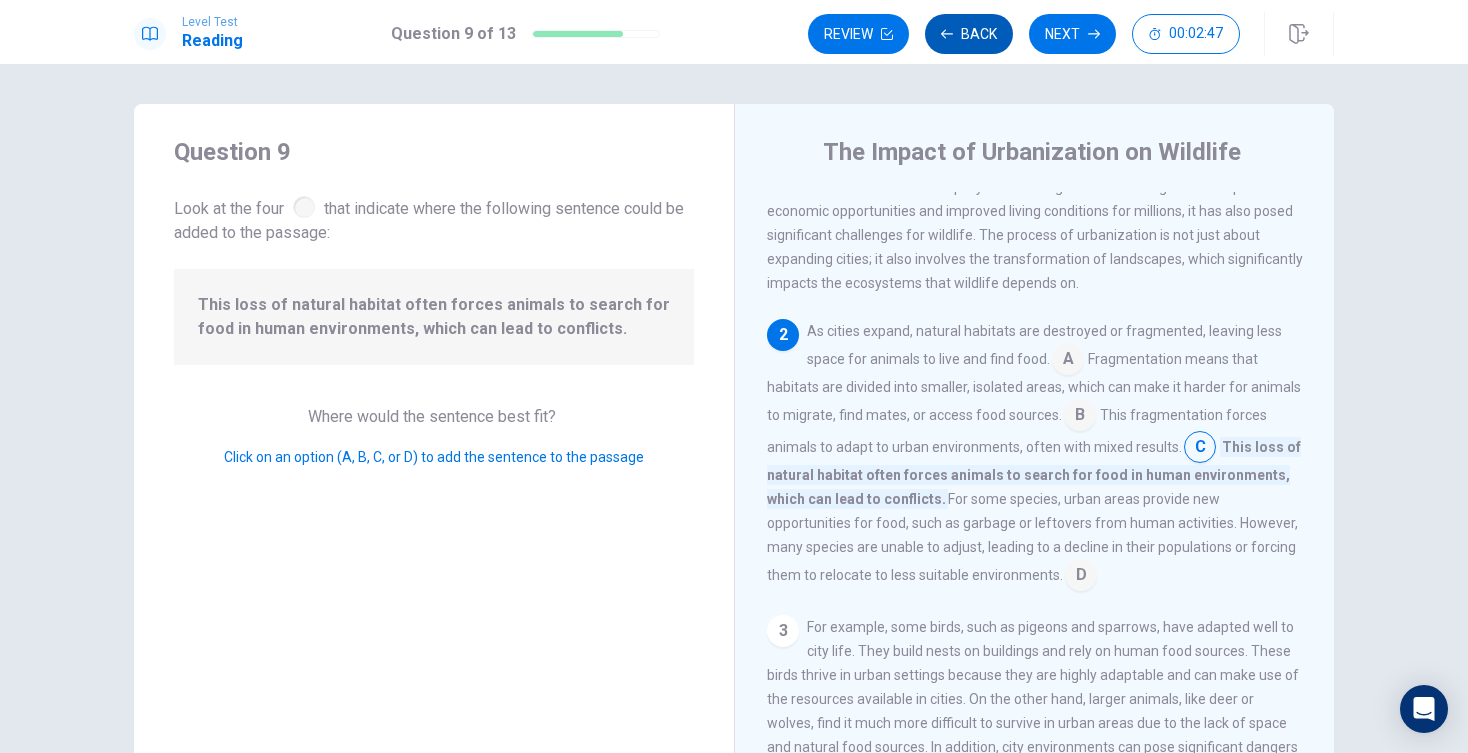 click on "Back" at bounding box center (969, 34) 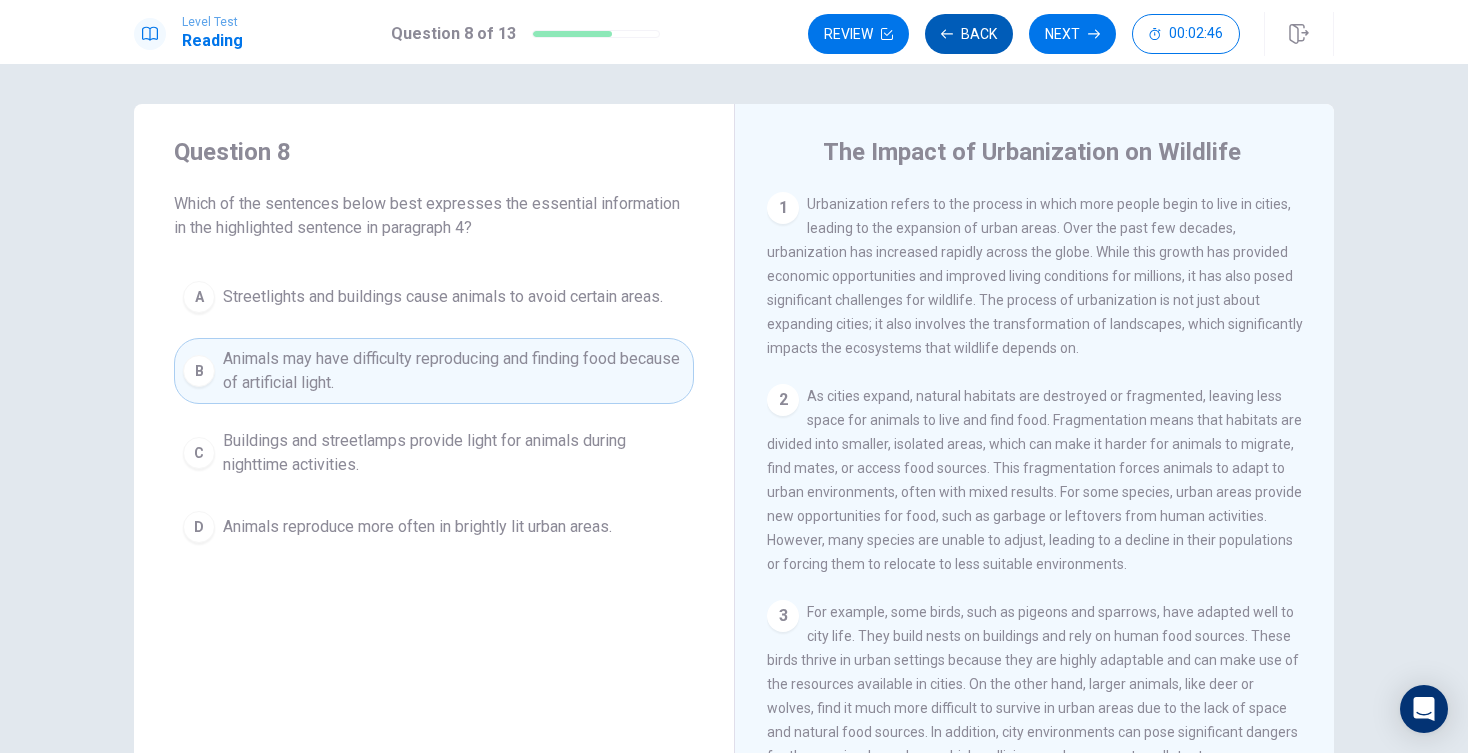 click on "Back" at bounding box center (969, 34) 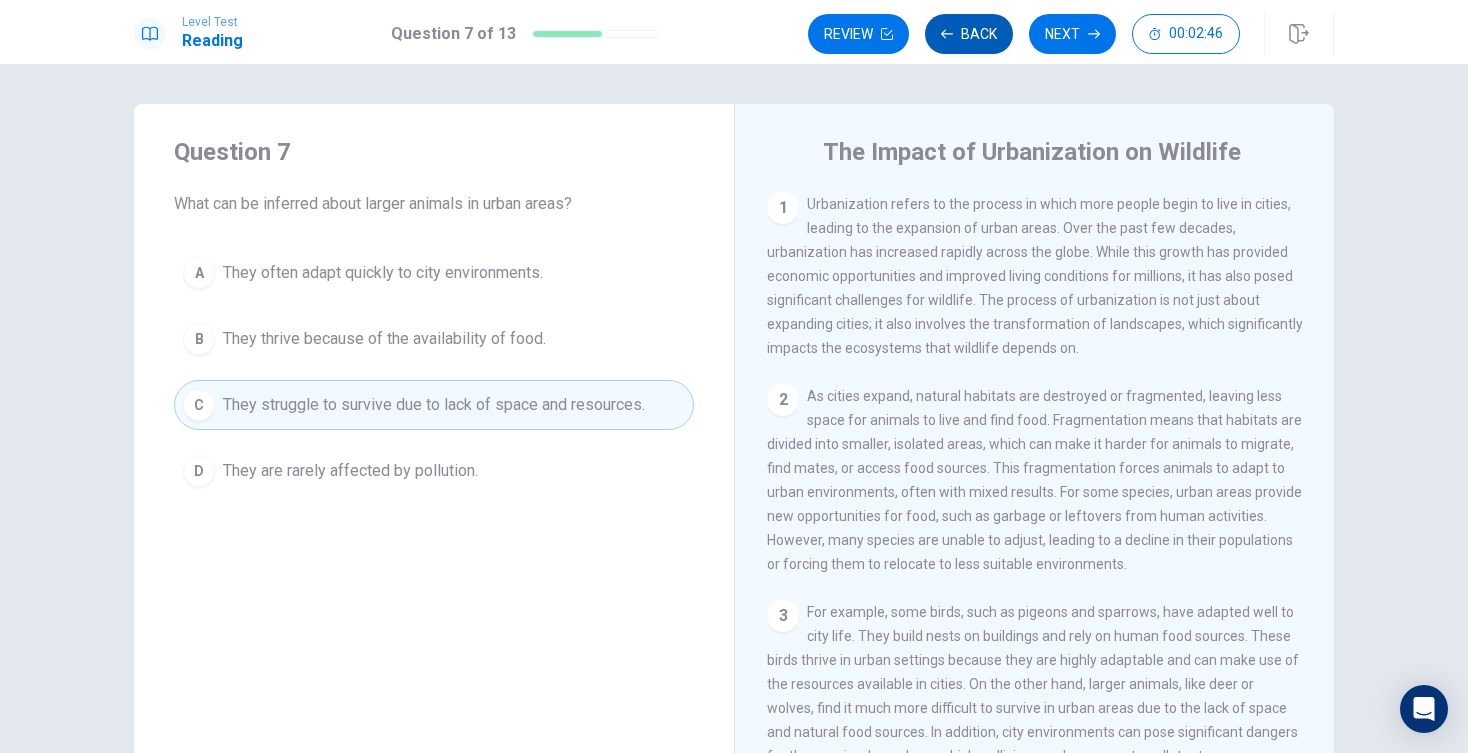 click on "Back" at bounding box center (969, 34) 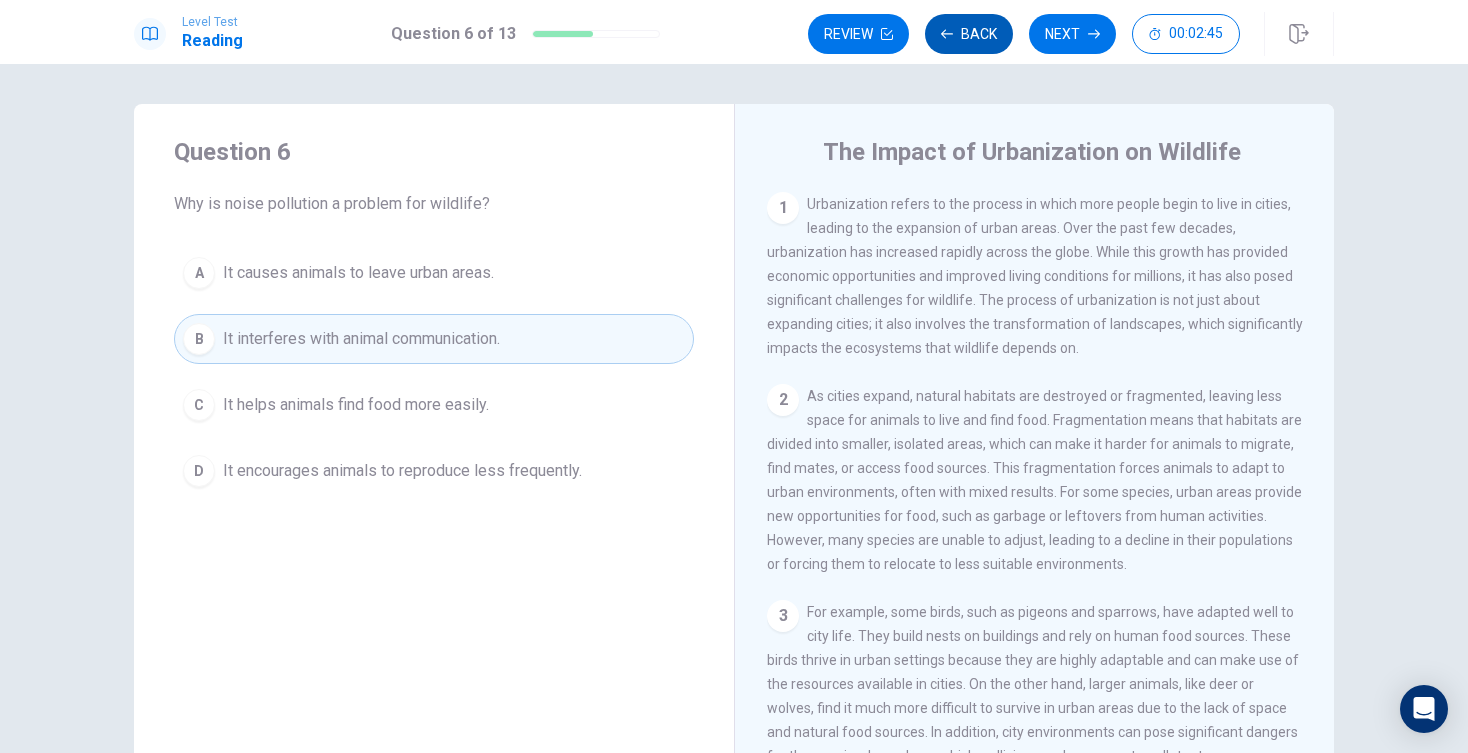 click on "Back" at bounding box center [969, 34] 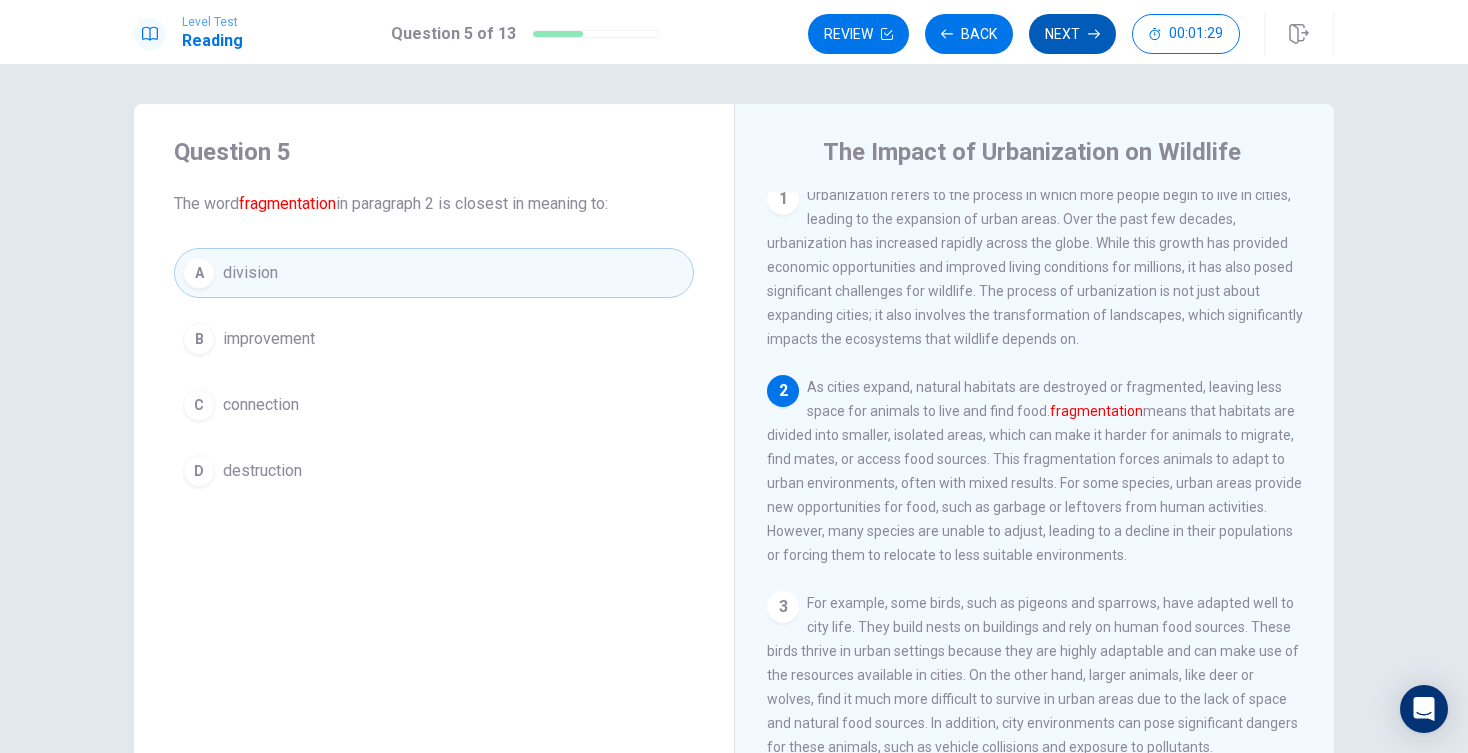click on "Next" at bounding box center (1072, 34) 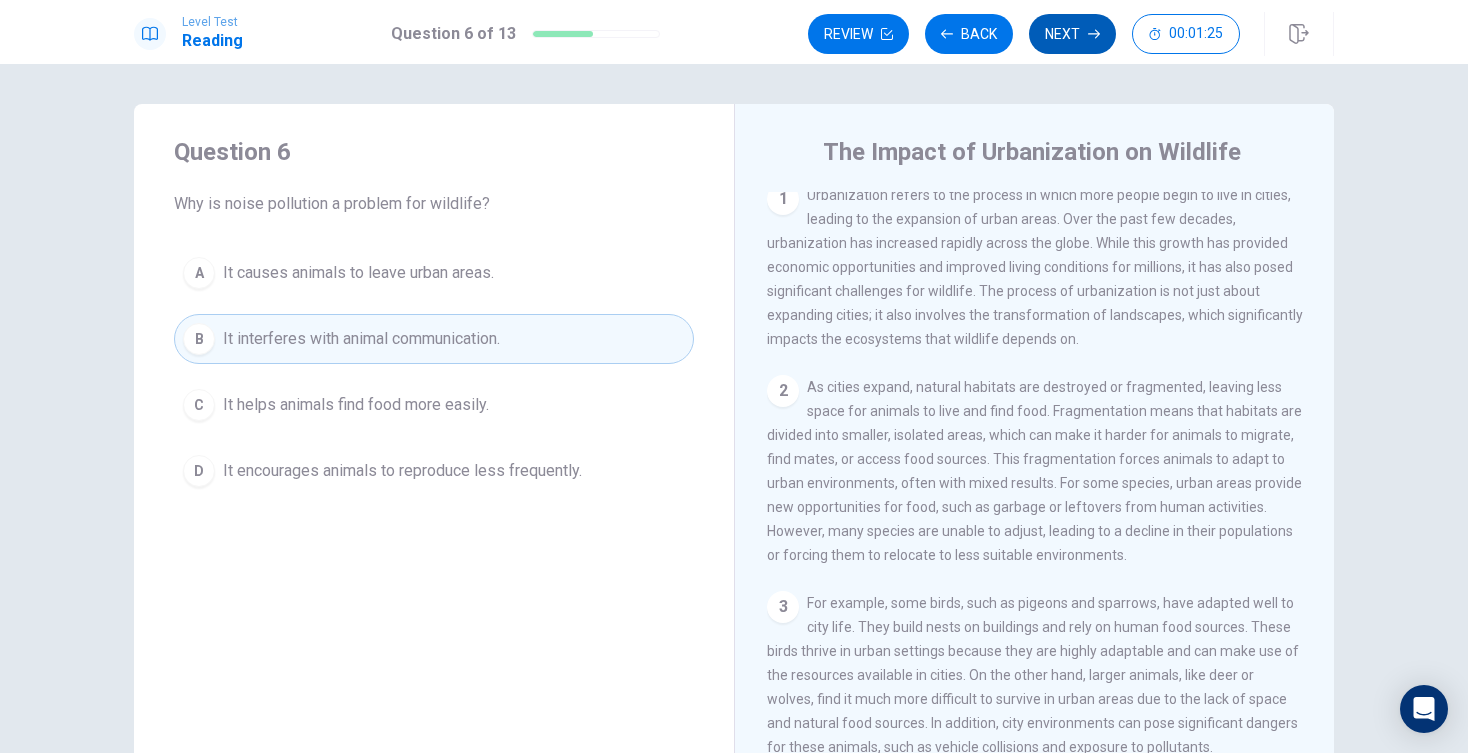 click on "Next" at bounding box center (1072, 34) 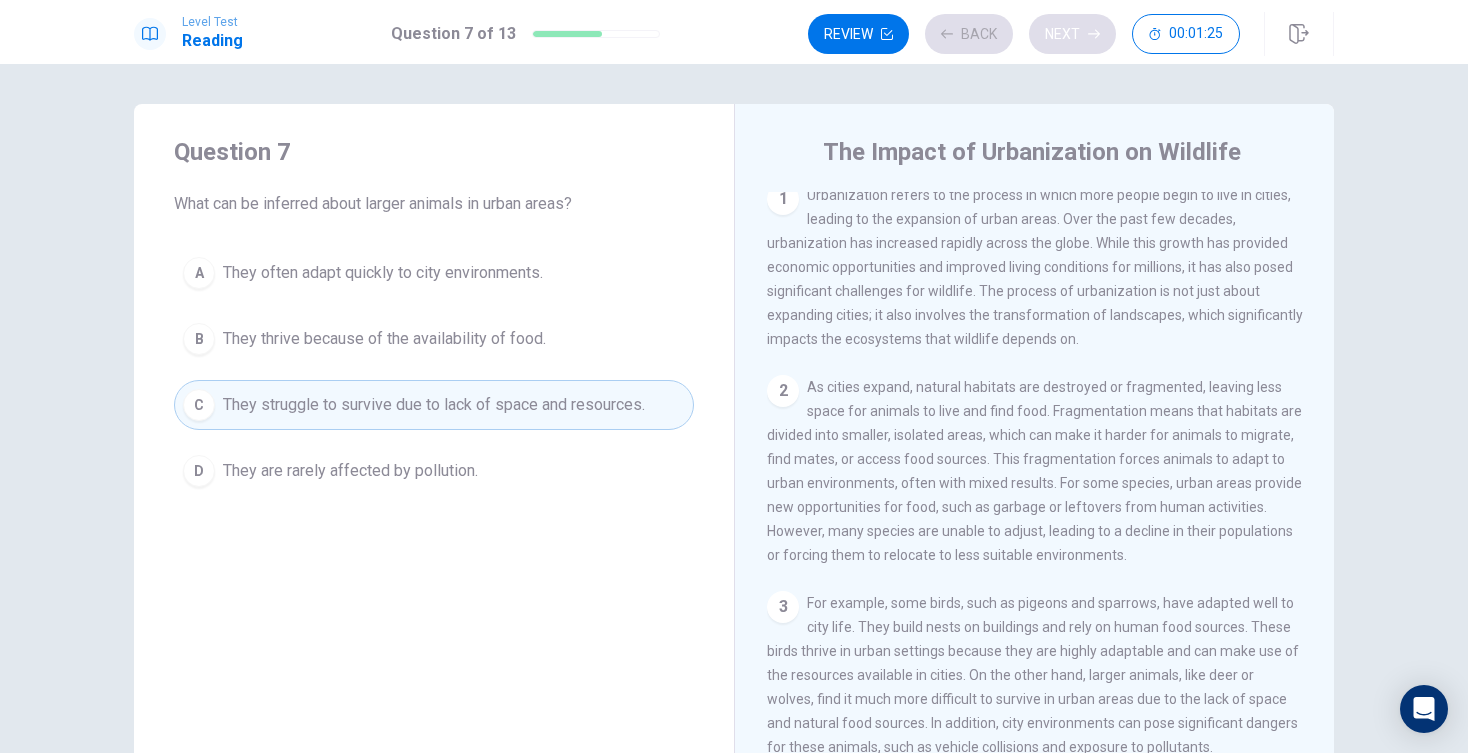 click on "Review Back Next 00:01:25" at bounding box center [1024, 34] 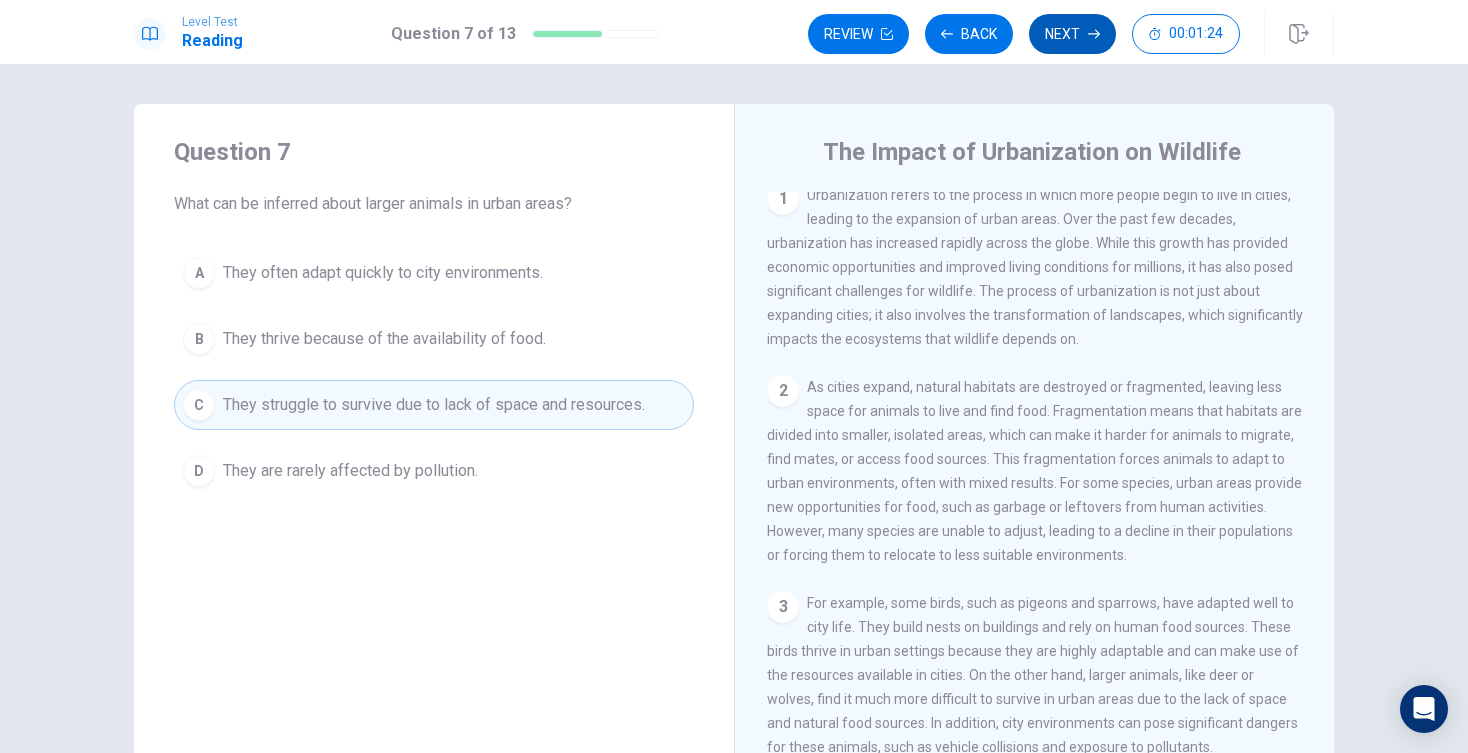 click on "Next" at bounding box center (1072, 34) 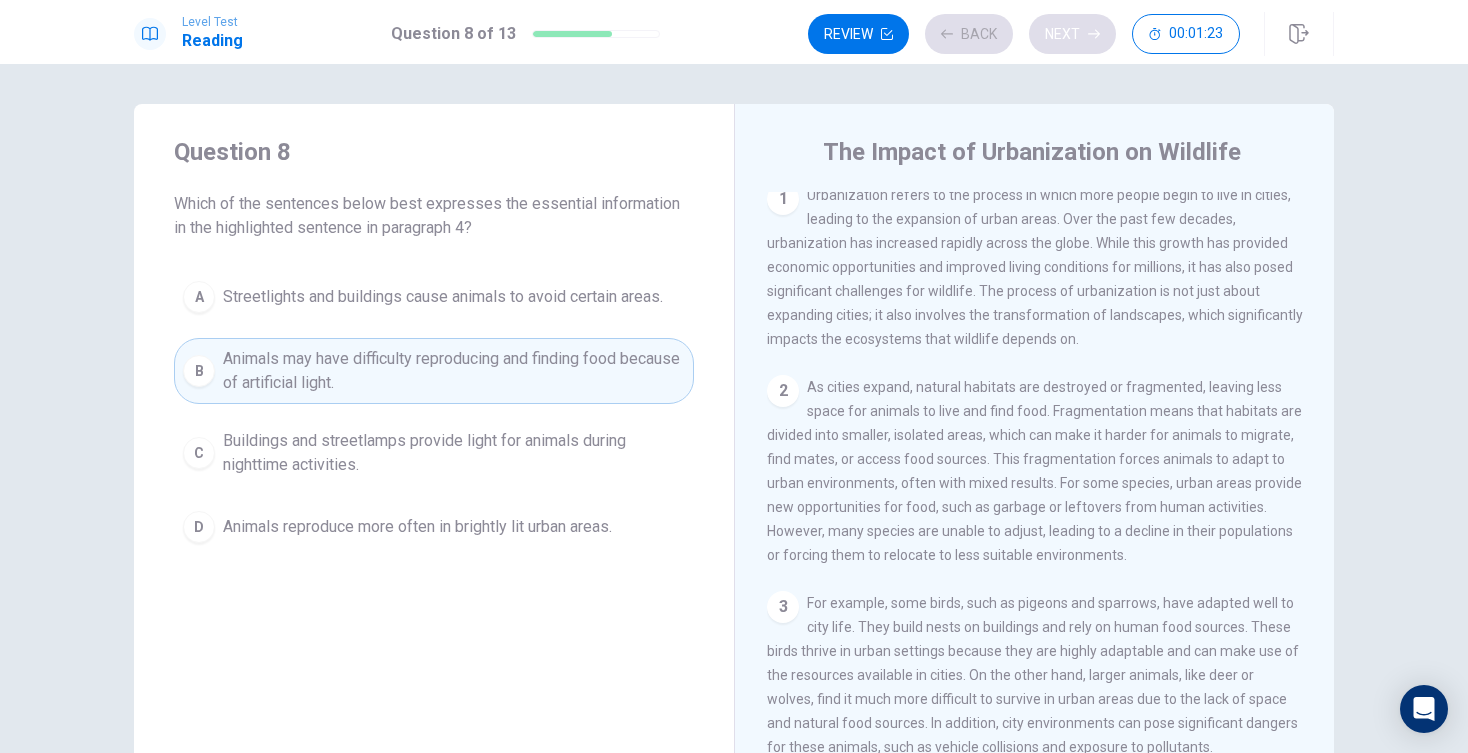 scroll, scrollTop: 297, scrollLeft: 0, axis: vertical 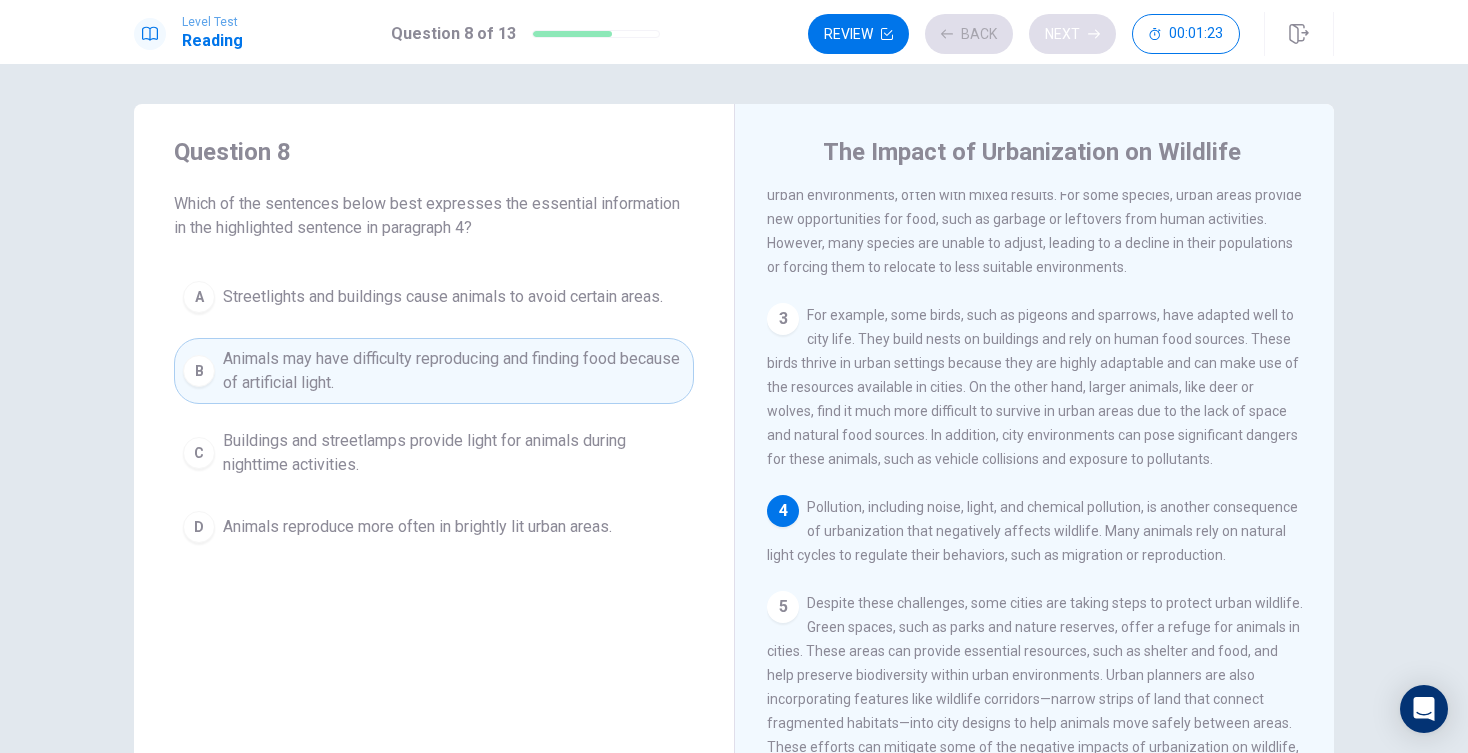 click on "Review Back Next [TIME]" at bounding box center (1024, 34) 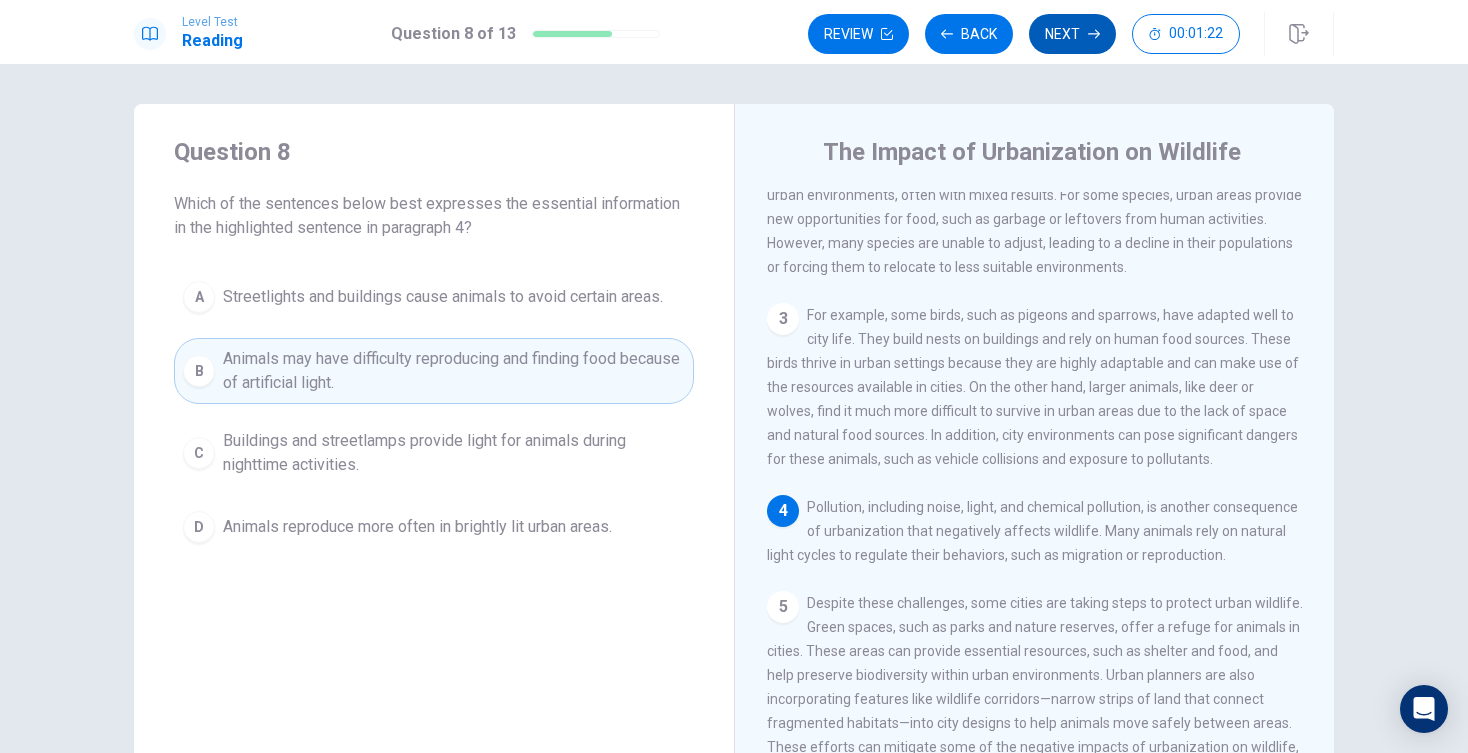 click on "Next" at bounding box center [1072, 34] 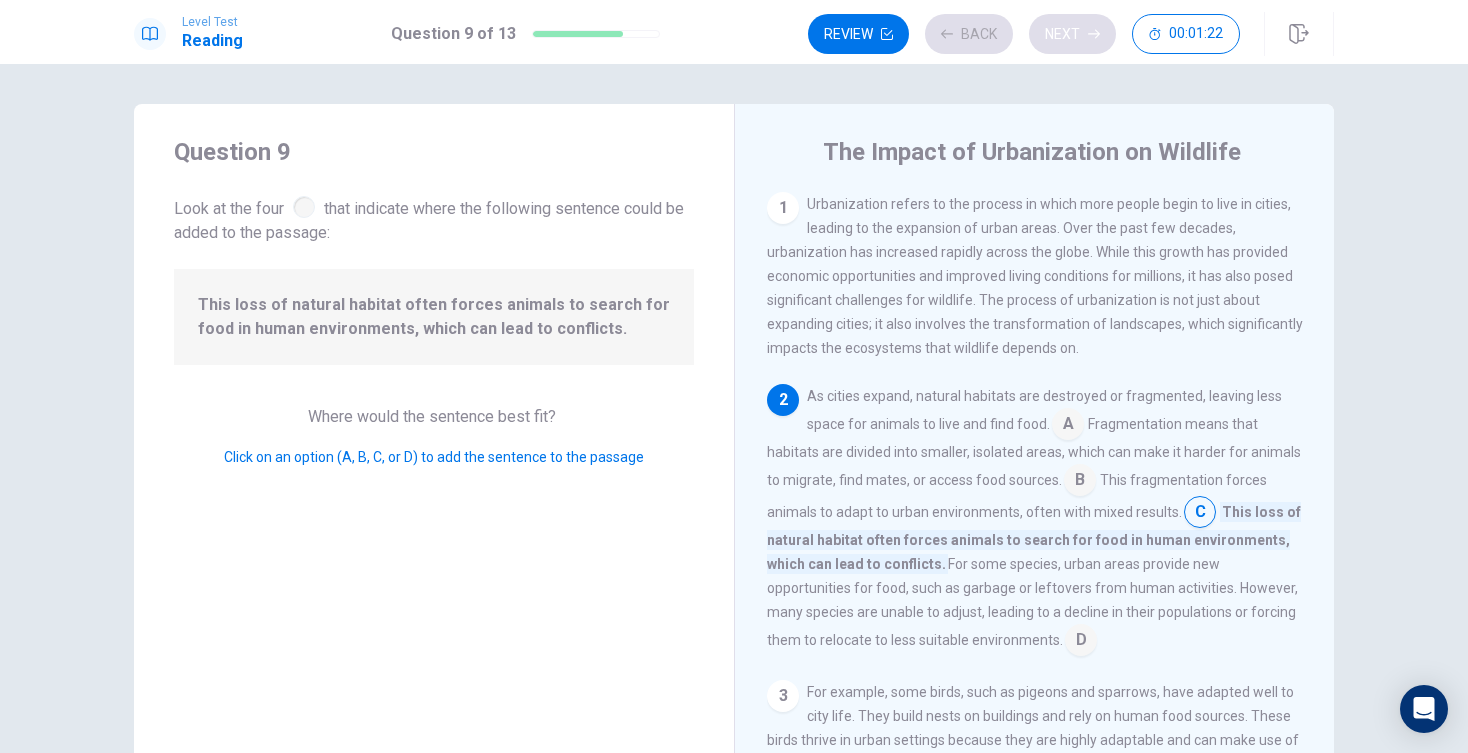 scroll, scrollTop: 89, scrollLeft: 0, axis: vertical 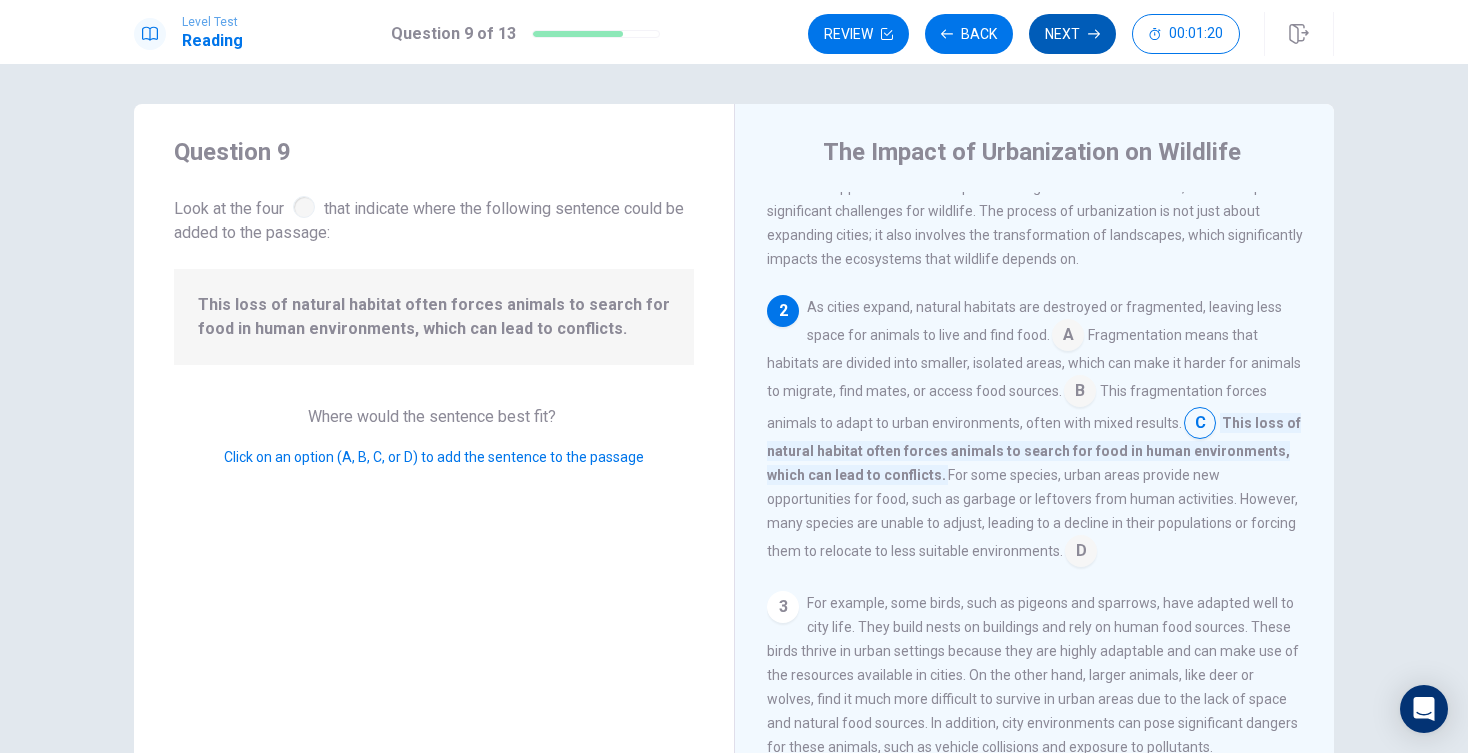 click on "Next" at bounding box center (1072, 34) 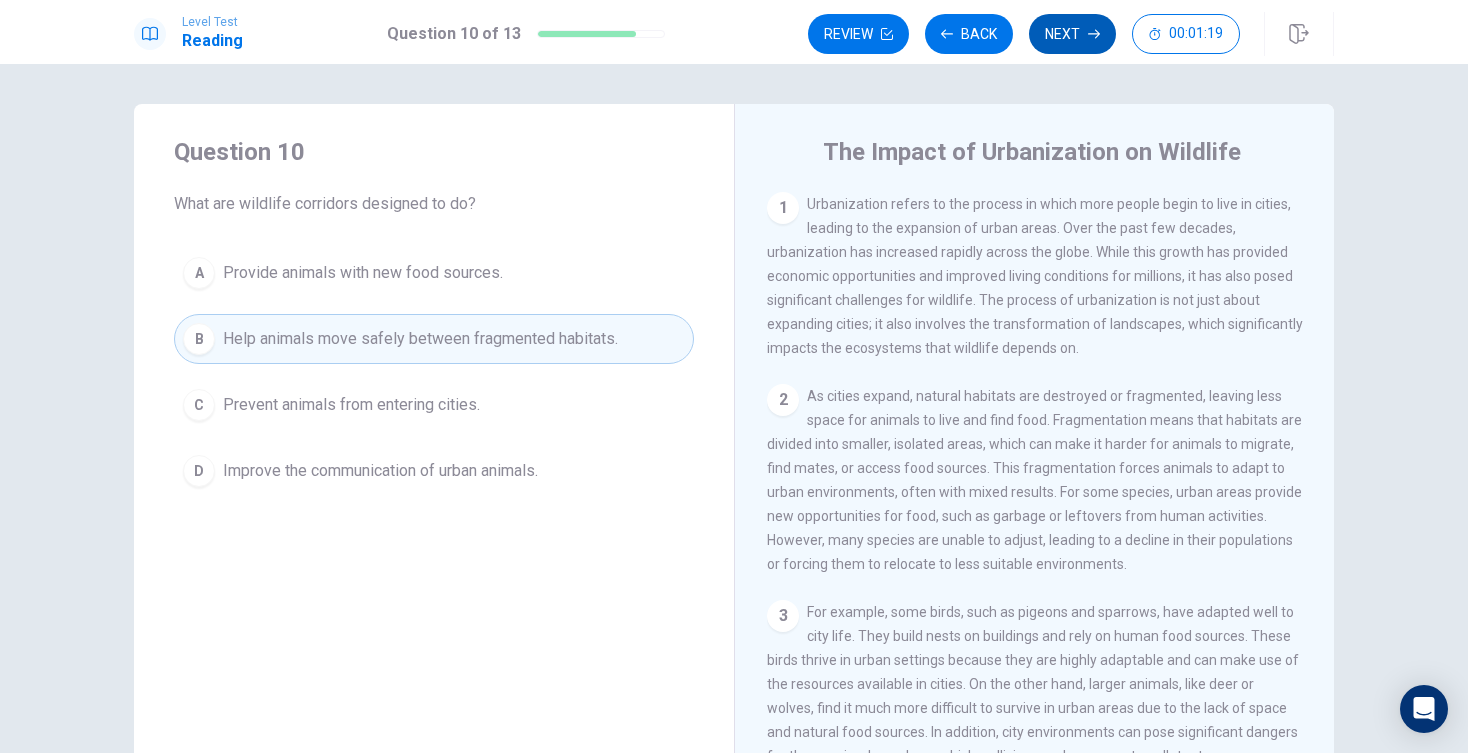 click on "Next" at bounding box center [1072, 34] 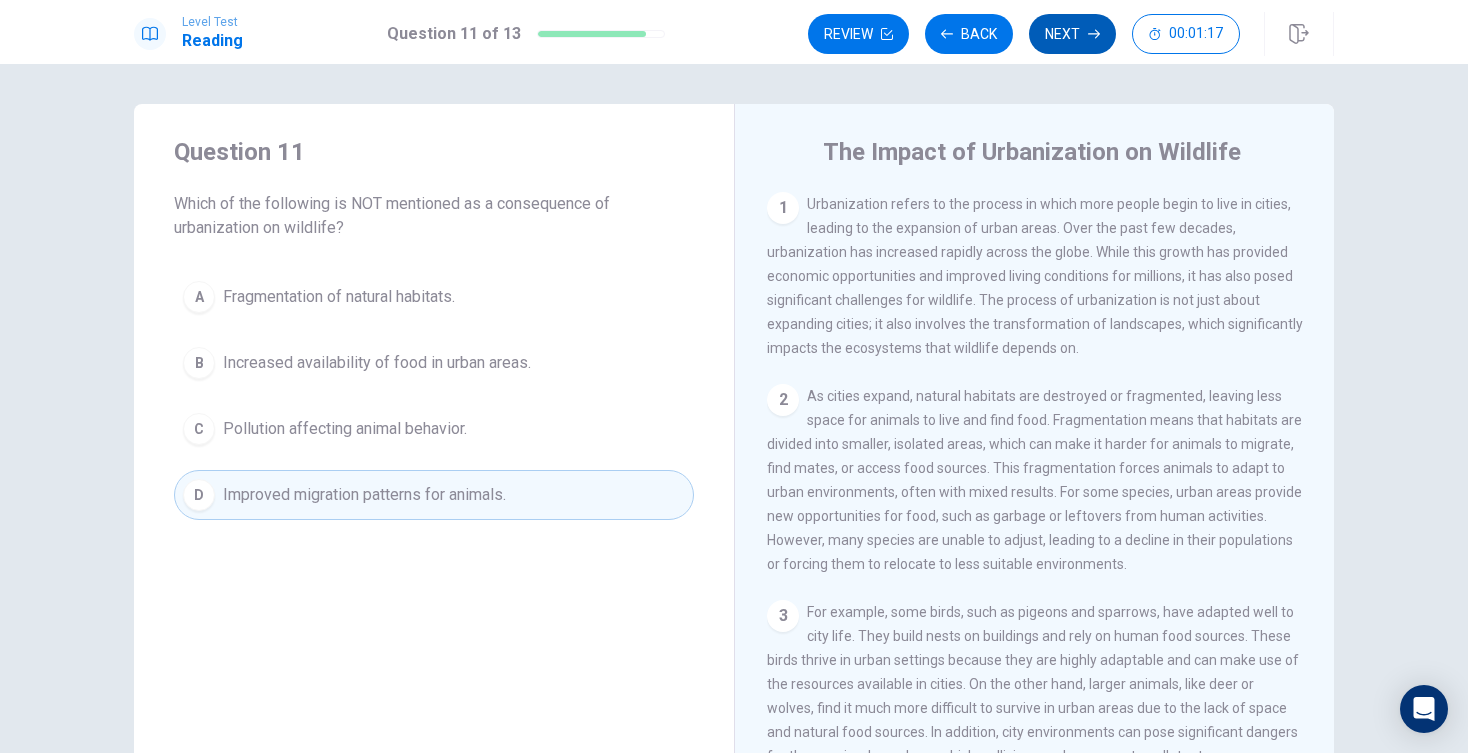 click on "Next" at bounding box center (1072, 34) 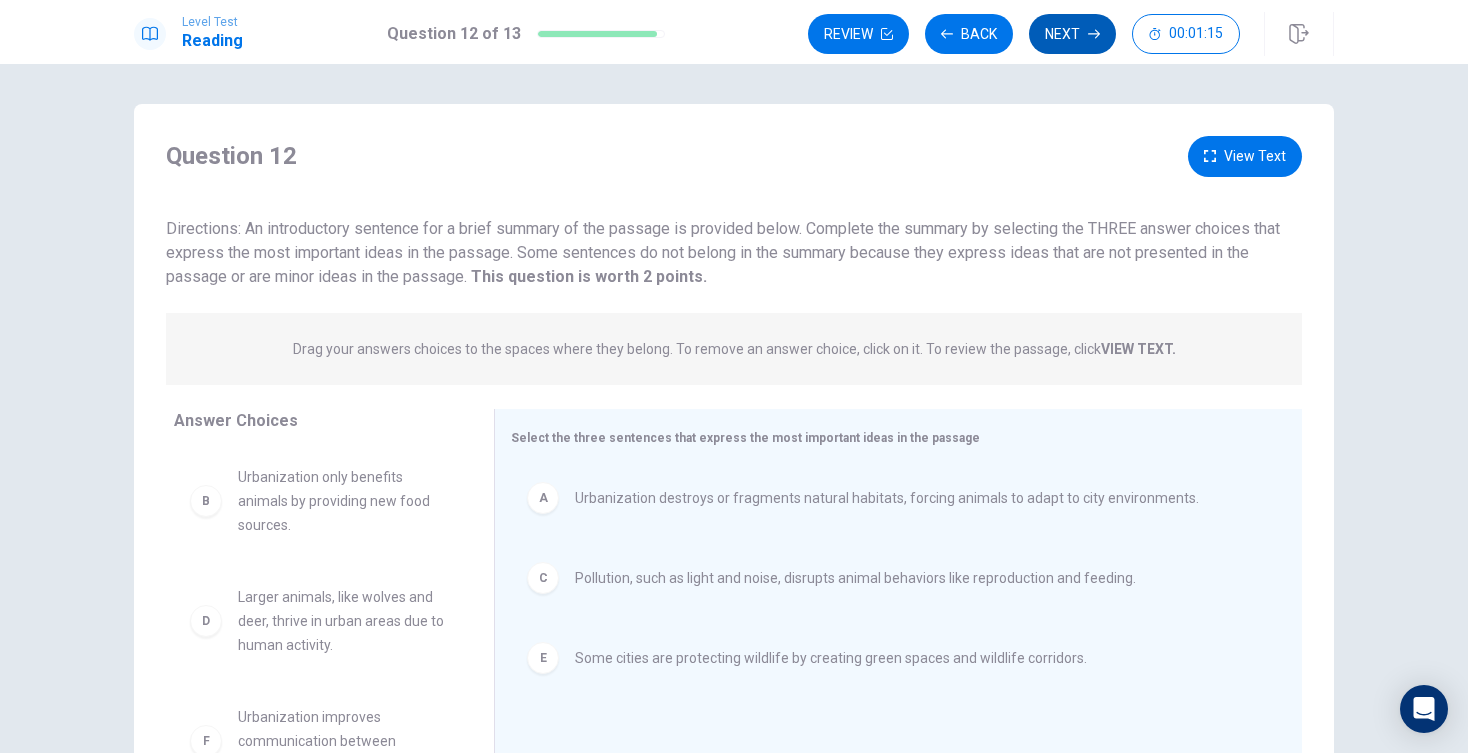 click on "Next" at bounding box center (1072, 34) 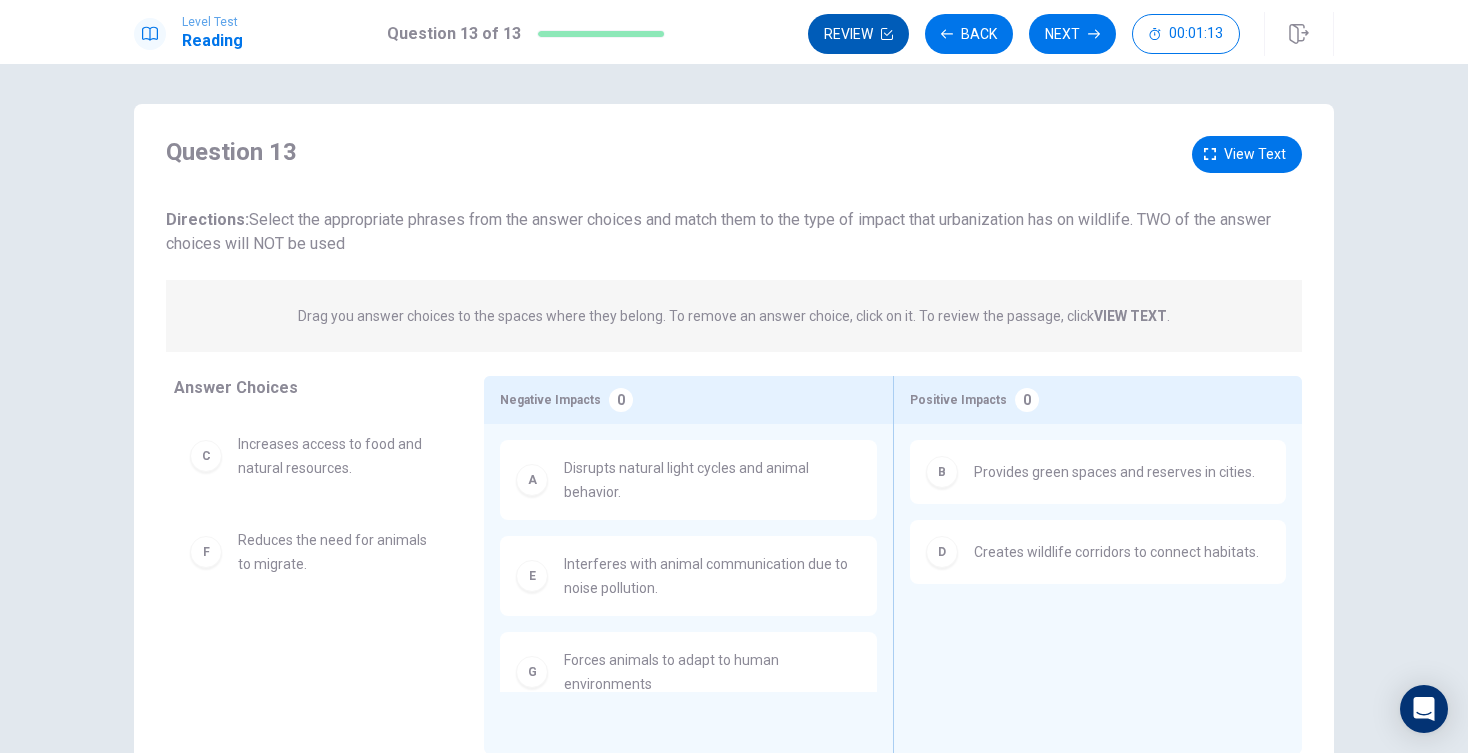 click on "Review" at bounding box center [858, 34] 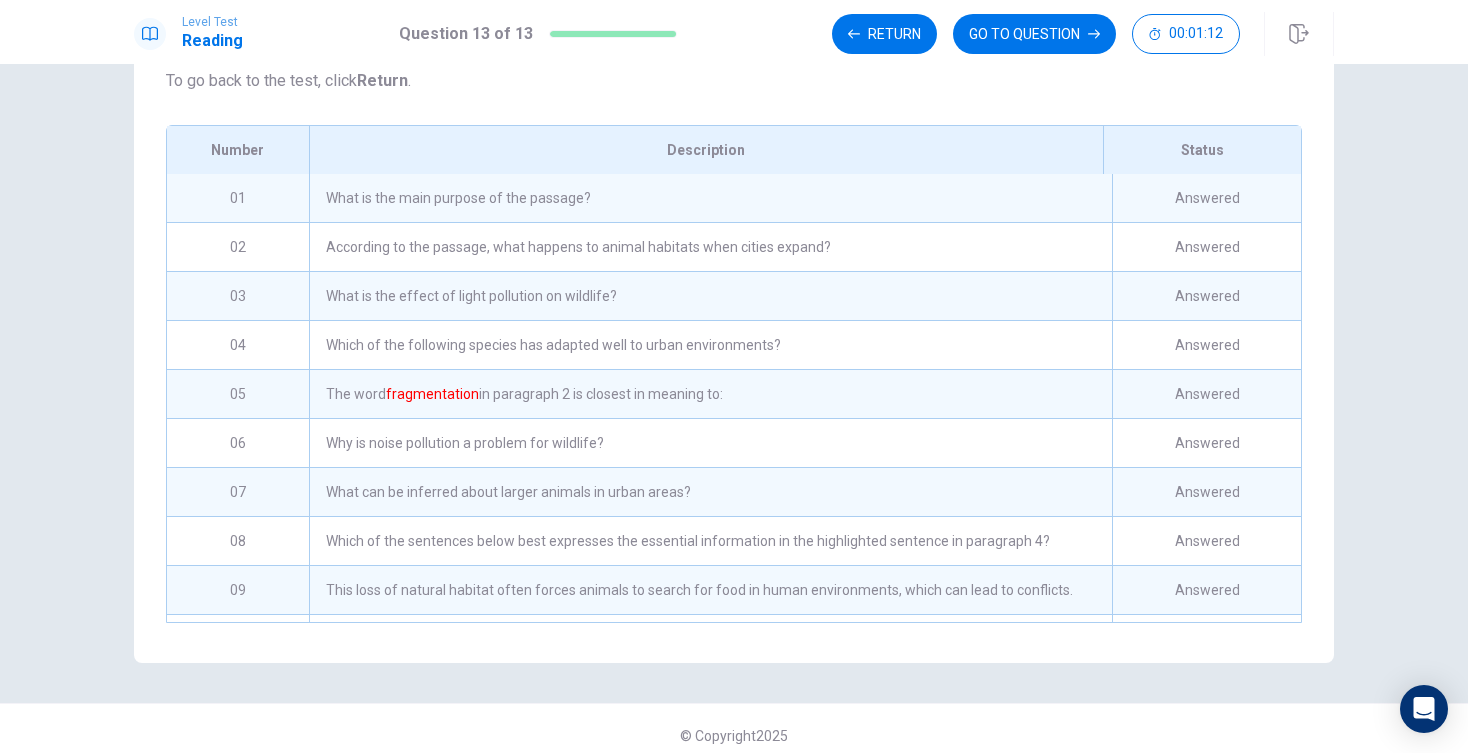 scroll, scrollTop: 257, scrollLeft: 0, axis: vertical 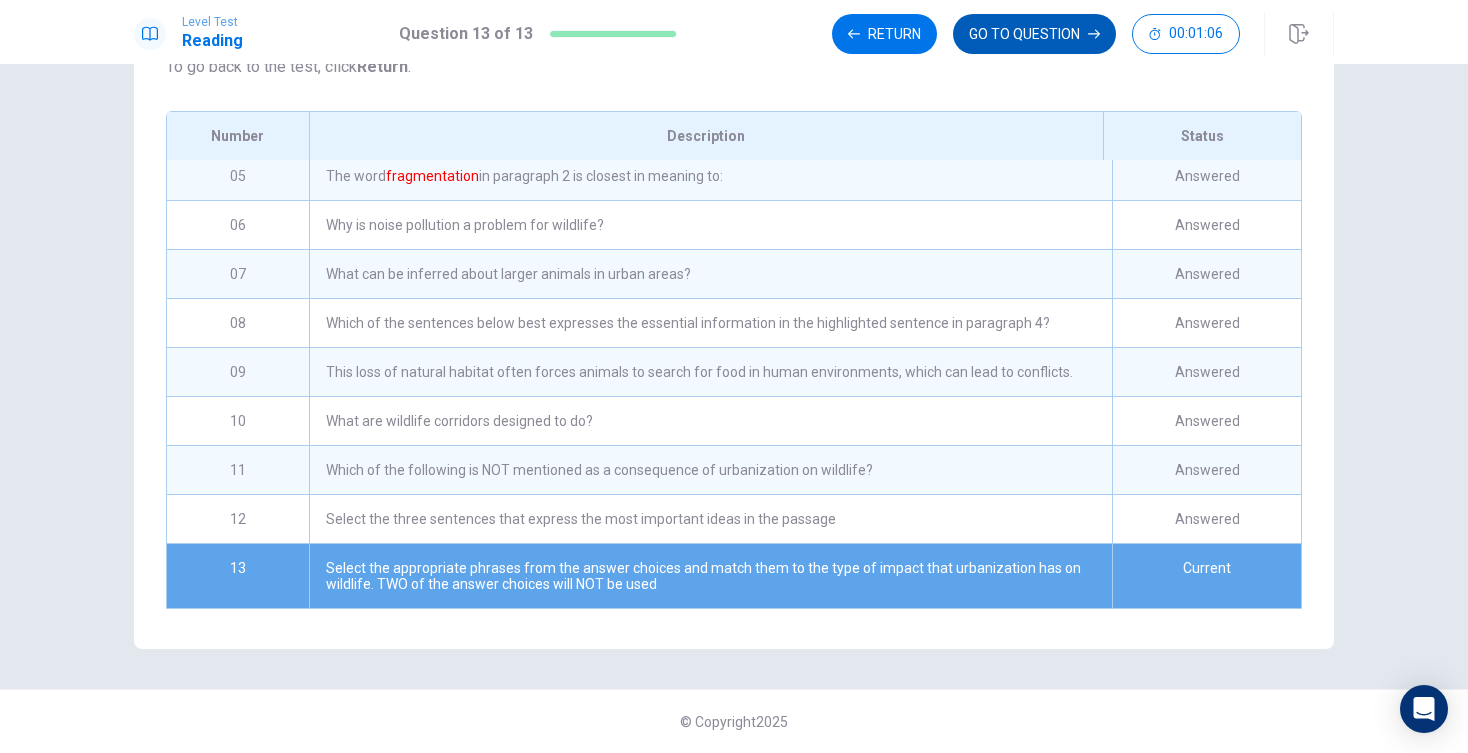 click on "GO TO QUESTION" at bounding box center (1034, 34) 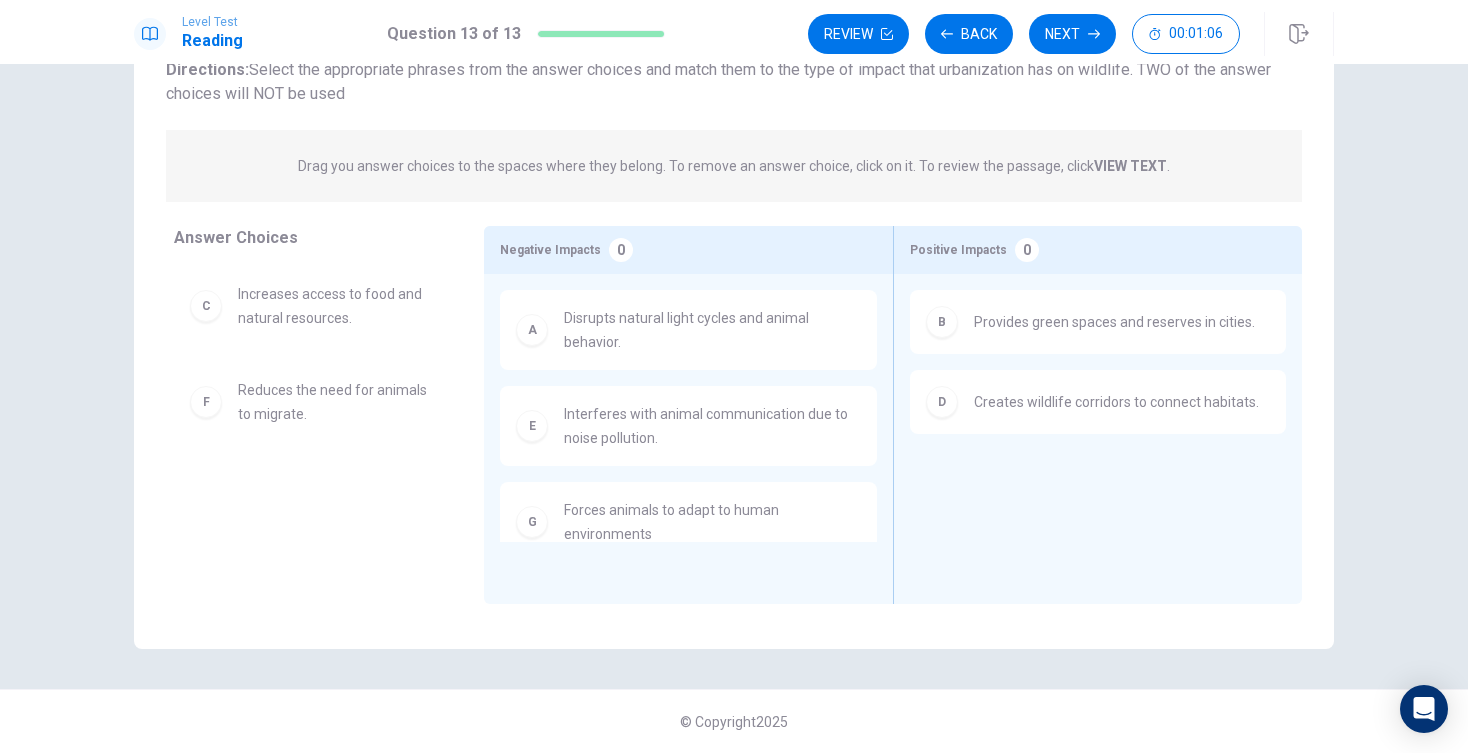 scroll, scrollTop: 150, scrollLeft: 0, axis: vertical 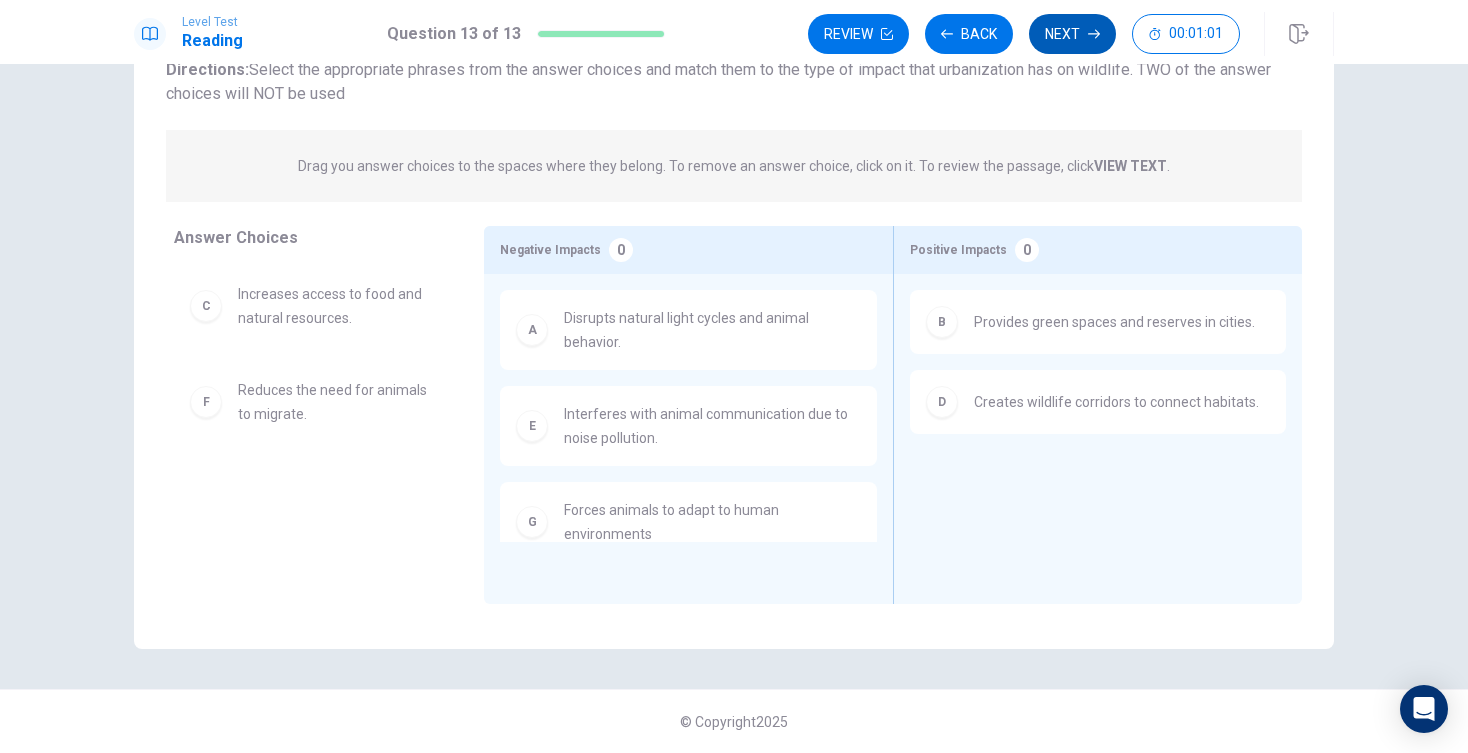 click on "Next" at bounding box center [1072, 34] 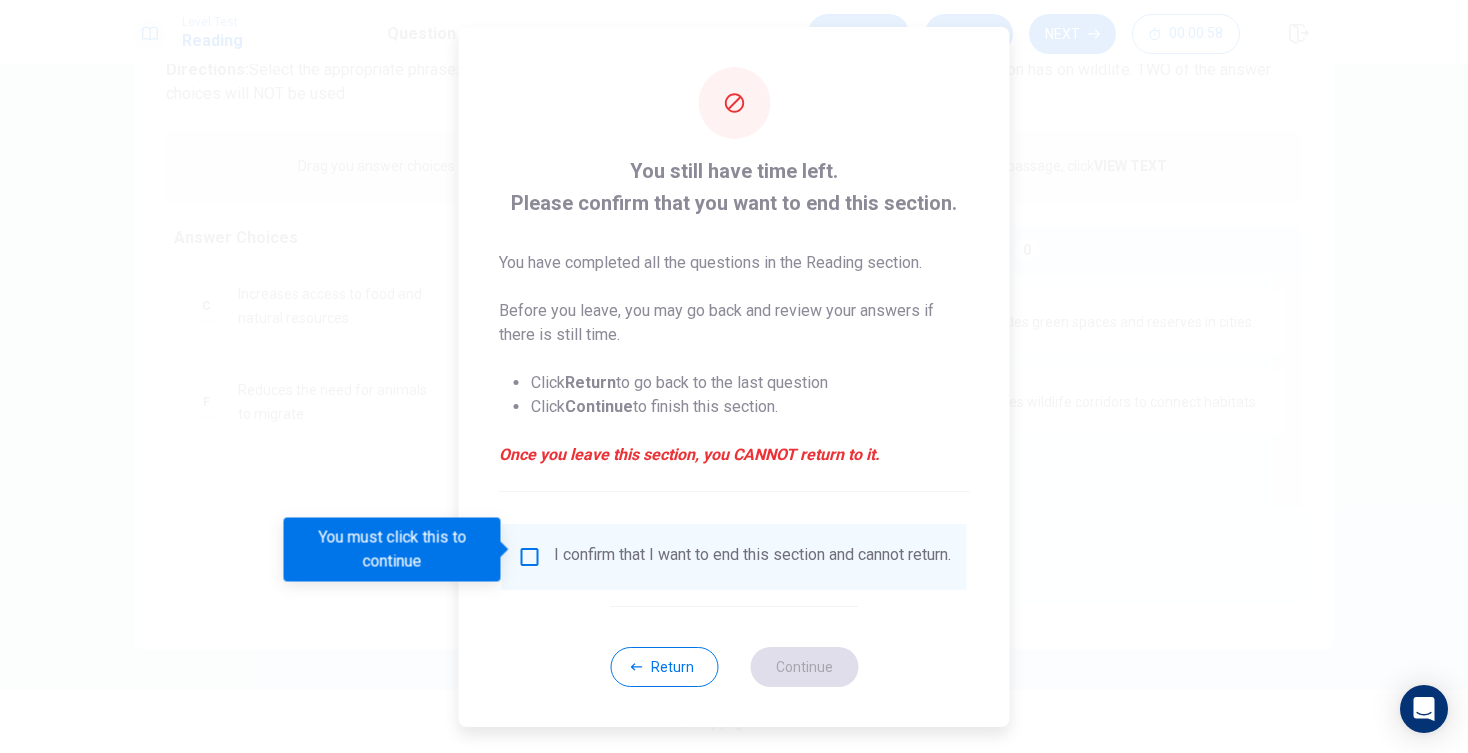 click at bounding box center (530, 557) 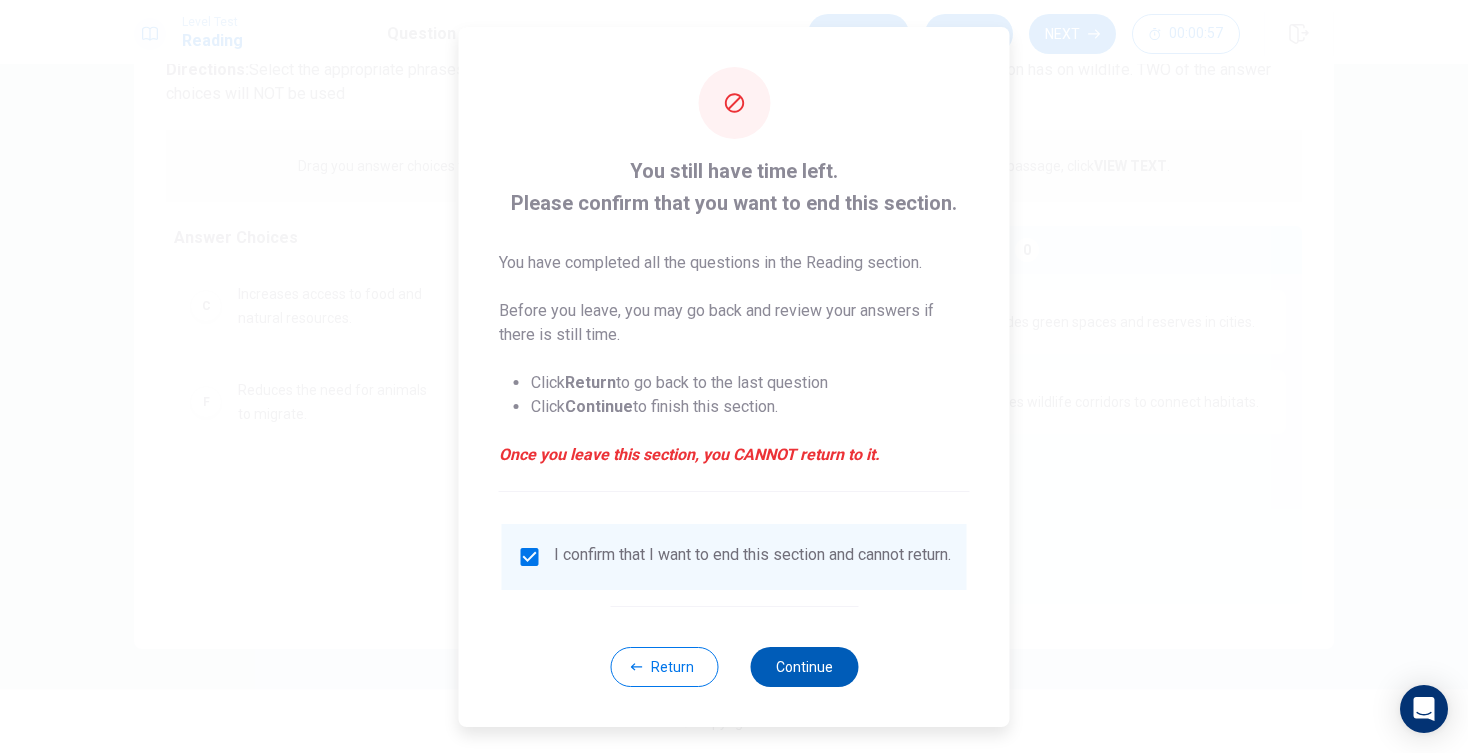 click on "Continue" at bounding box center (804, 667) 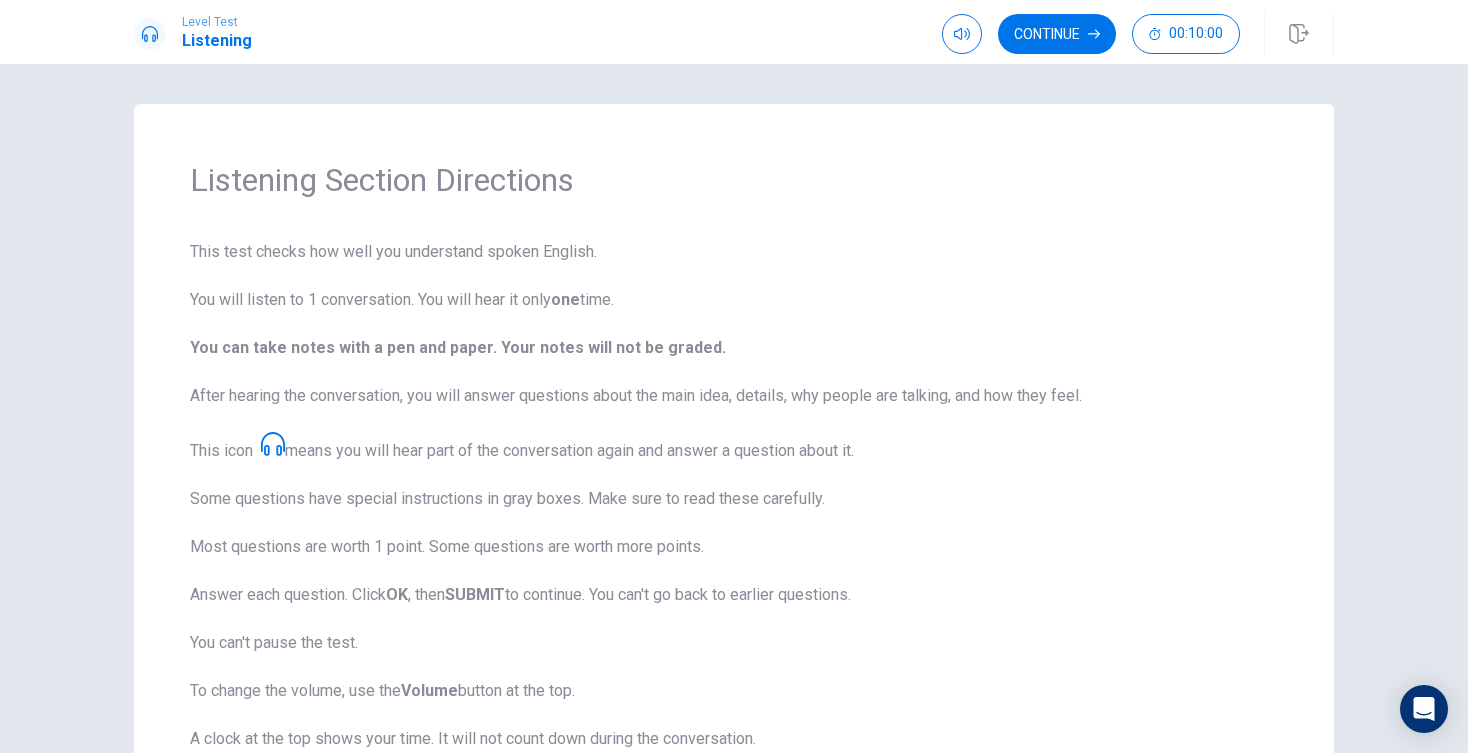 scroll, scrollTop: 0, scrollLeft: 0, axis: both 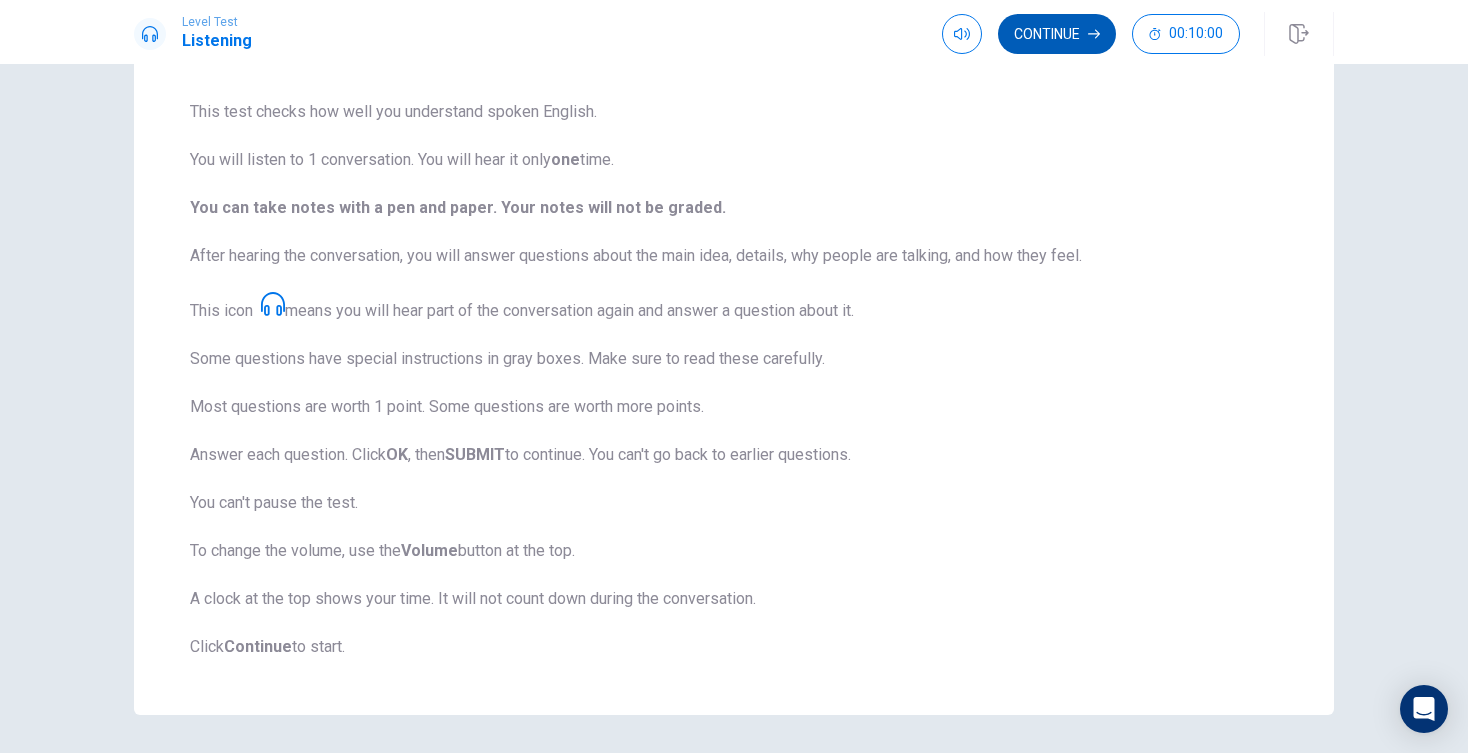 click on "Continue" at bounding box center (1057, 34) 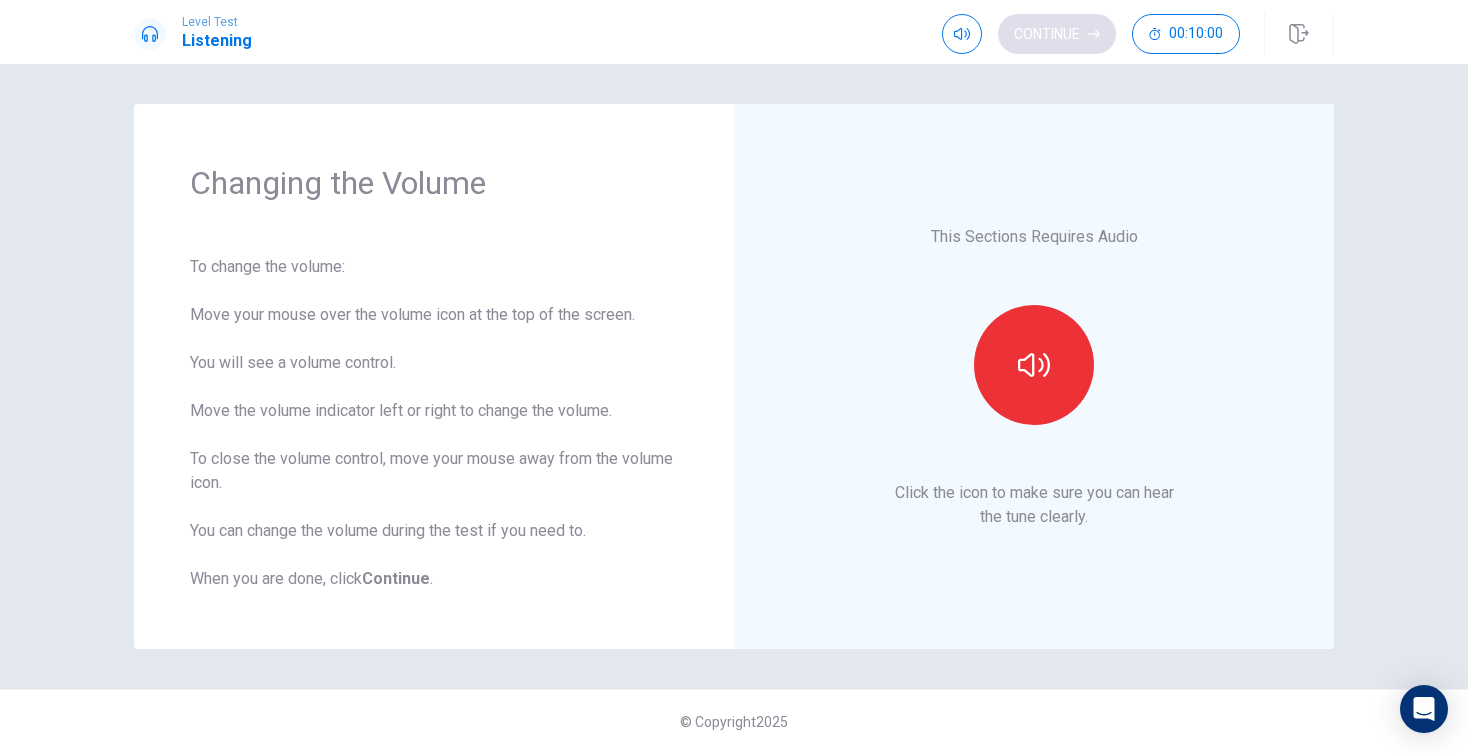 scroll, scrollTop: 0, scrollLeft: 0, axis: both 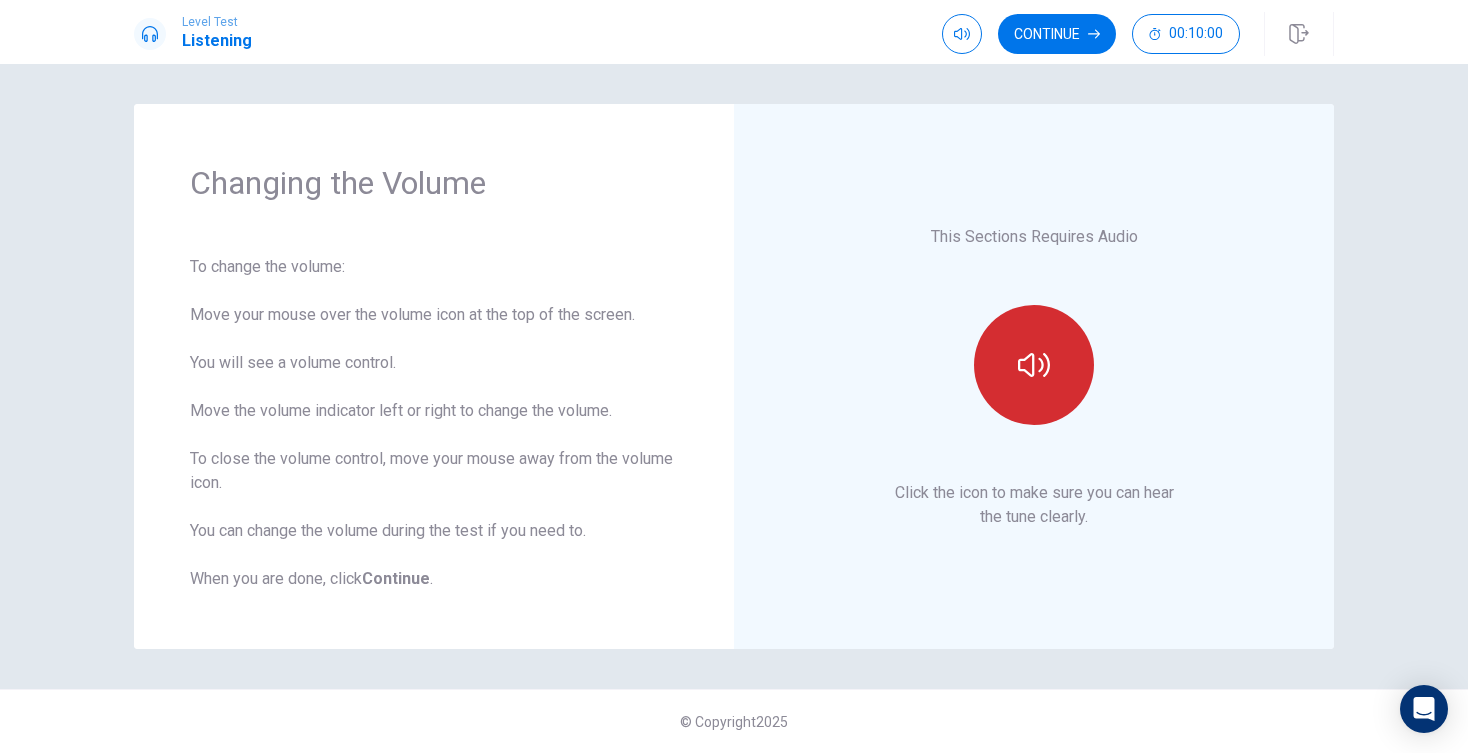 click 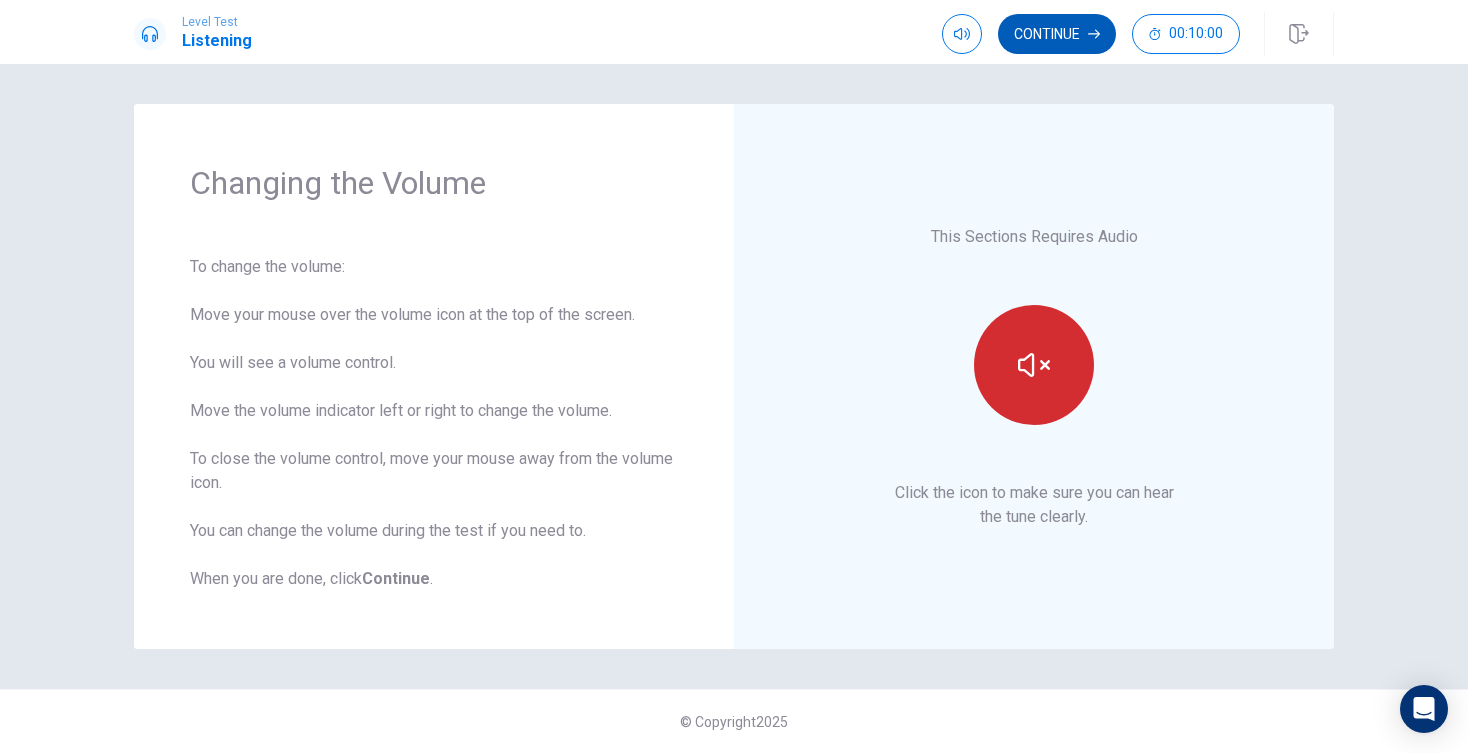 click on "Continue" at bounding box center [1057, 34] 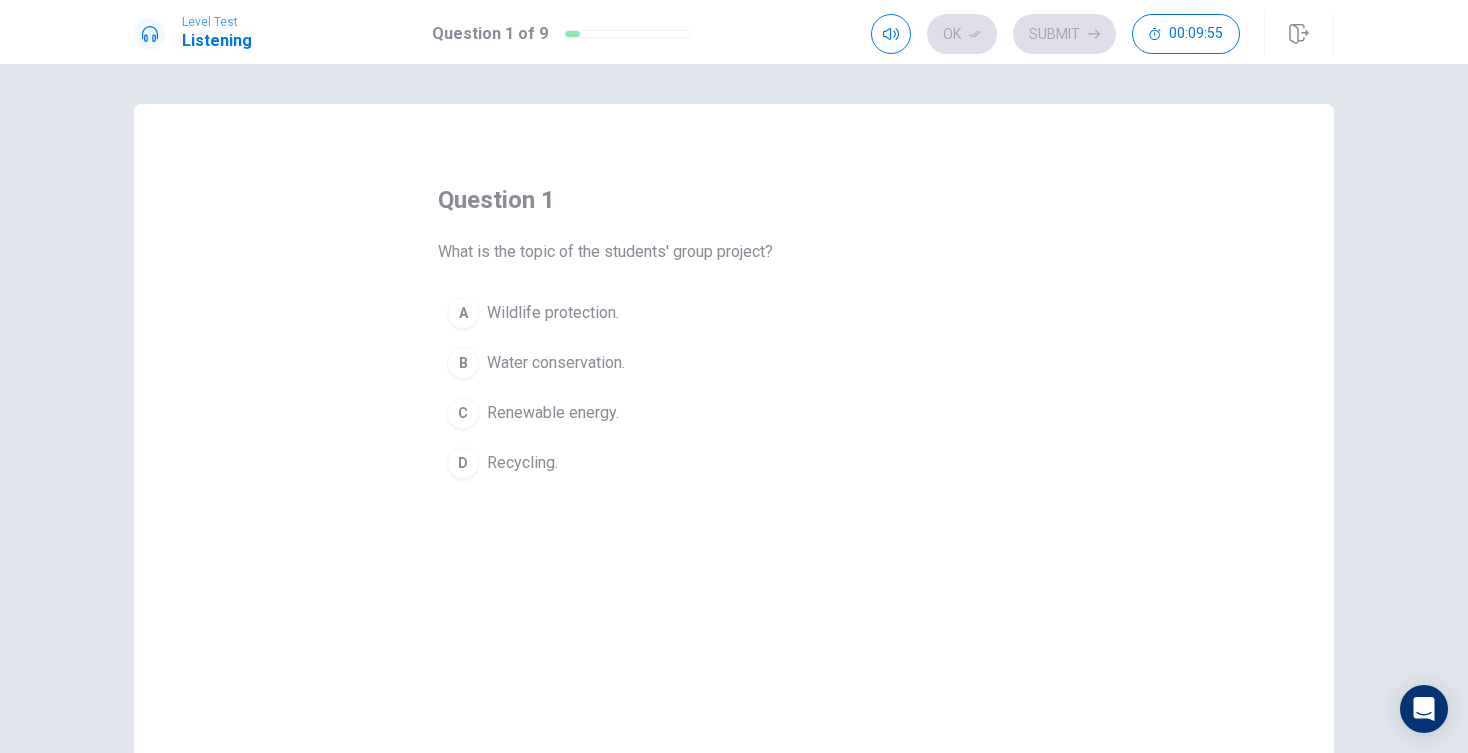 click on "C" at bounding box center [463, 413] 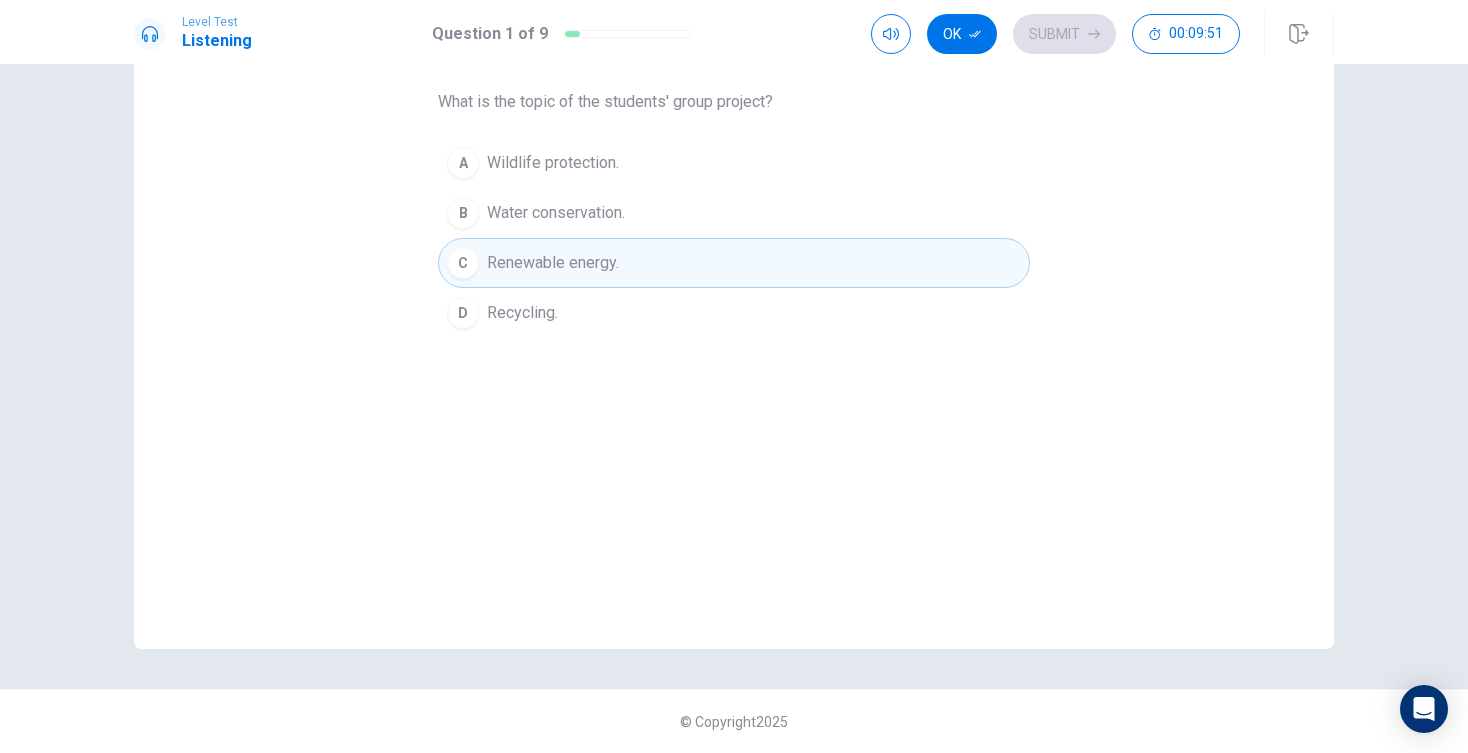 scroll, scrollTop: 150, scrollLeft: 0, axis: vertical 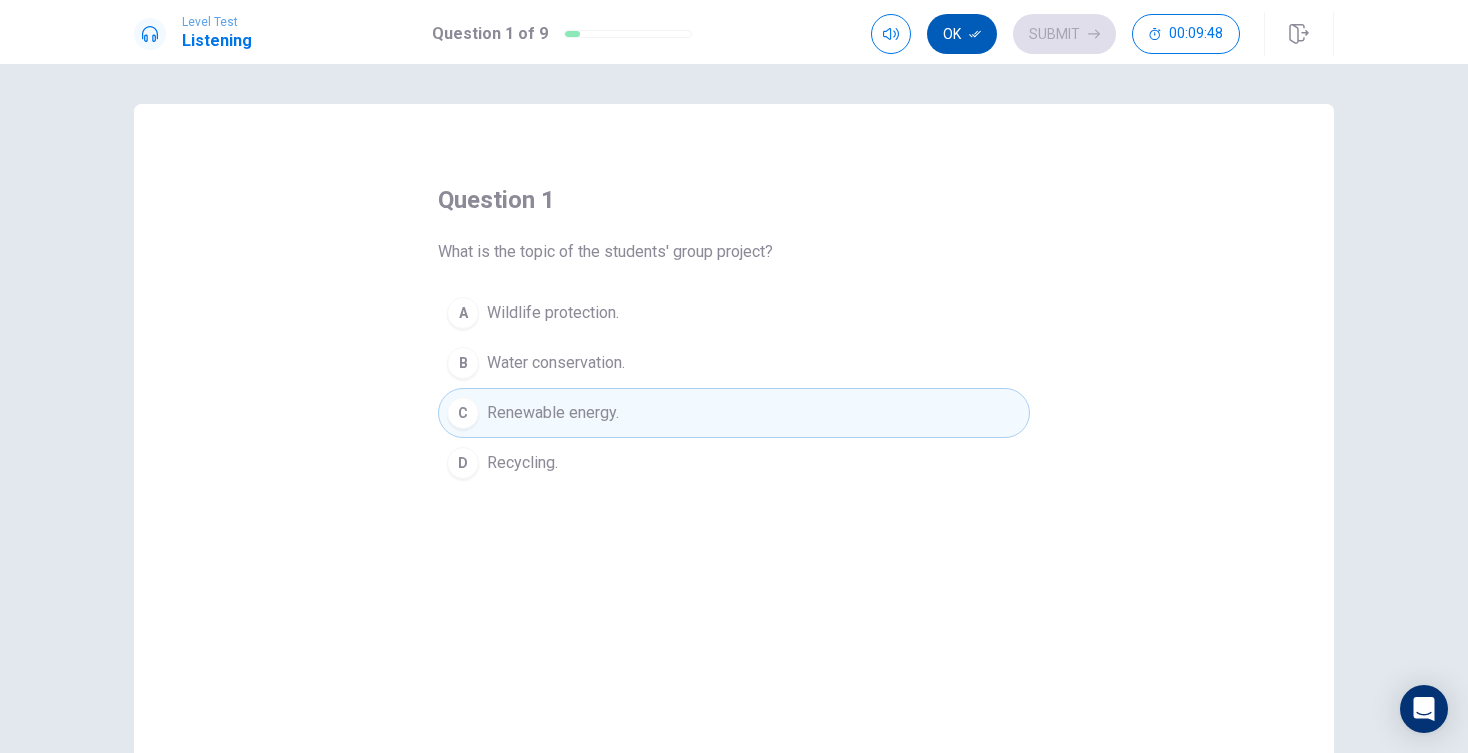click on "Ok" at bounding box center (962, 34) 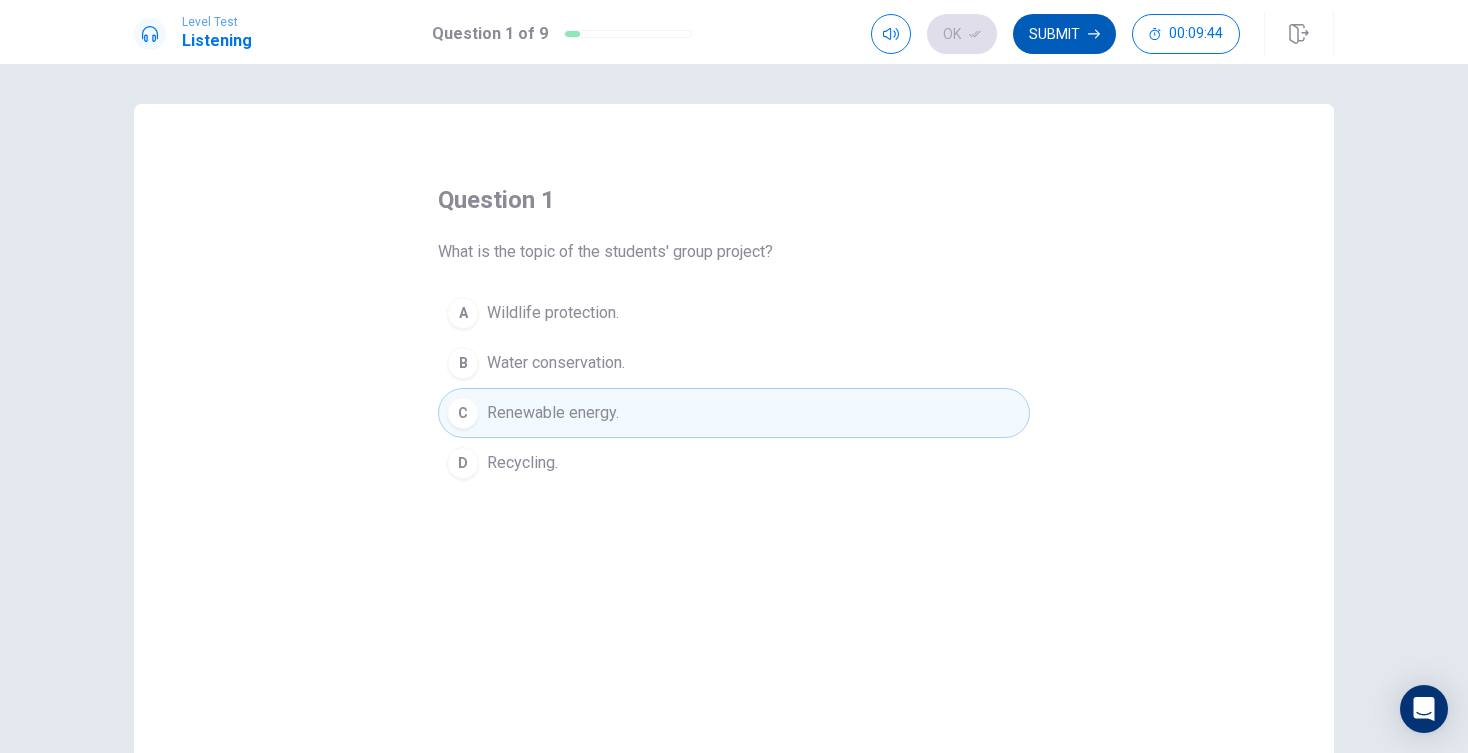 click on "Submit" at bounding box center [1064, 34] 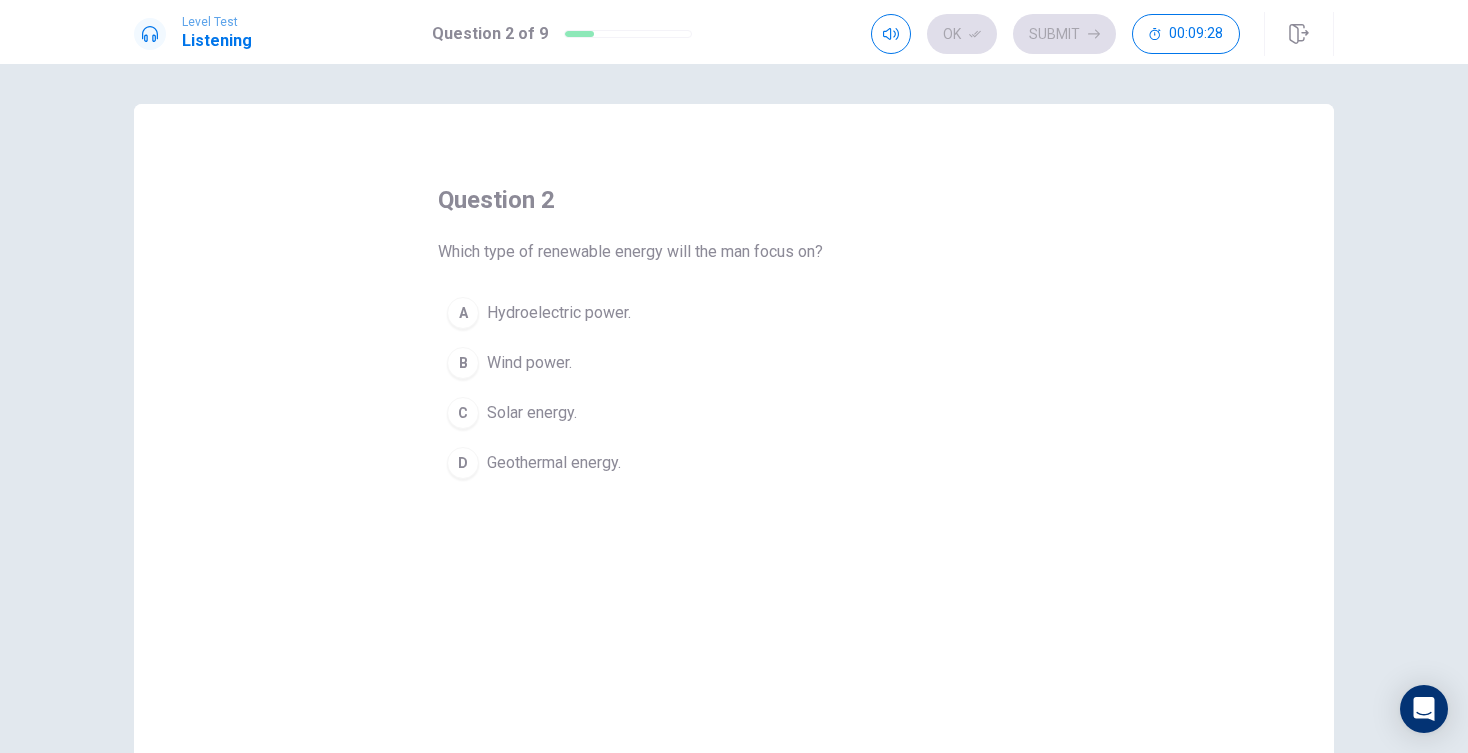 click on "B" at bounding box center [463, 363] 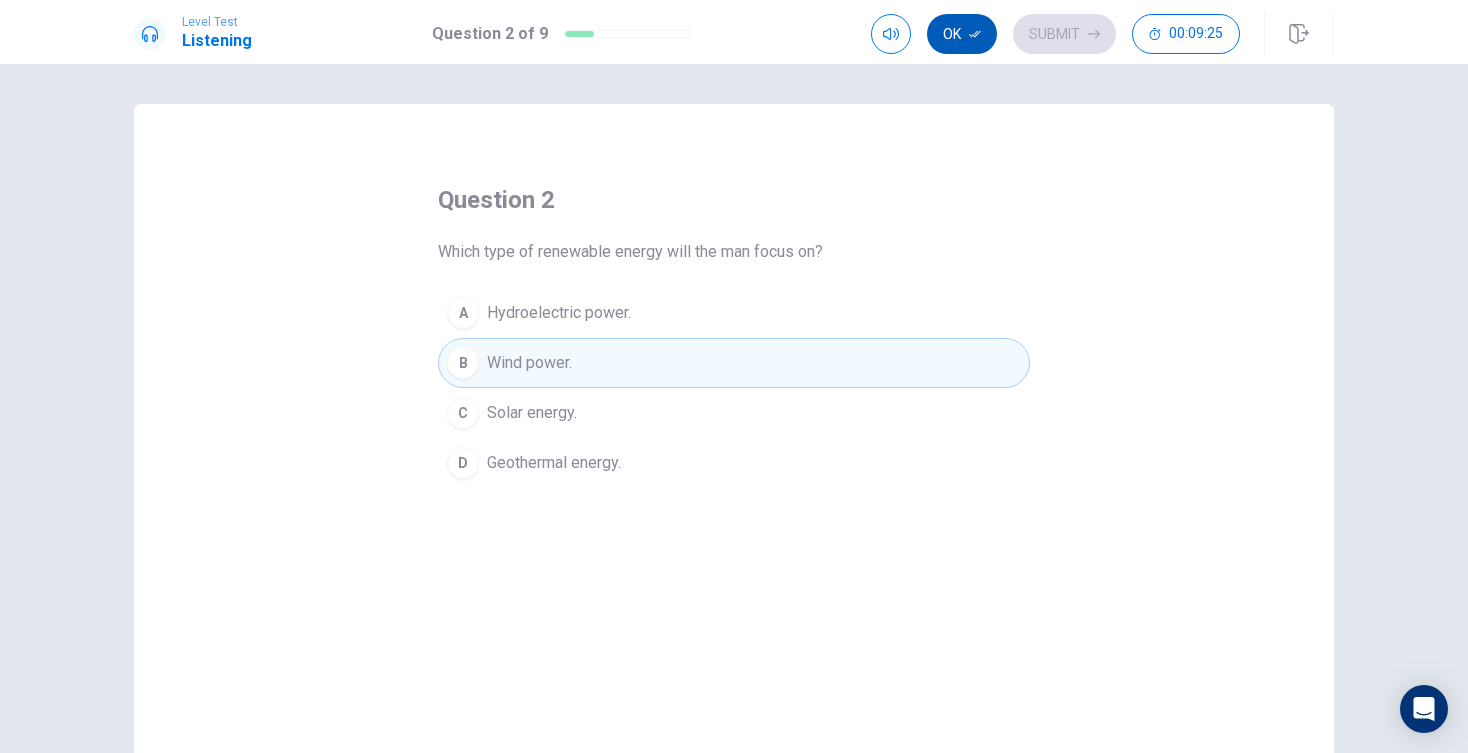 click on "Ok" at bounding box center [962, 34] 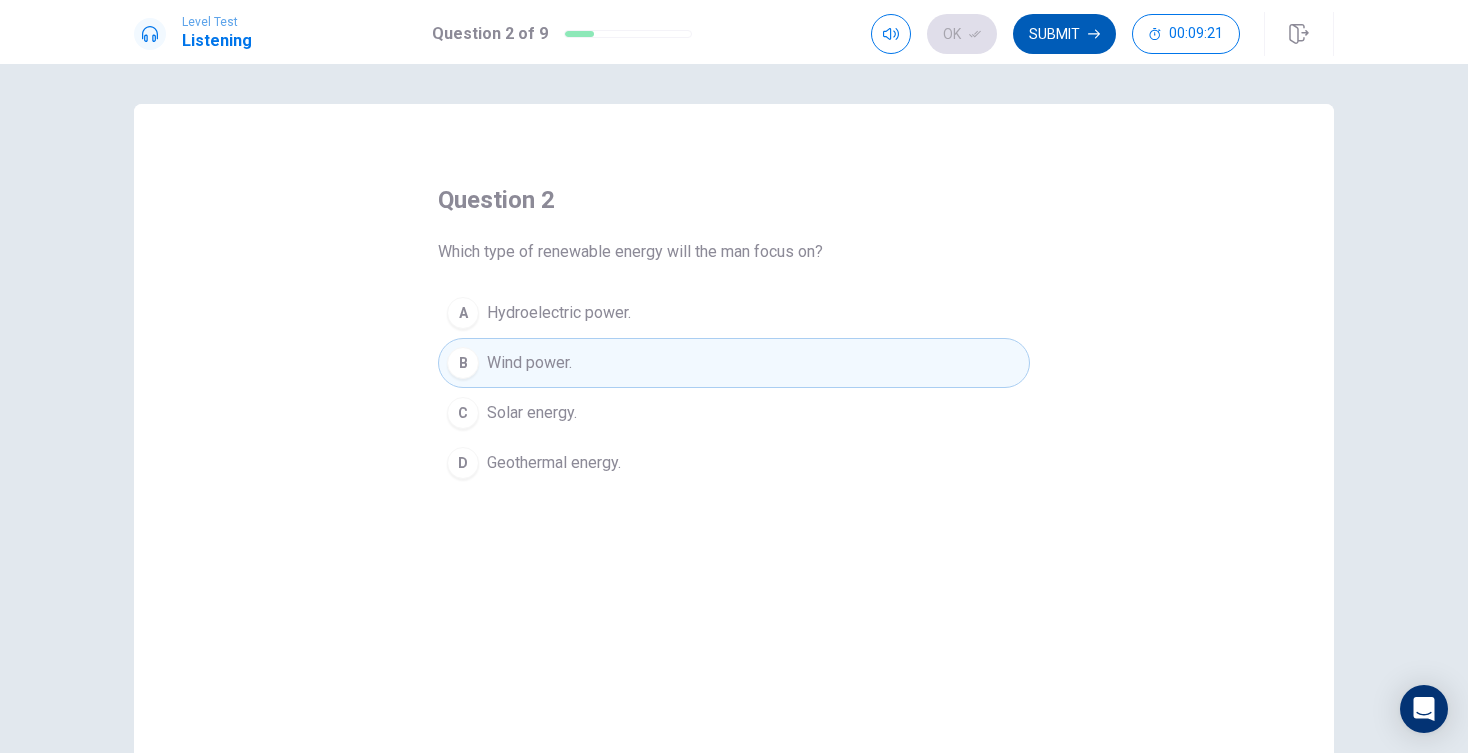click on "Submit" at bounding box center [1064, 34] 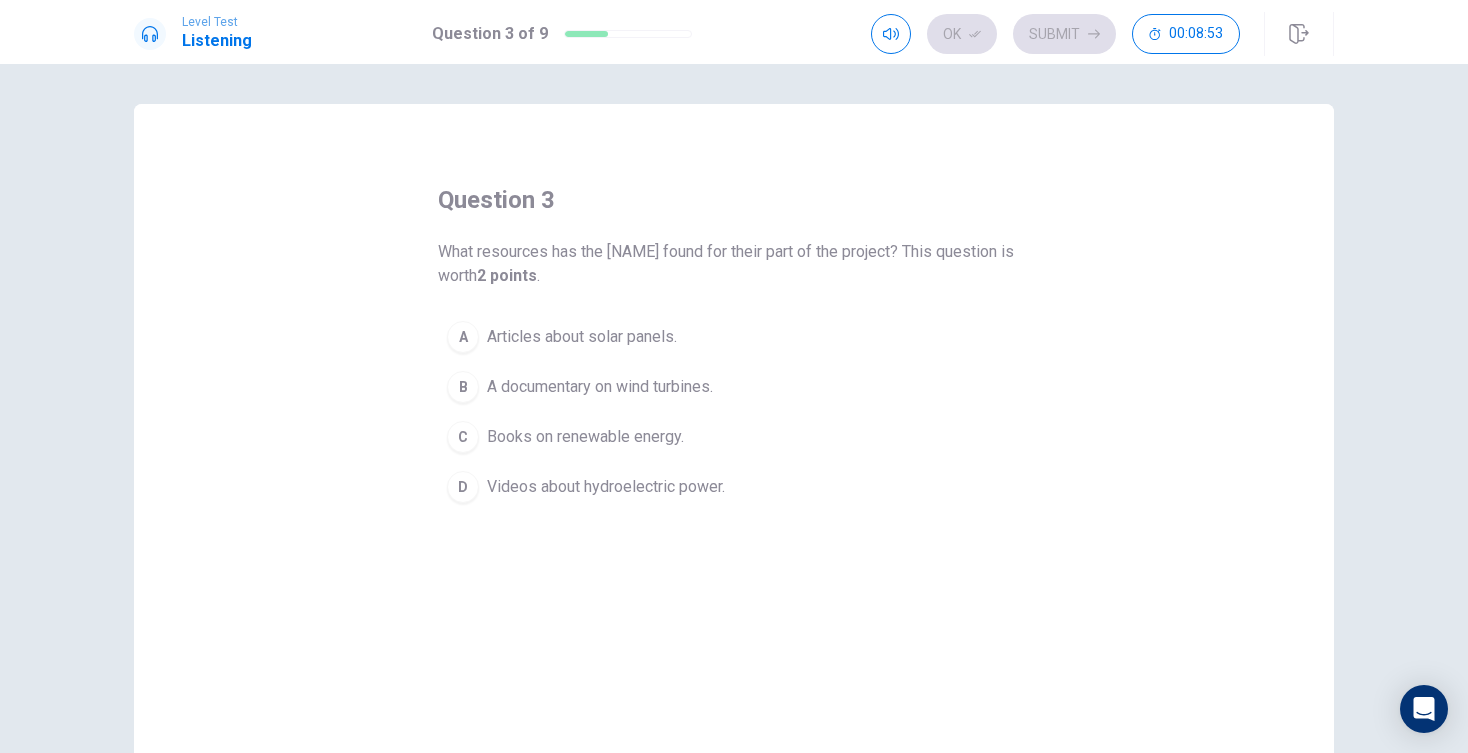click on "B" at bounding box center (463, 387) 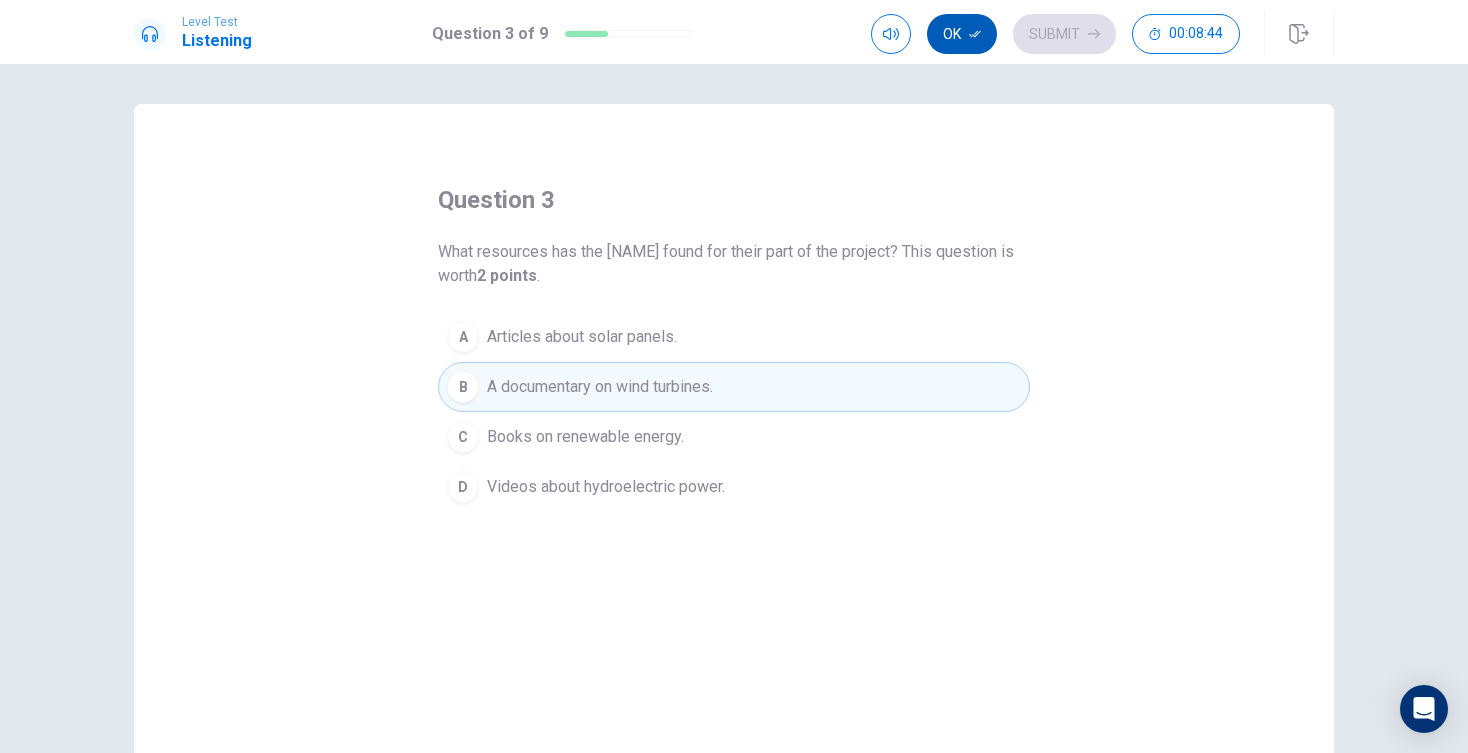 click 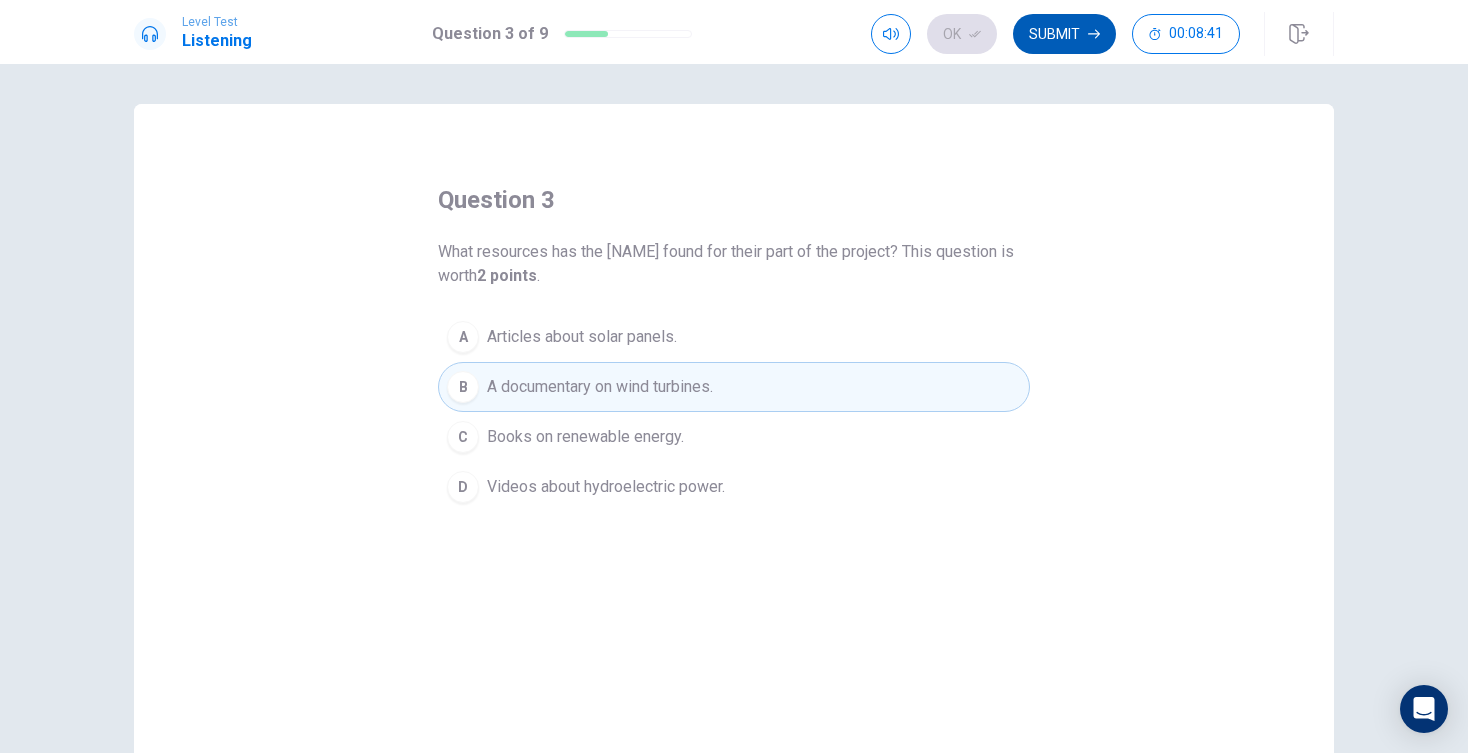 click on "Submit" at bounding box center (1064, 34) 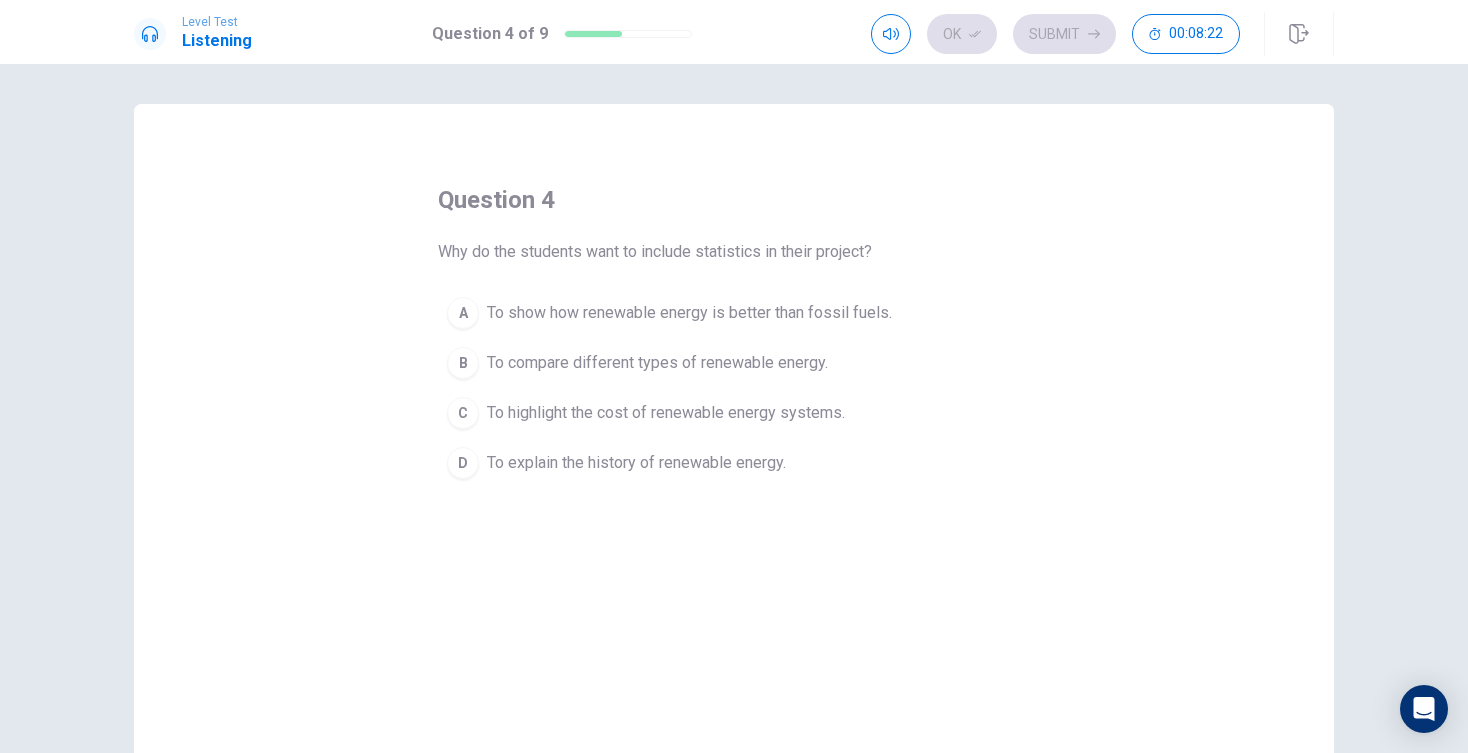 click on "To compare different types of renewable energy." at bounding box center (657, 363) 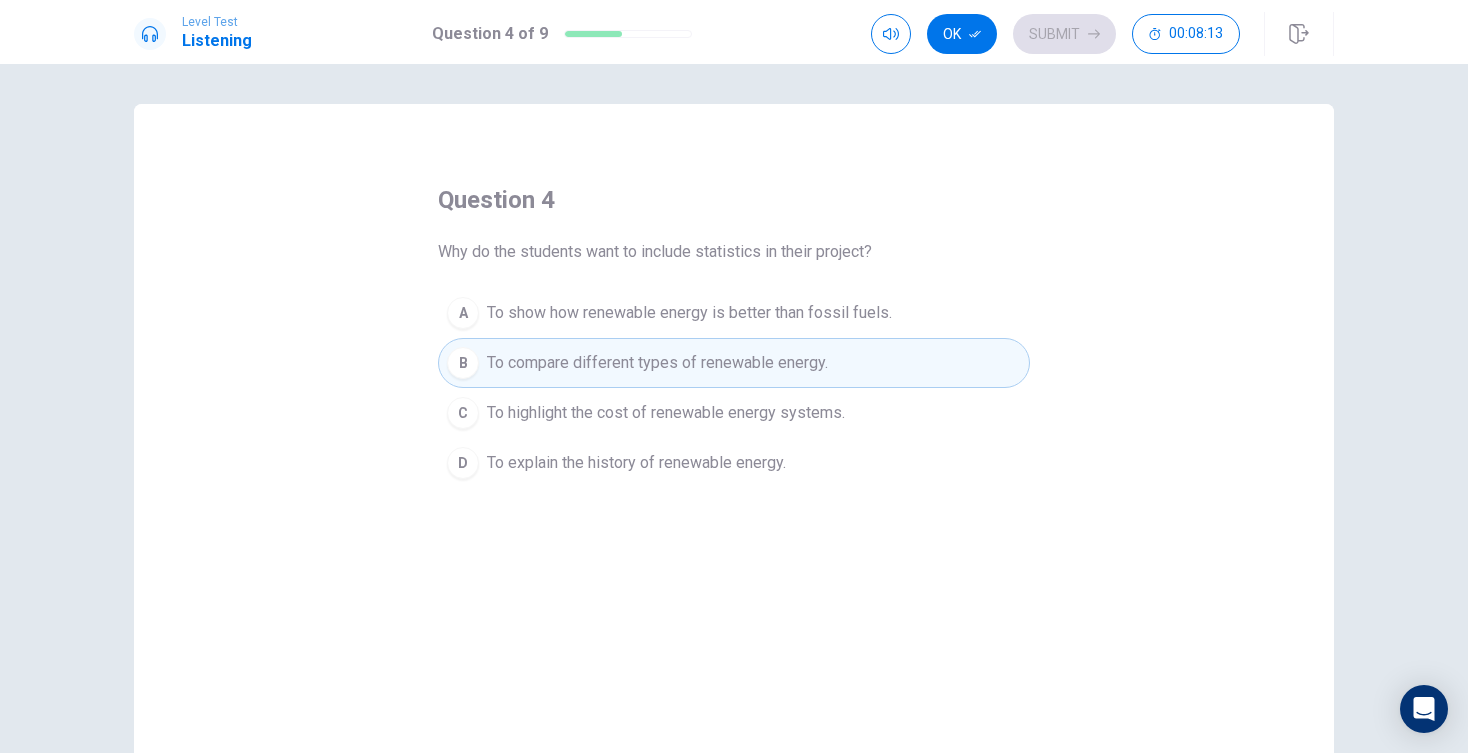 click on "To show how renewable energy is better than fossil fuels." at bounding box center (689, 313) 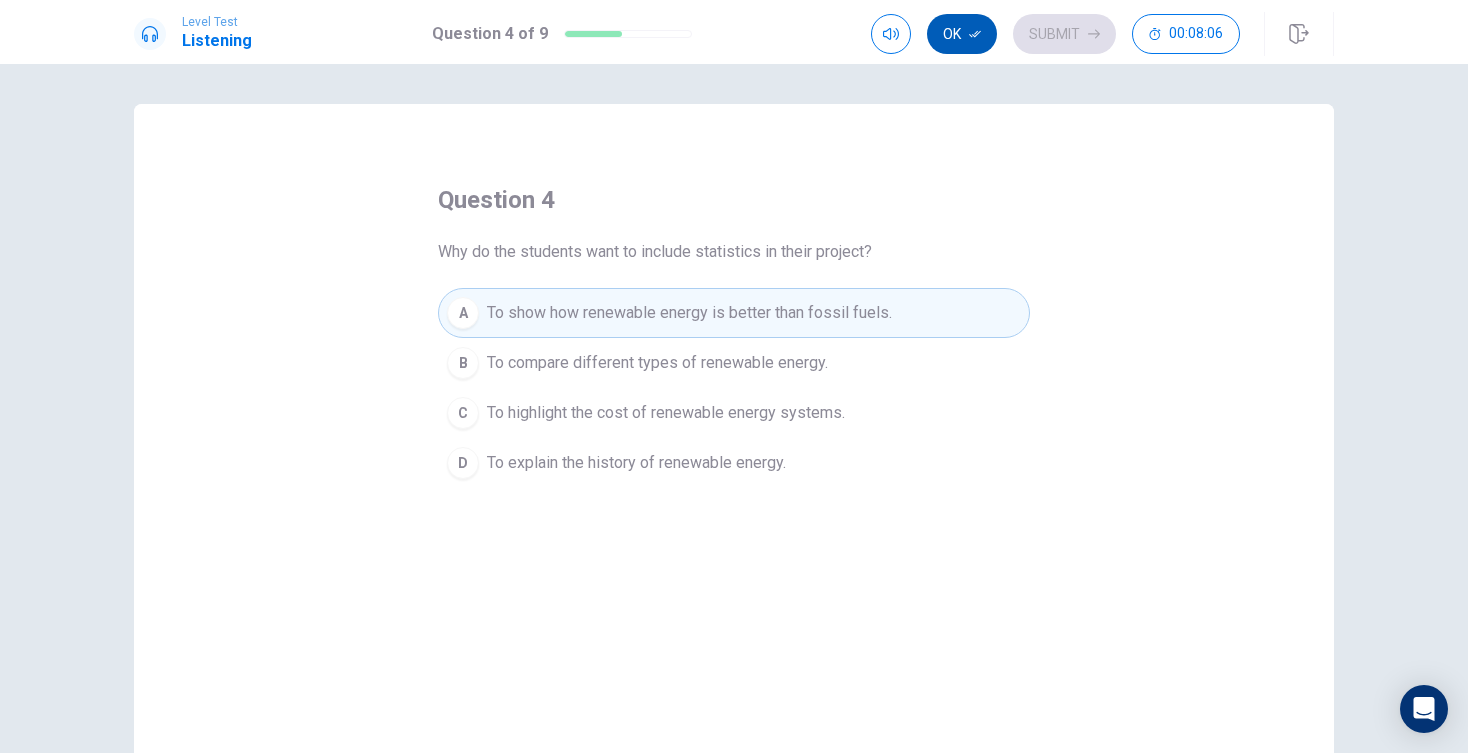 click on "Ok" at bounding box center [962, 34] 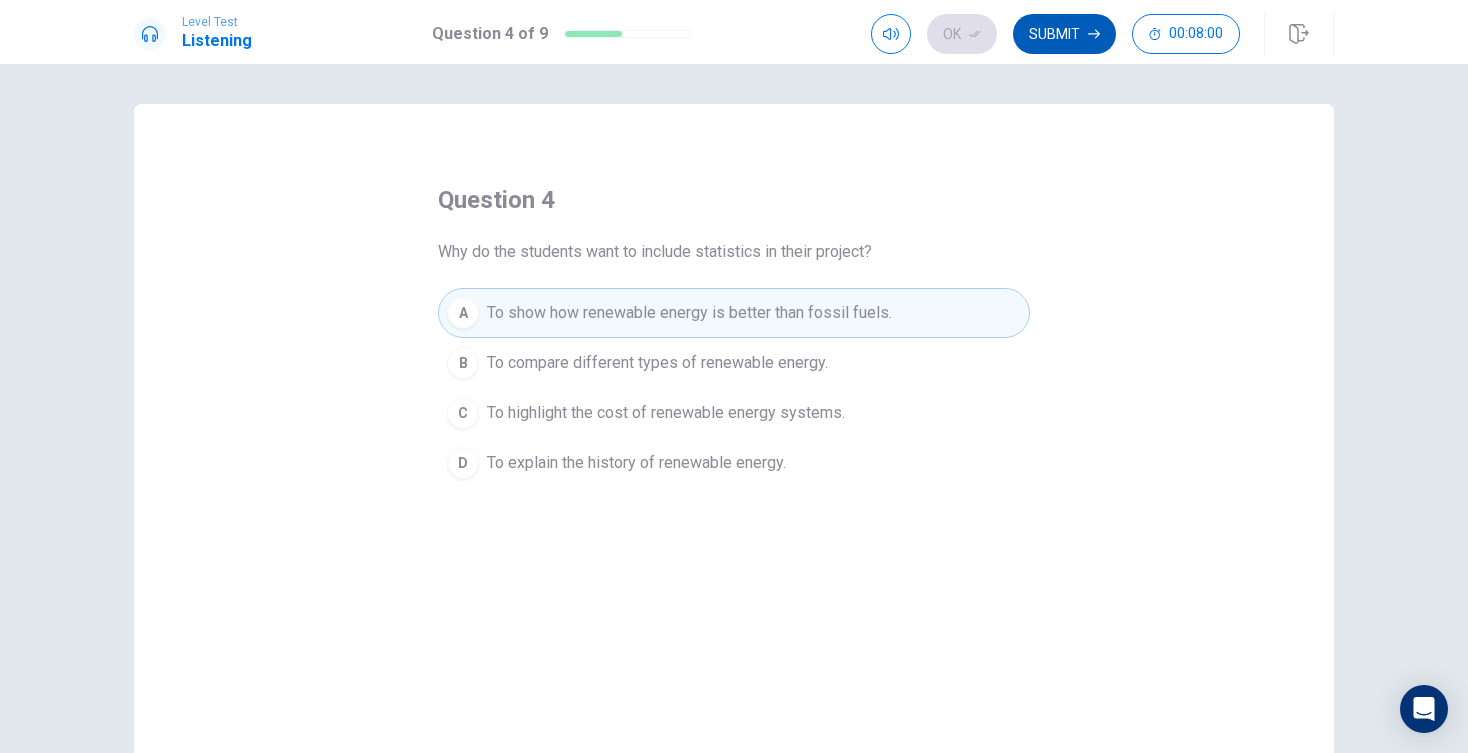 click on "Submit" at bounding box center [1064, 34] 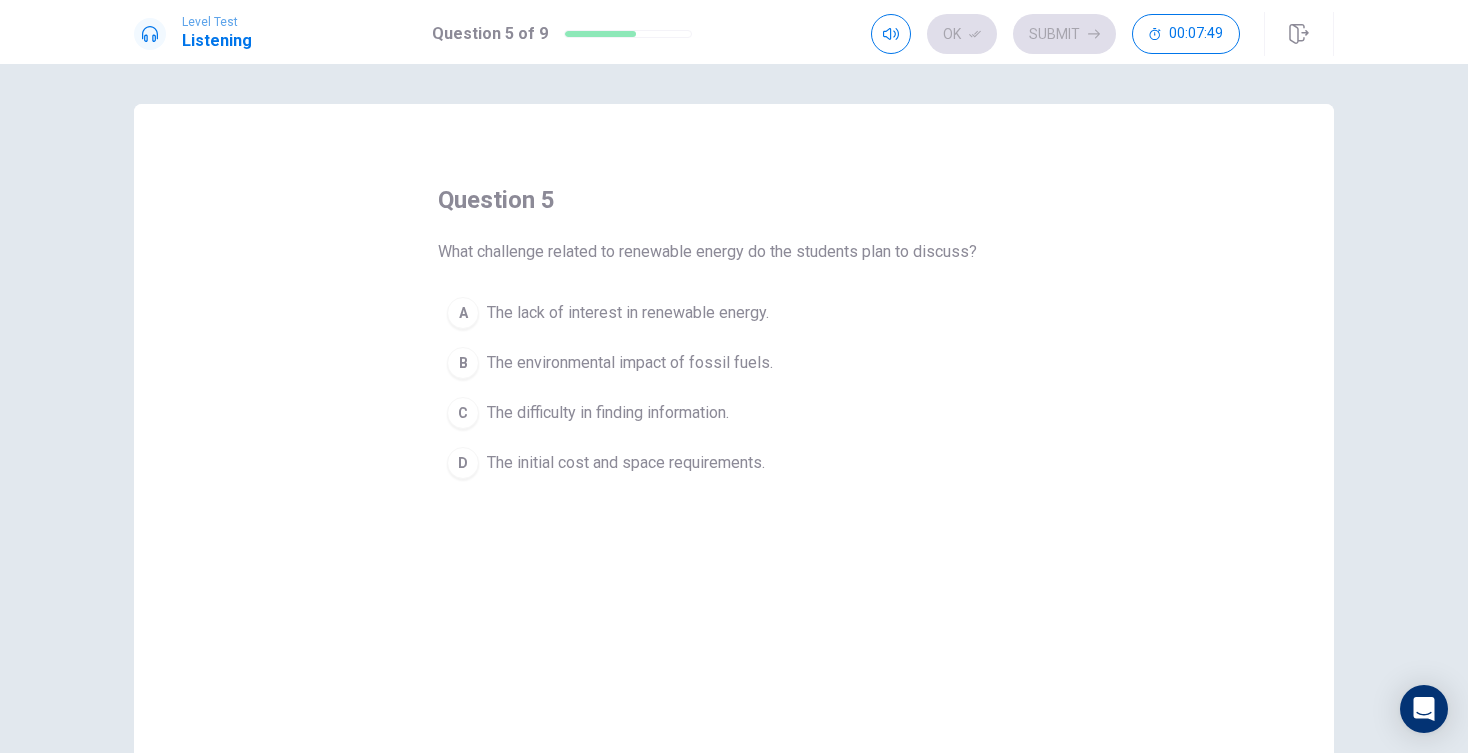 click on "The initial cost and space requirements." at bounding box center [626, 463] 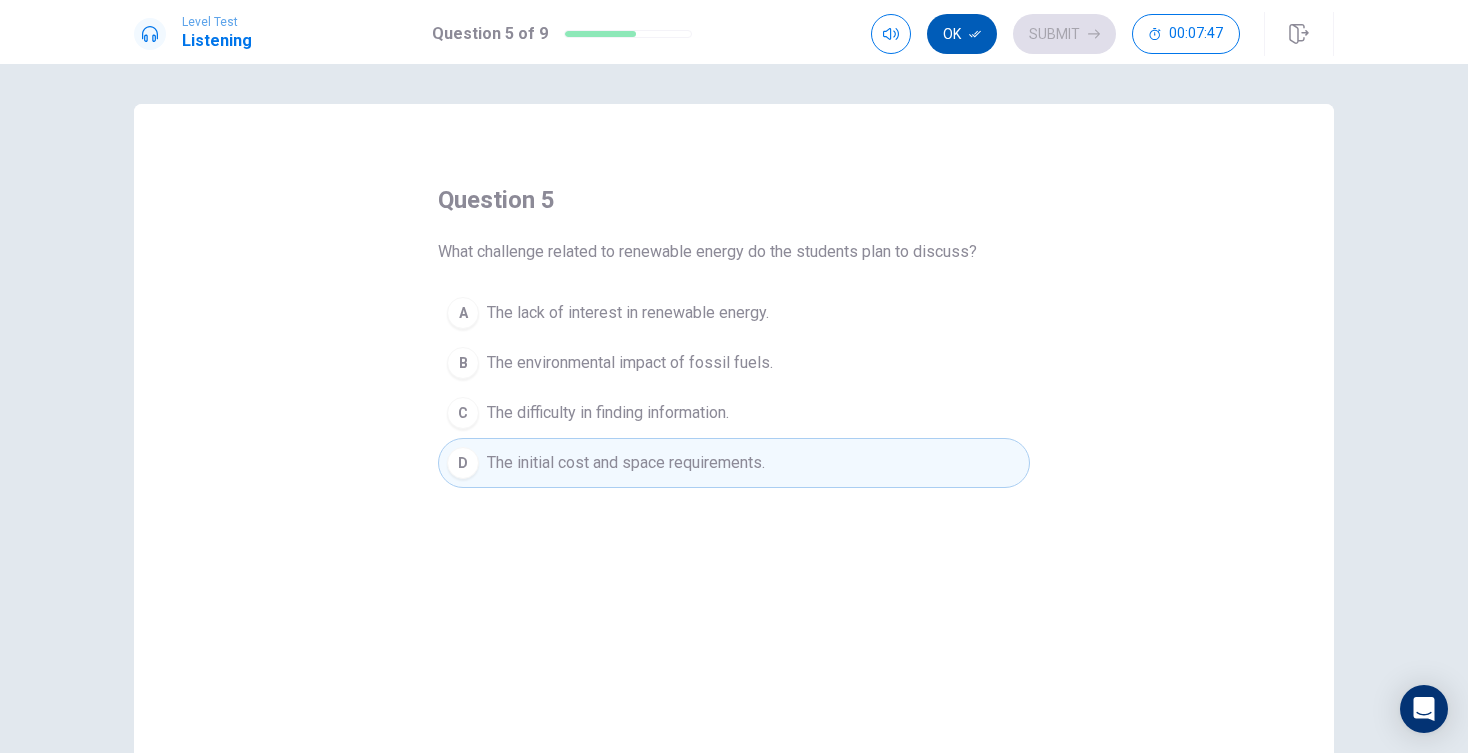 click on "Ok" at bounding box center (962, 34) 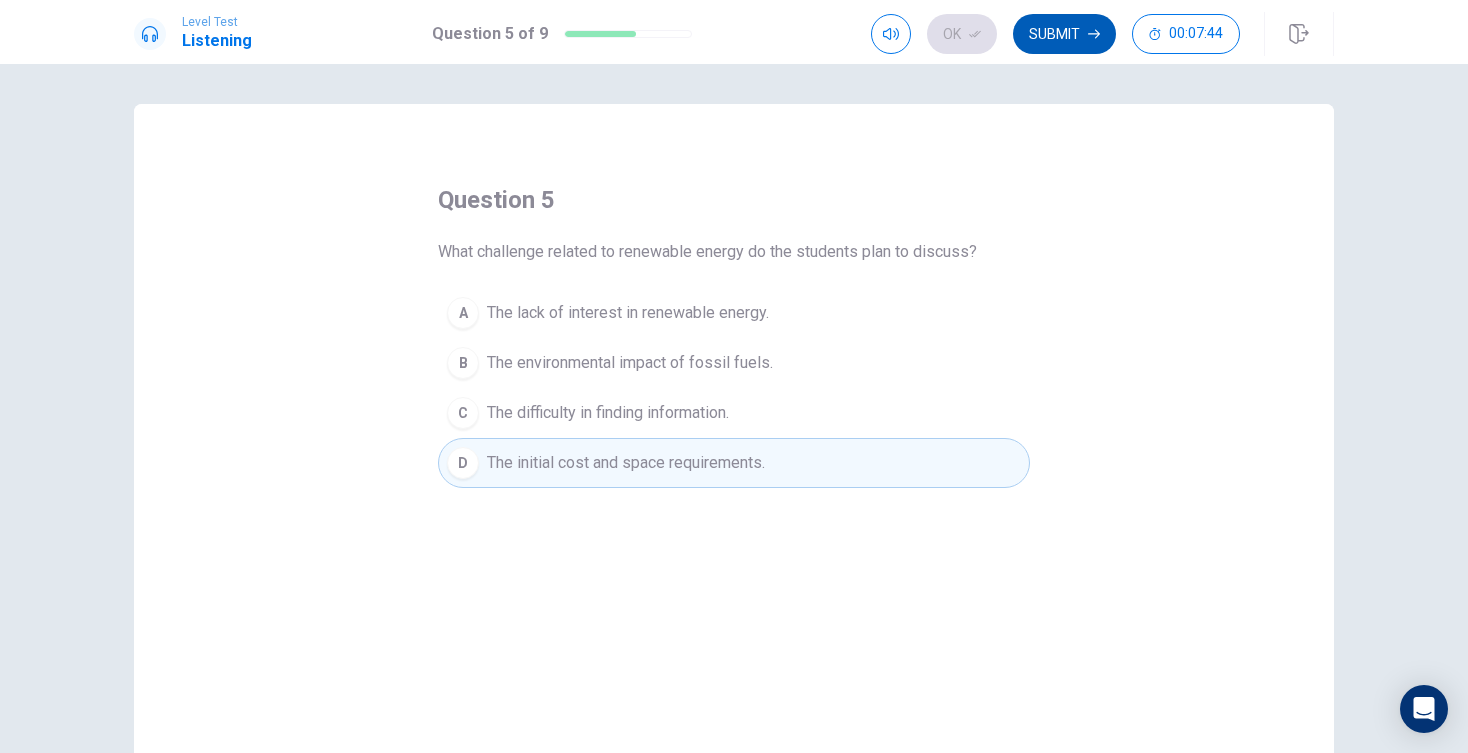 click on "Submit" at bounding box center (1064, 34) 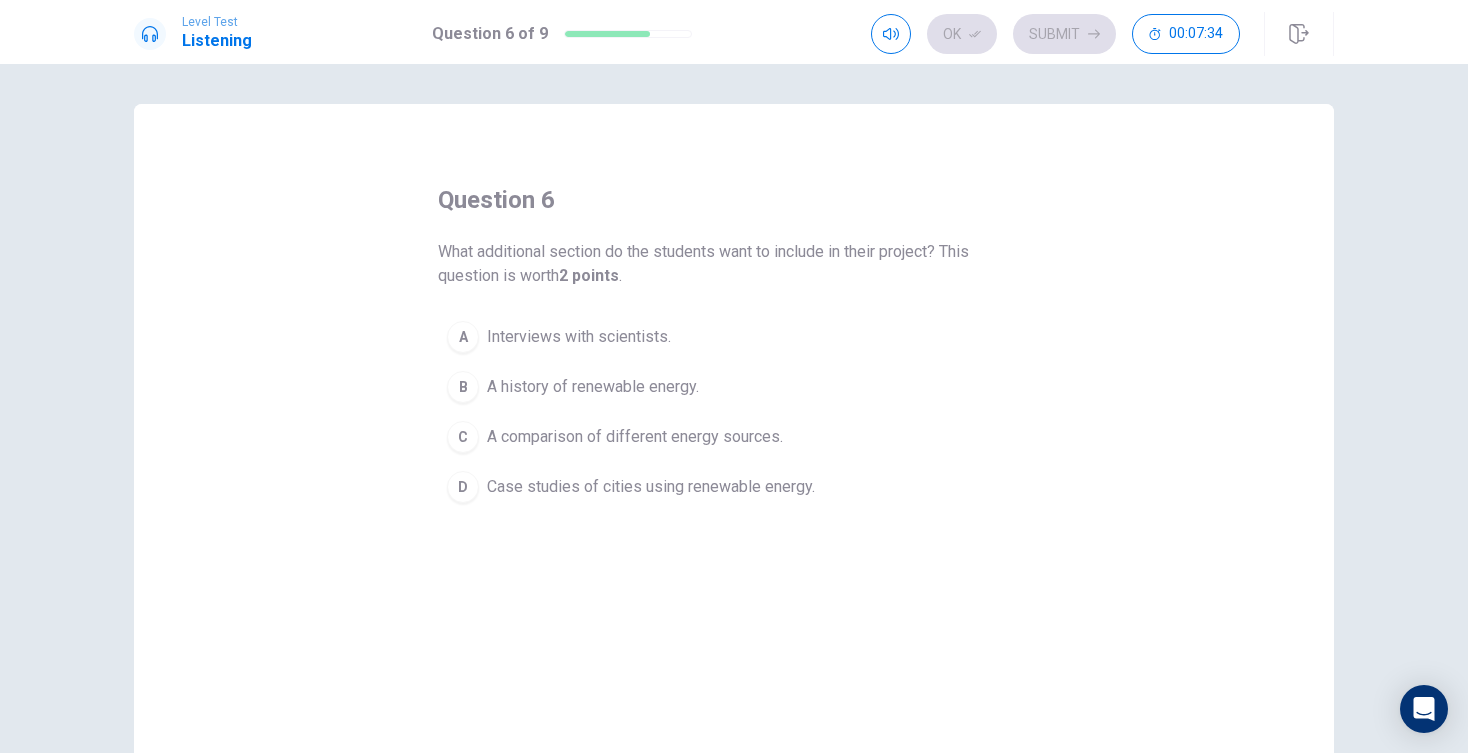 click on "Case studies of cities using renewable energy." at bounding box center (651, 487) 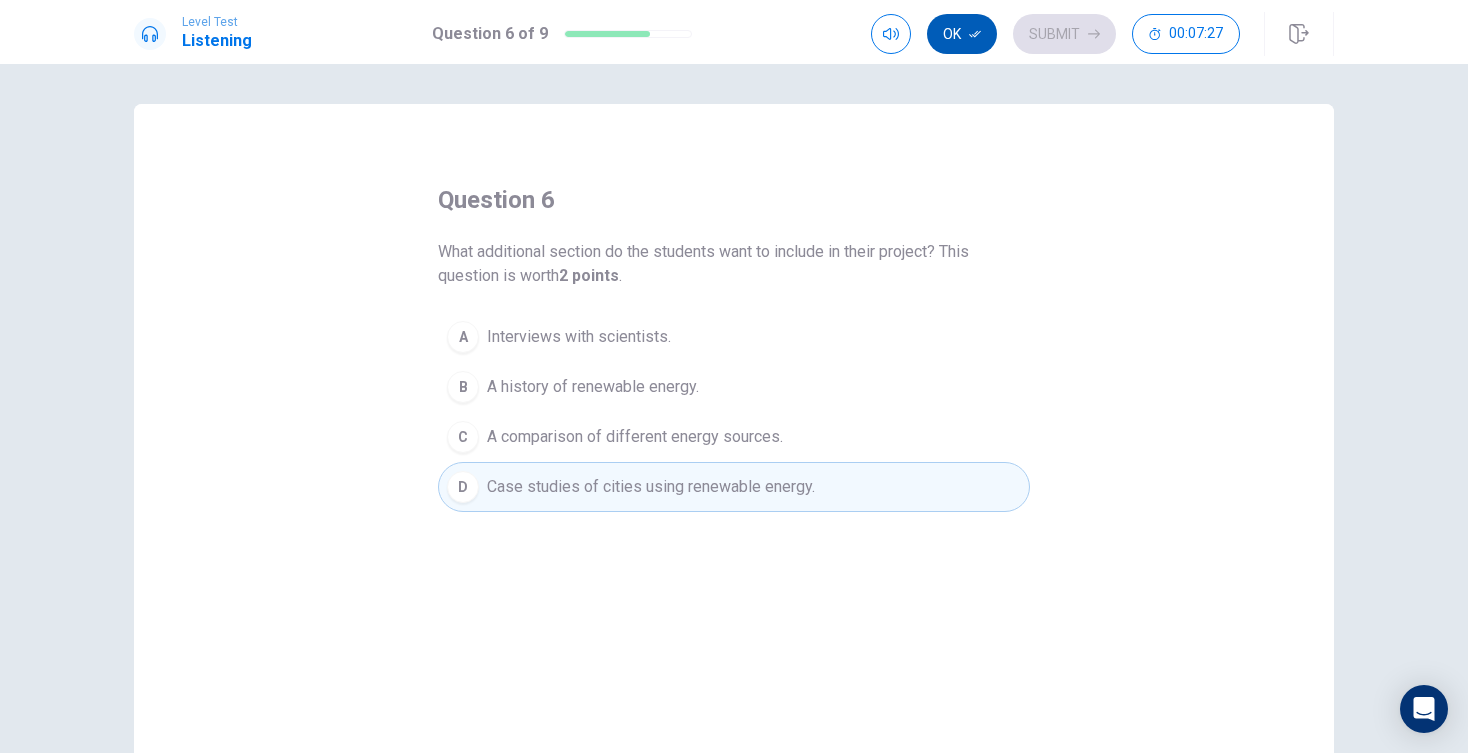 click on "Ok" at bounding box center (962, 34) 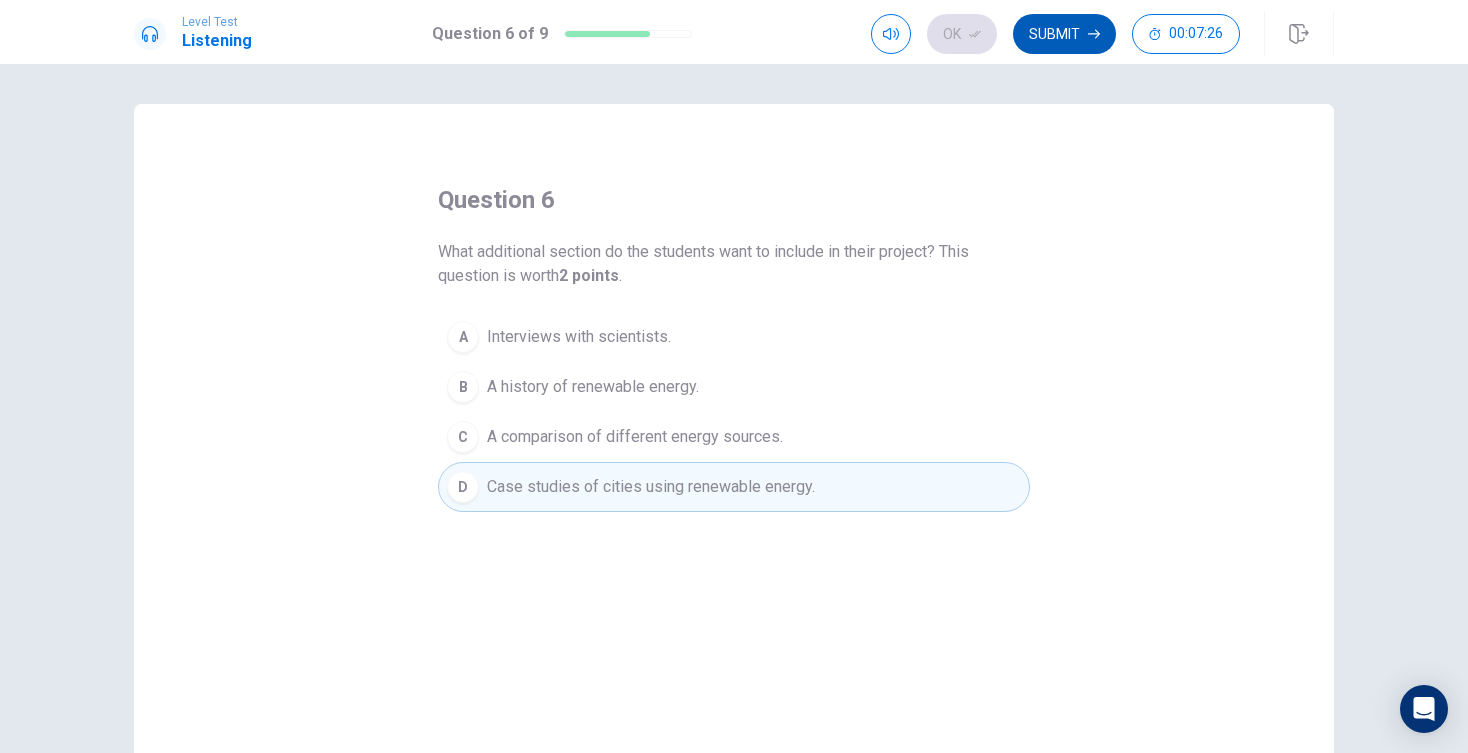 click on "Submit" at bounding box center (1064, 34) 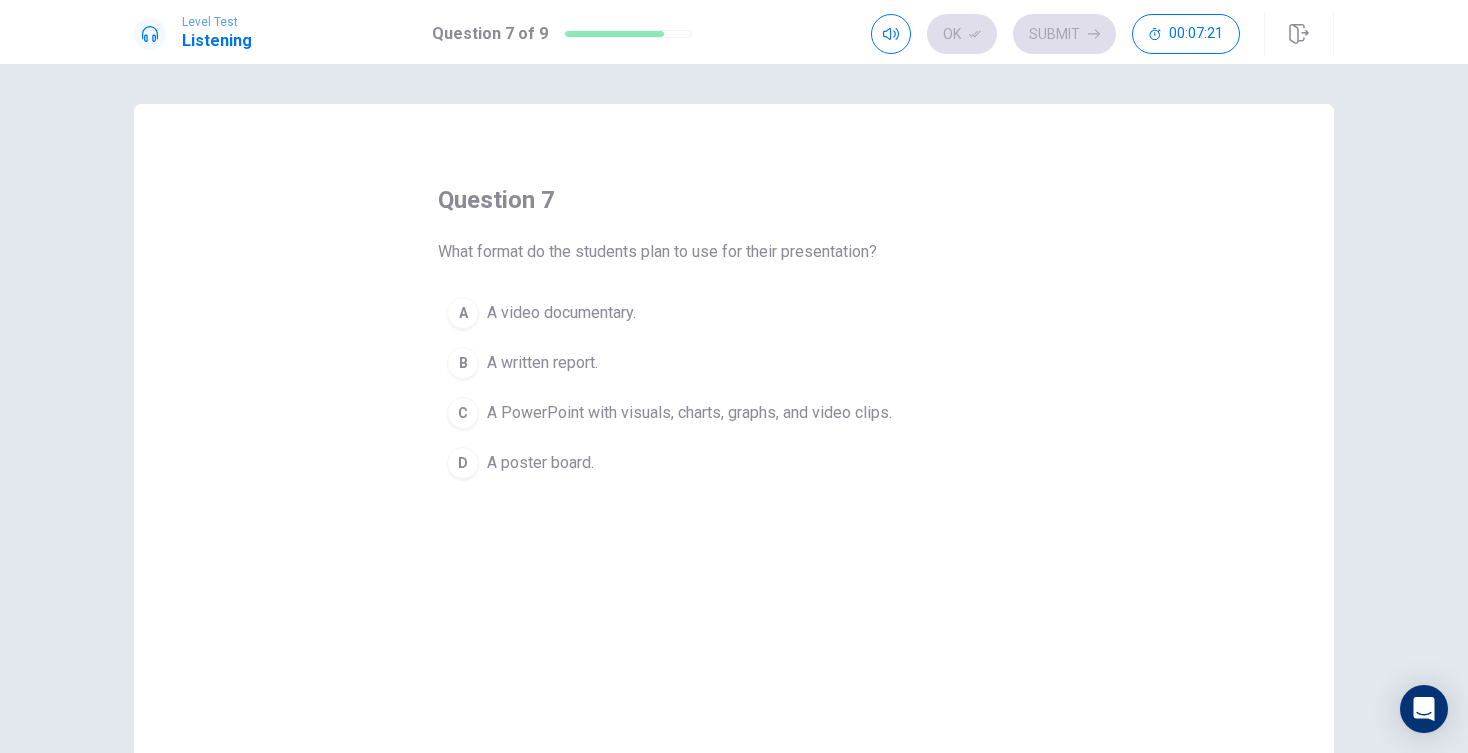 click on "A PowerPoint with visuals, charts, graphs, and video clips." at bounding box center [689, 413] 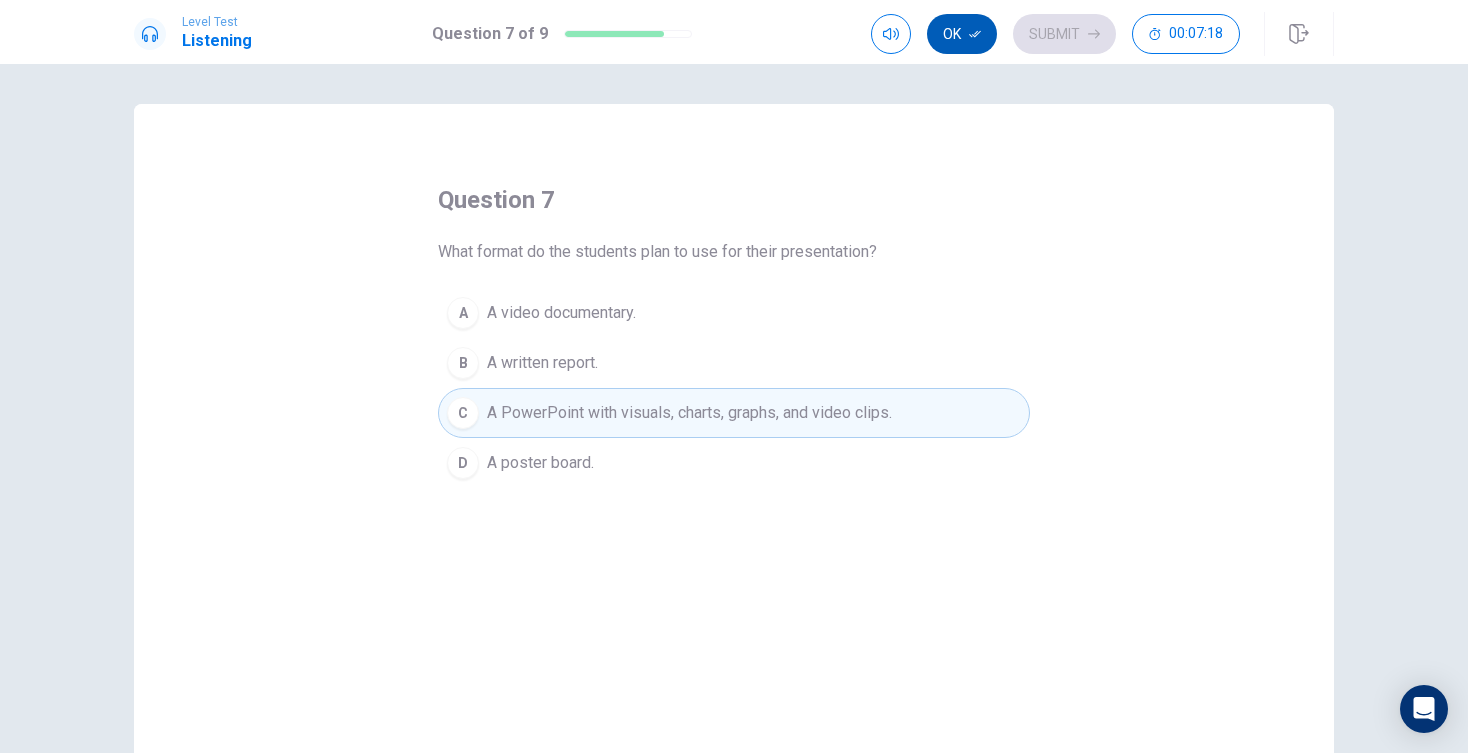 click on "Ok" at bounding box center [962, 34] 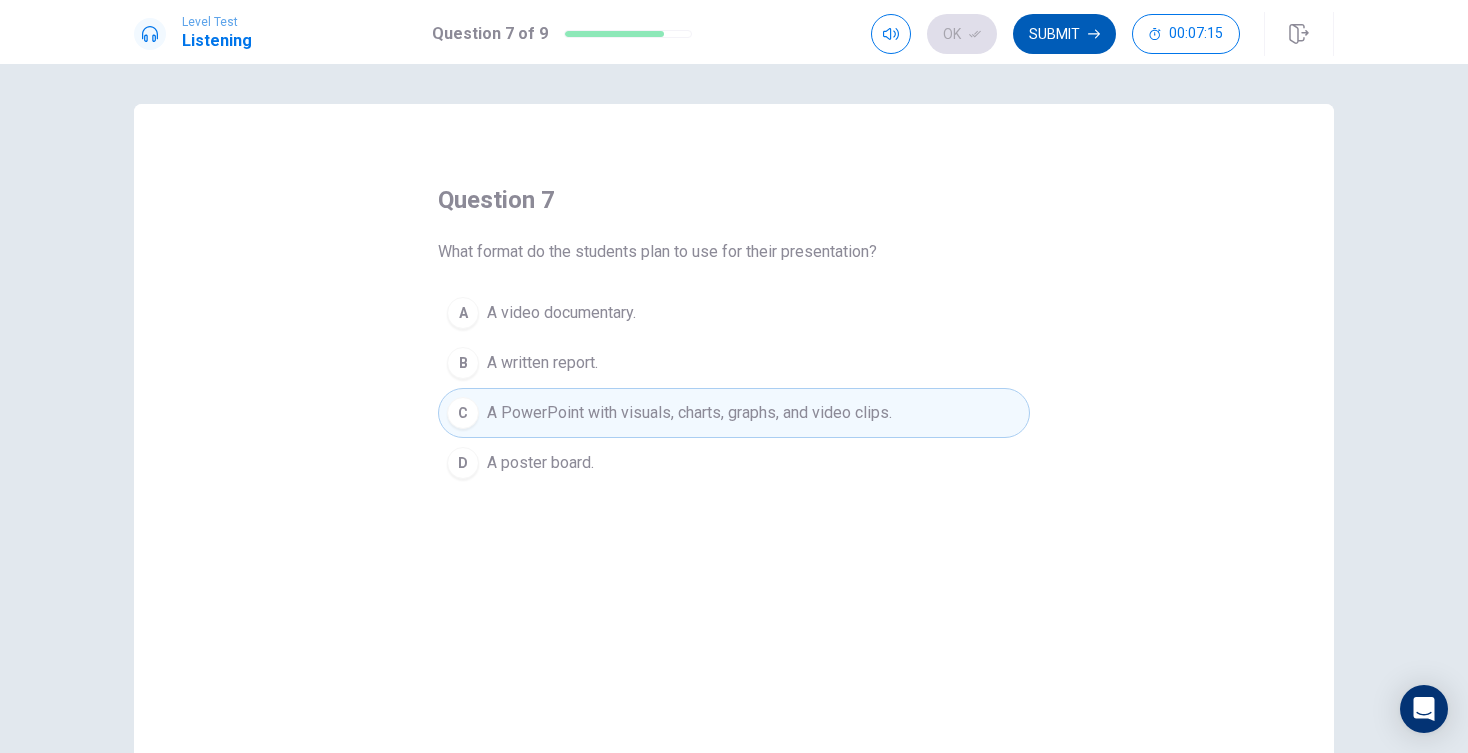 click on "Submit" at bounding box center (1064, 34) 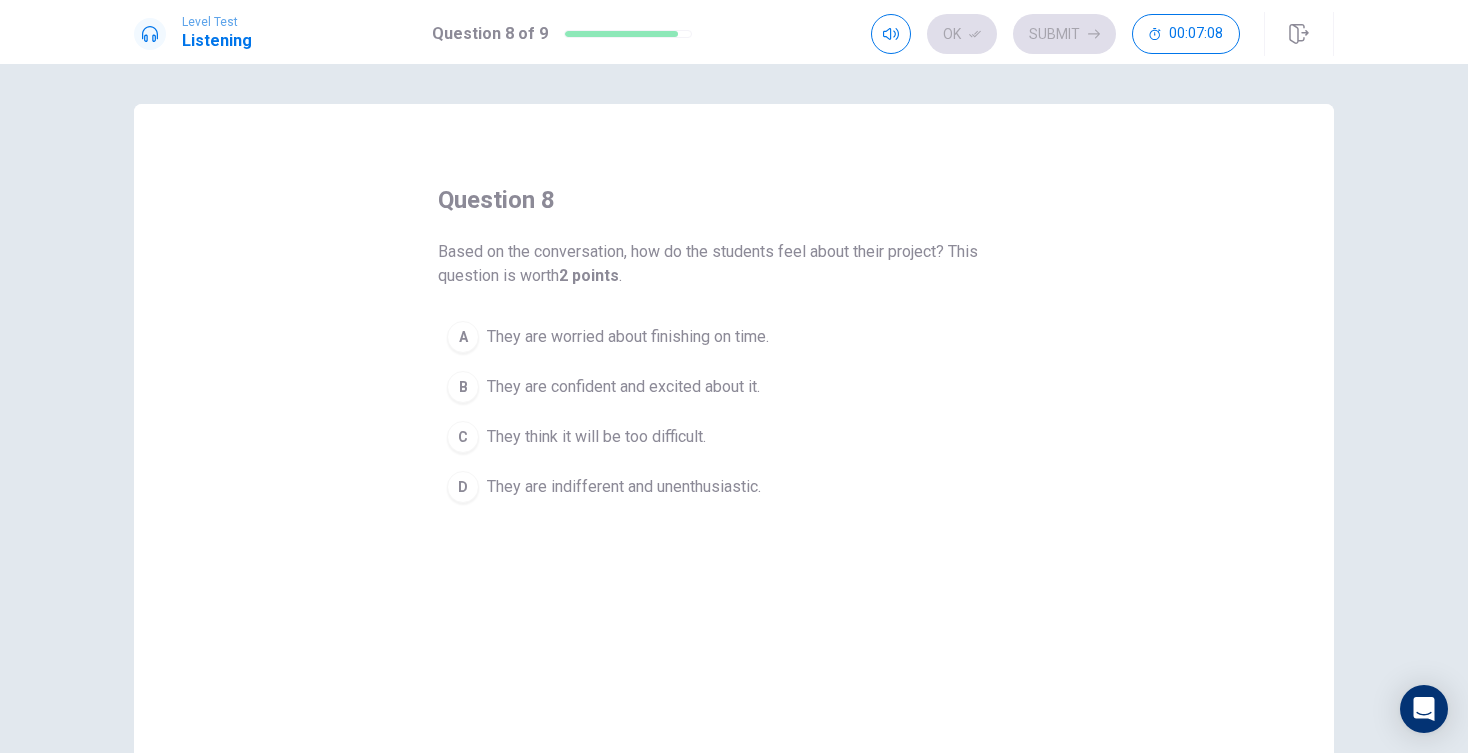 click on "They are confident and excited about it." at bounding box center [623, 387] 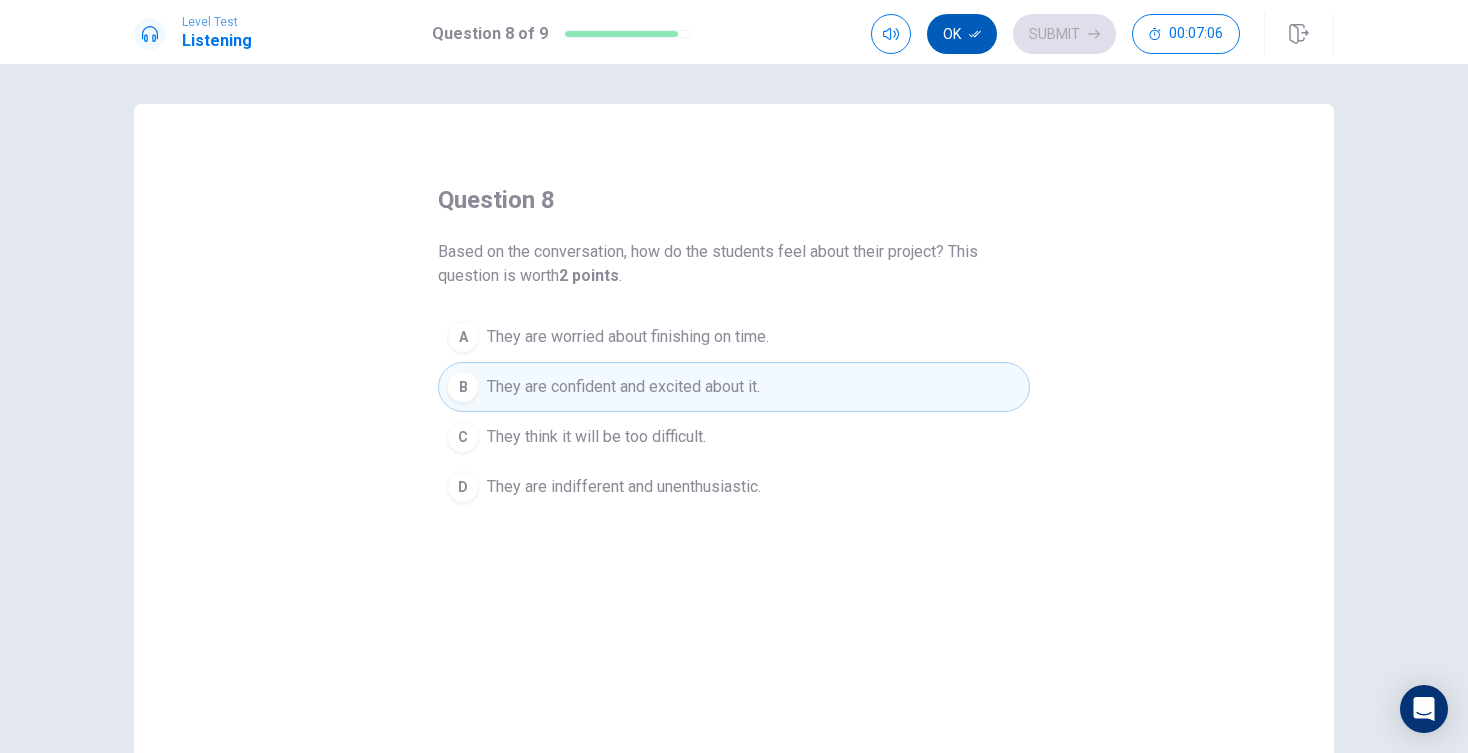 click on "Ok" at bounding box center [962, 34] 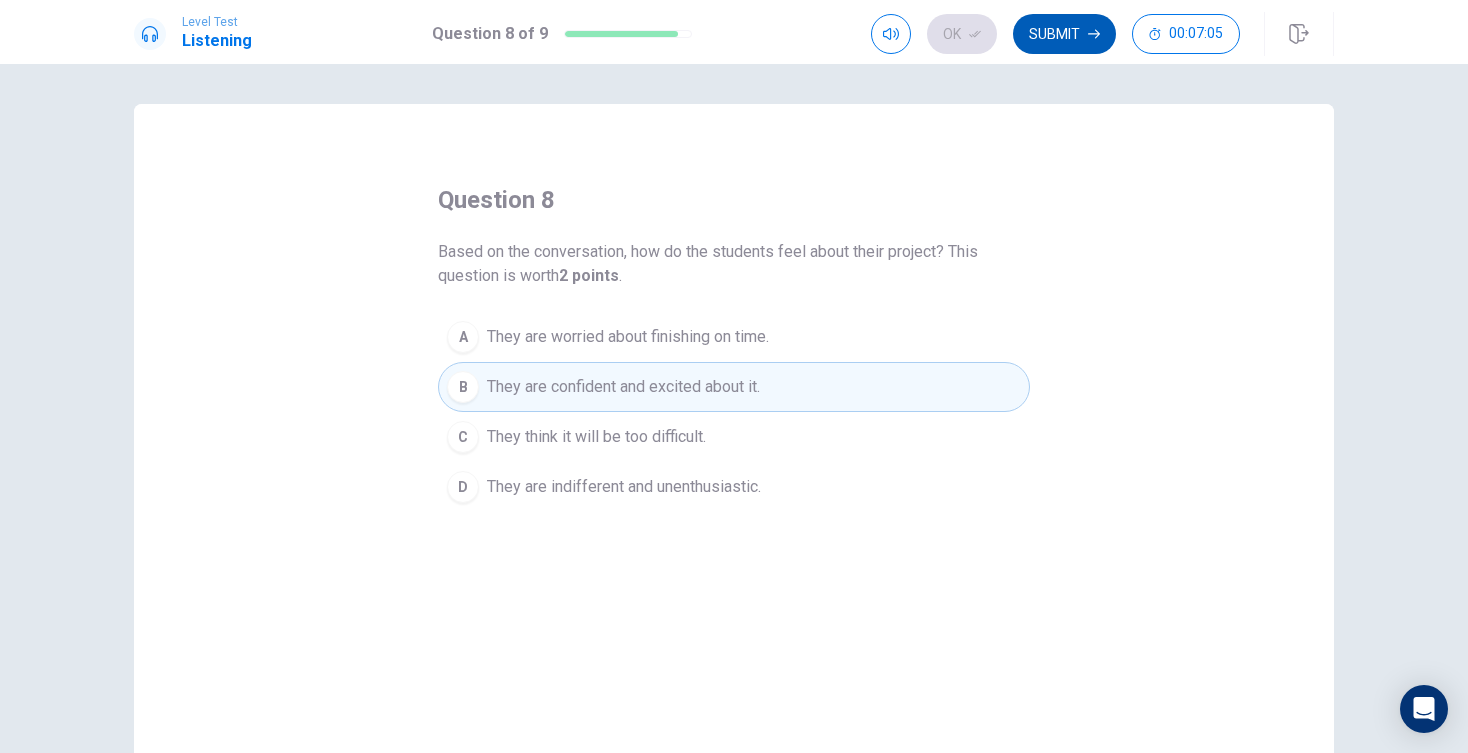 click on "Submit" at bounding box center [1064, 34] 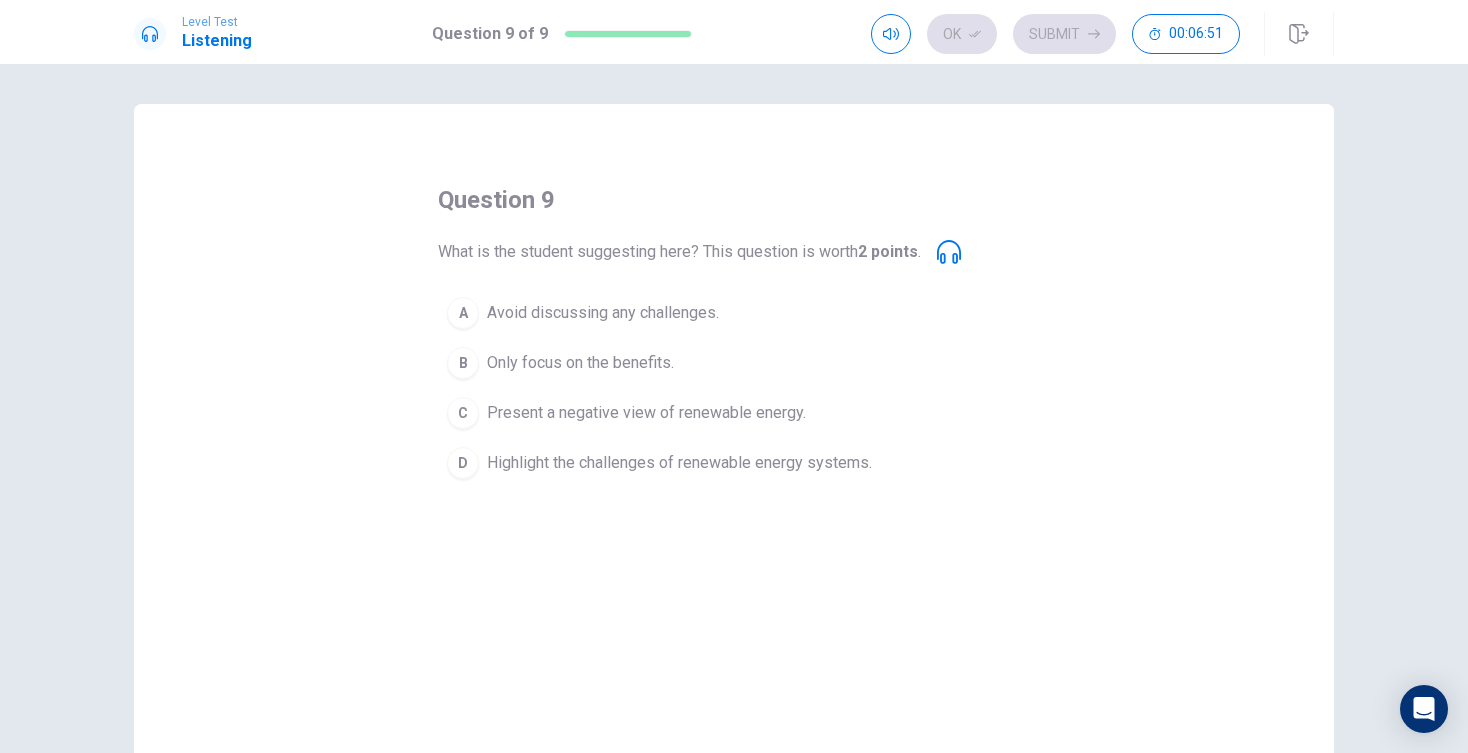 click 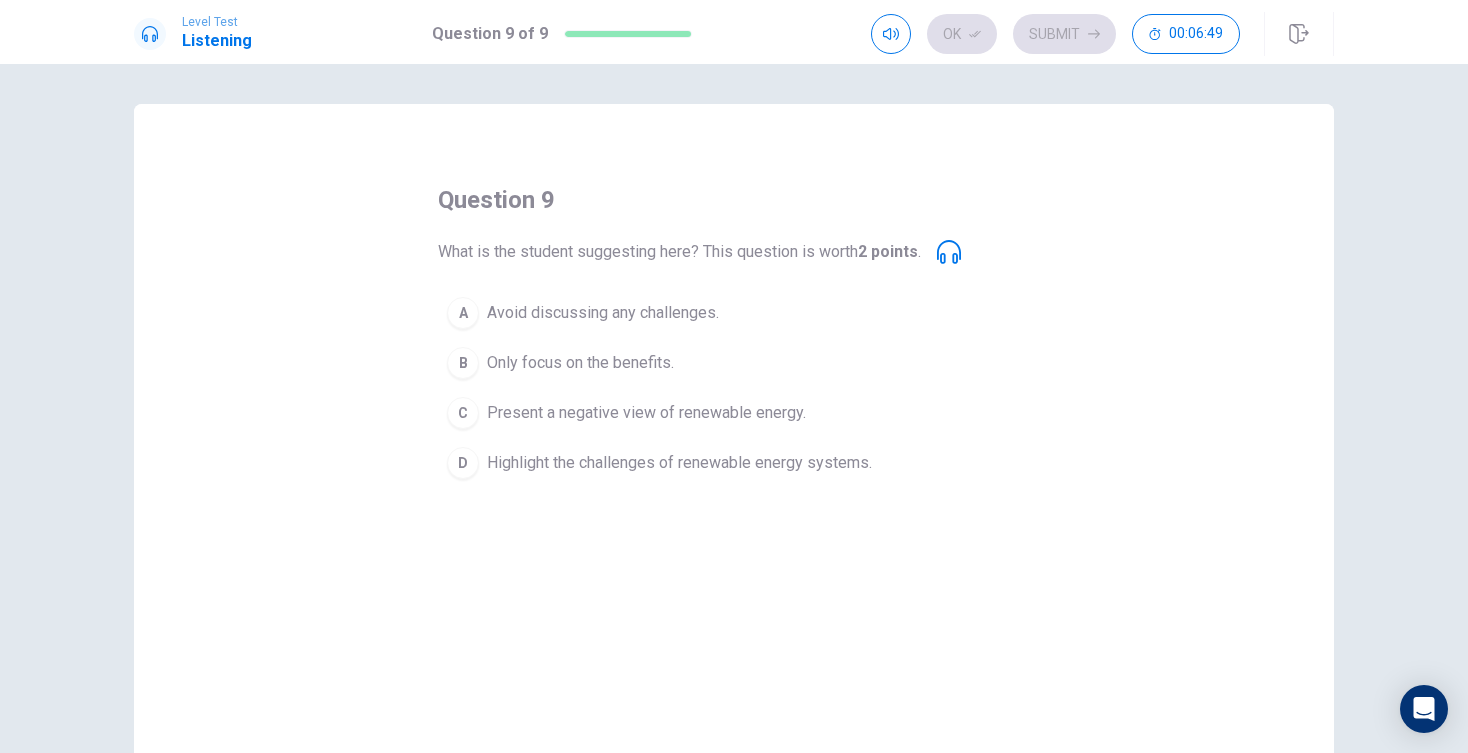 click 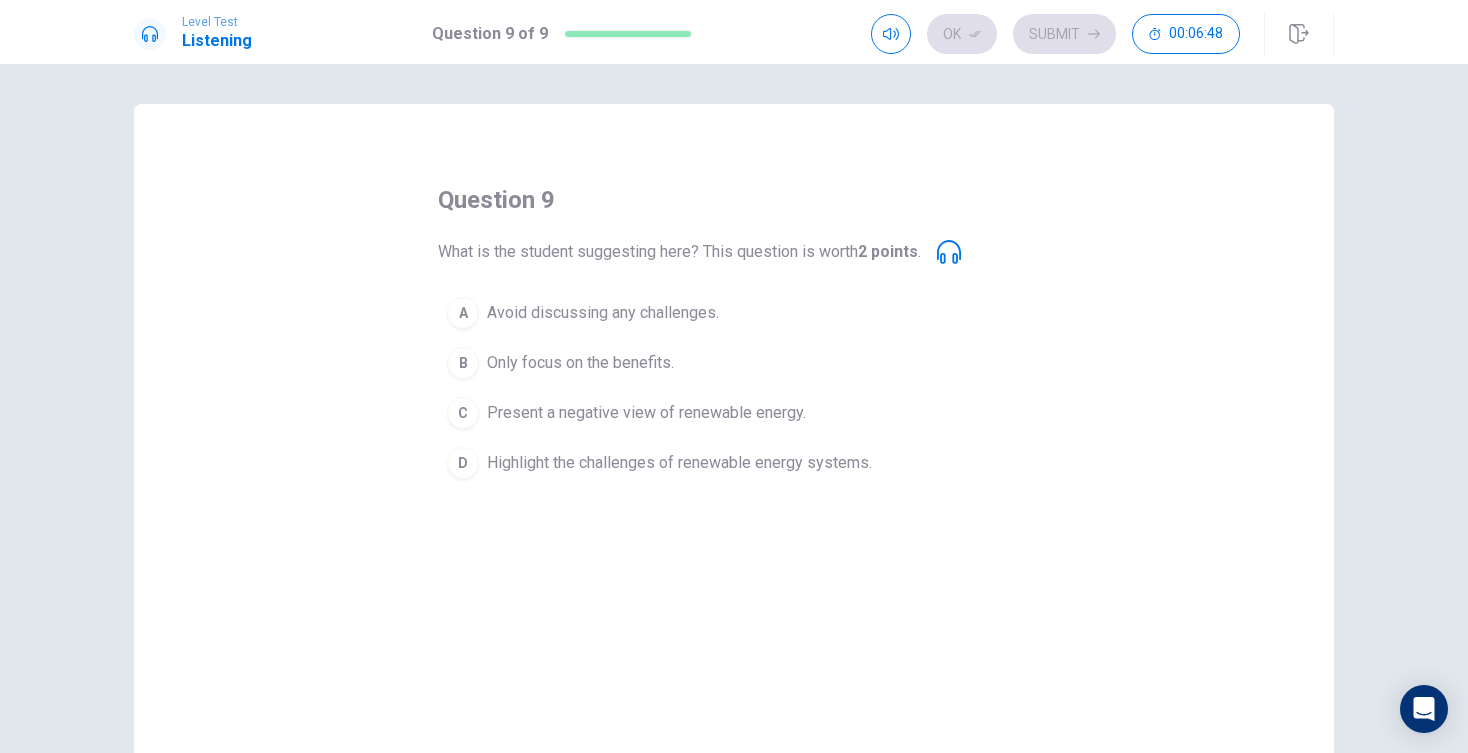 click 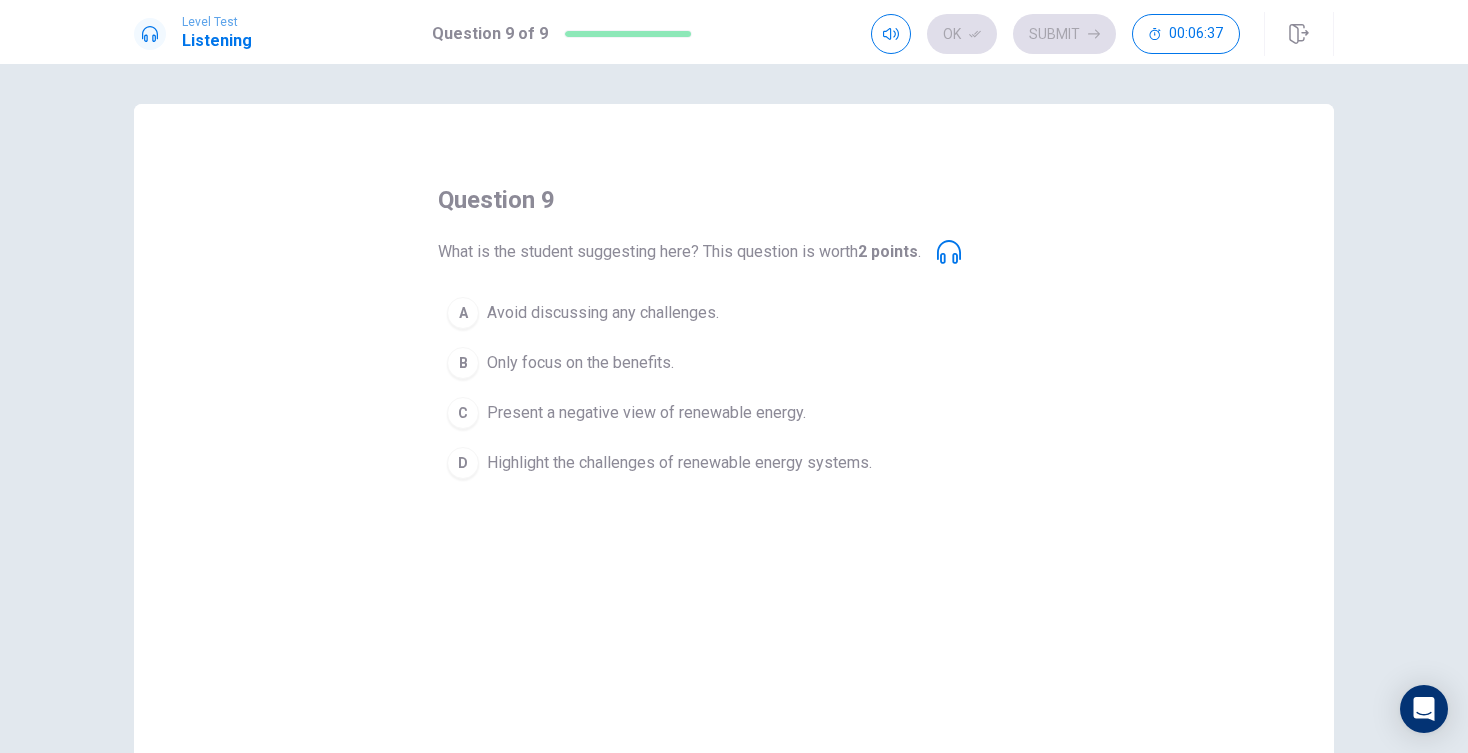 click on "D" at bounding box center [463, 463] 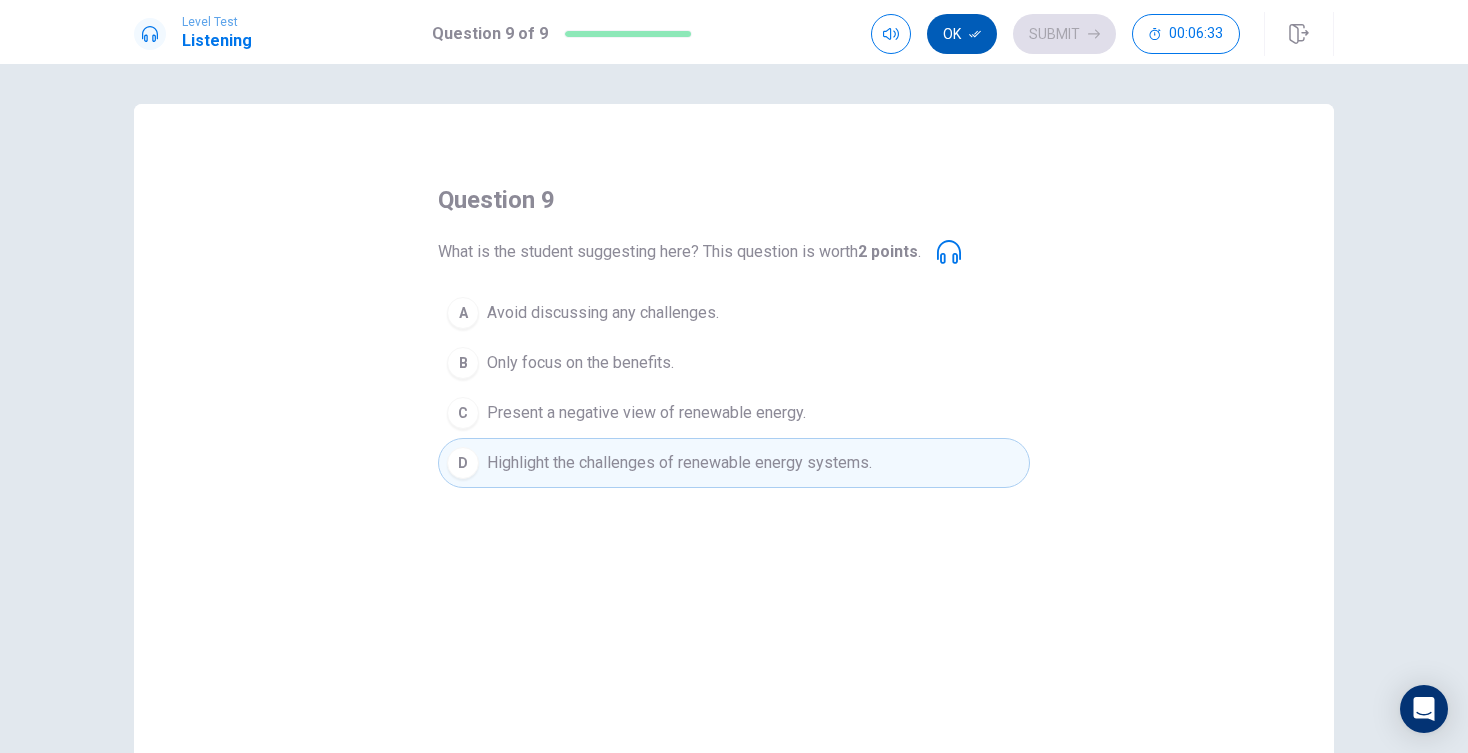 click on "Ok" at bounding box center [962, 34] 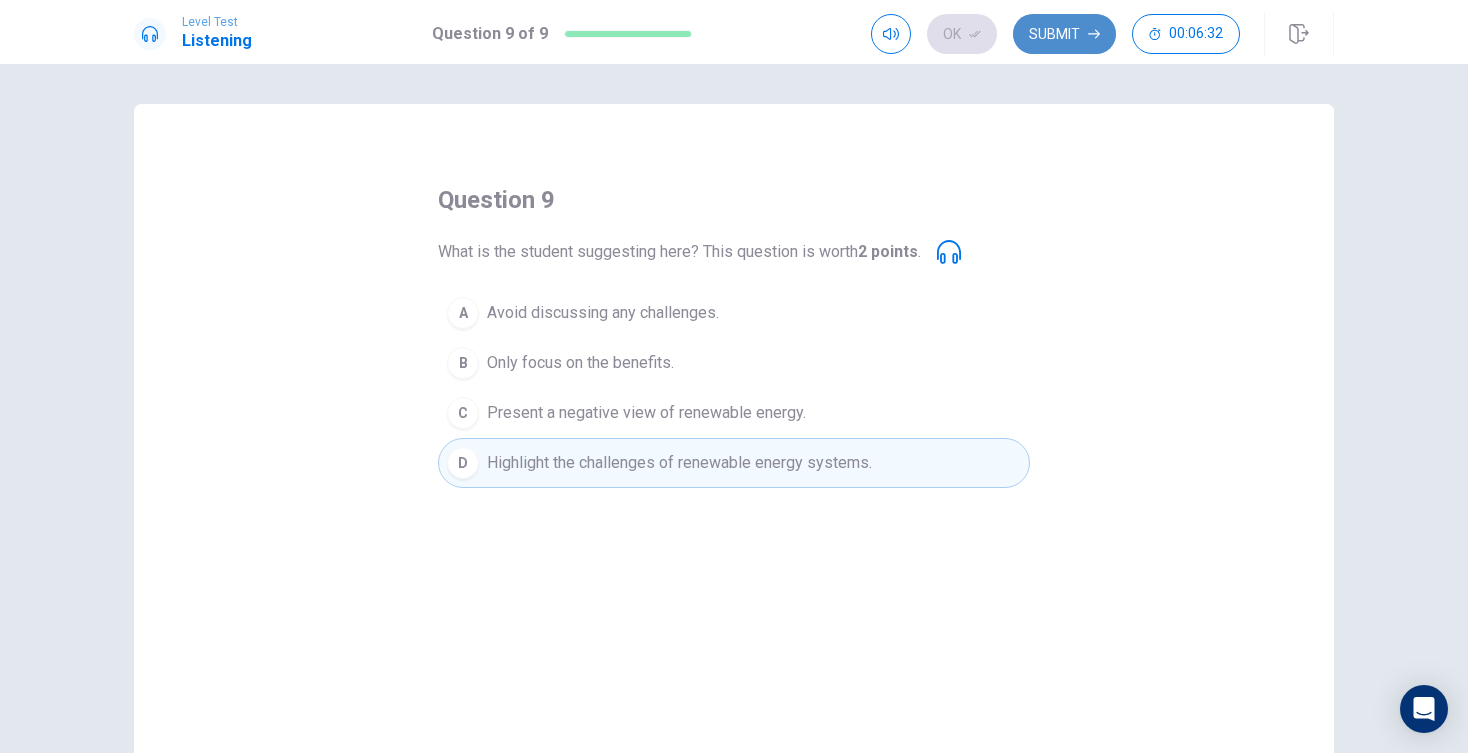 click on "Submit" at bounding box center [1064, 34] 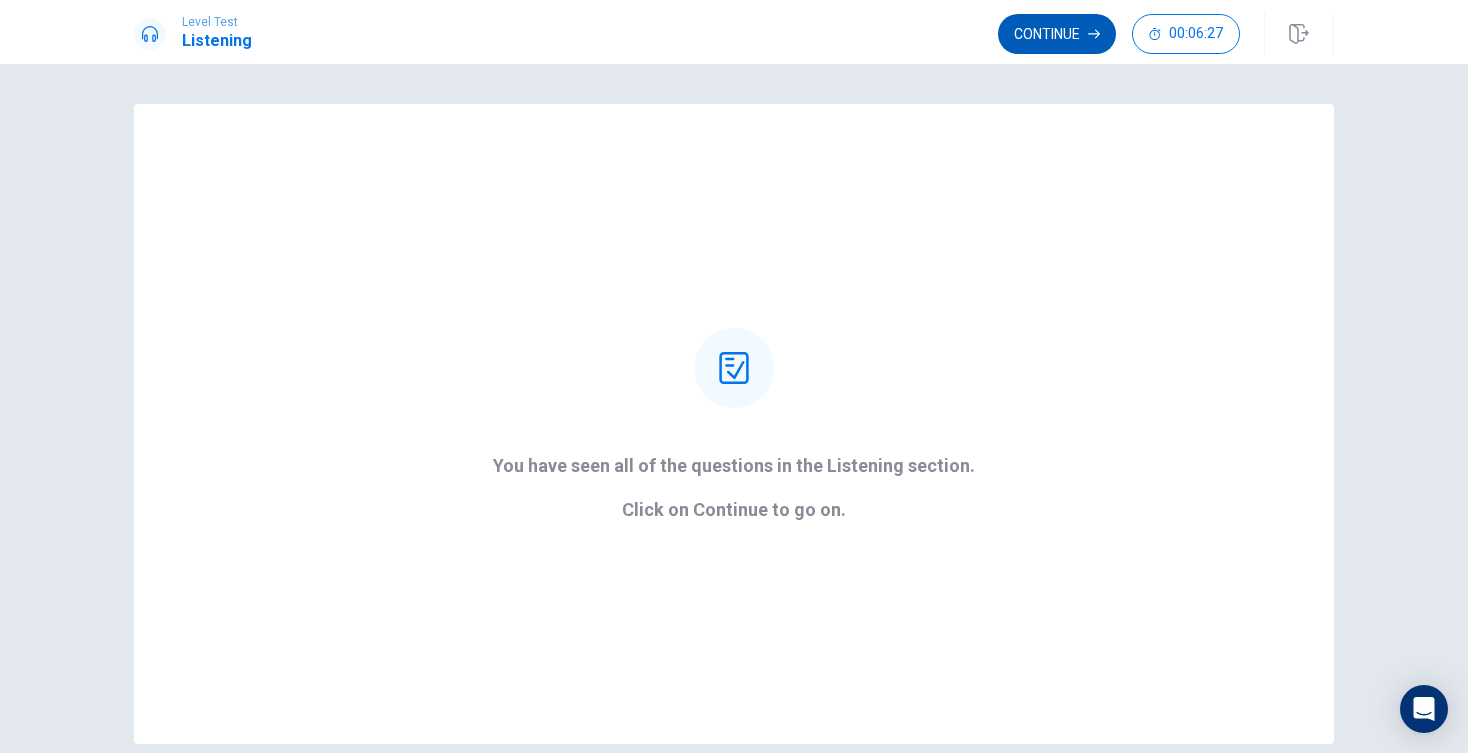 click on "Continue" at bounding box center (1057, 34) 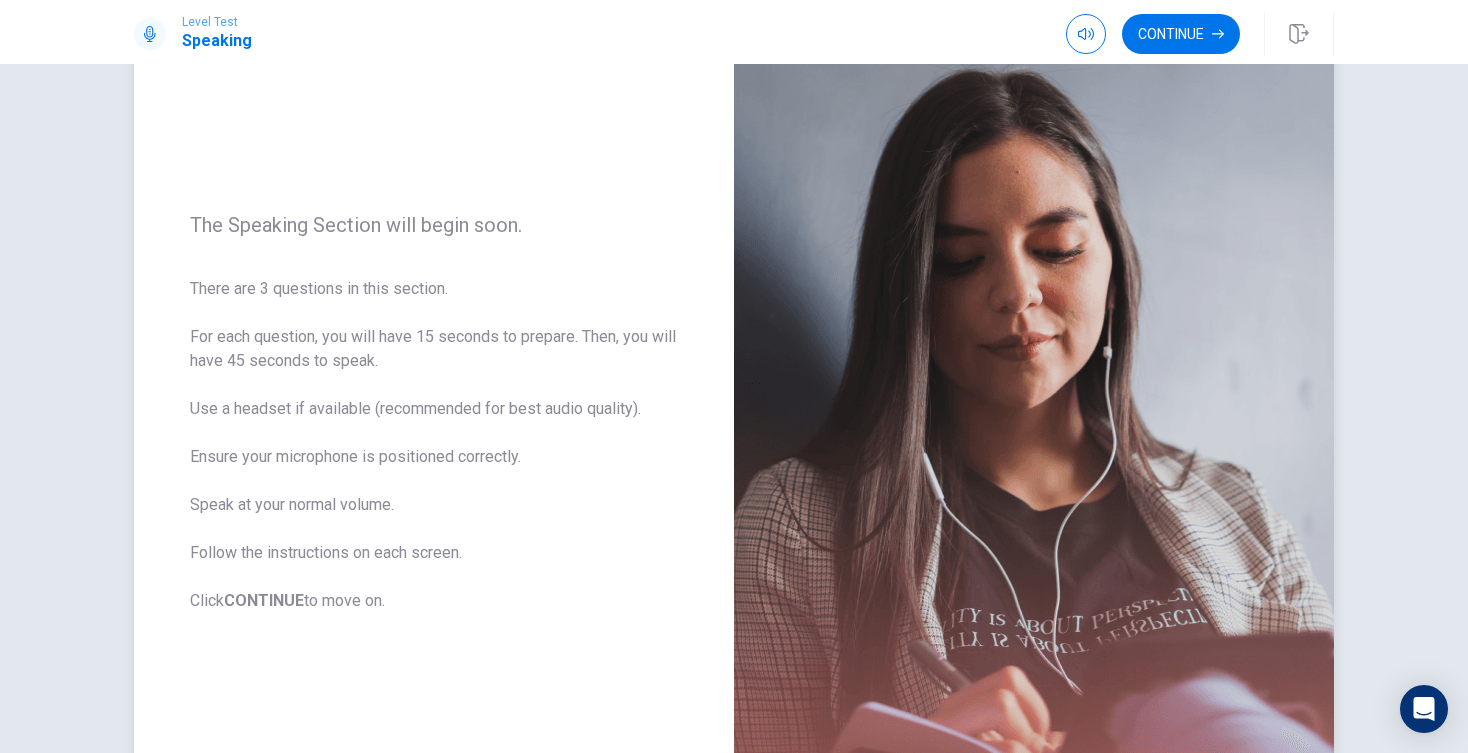 scroll, scrollTop: 170, scrollLeft: 0, axis: vertical 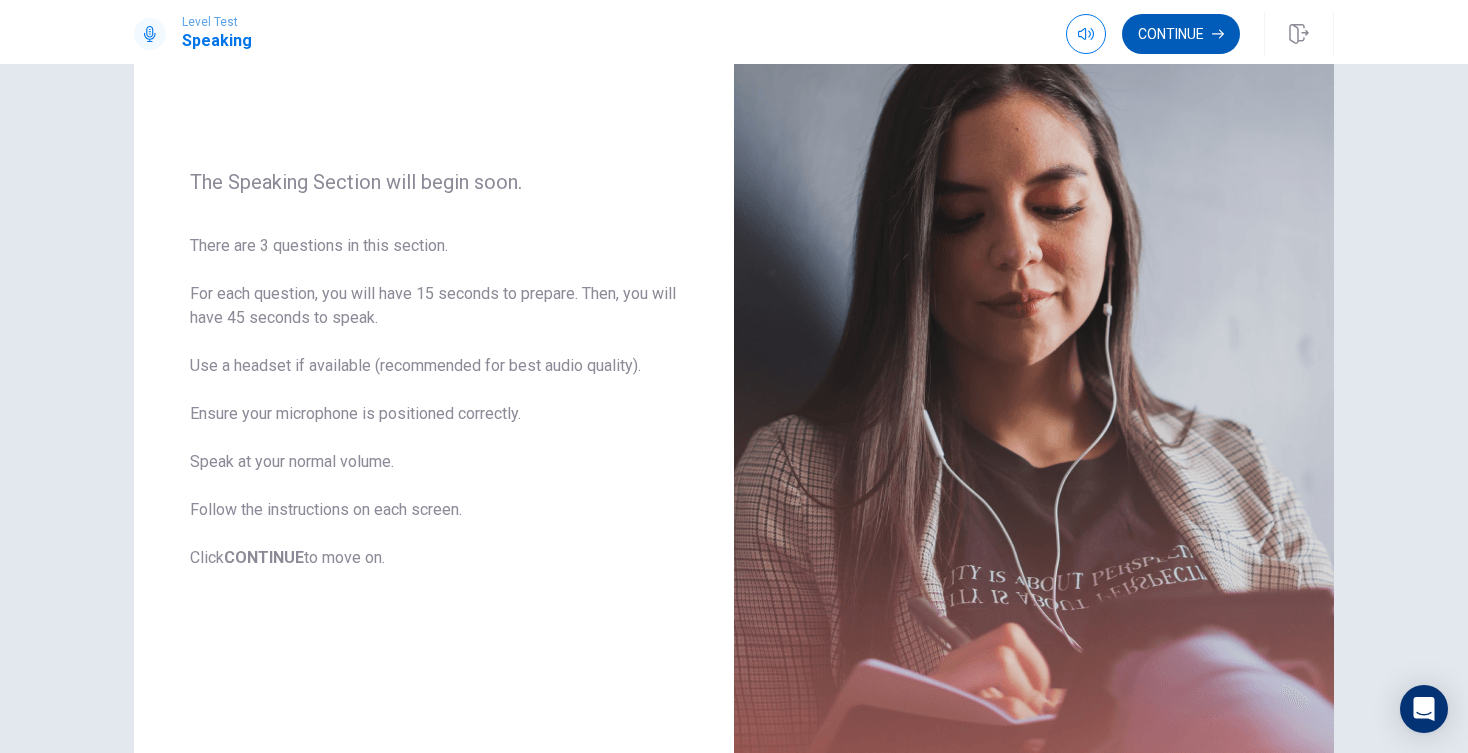 click on "Continue" at bounding box center [1181, 34] 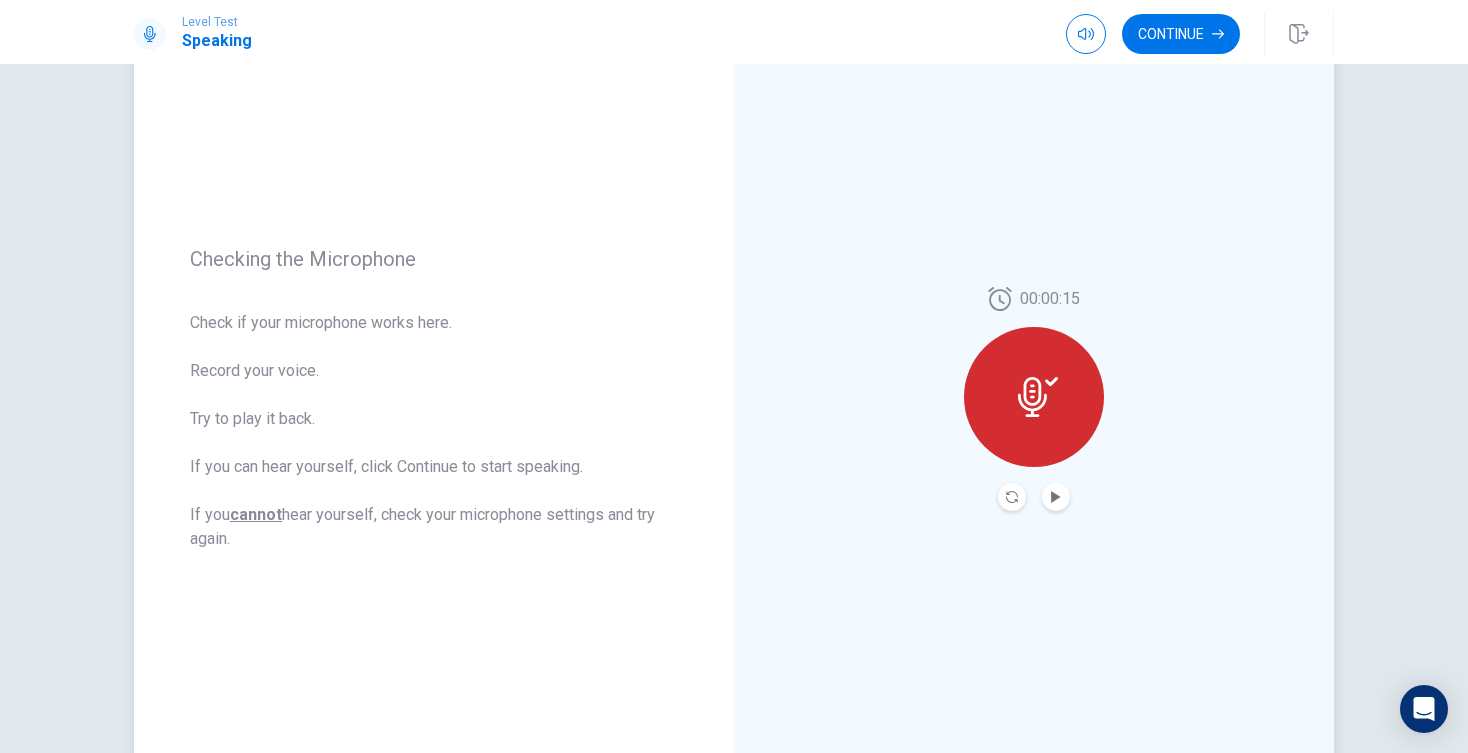 scroll, scrollTop: 134, scrollLeft: 0, axis: vertical 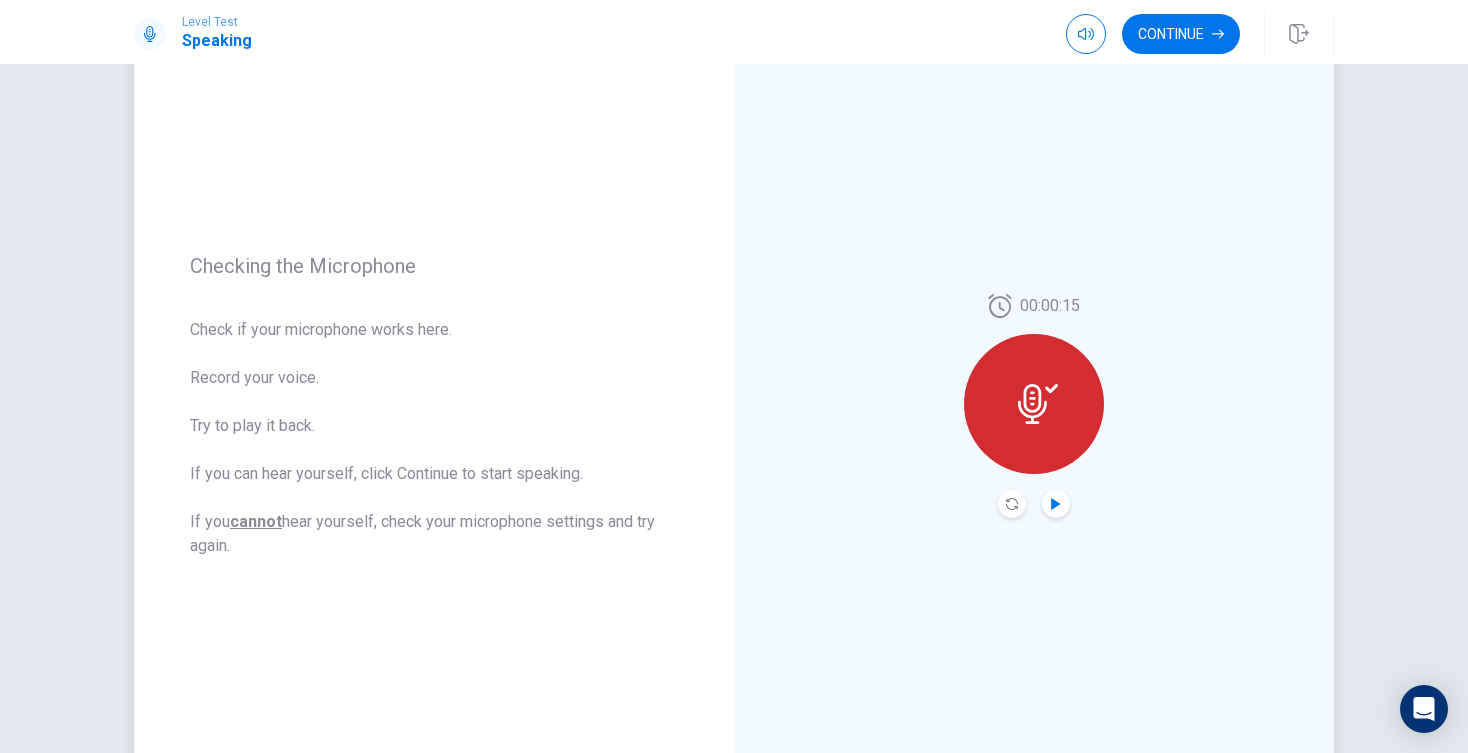 click 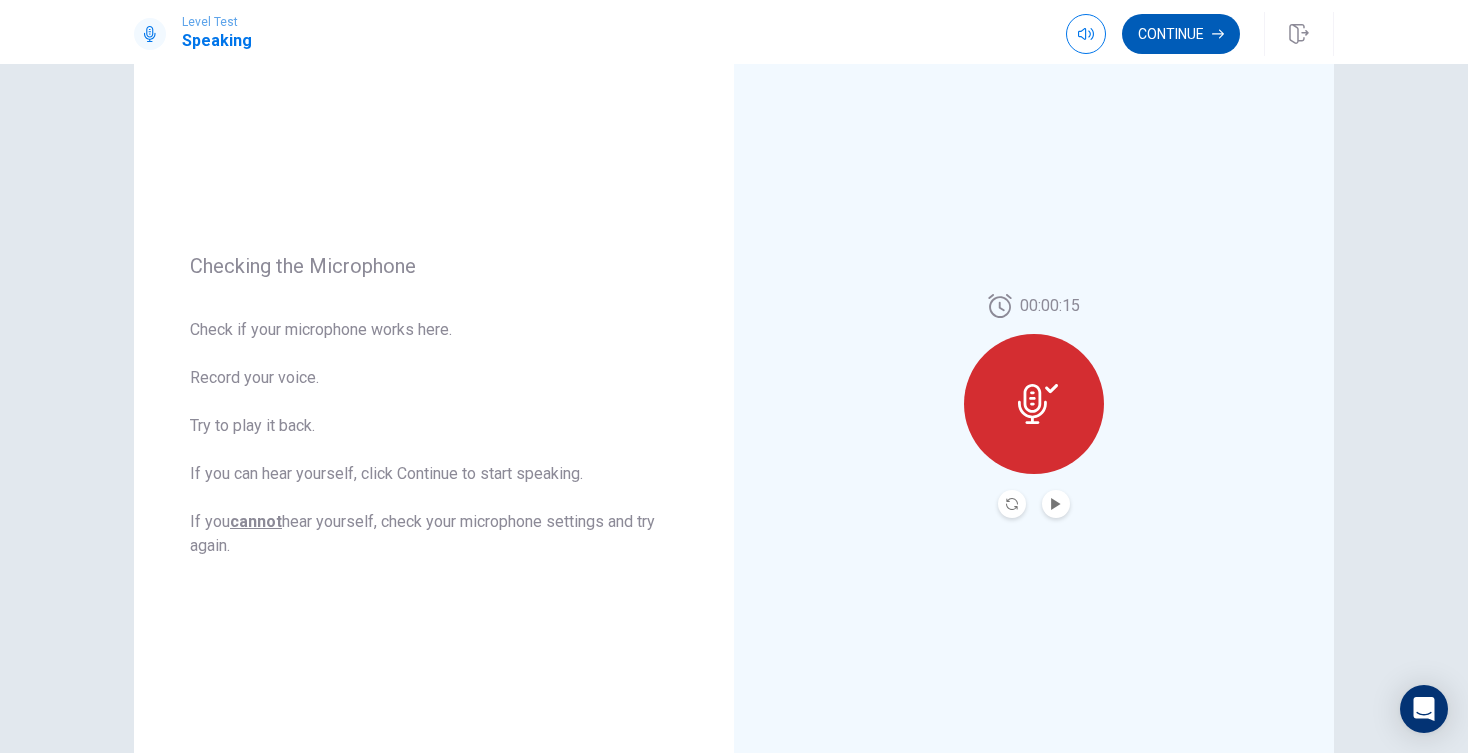 click on "Continue" at bounding box center (1181, 34) 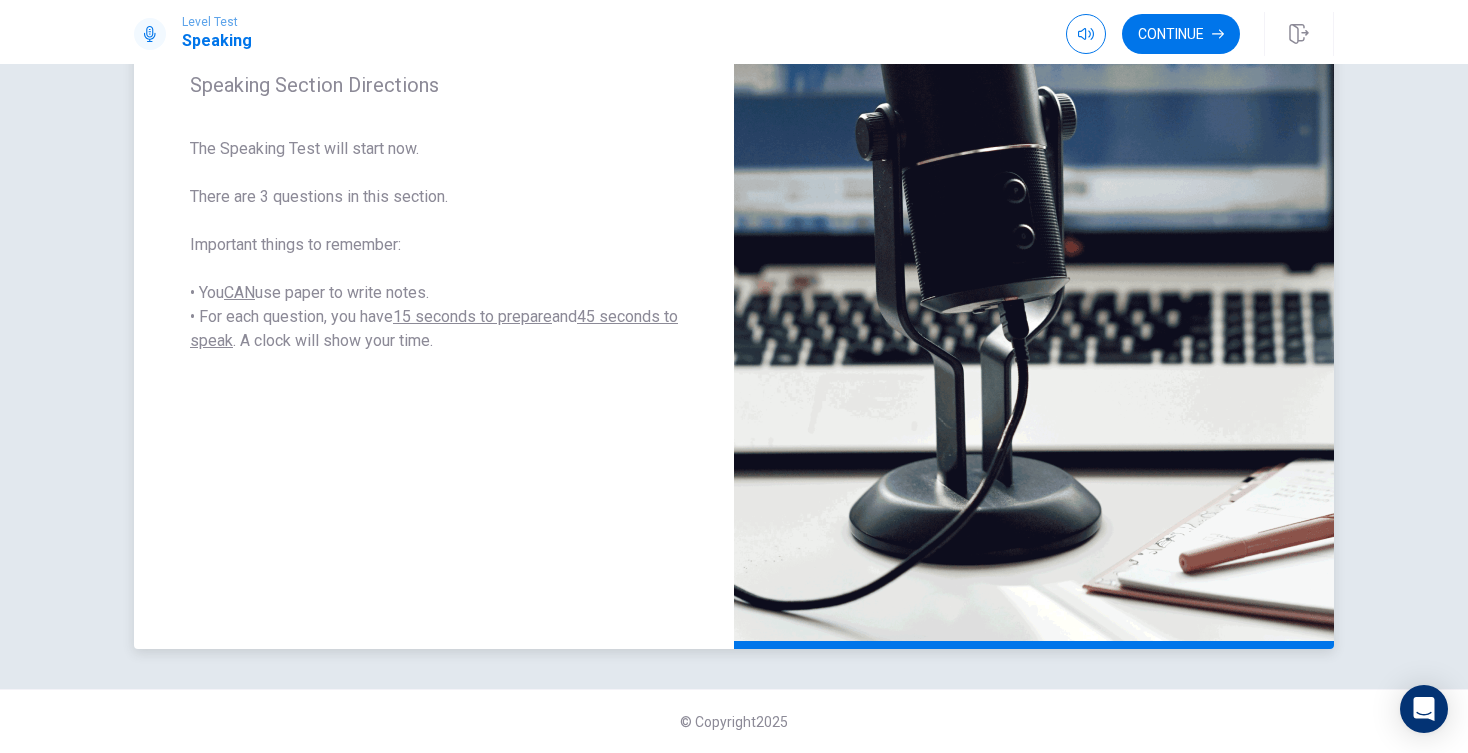 scroll, scrollTop: 327, scrollLeft: 0, axis: vertical 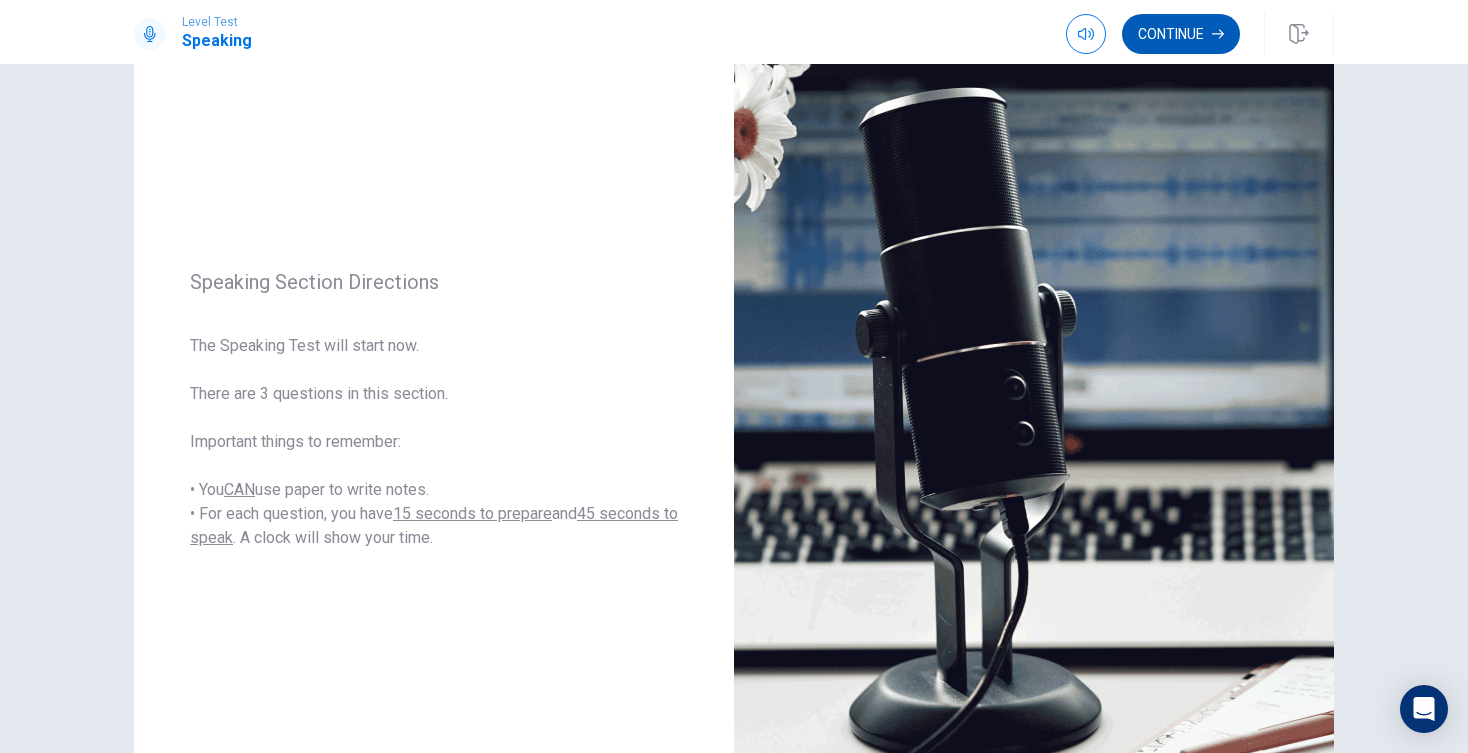 click on "Continue" at bounding box center (1181, 34) 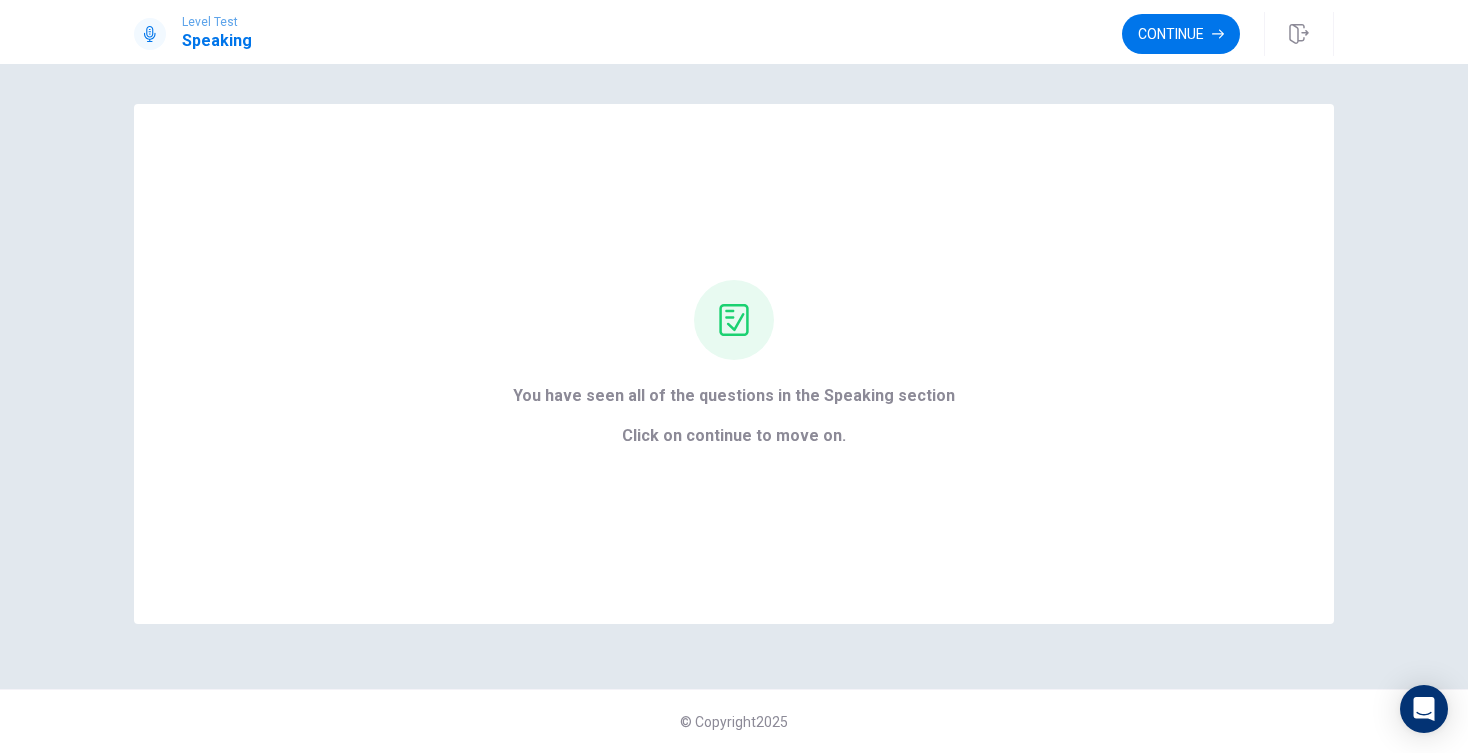 scroll, scrollTop: 0, scrollLeft: 0, axis: both 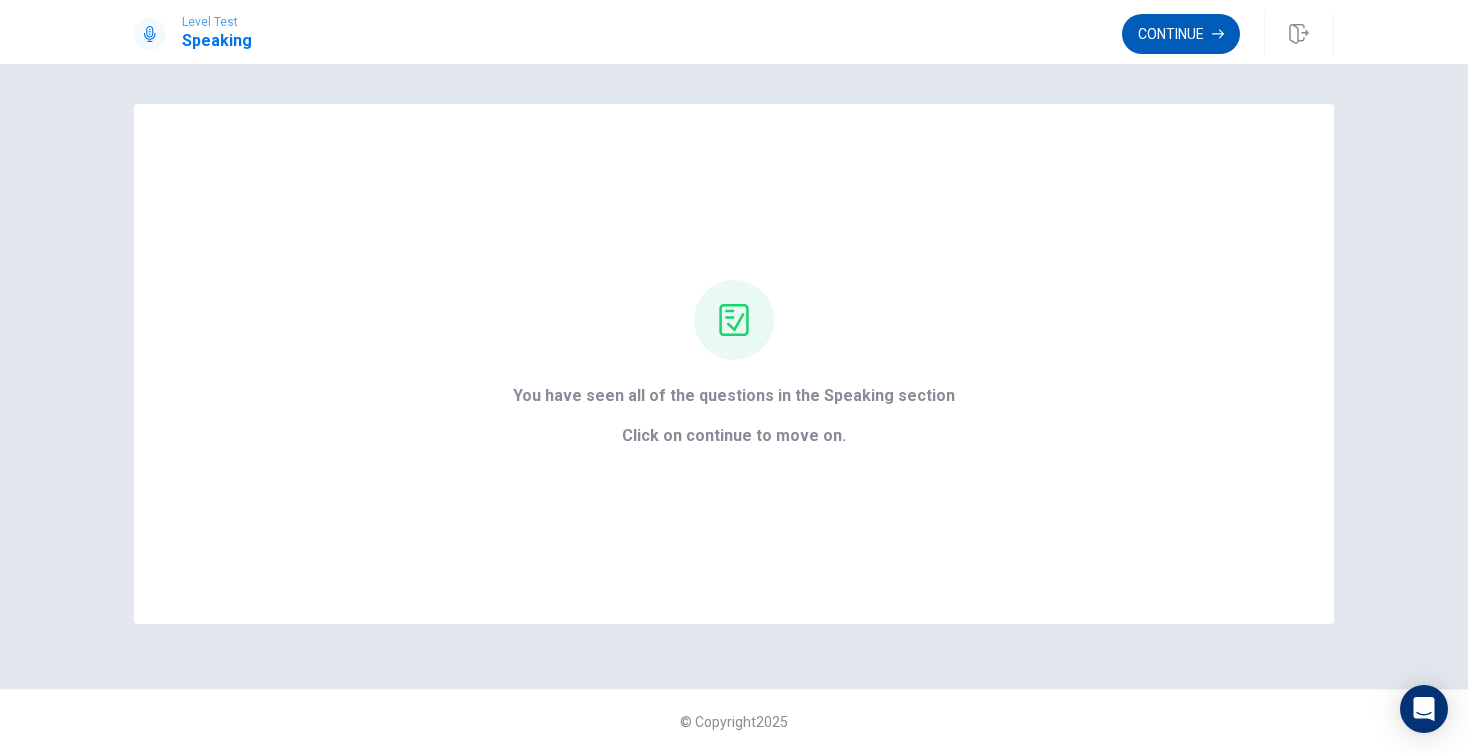 click 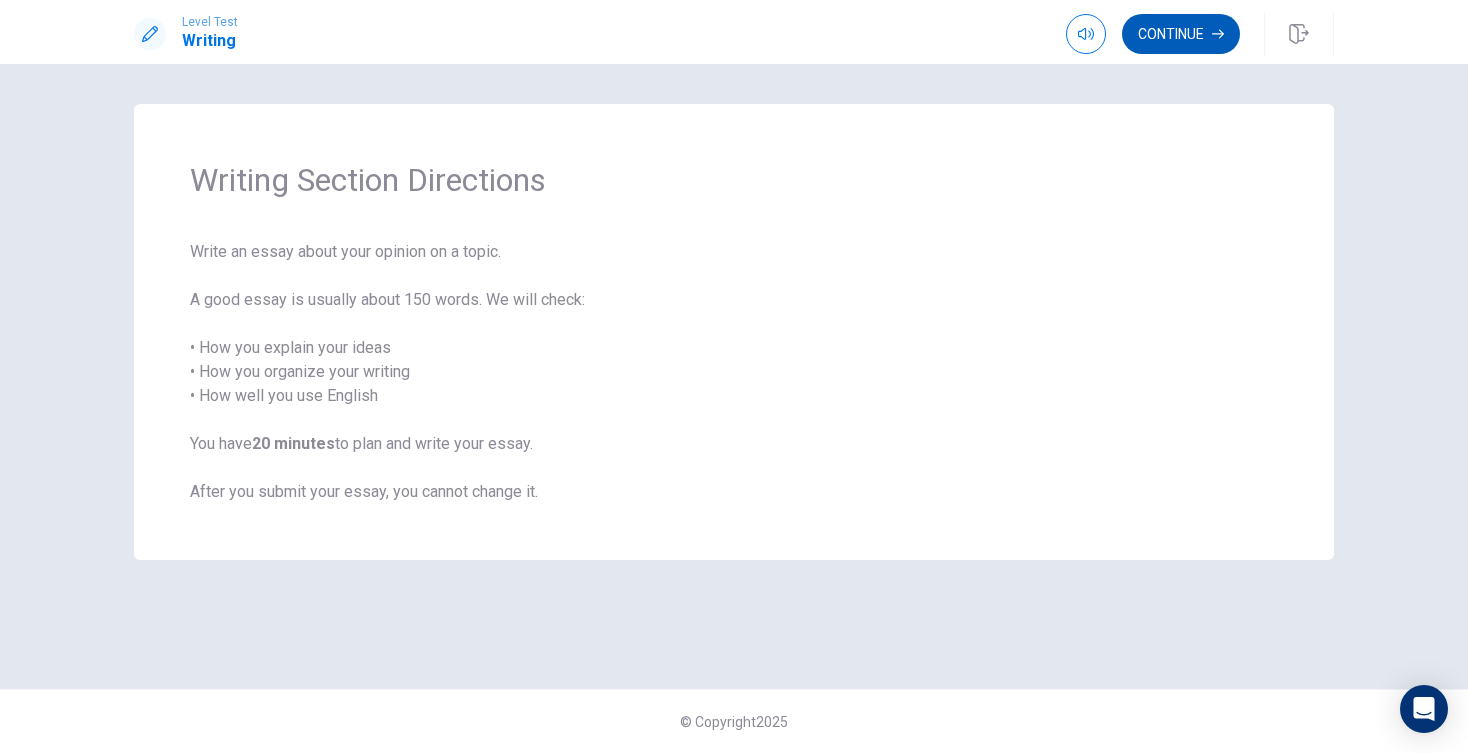 click on "Continue" at bounding box center [1181, 34] 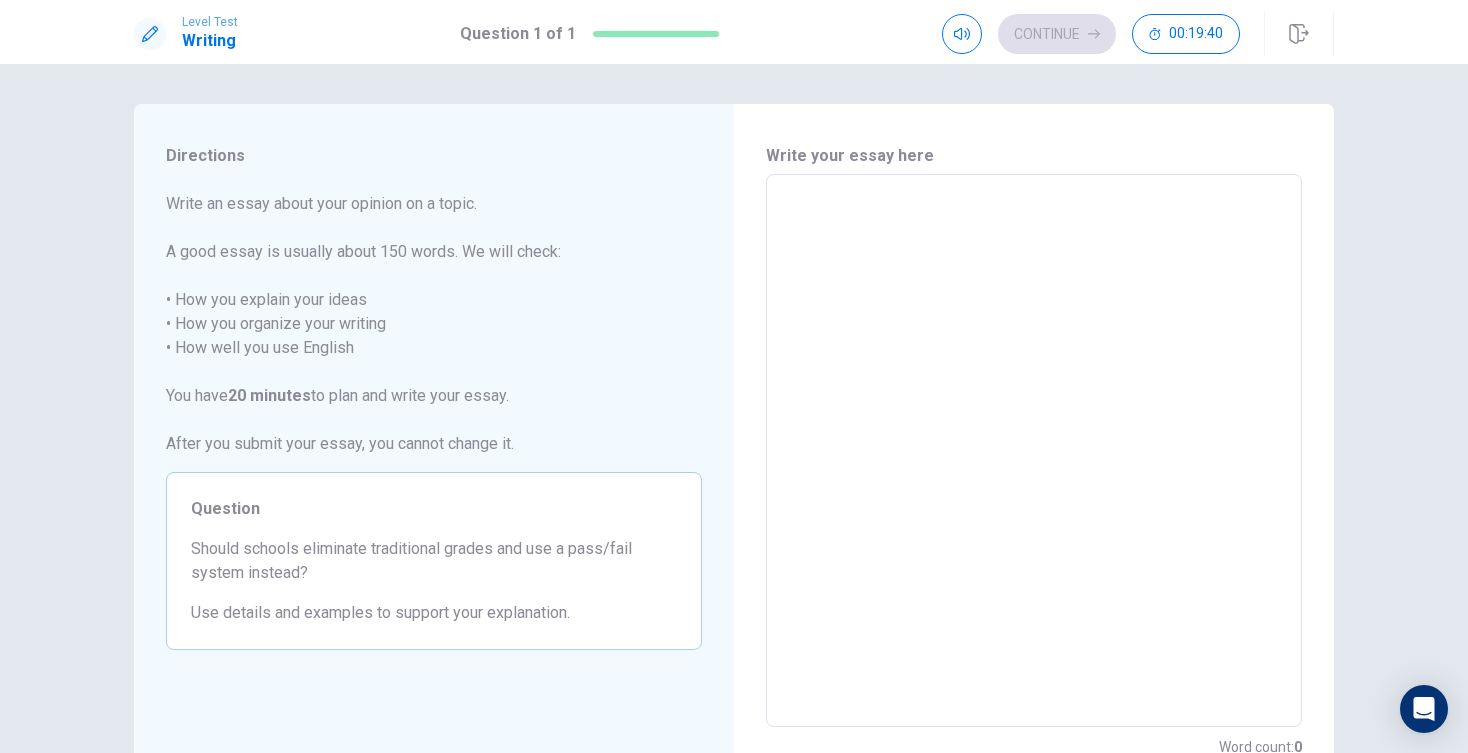 click at bounding box center (1034, 451) 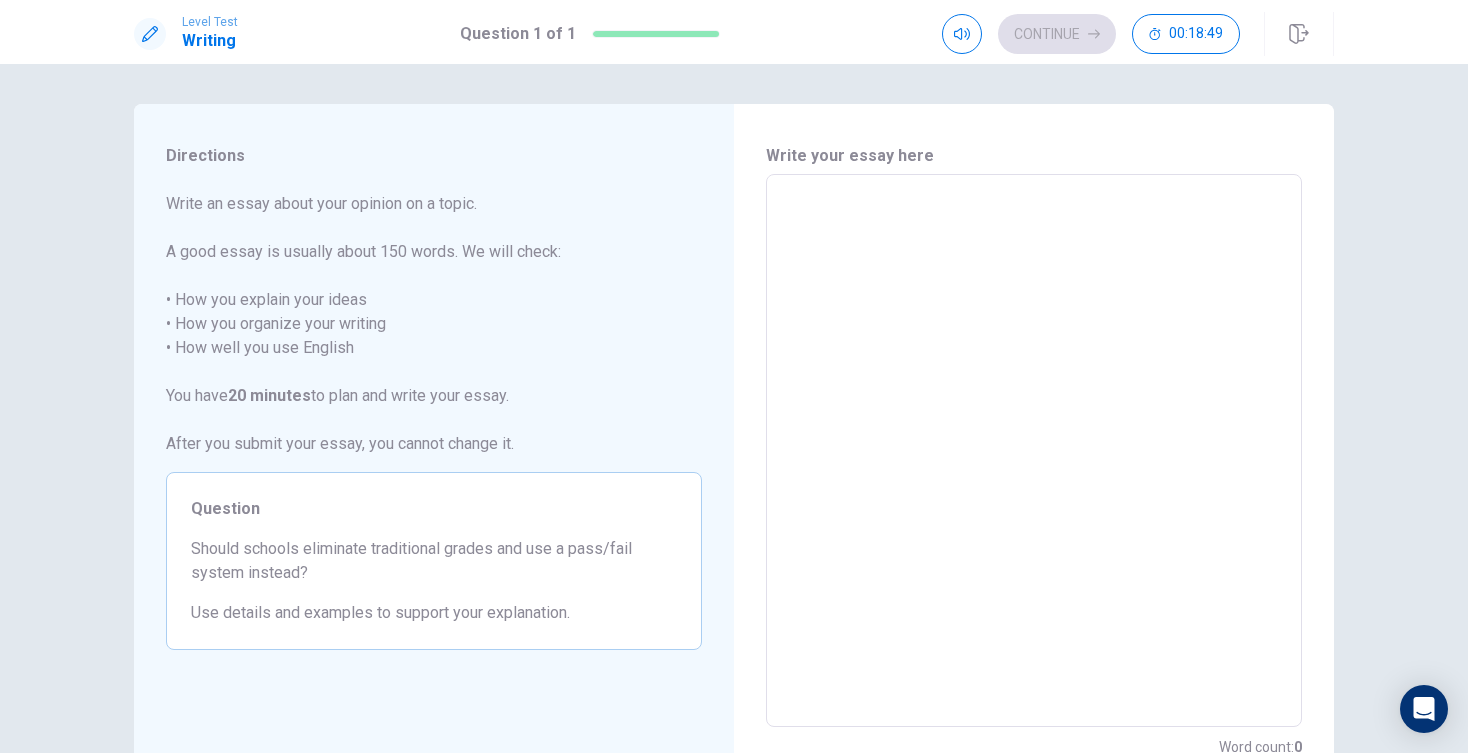 type on "E" 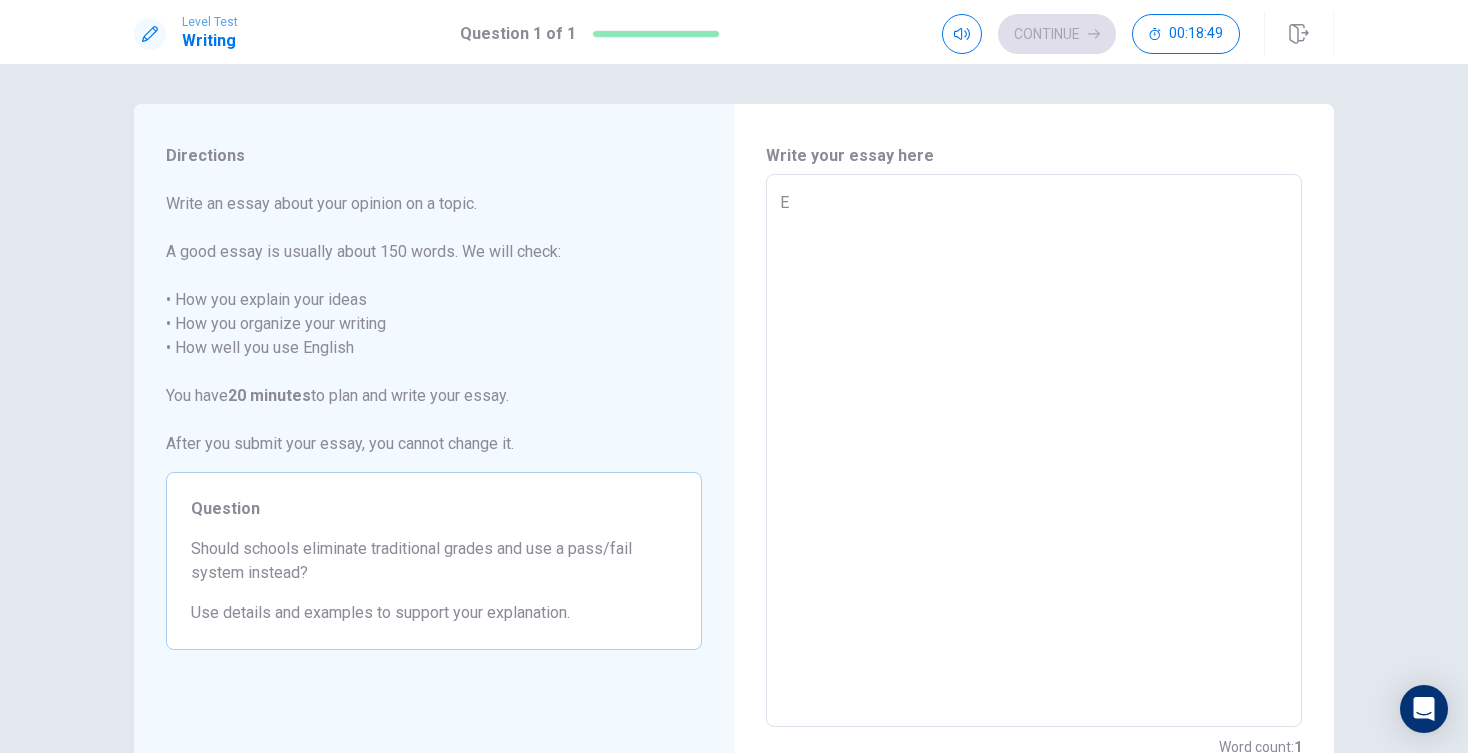 type on "x" 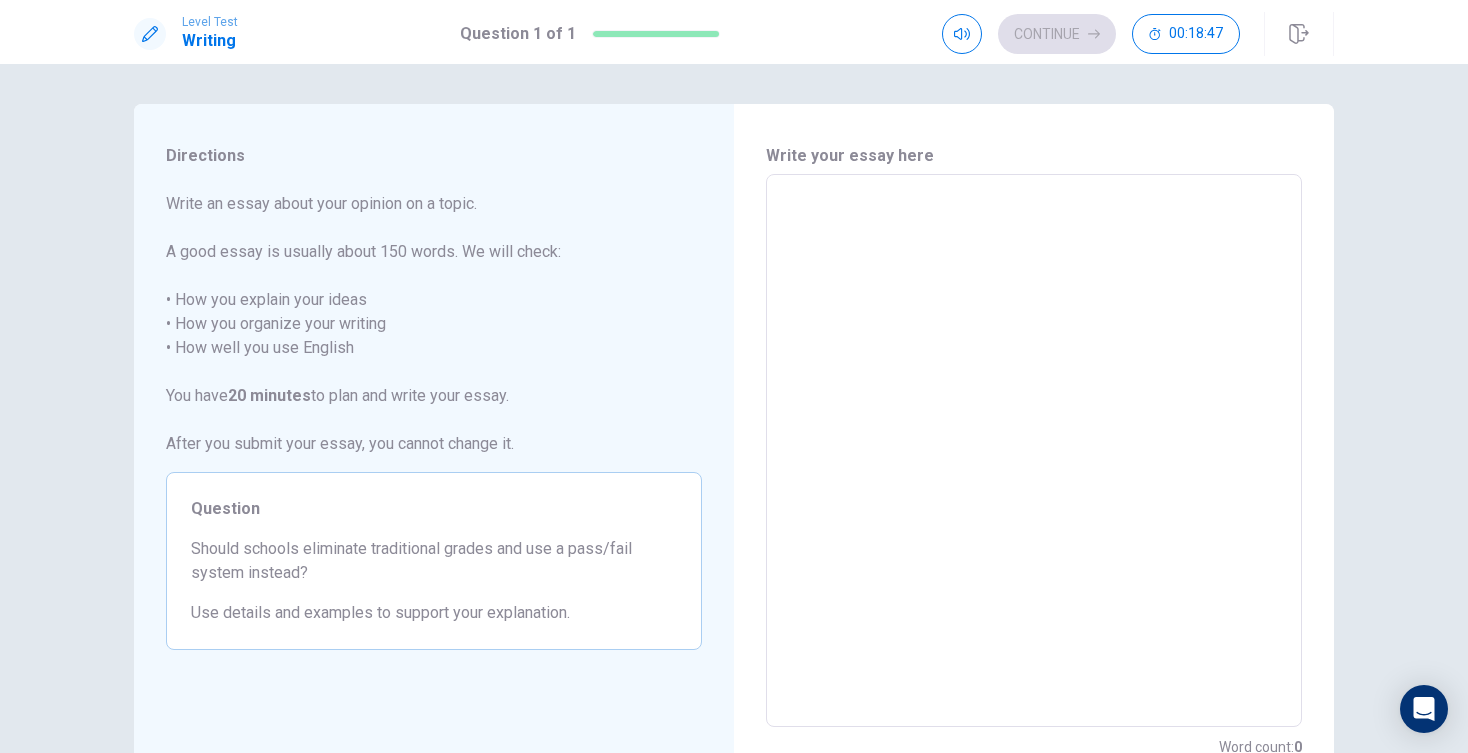 type on "E" 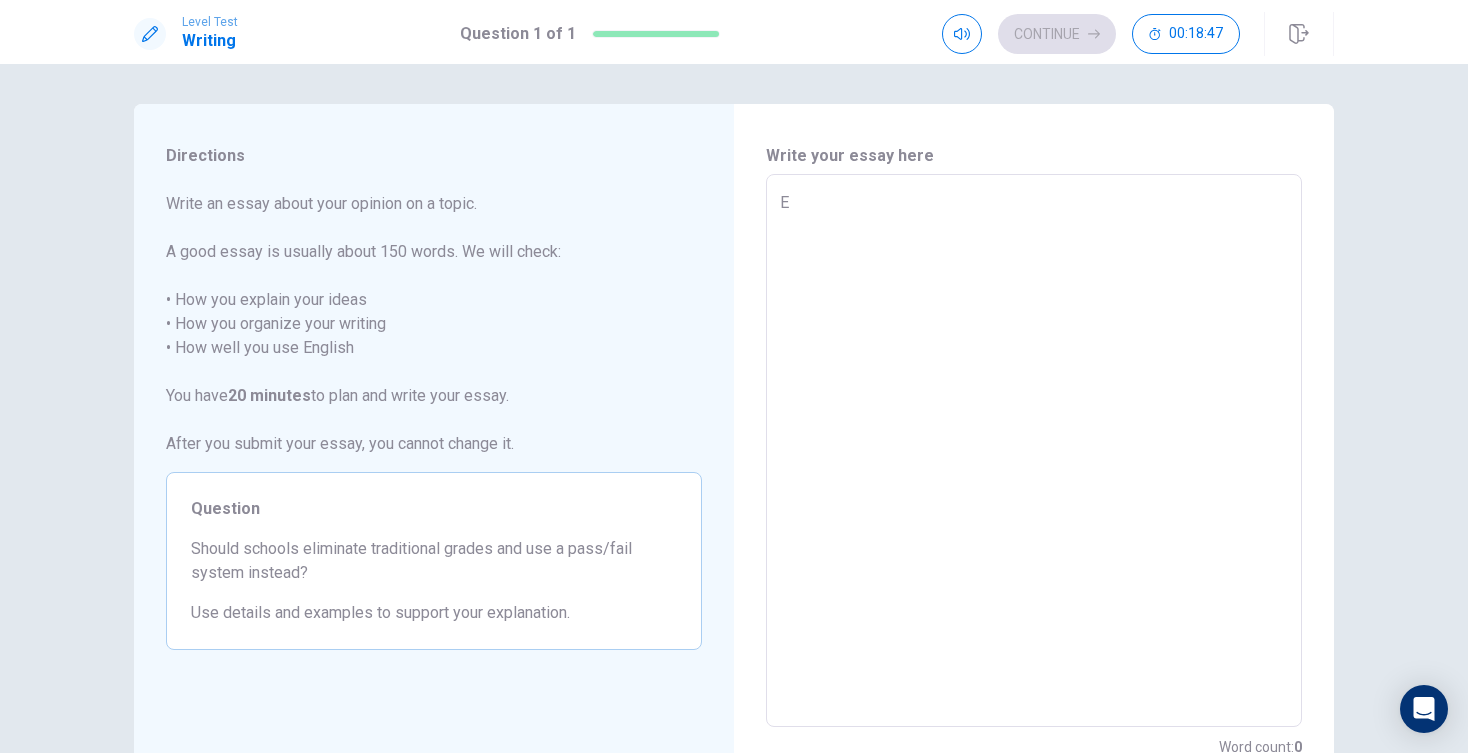 type on "x" 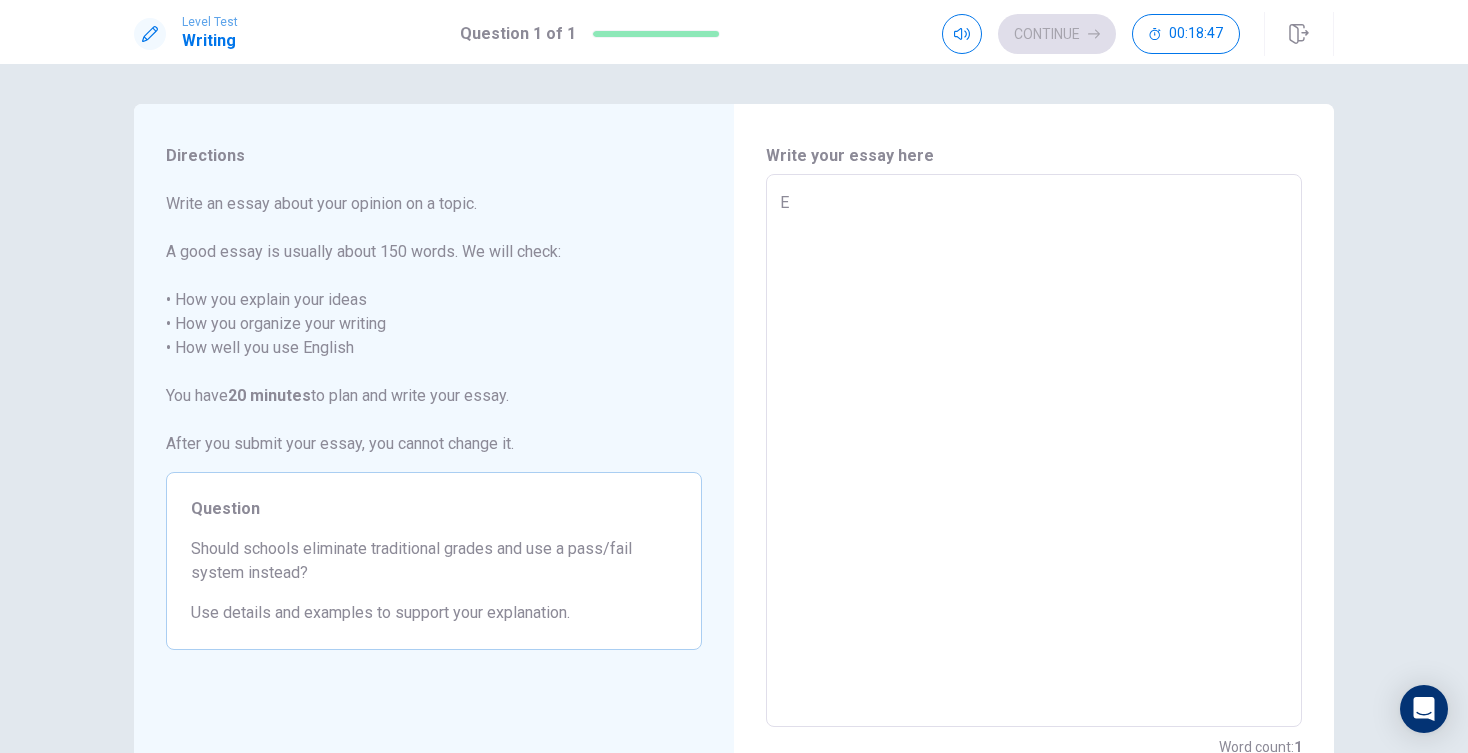 type on "Es" 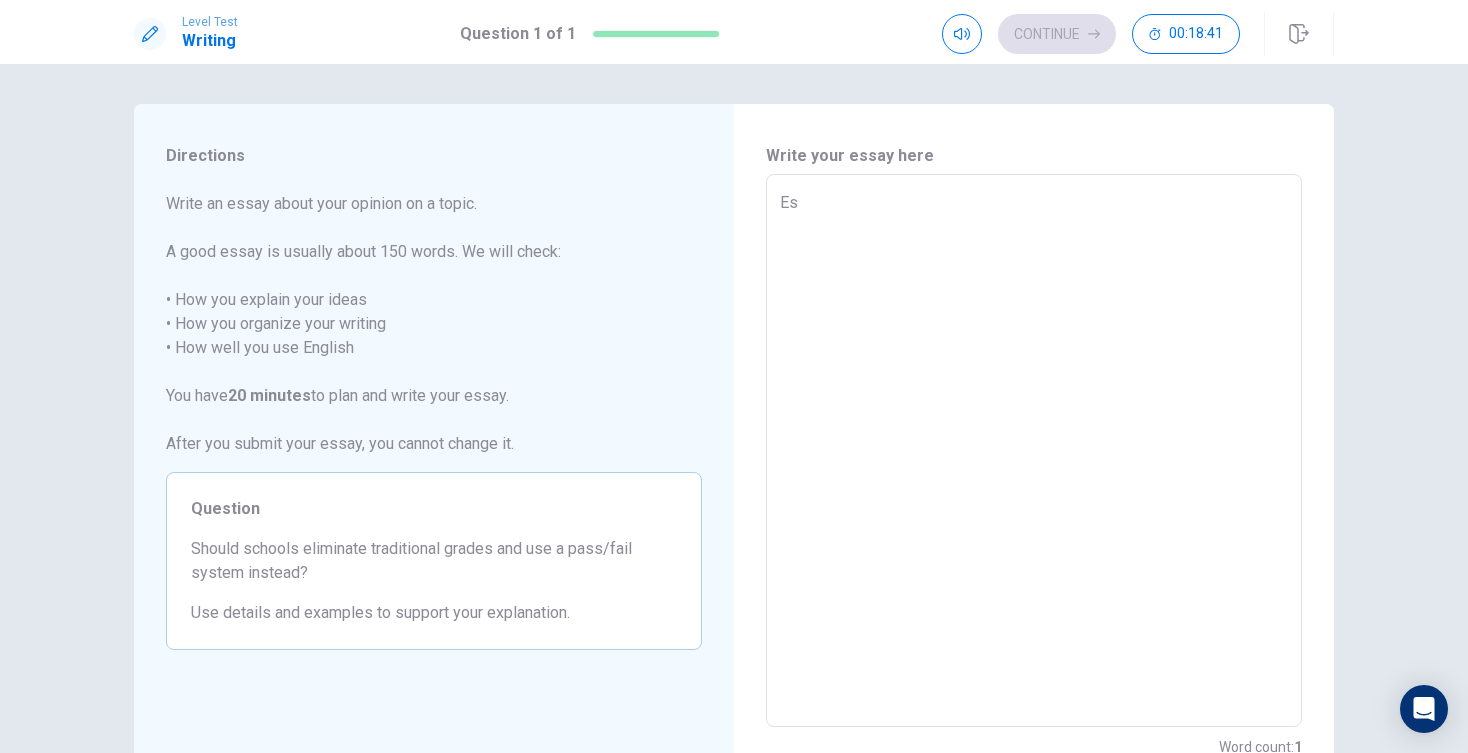 type on "x" 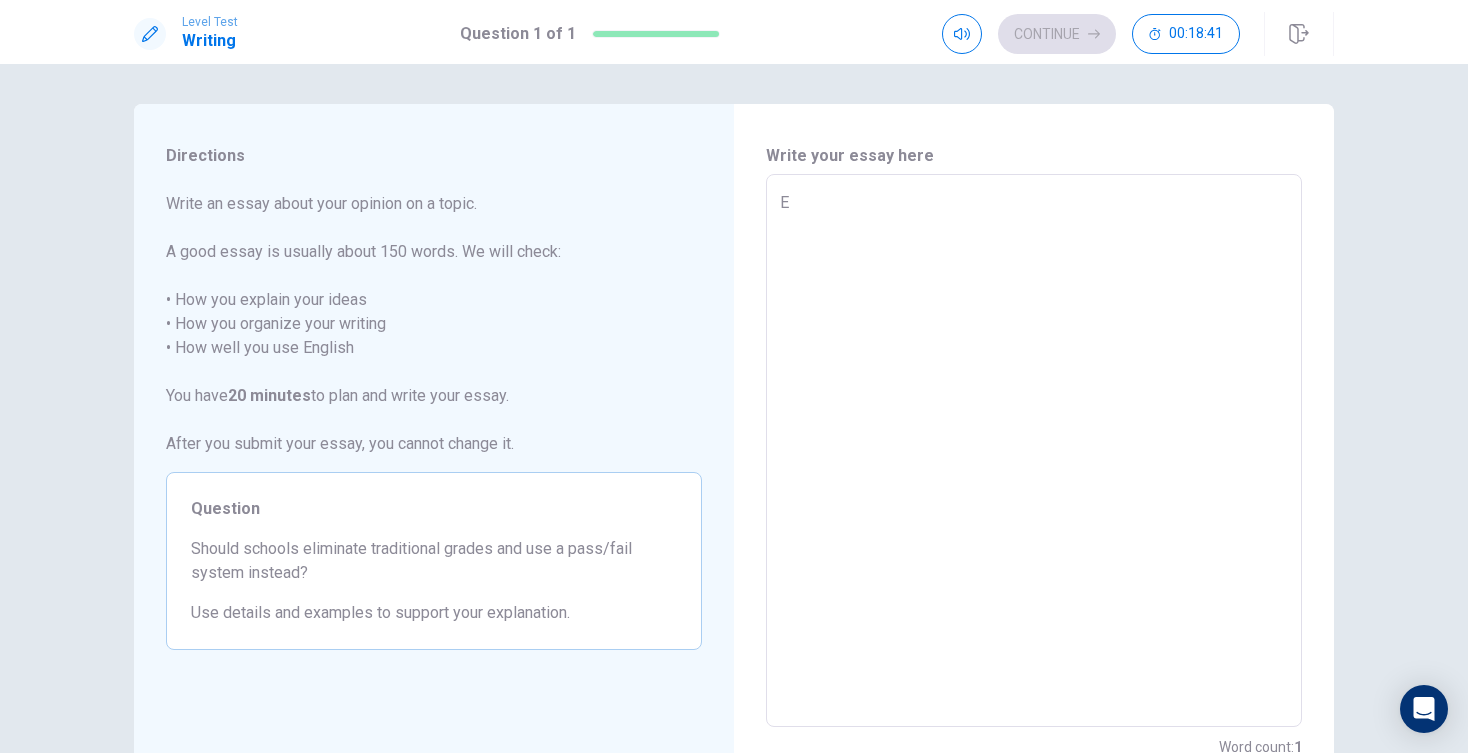type on "x" 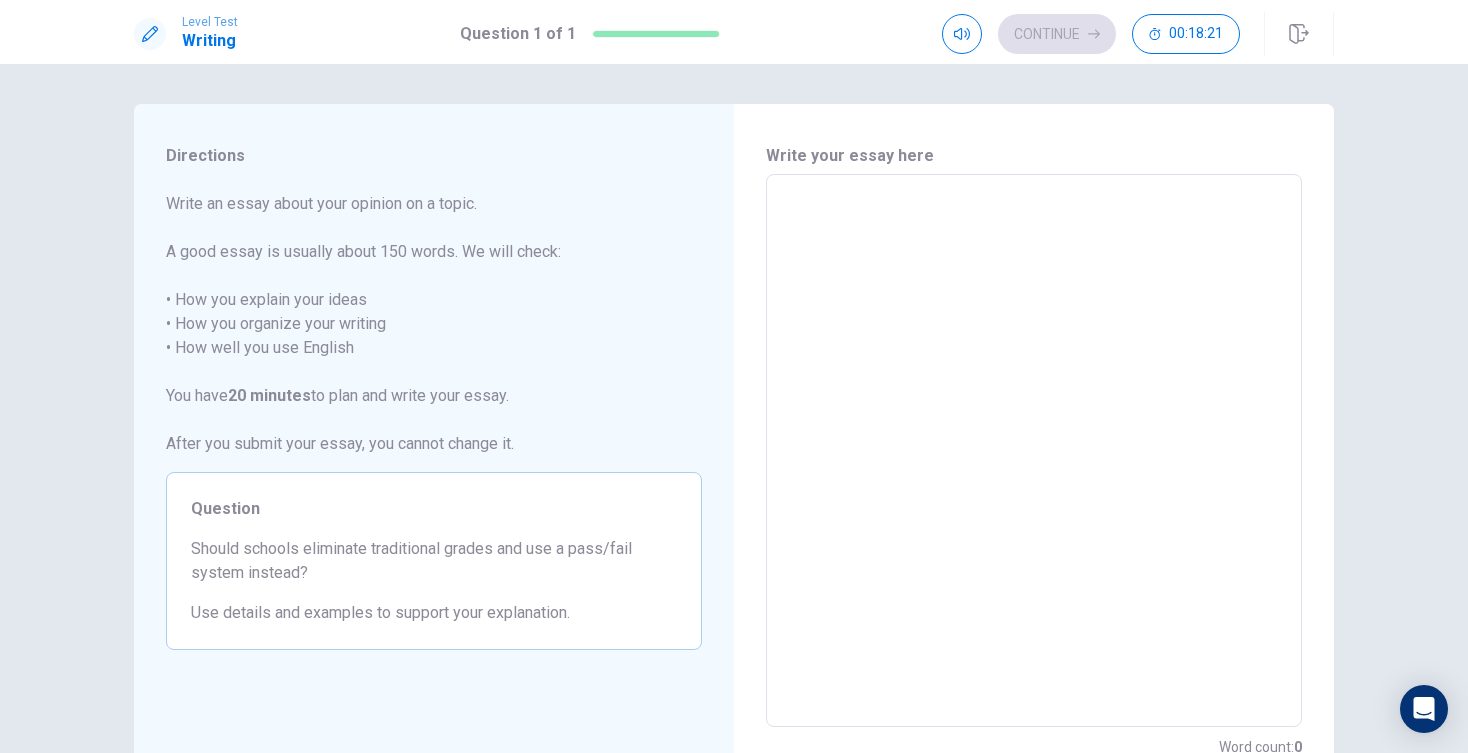type on "S" 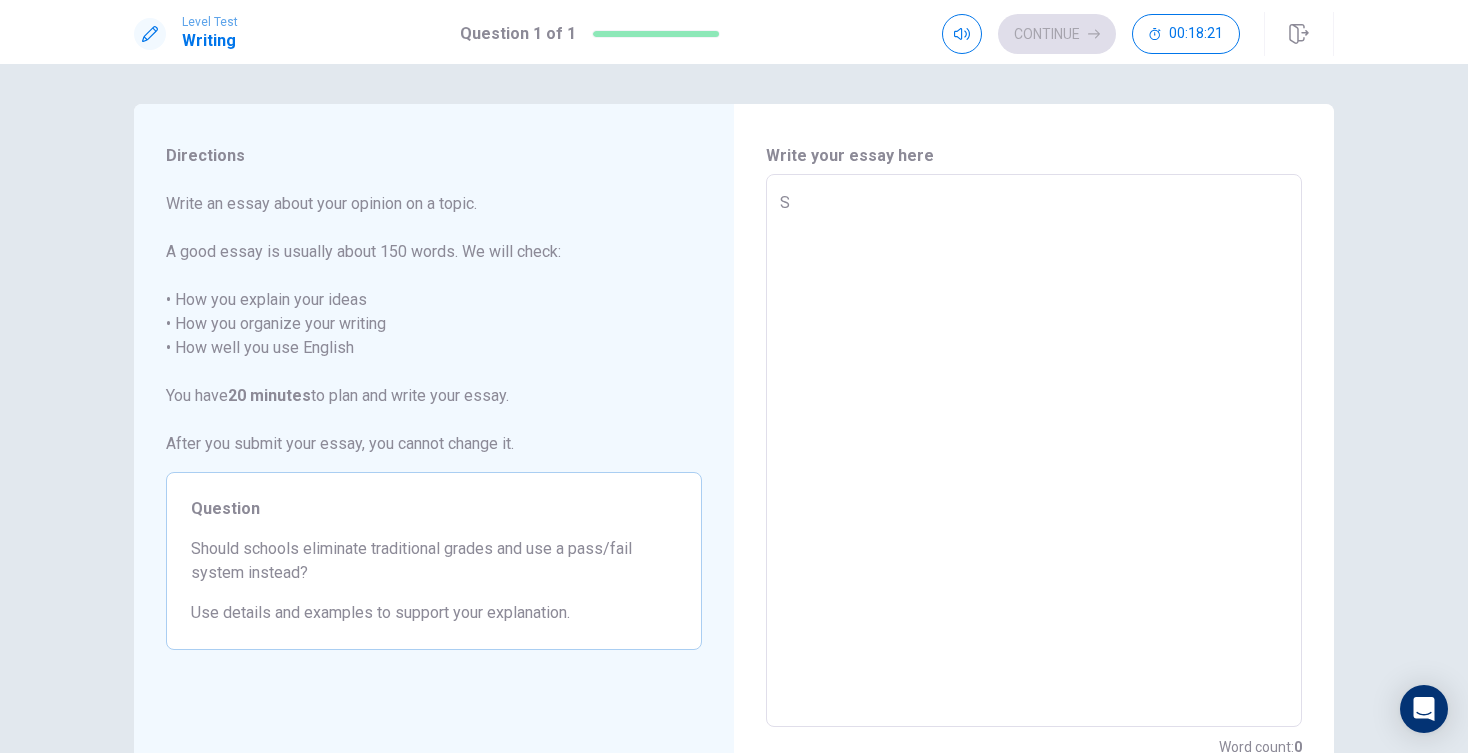 type on "x" 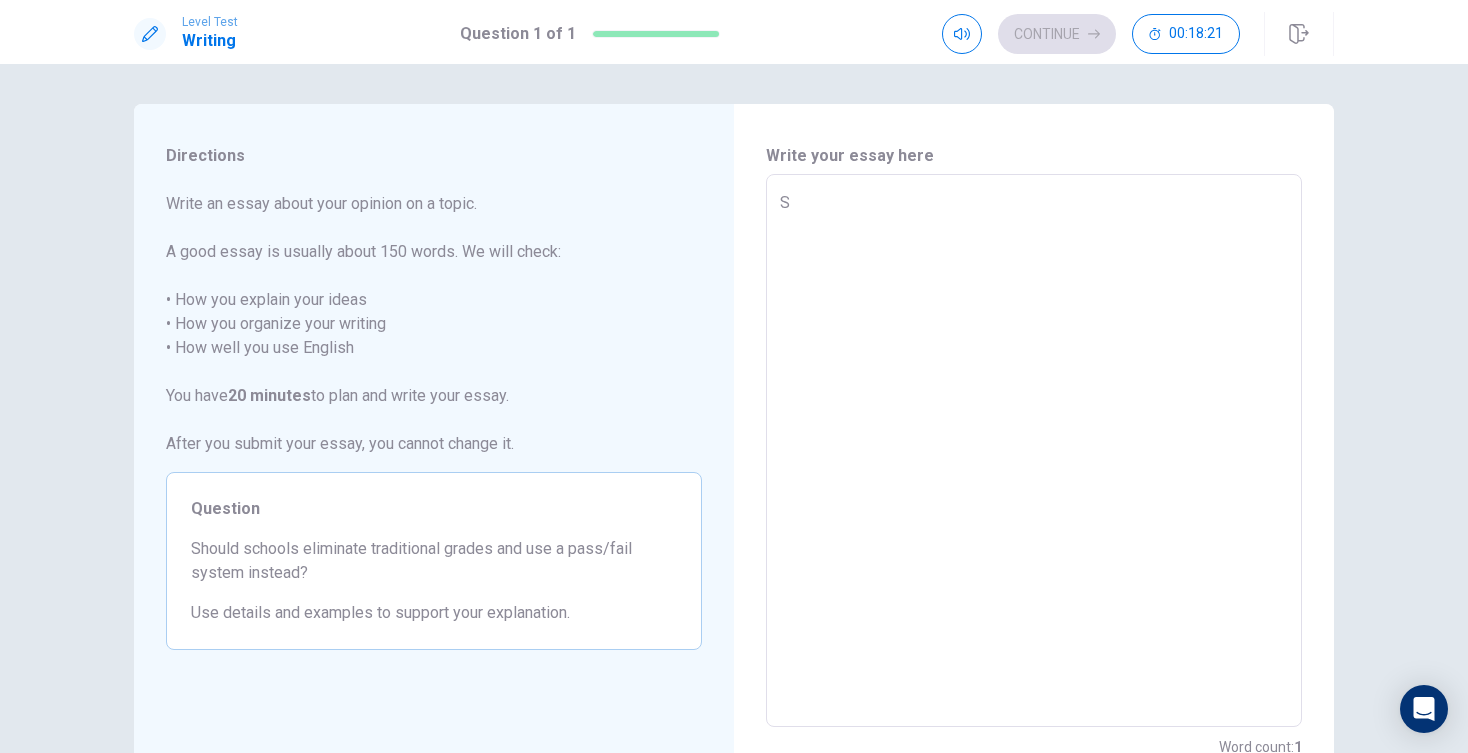 type on "Sc" 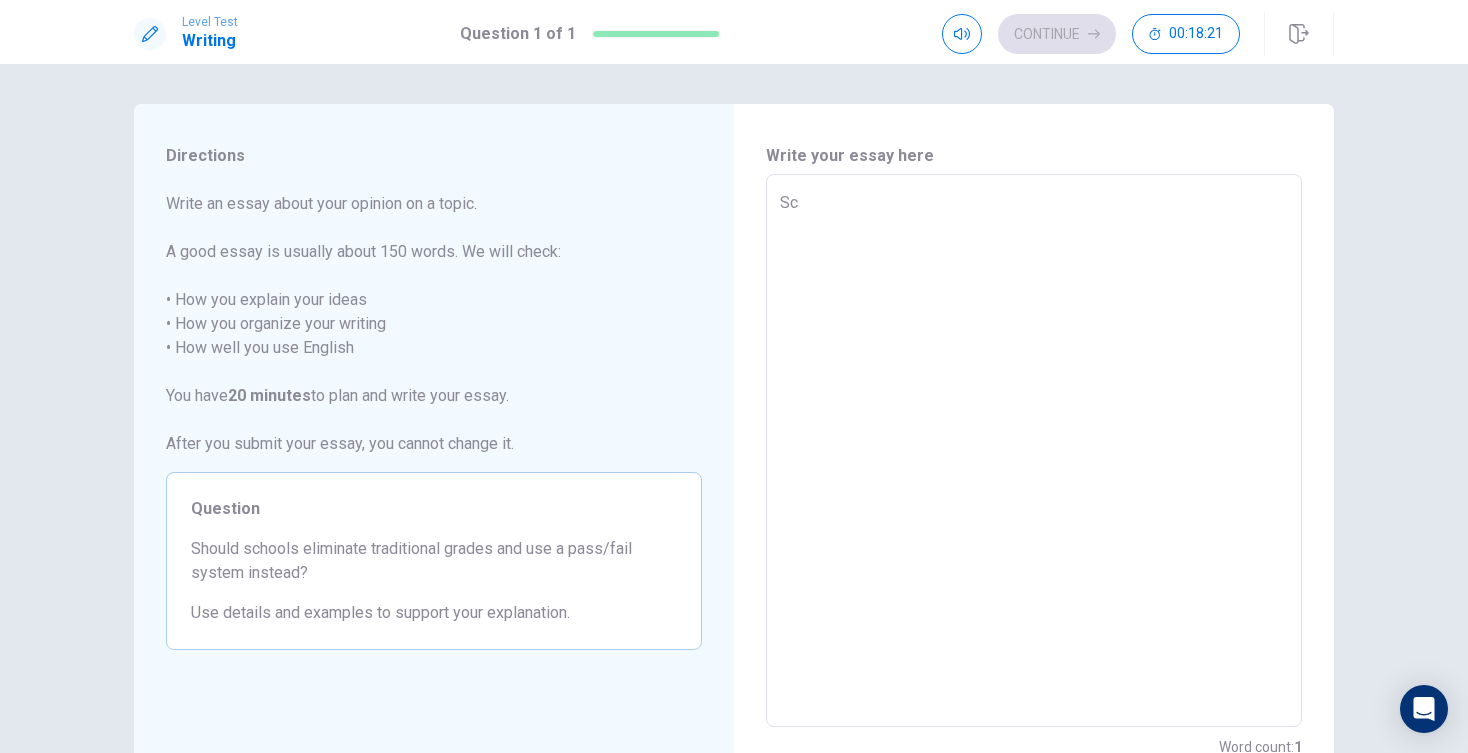 type on "x" 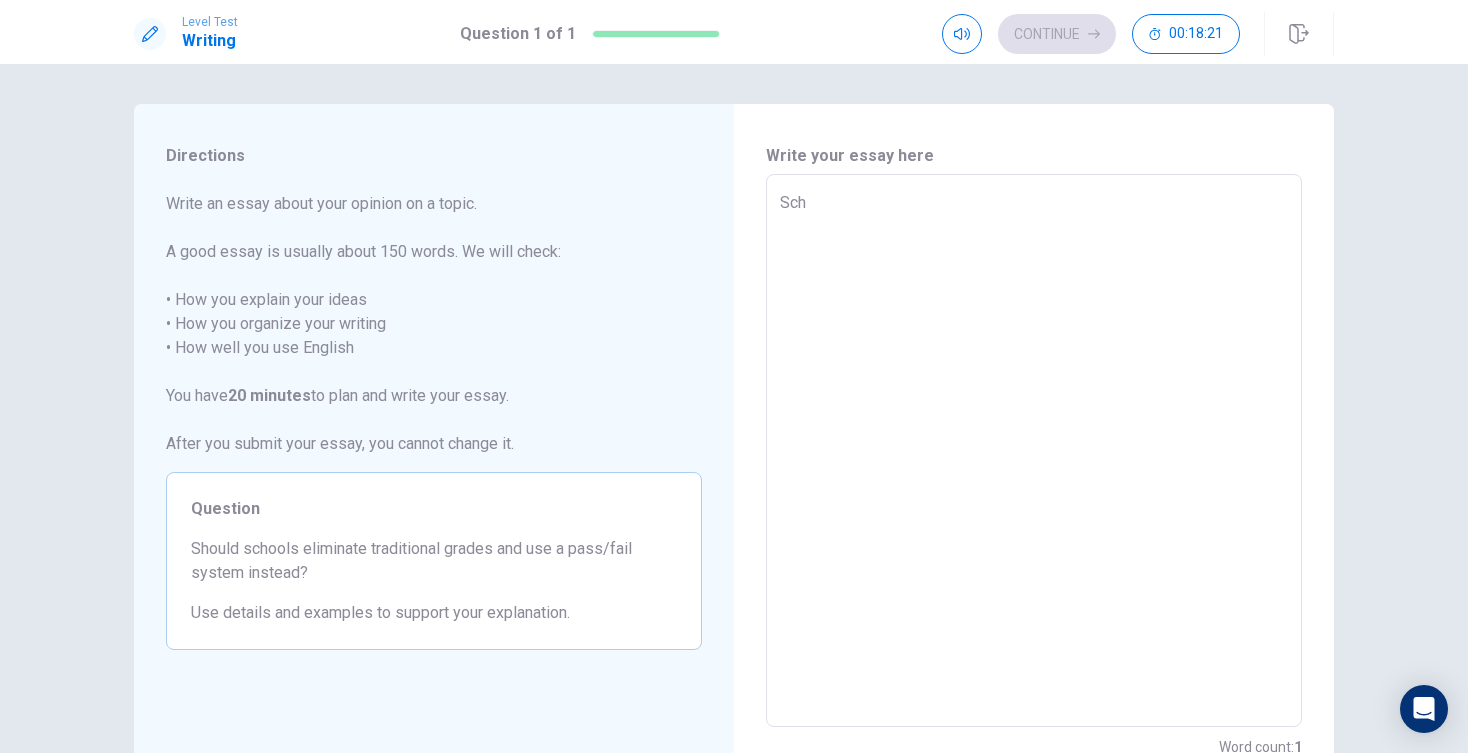 type on "x" 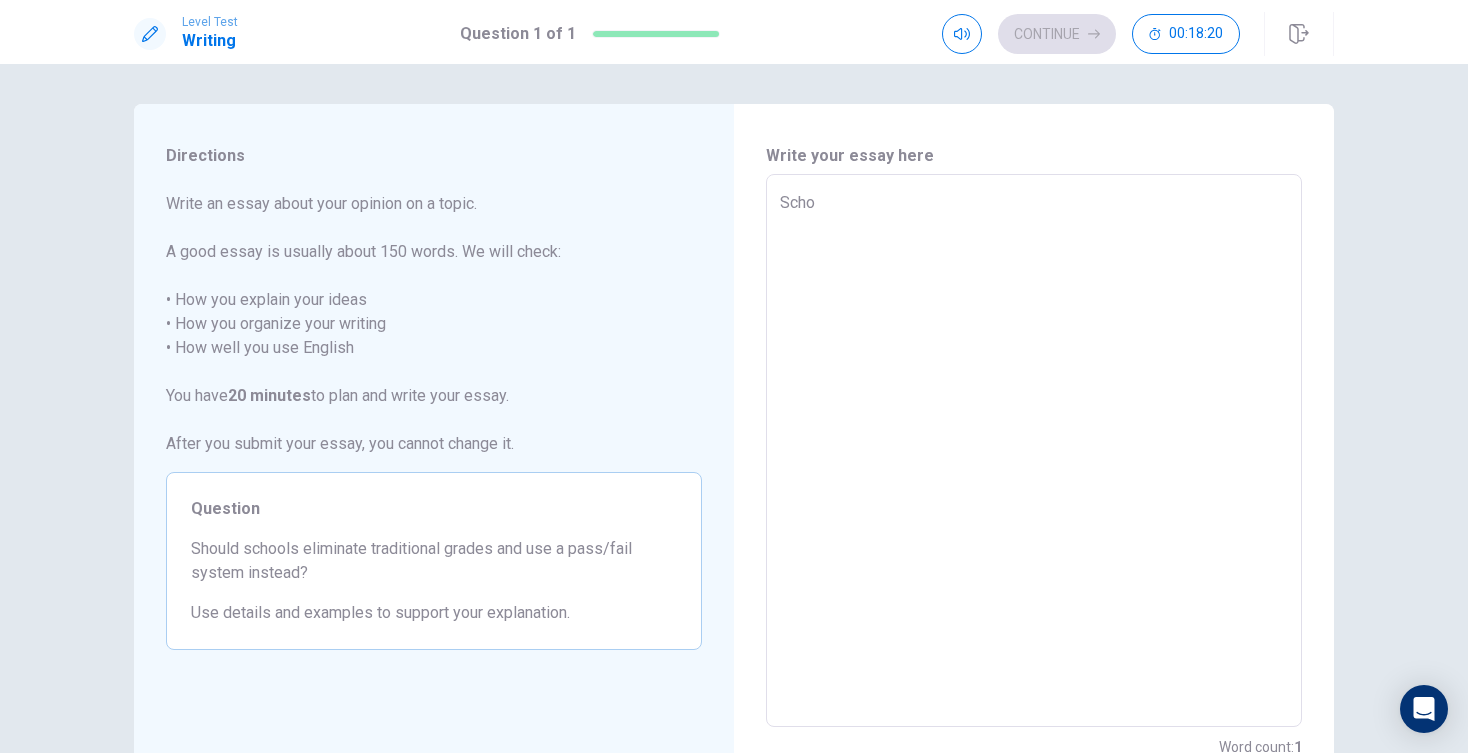 type on "x" 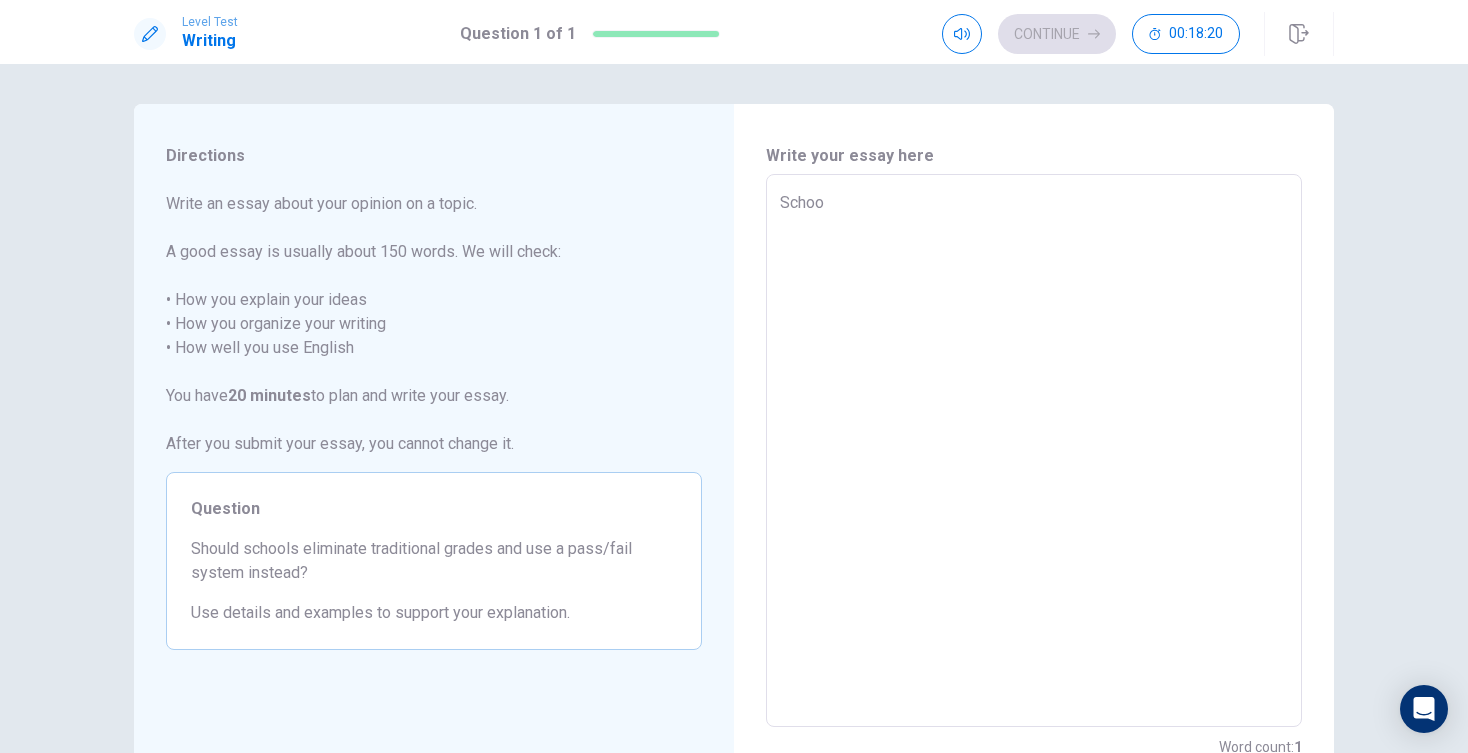 type on "x" 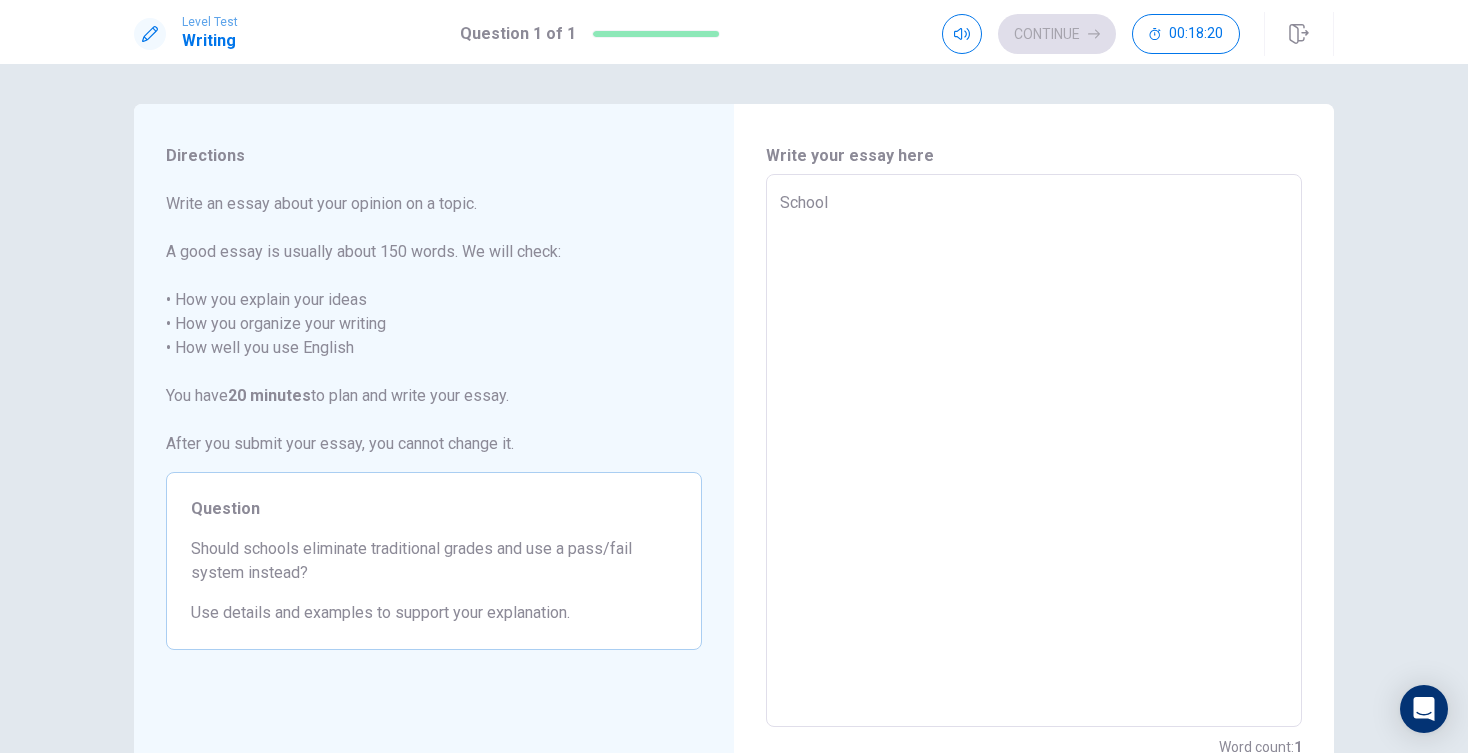 type on "x" 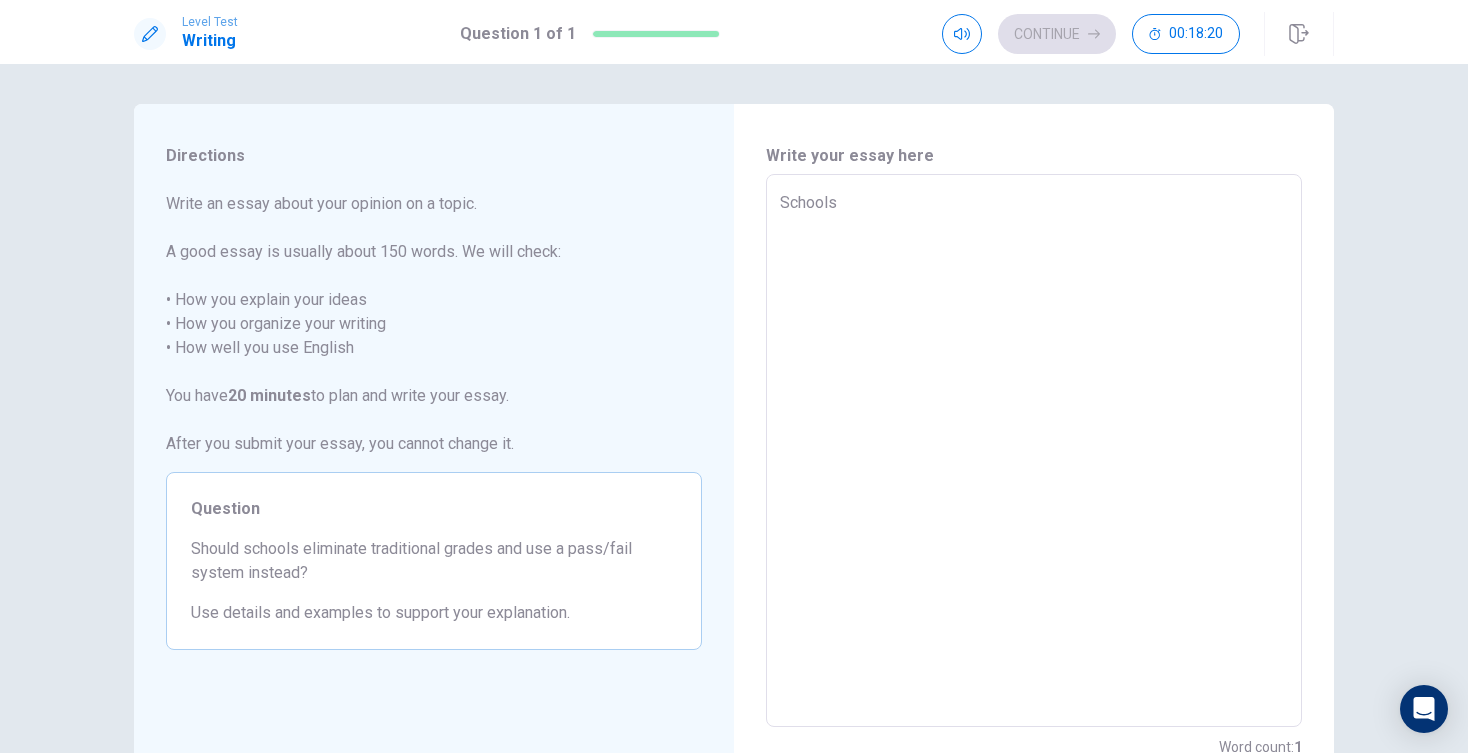 type on "x" 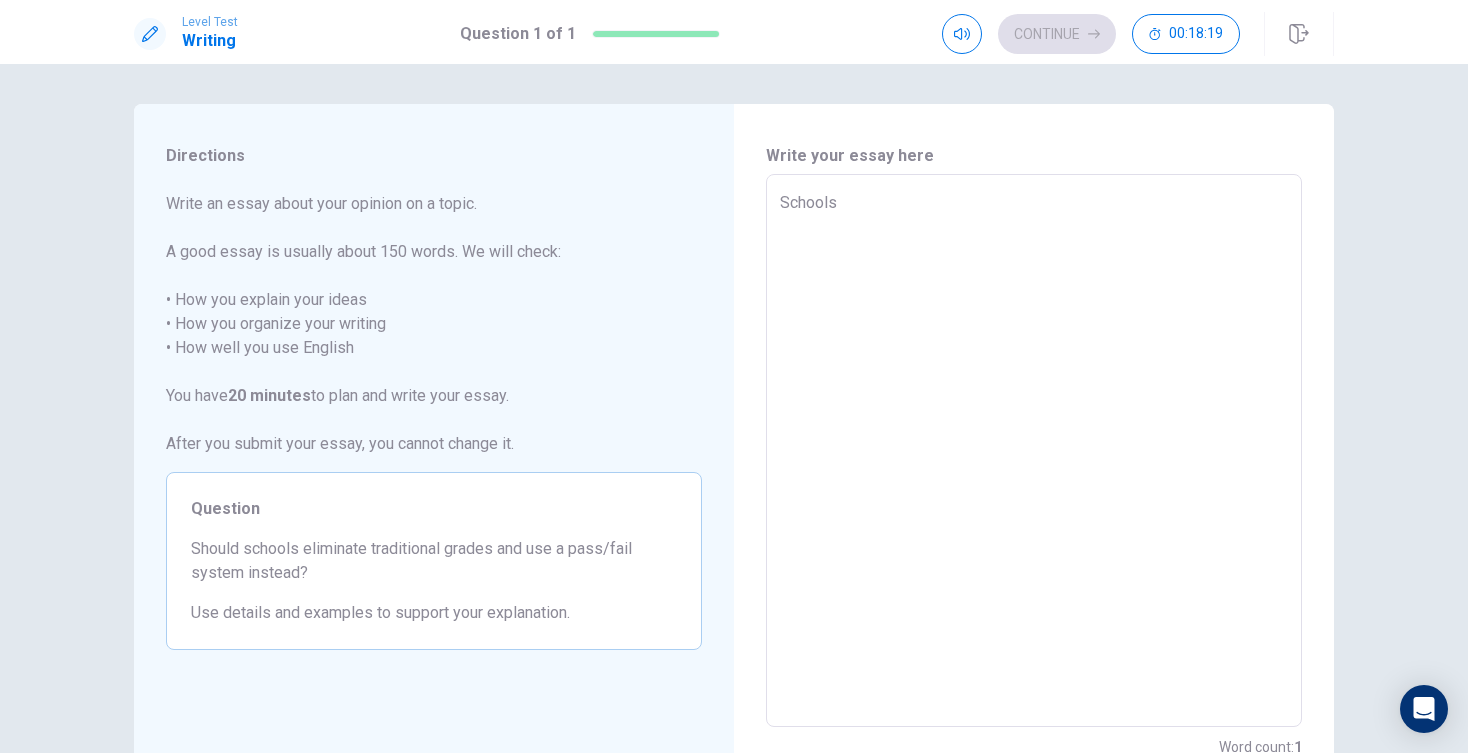 type on "Schools e" 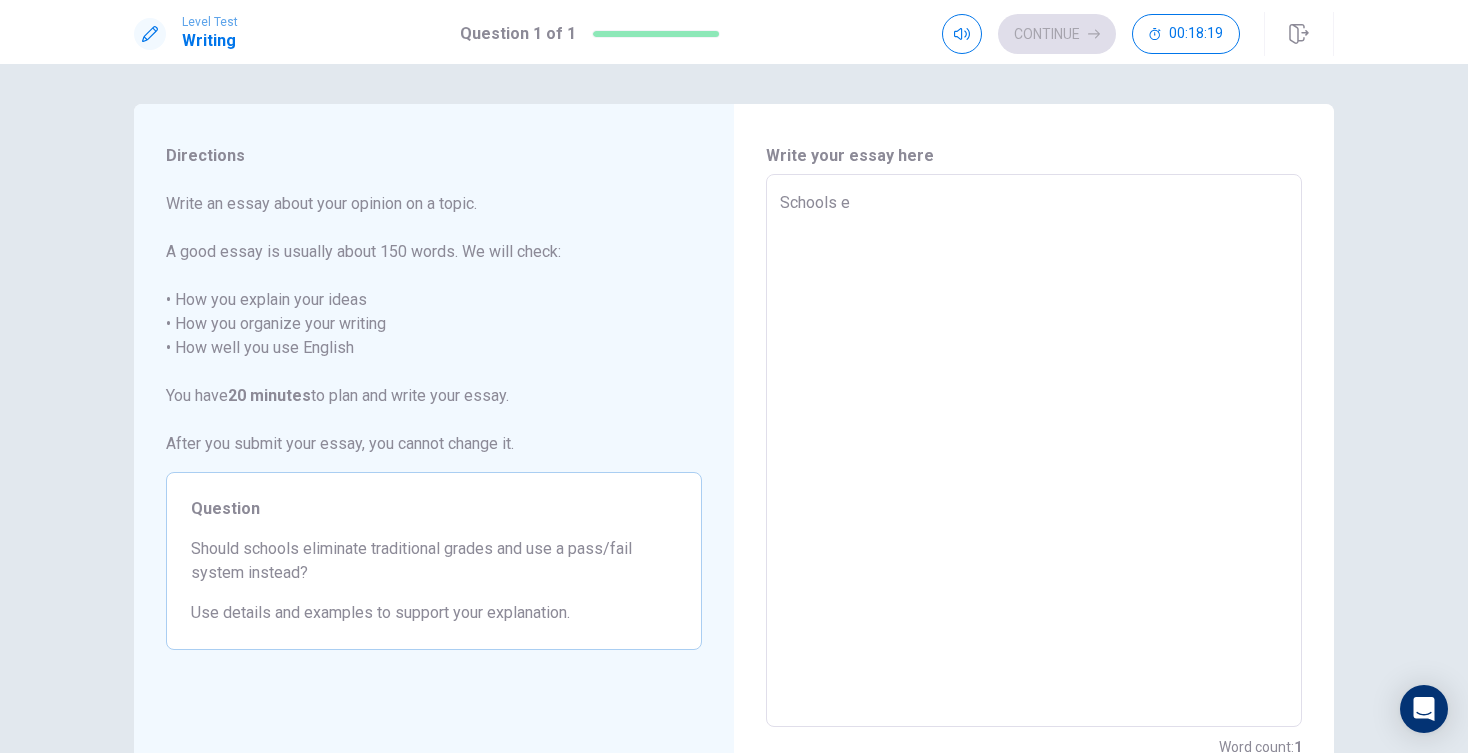 type on "x" 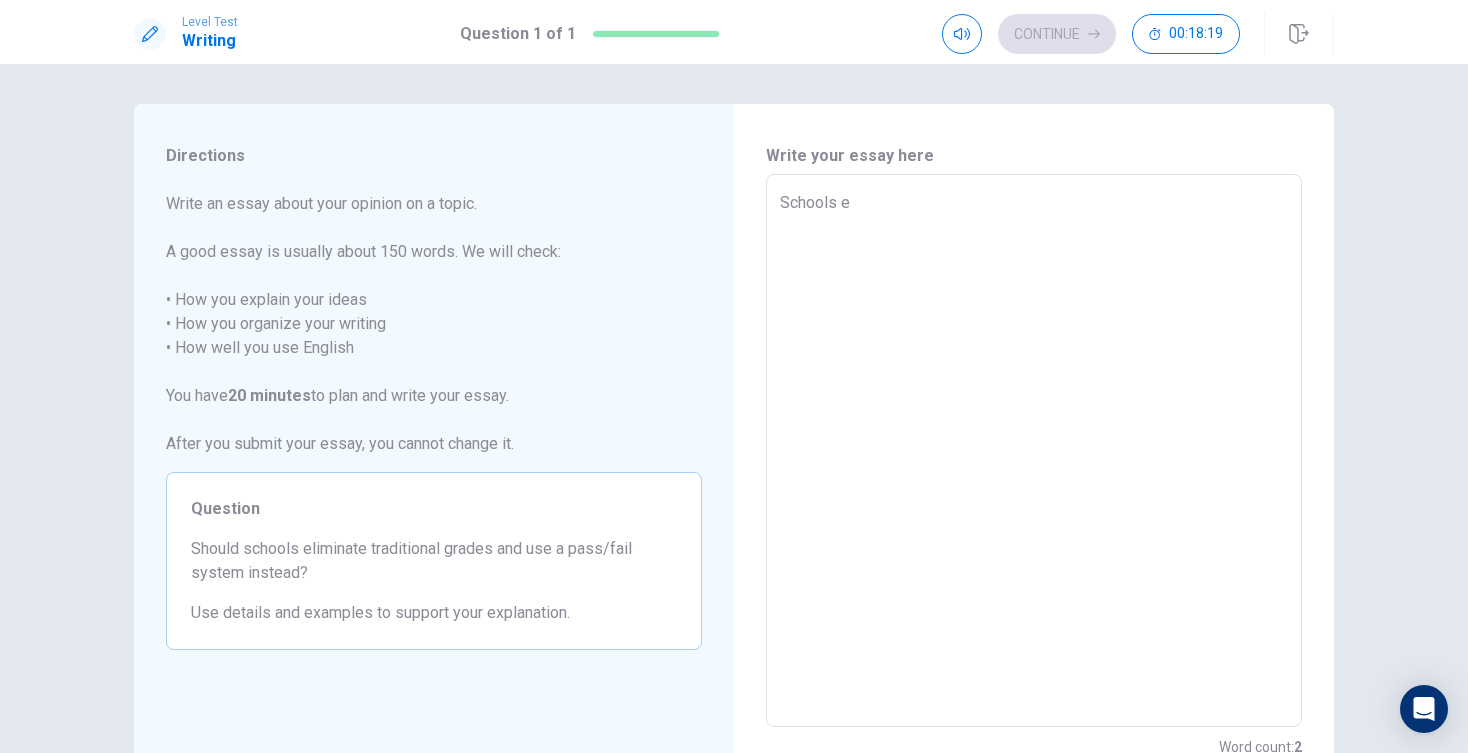 type on "Schools el" 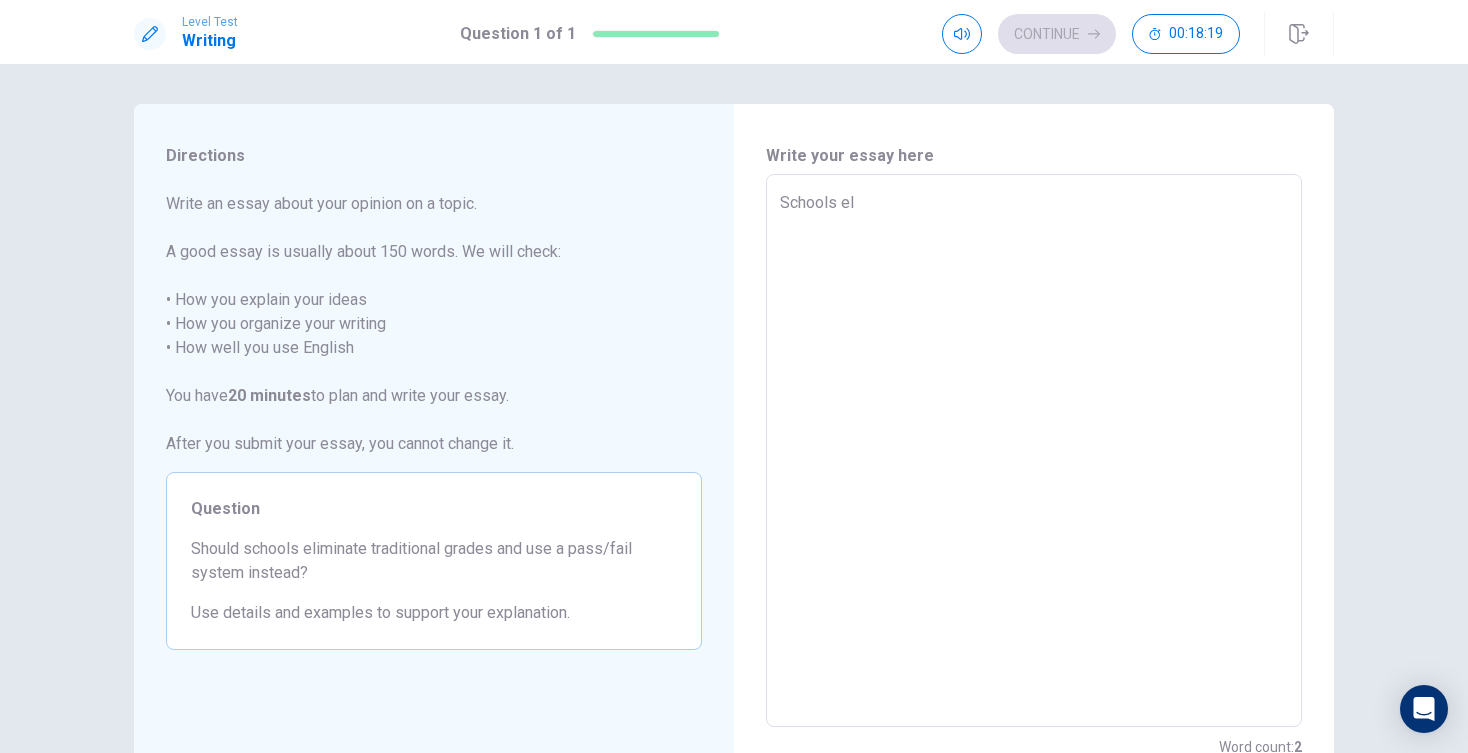 type on "x" 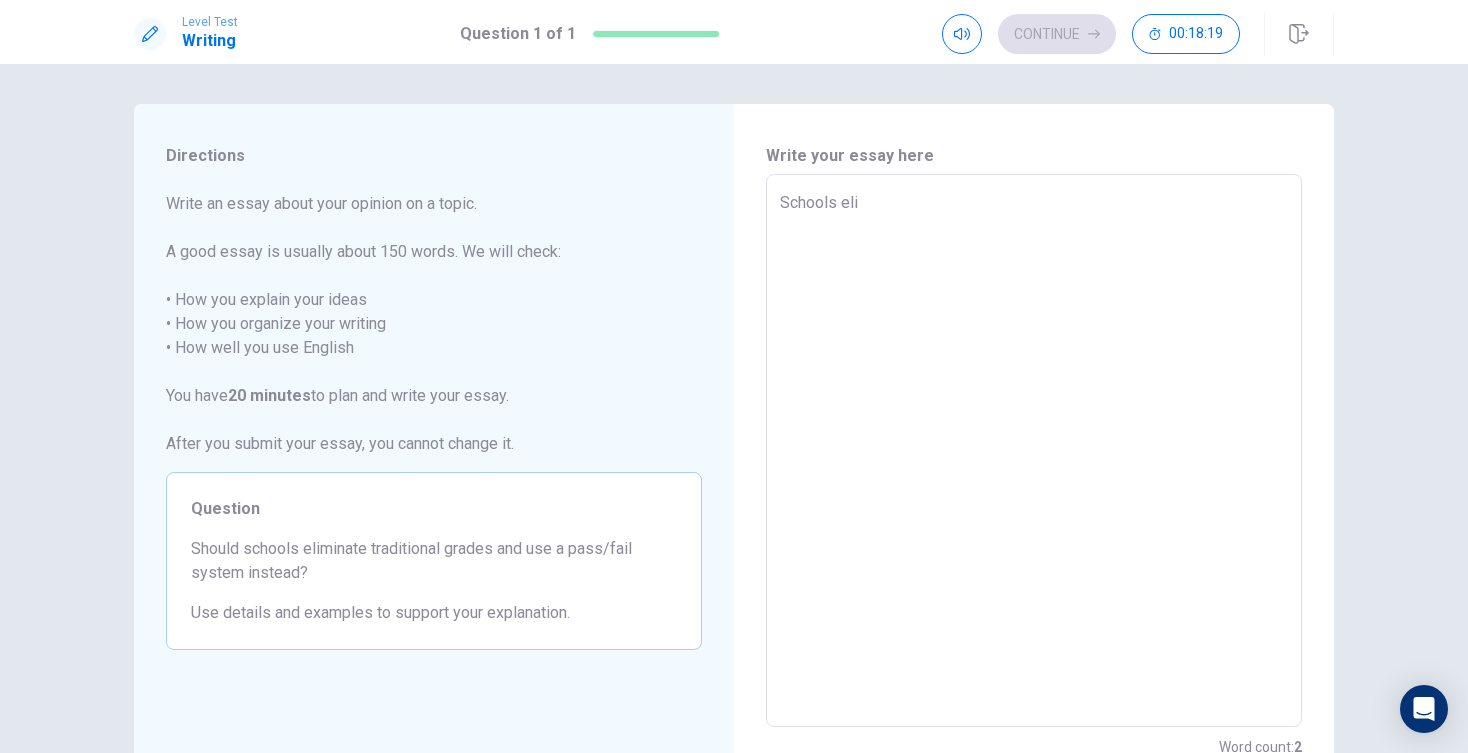 type on "x" 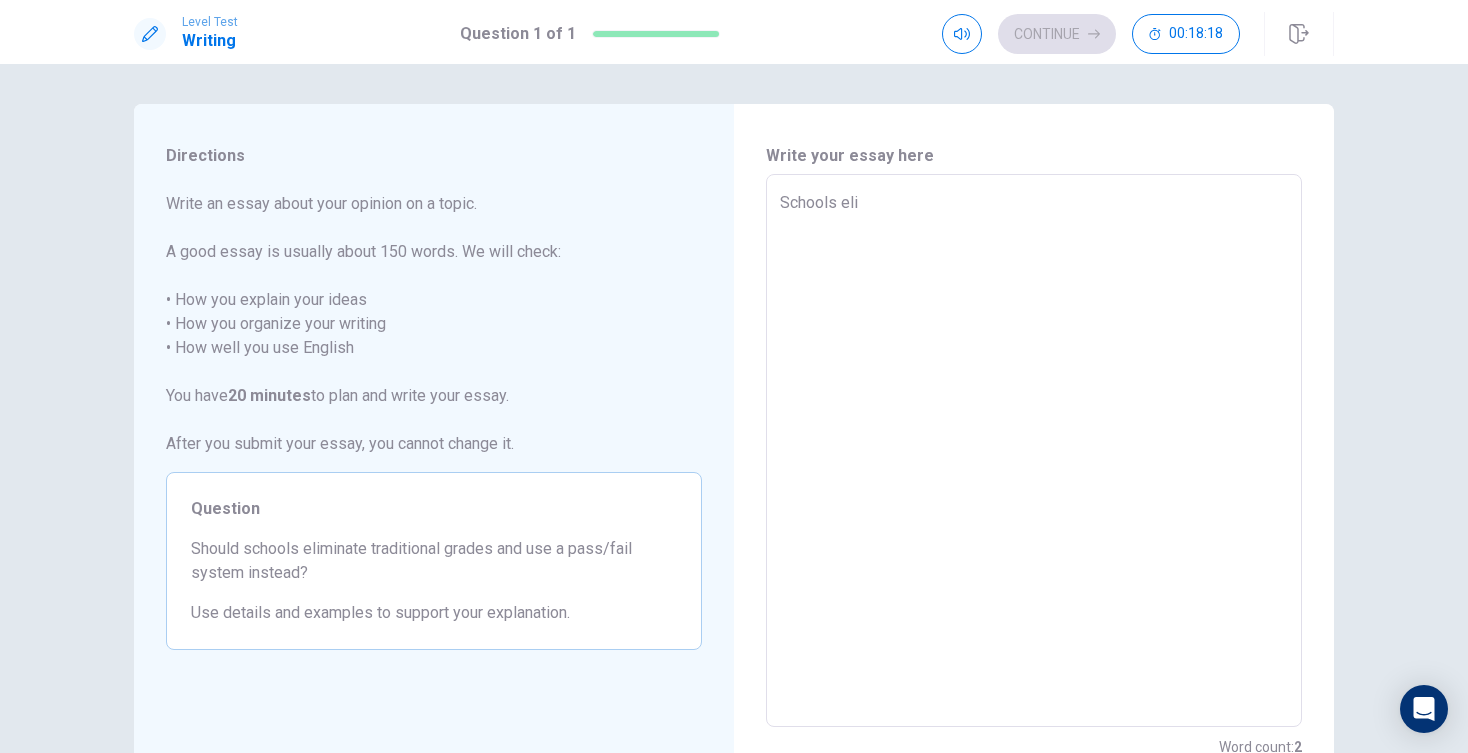 type on "Schools elim" 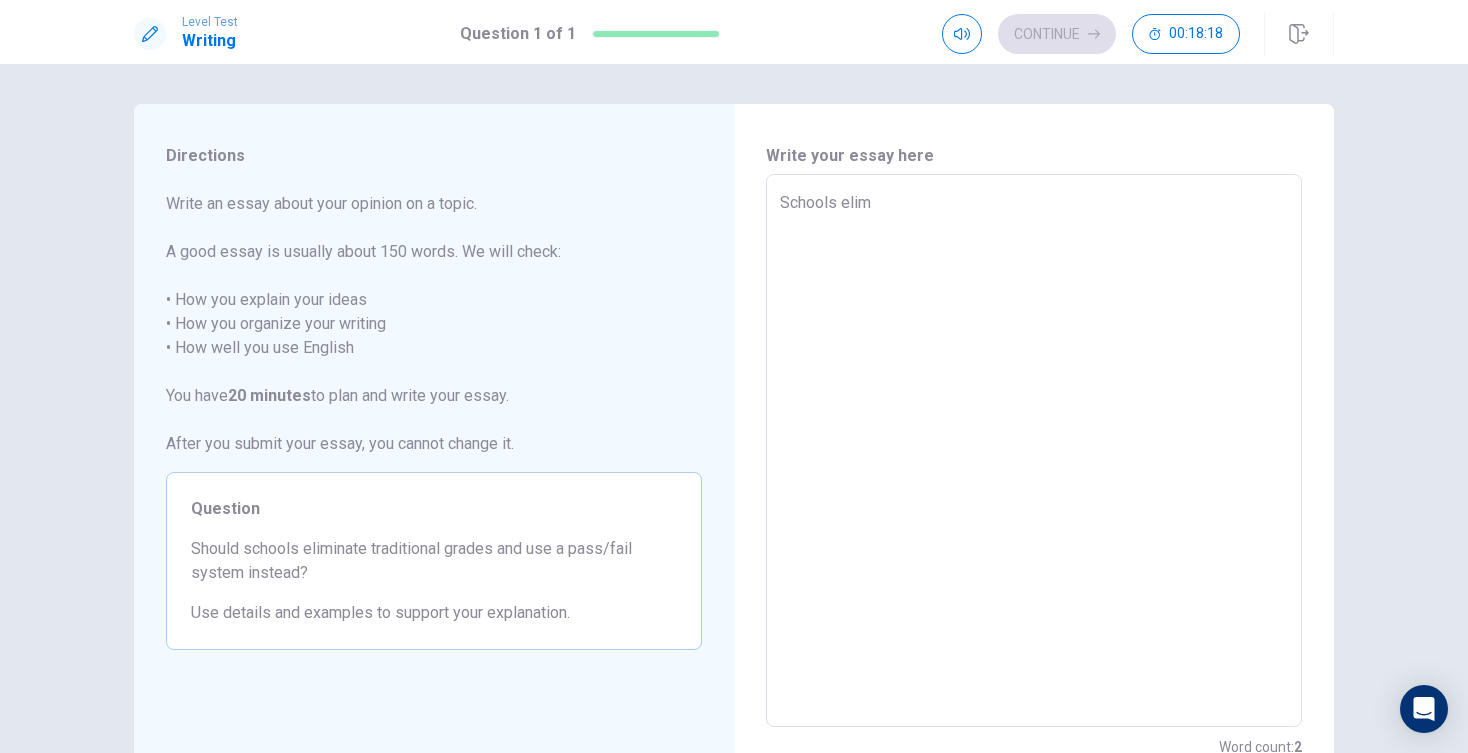 type on "x" 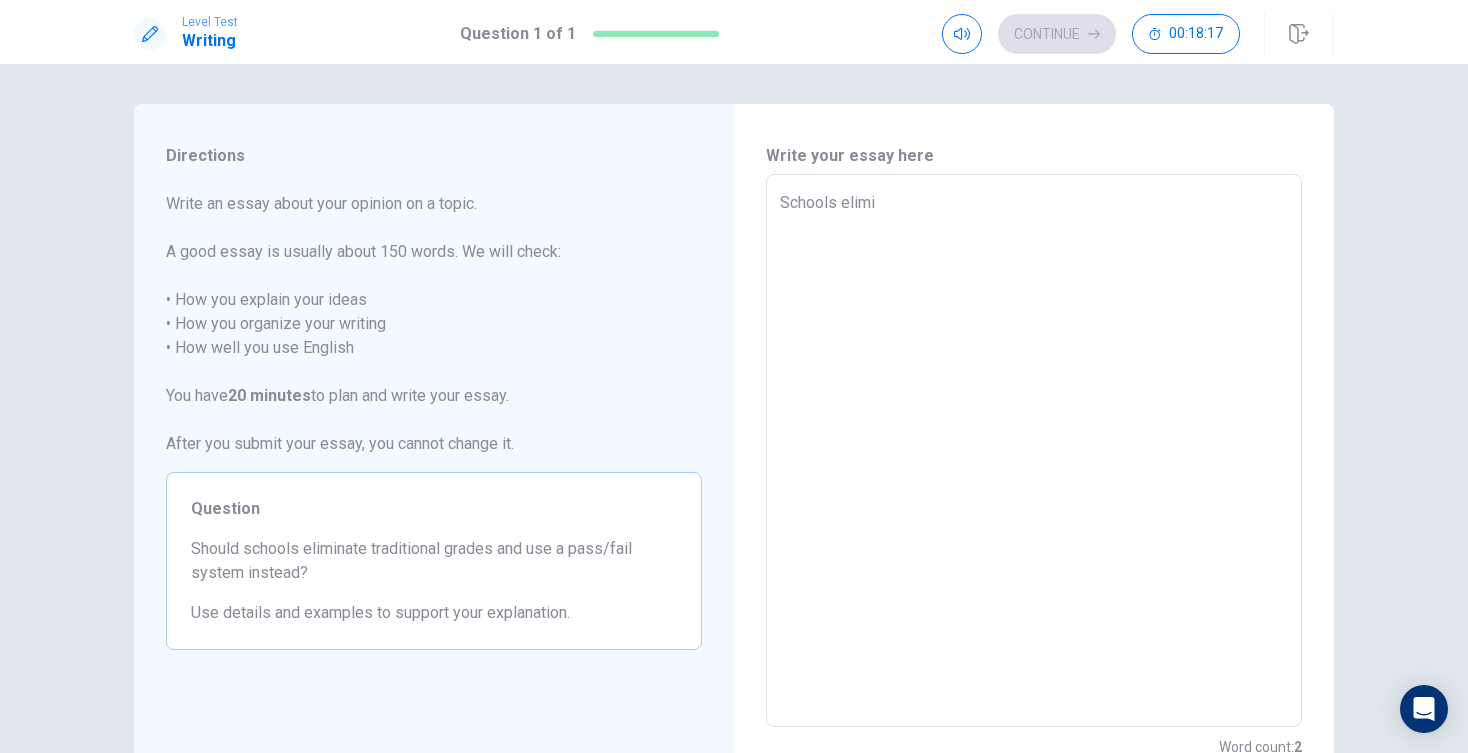 type on "x" 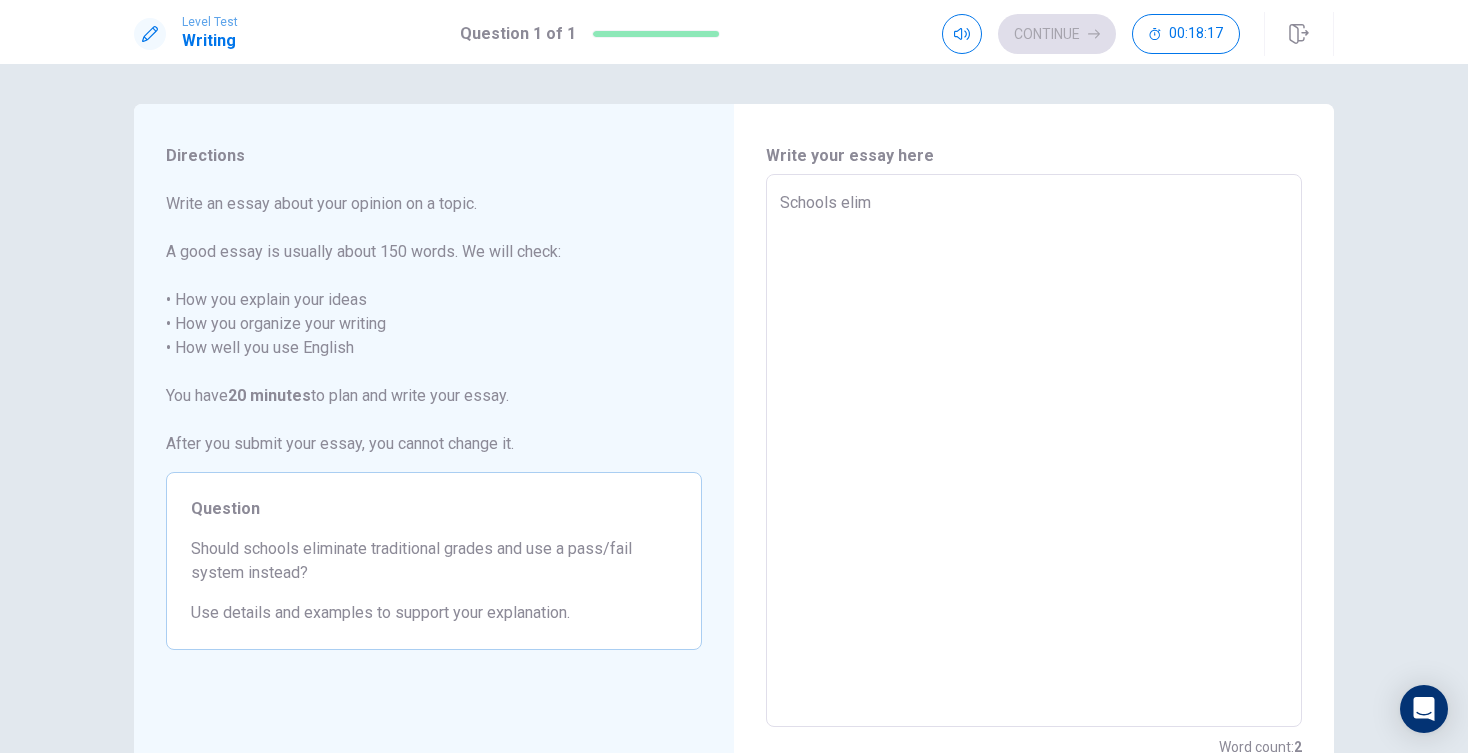 type on "x" 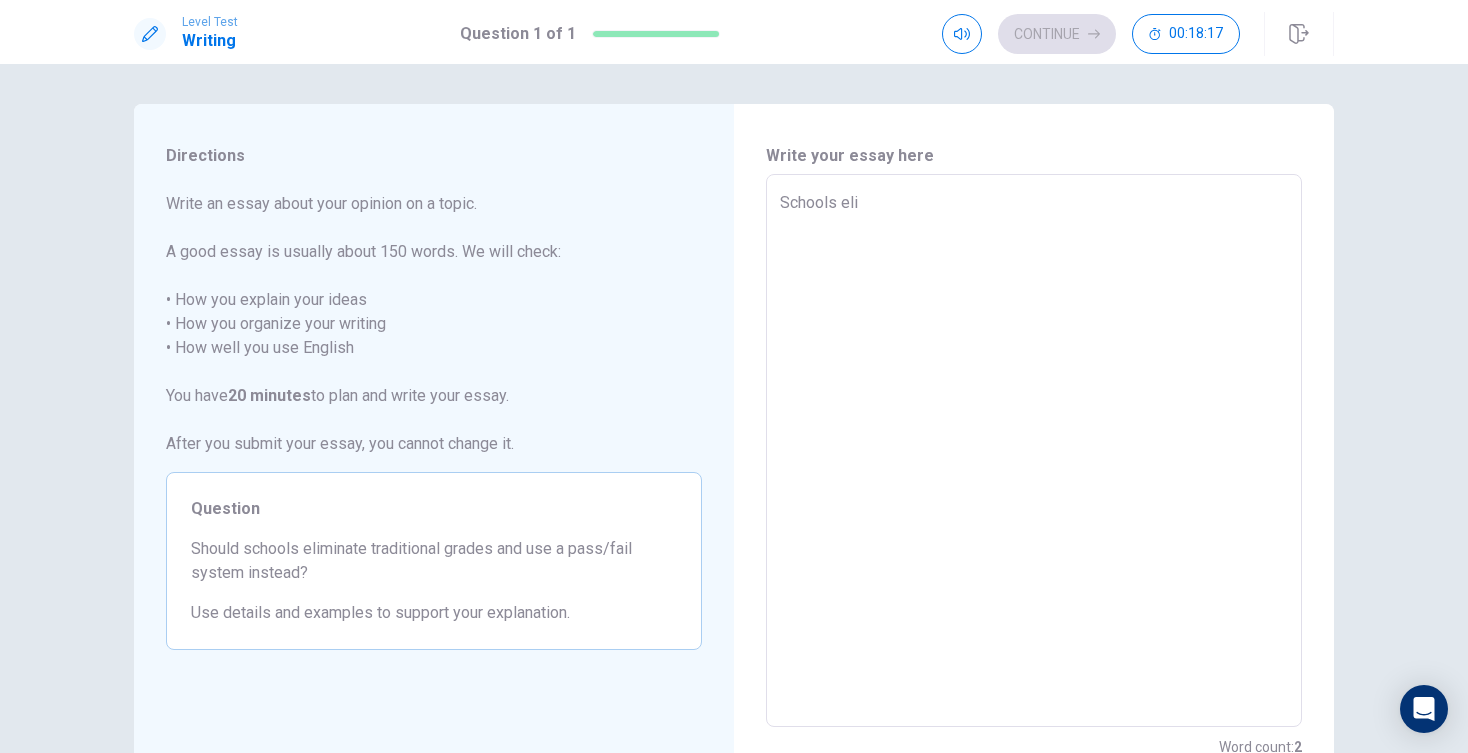 type on "x" 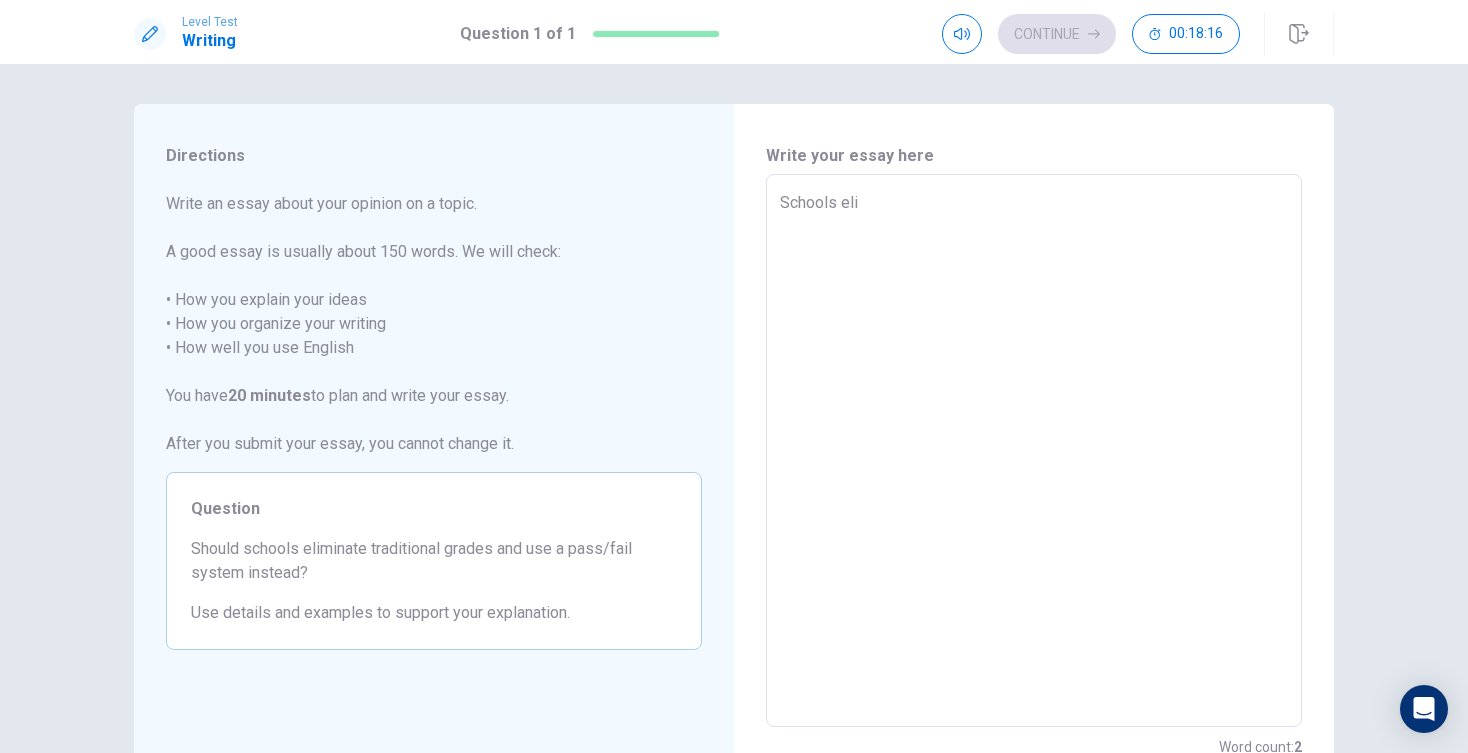type on "Schools el" 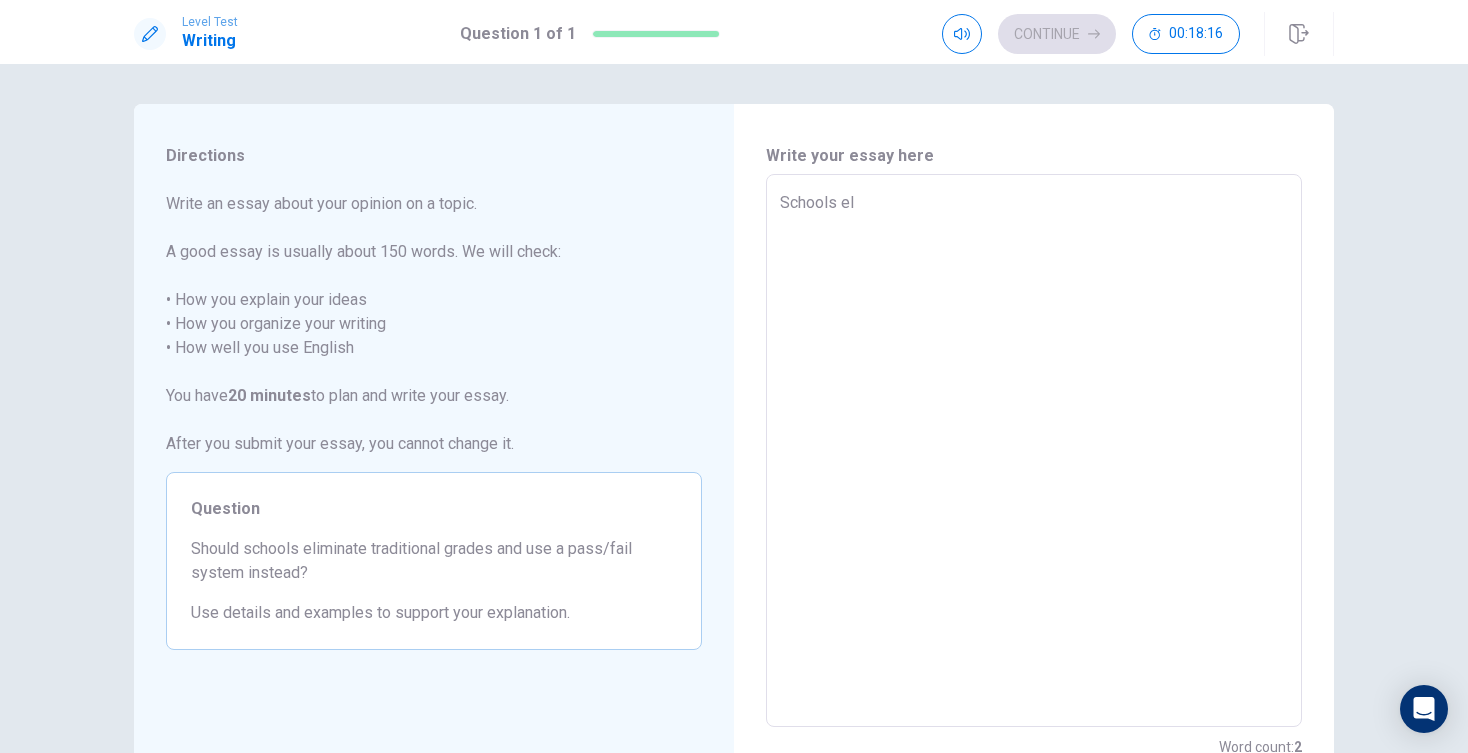type on "x" 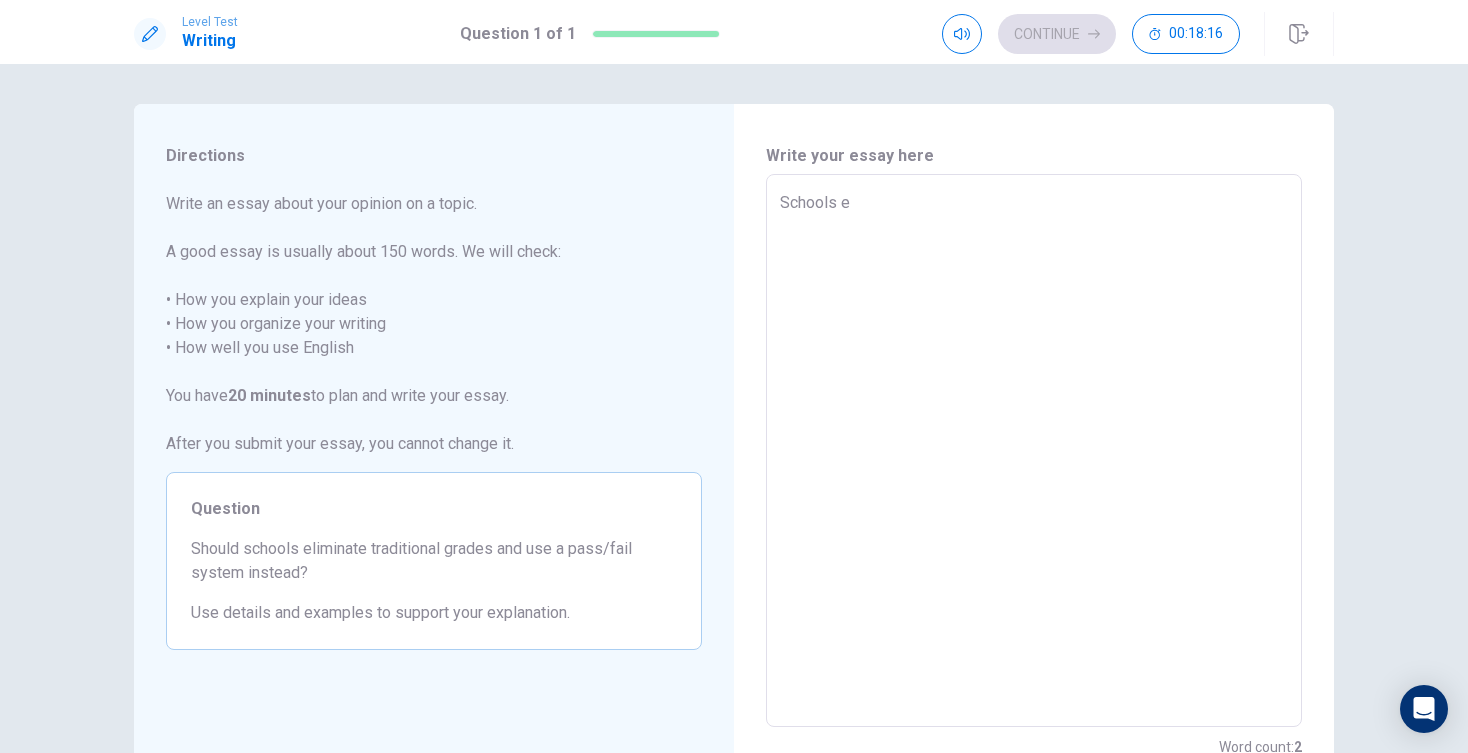 type on "x" 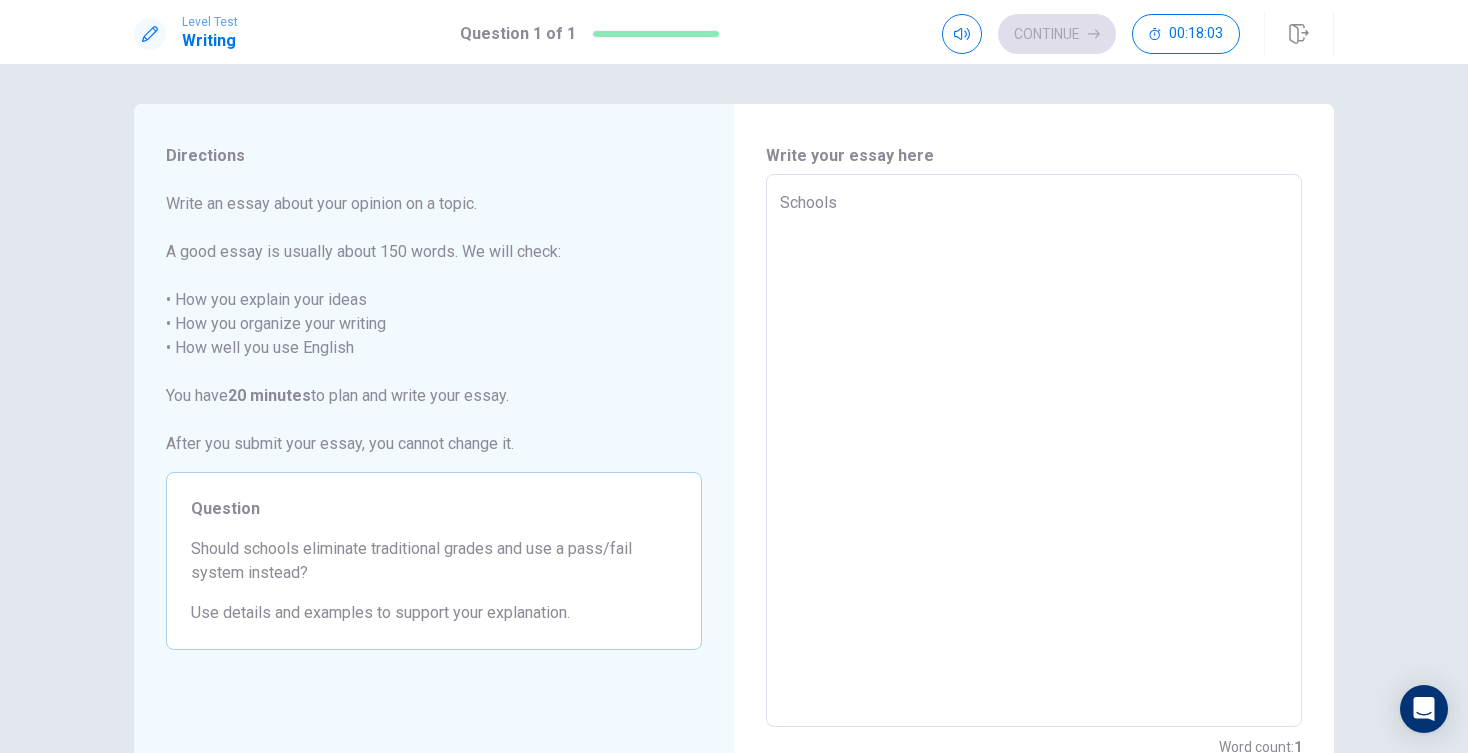type on "x" 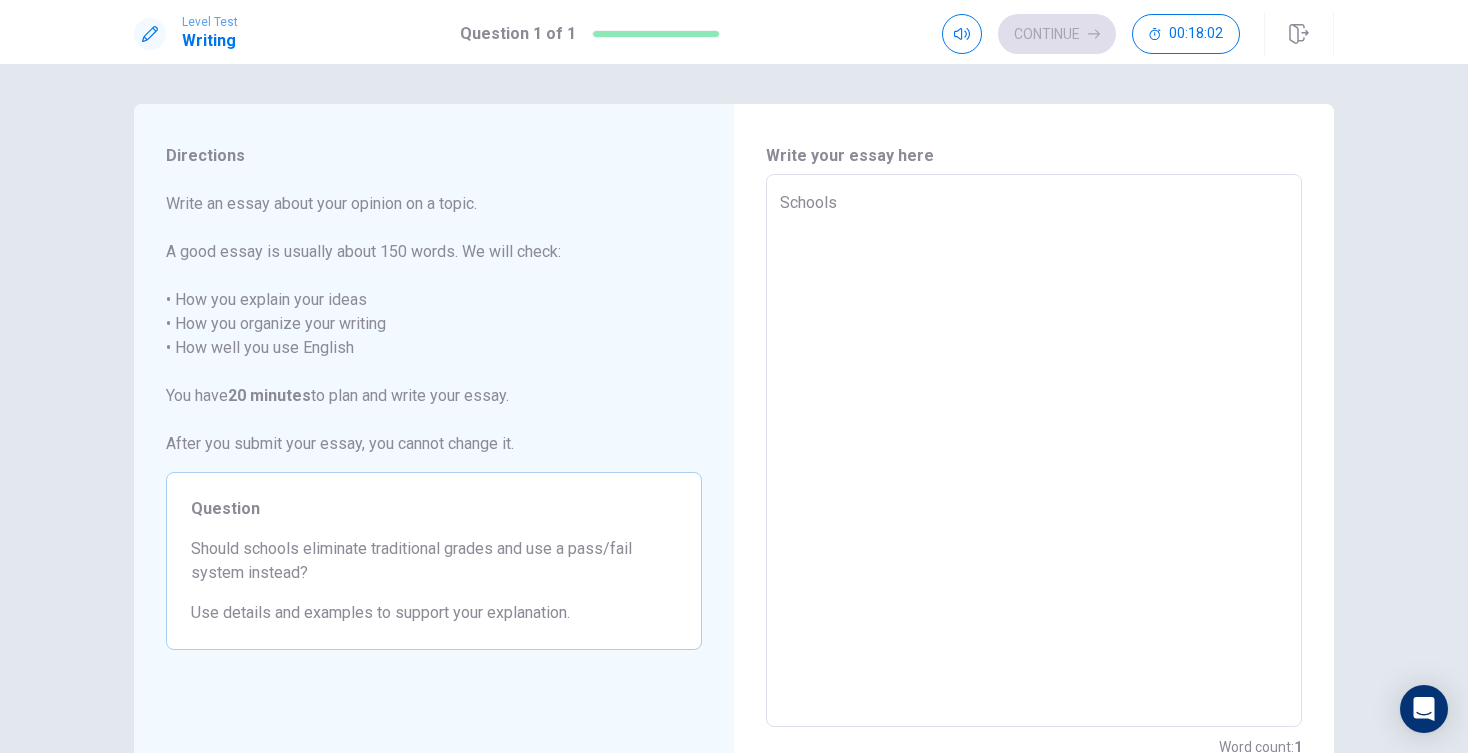 type on "Schools" 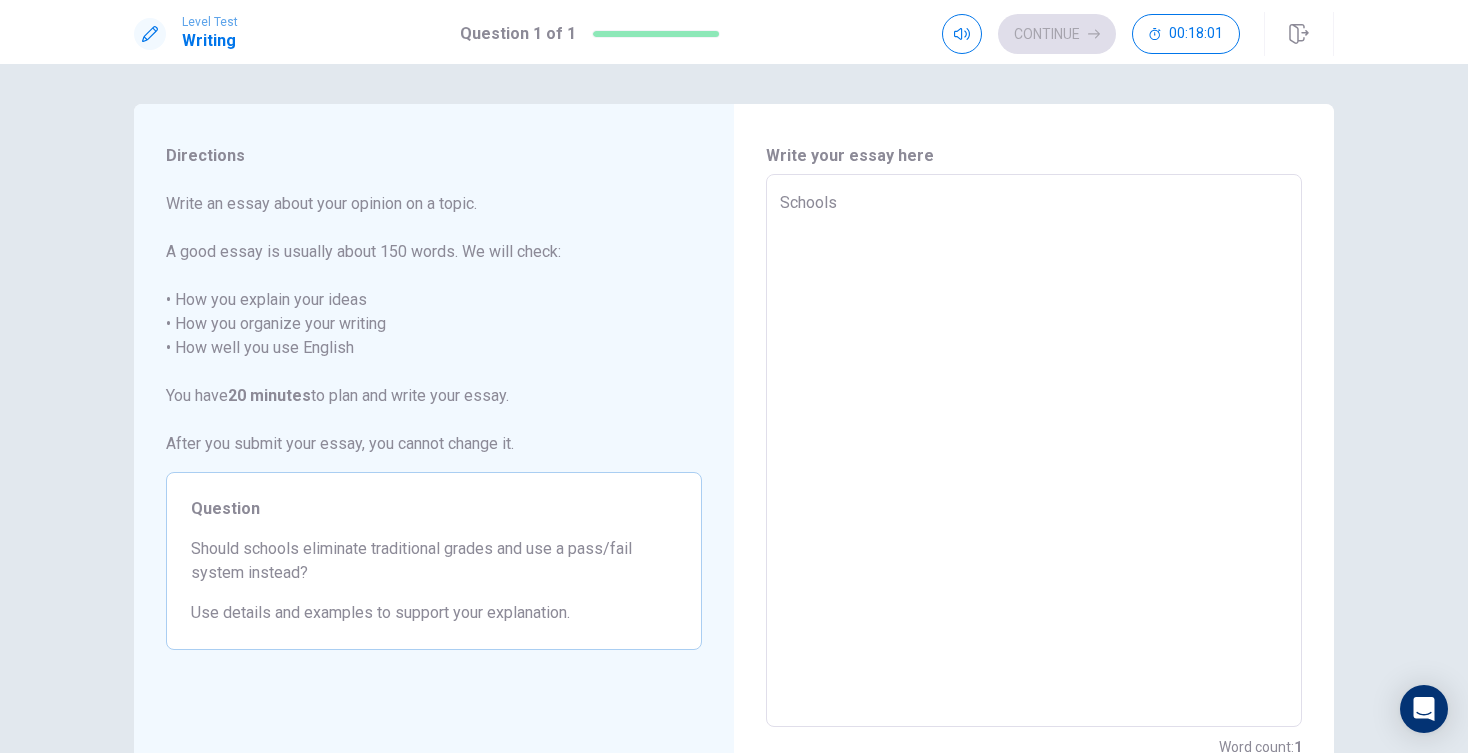 type on "Schools," 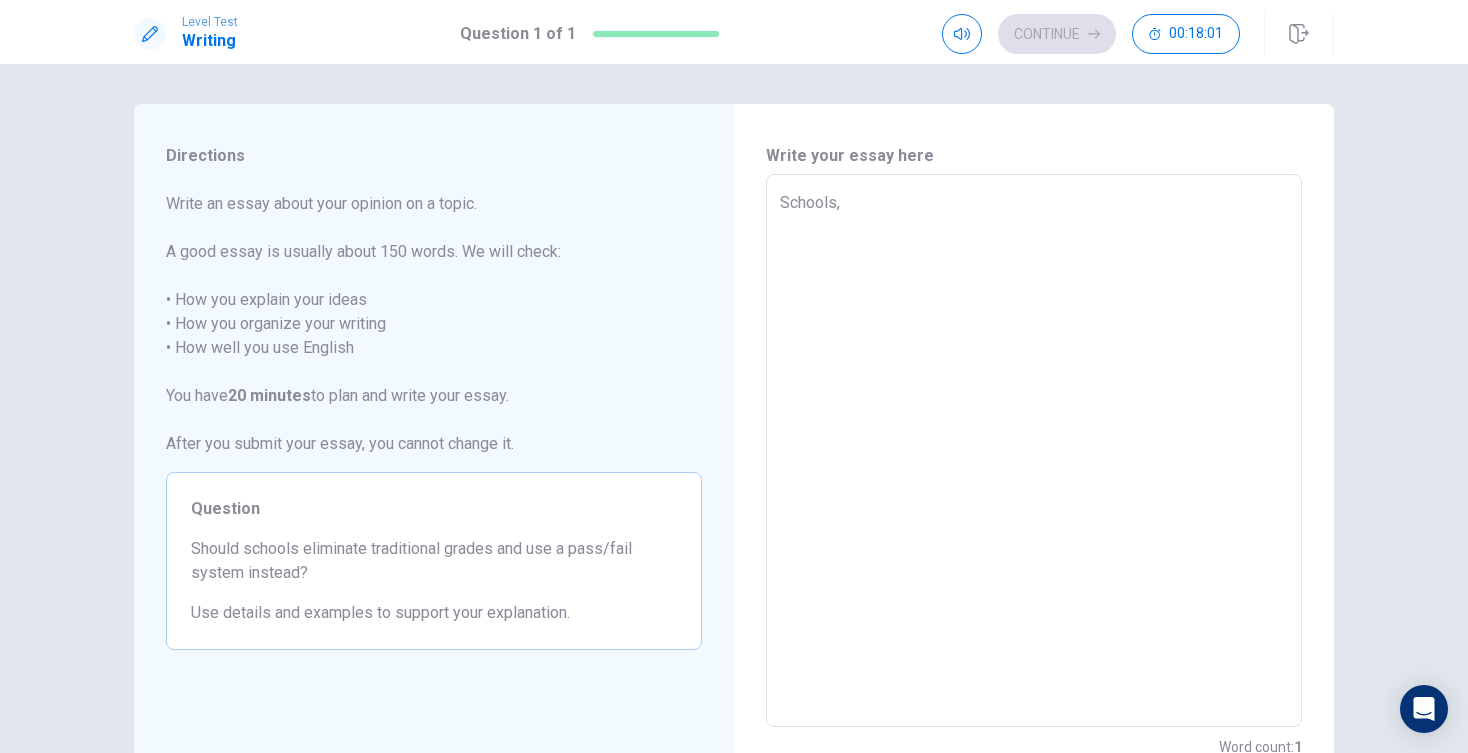 type on "x" 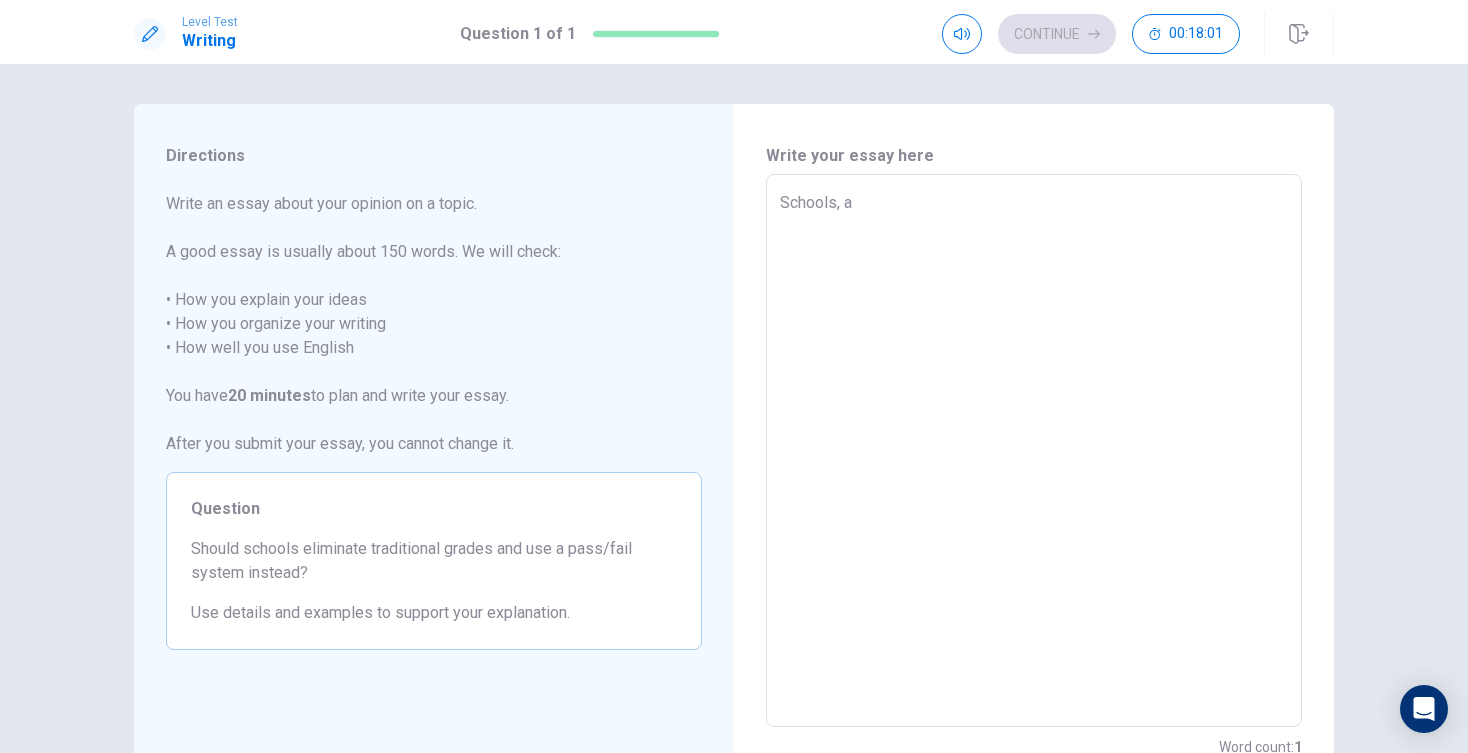 type on "x" 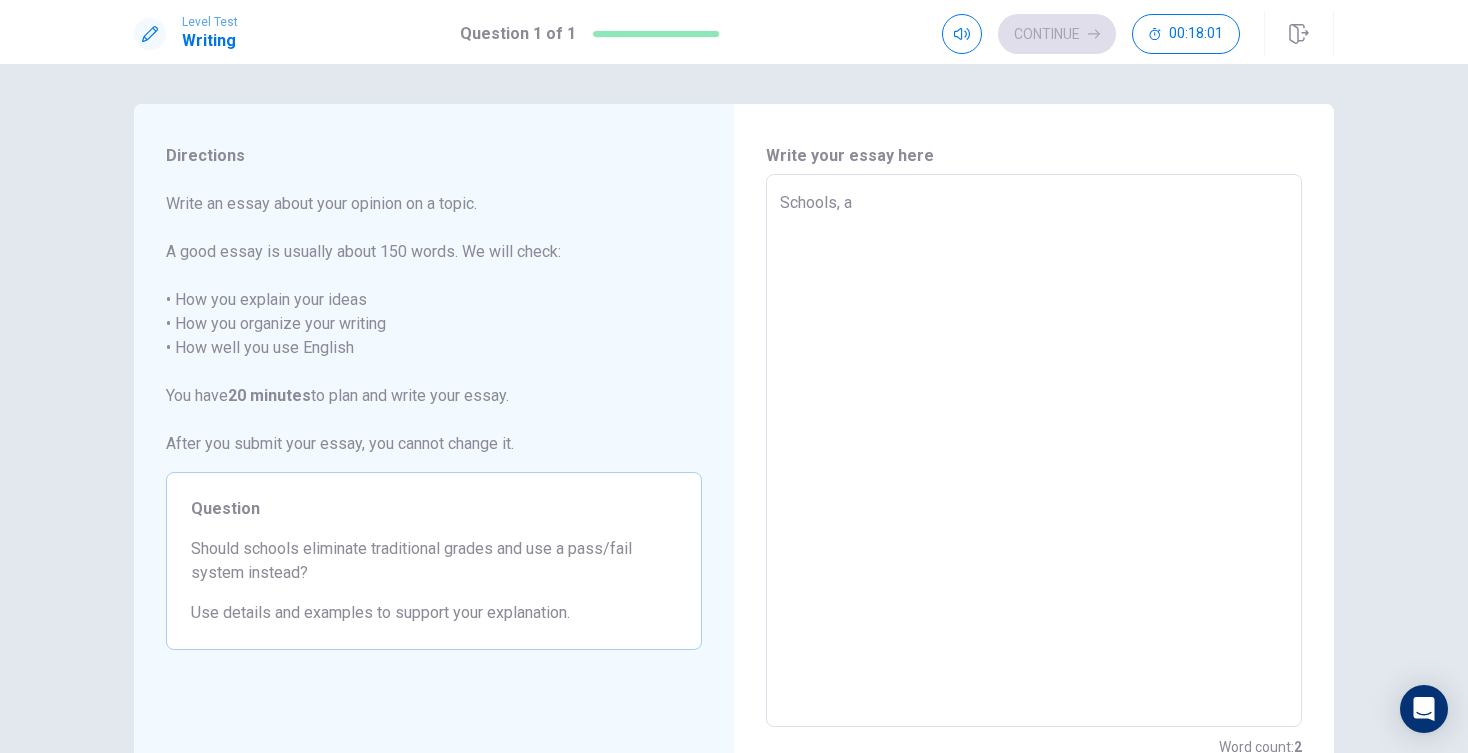 type on "Schools, as" 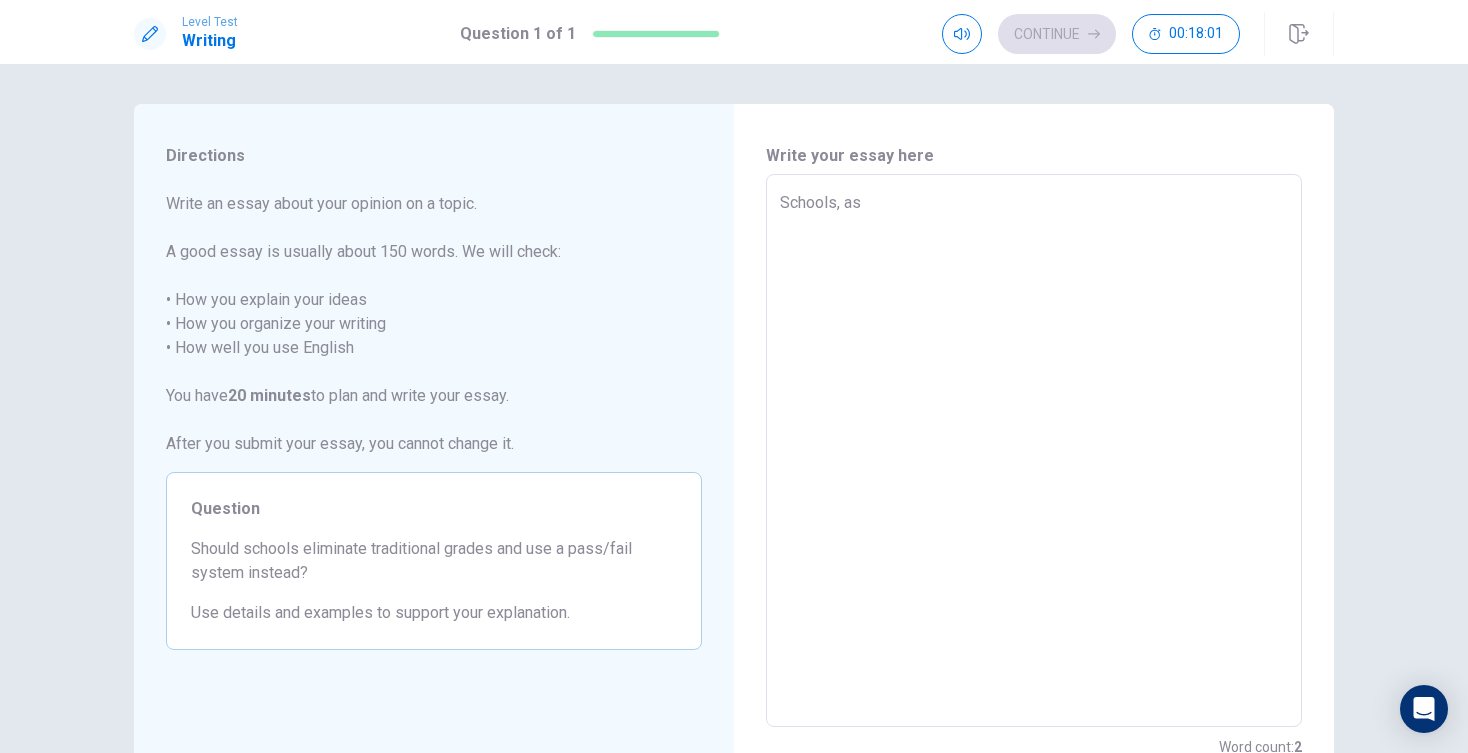 type on "x" 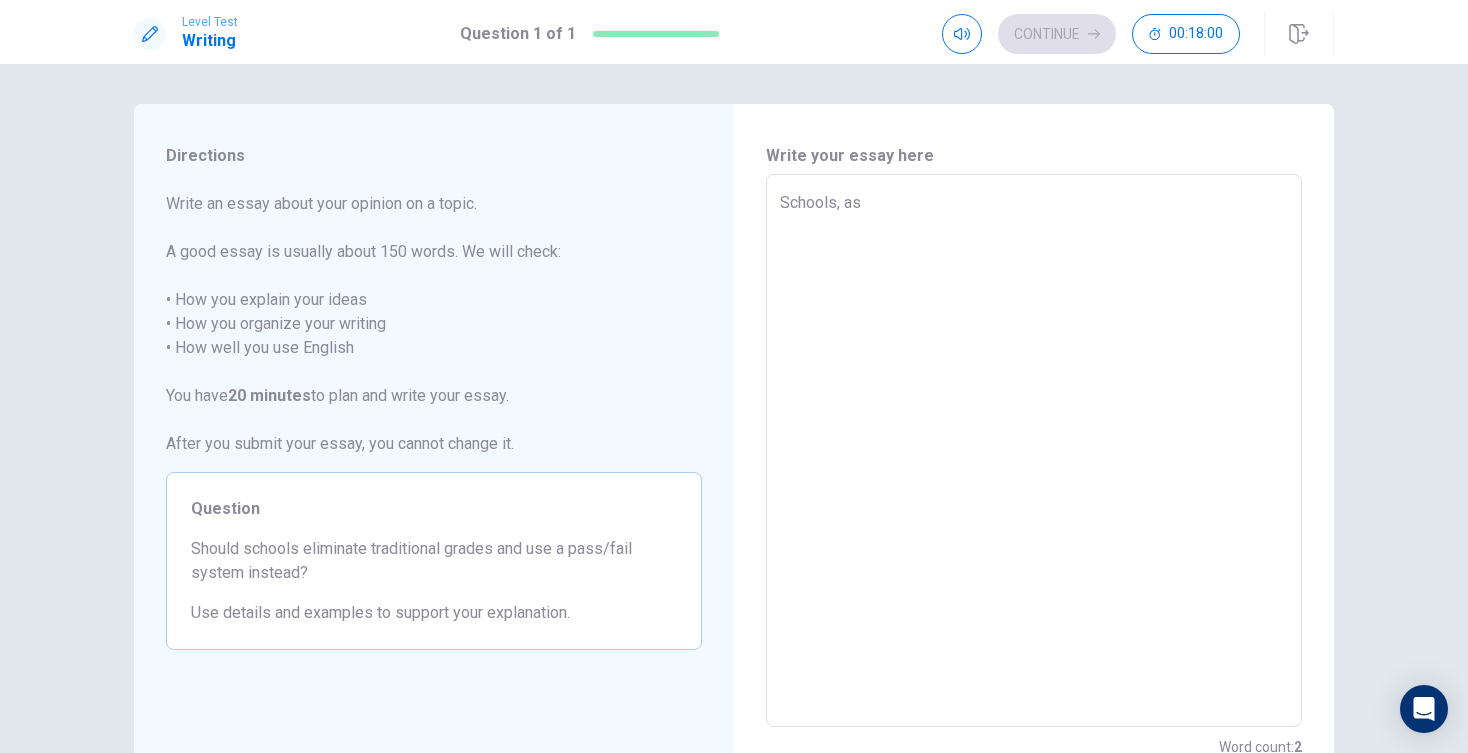 type on "x" 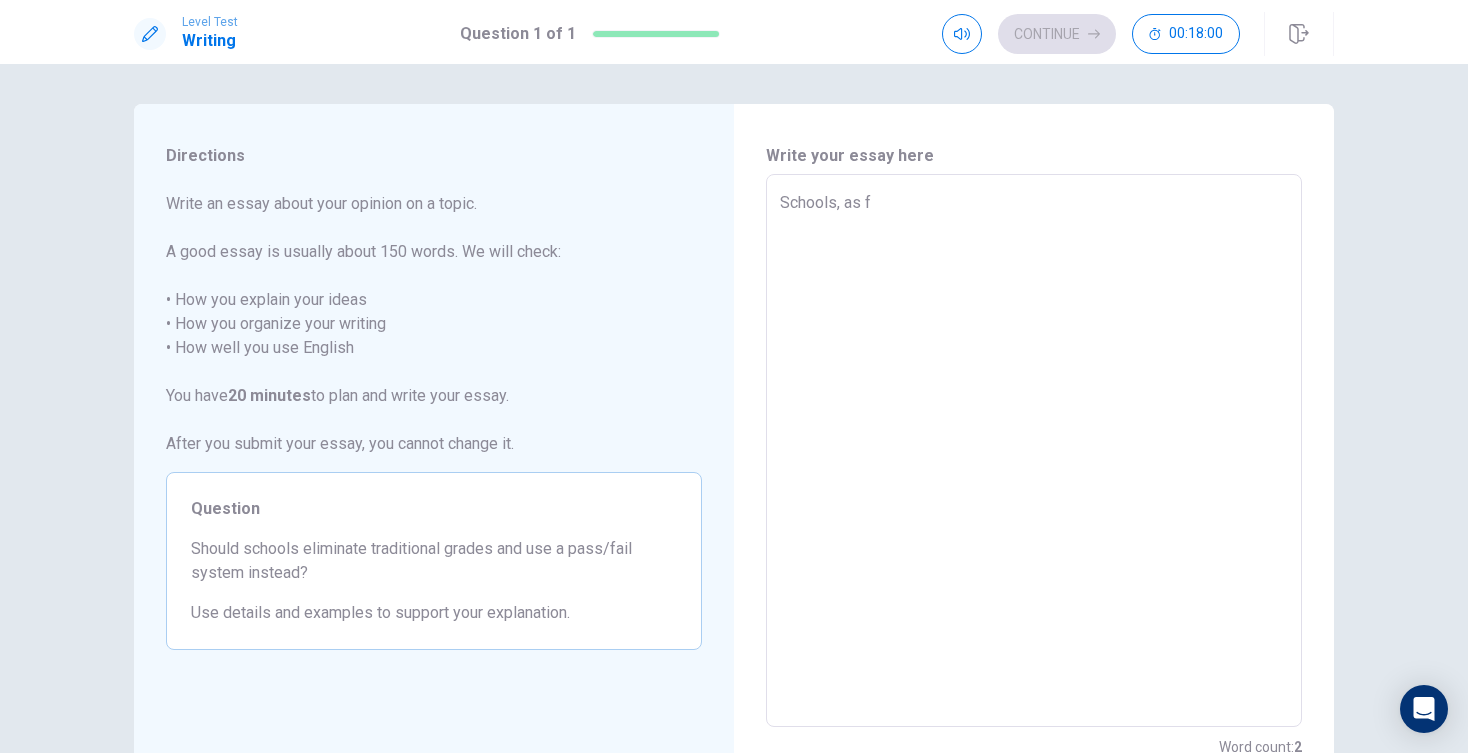 type on "x" 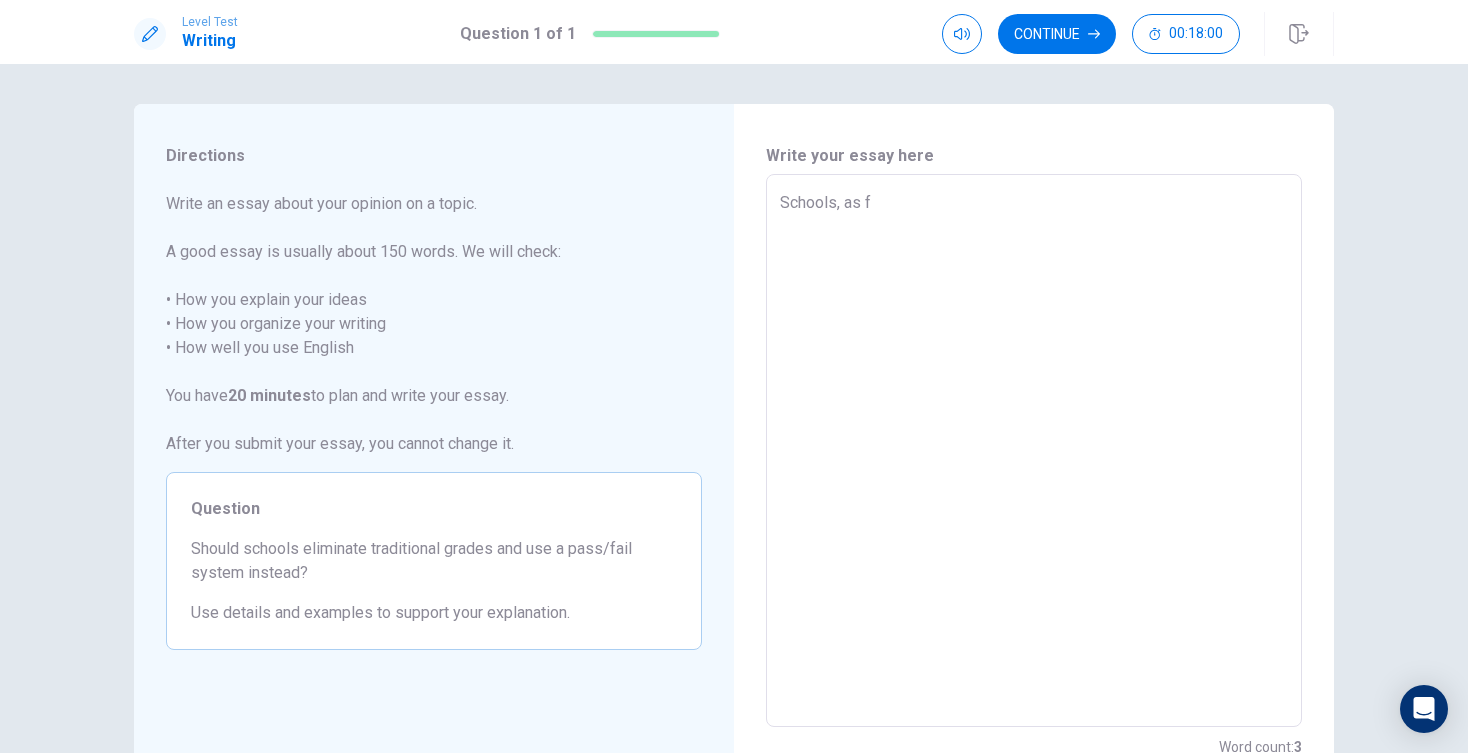 type on "Schools, as fa" 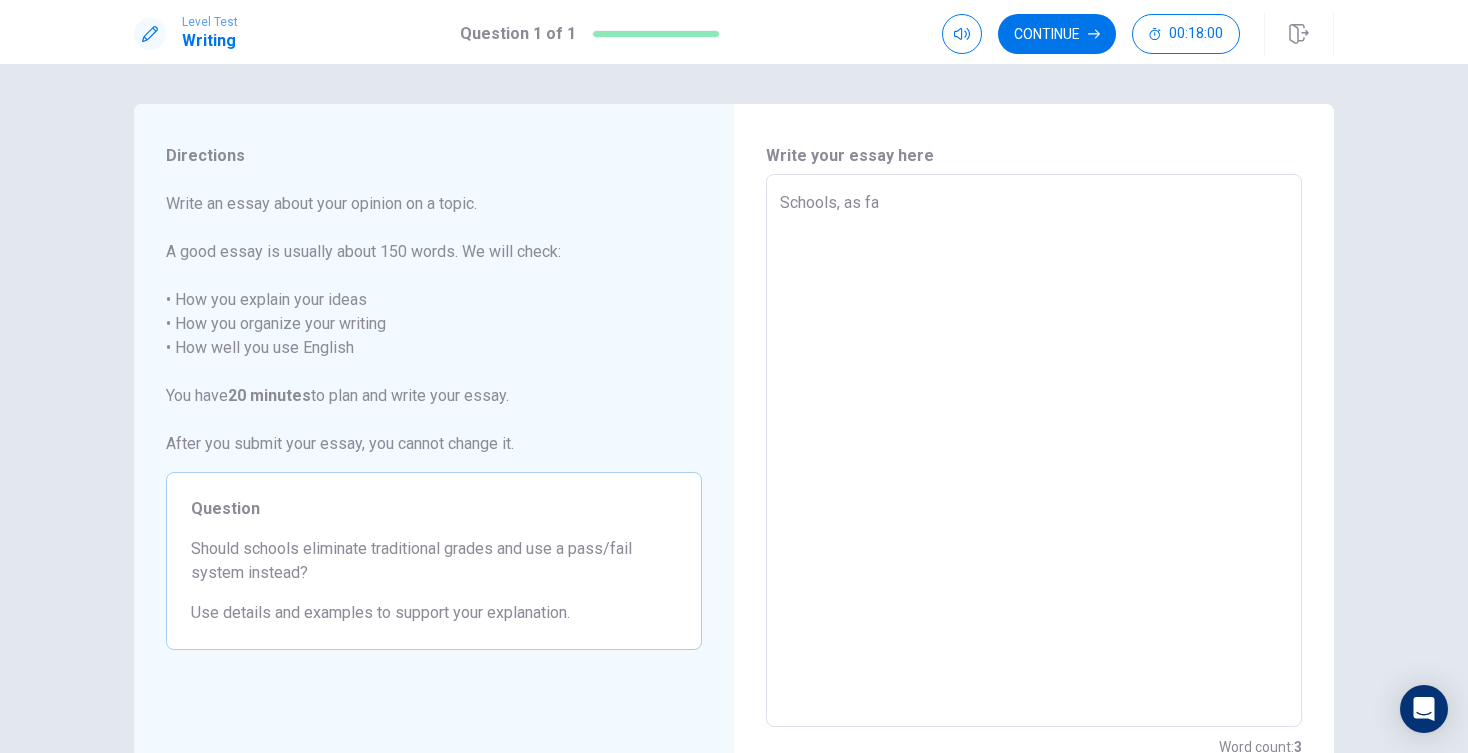 type on "x" 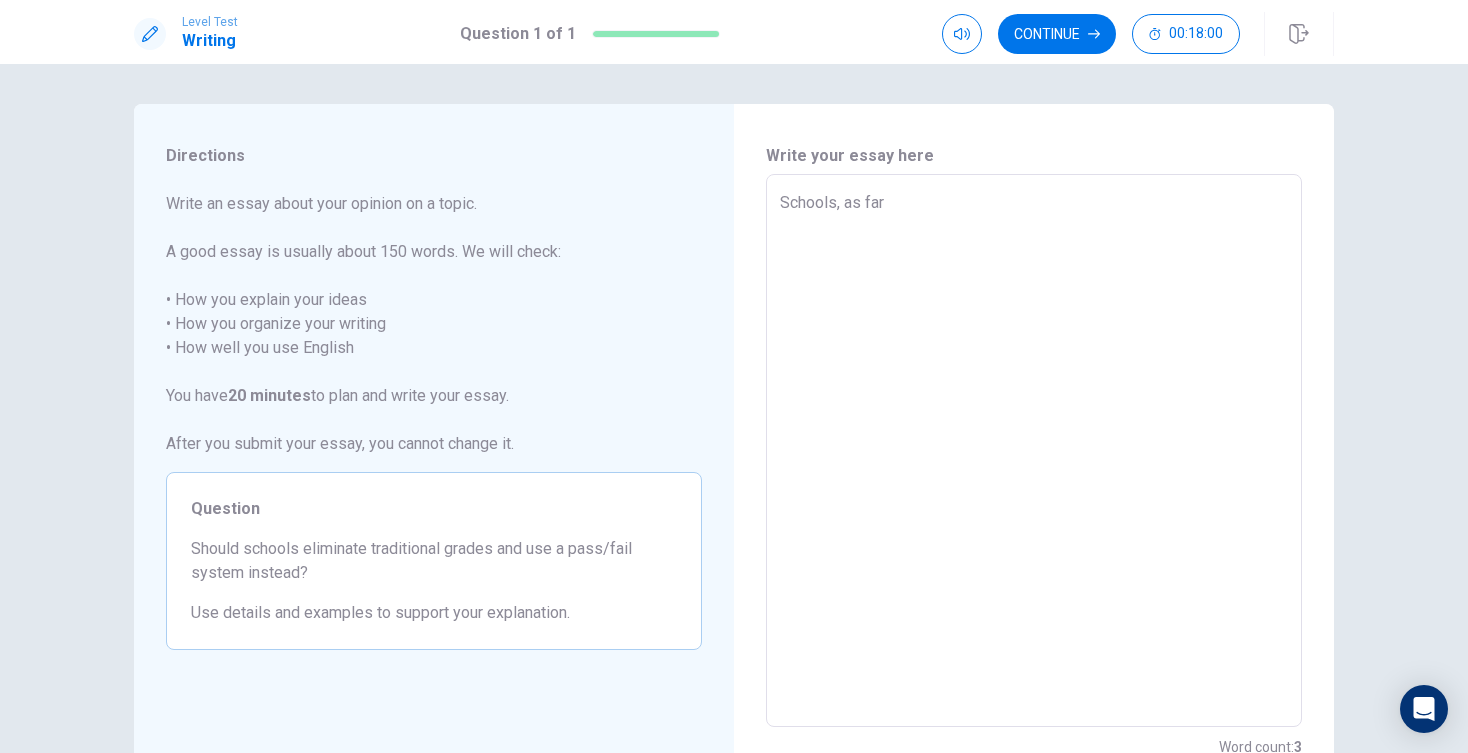 type on "x" 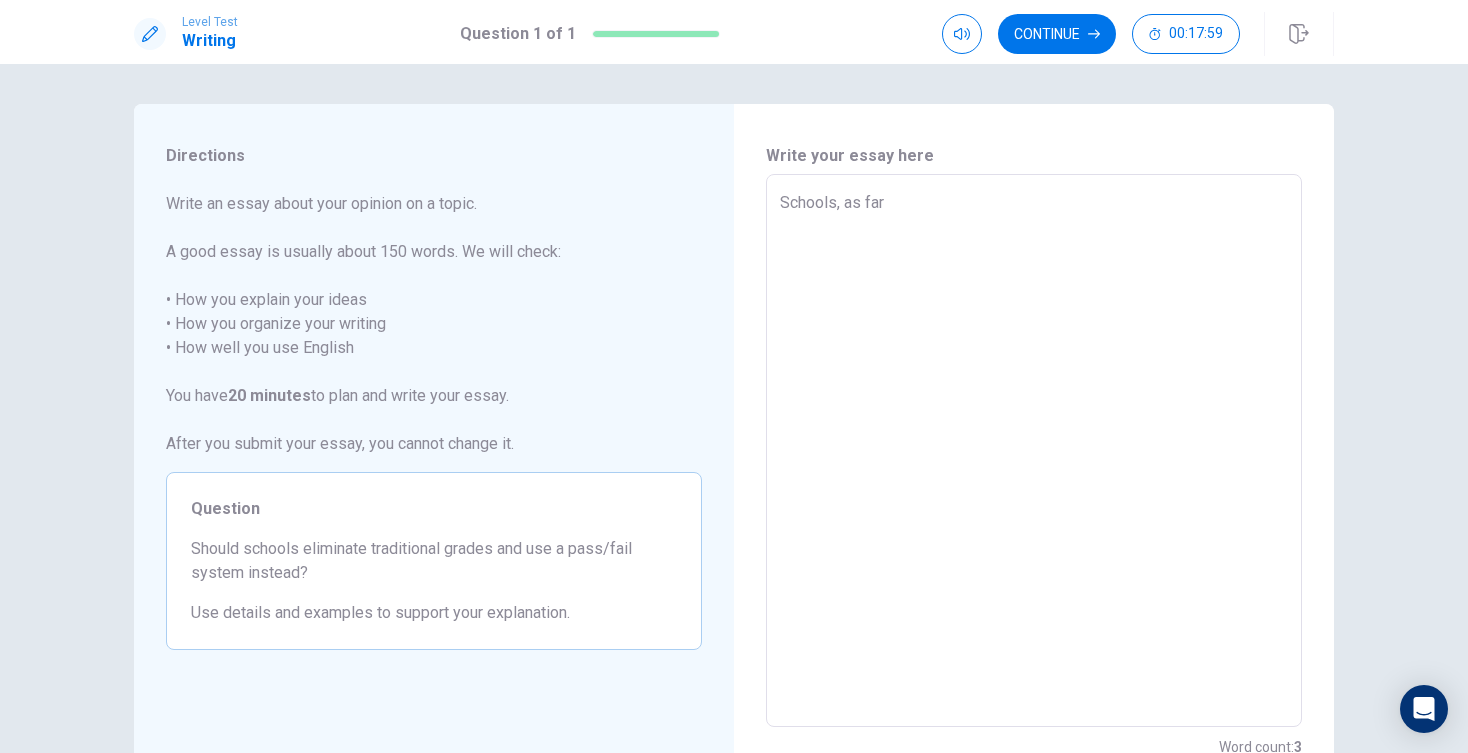 type on "Schools, as far a" 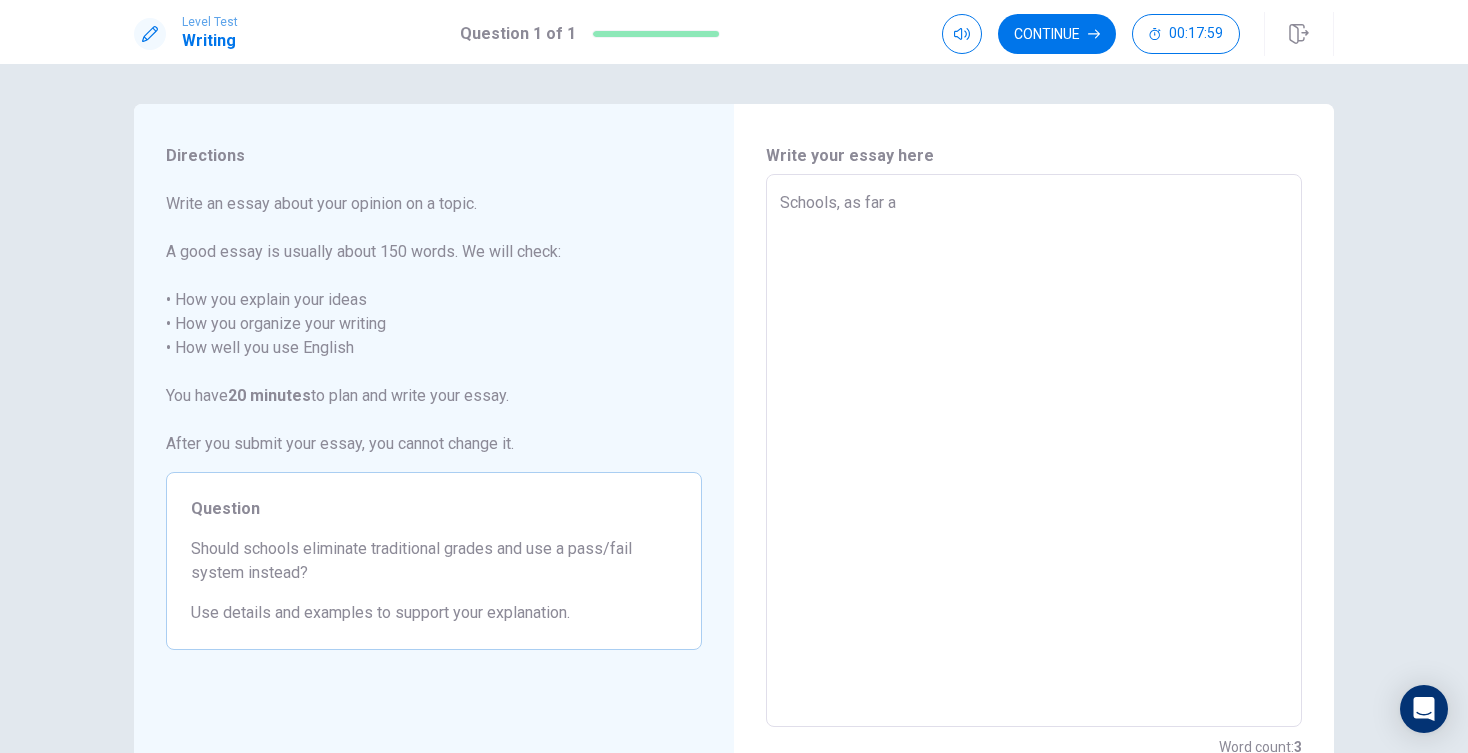 type on "x" 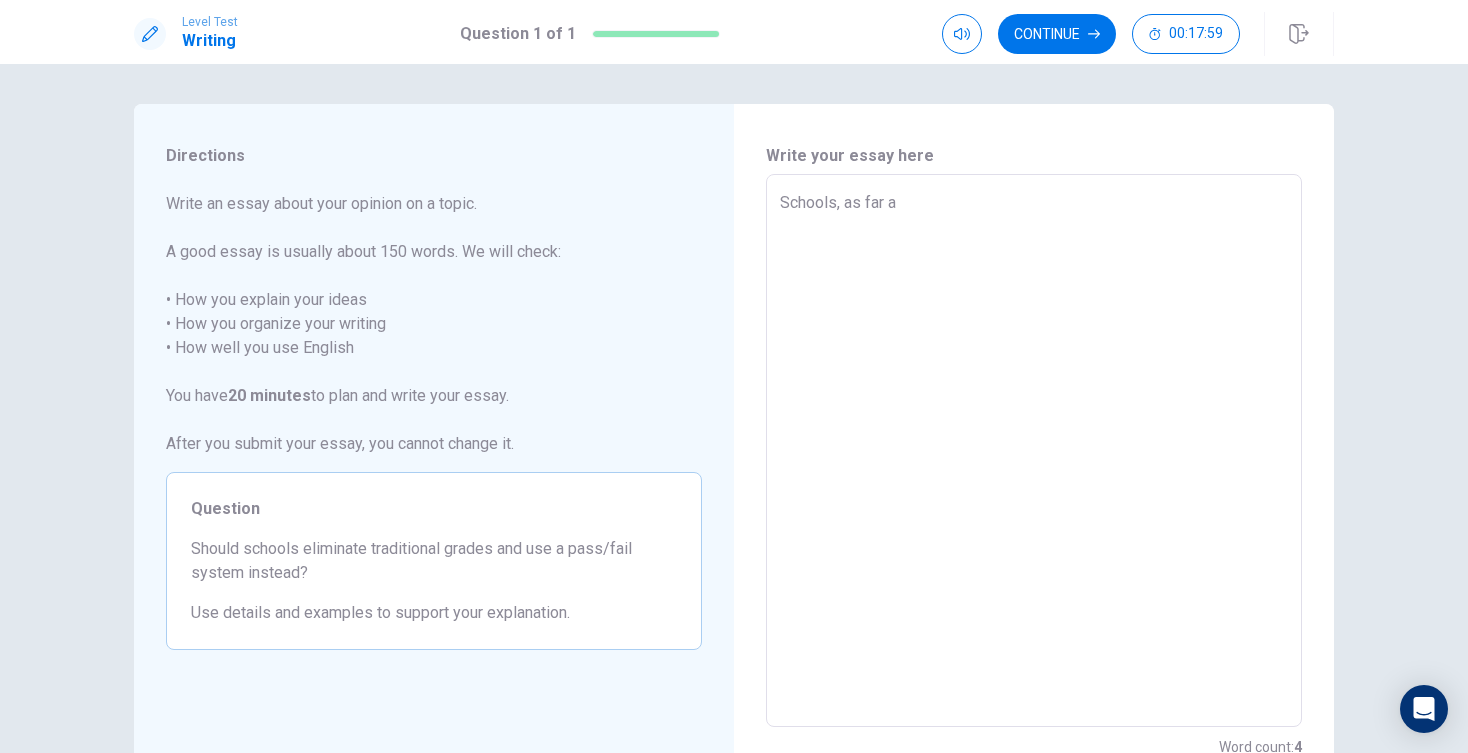 type on "Schools, as far as" 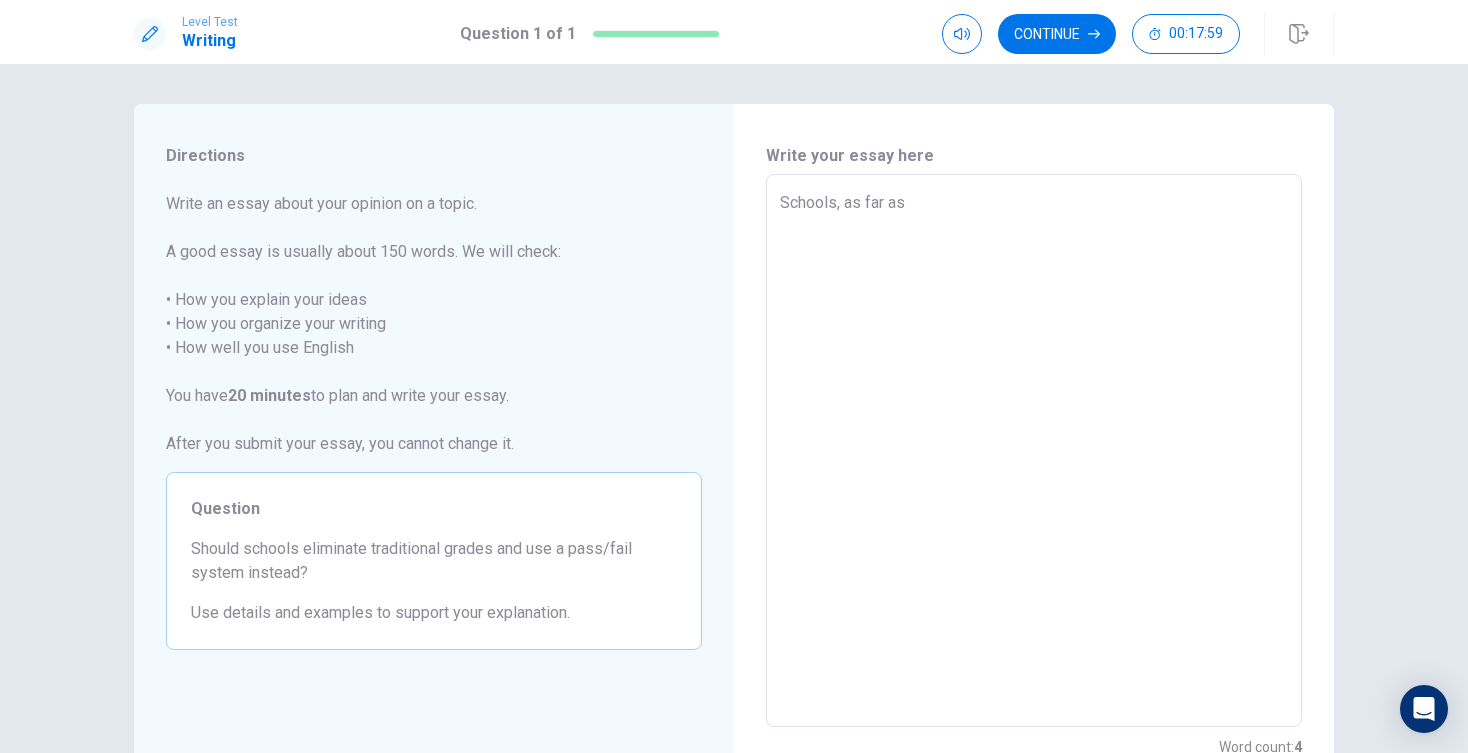 type on "x" 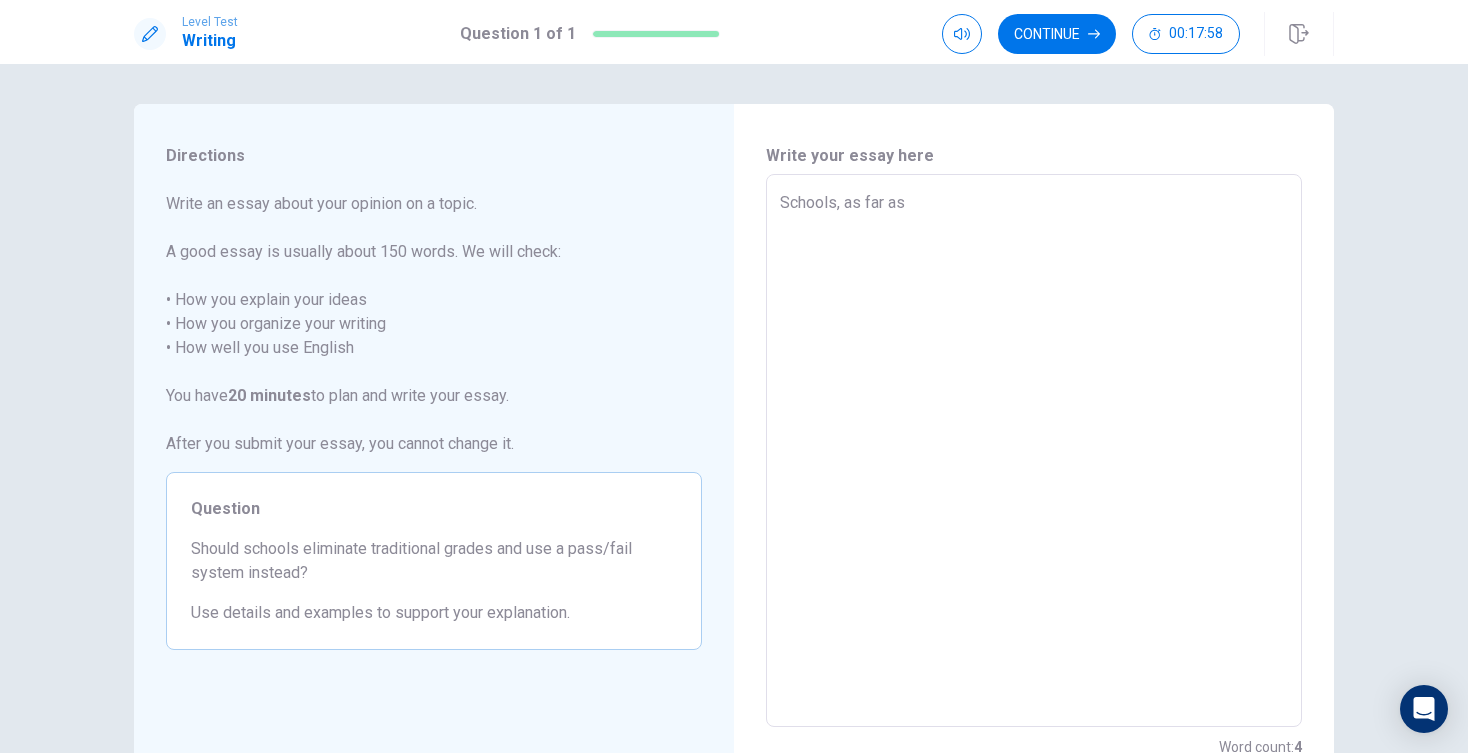 type on "x" 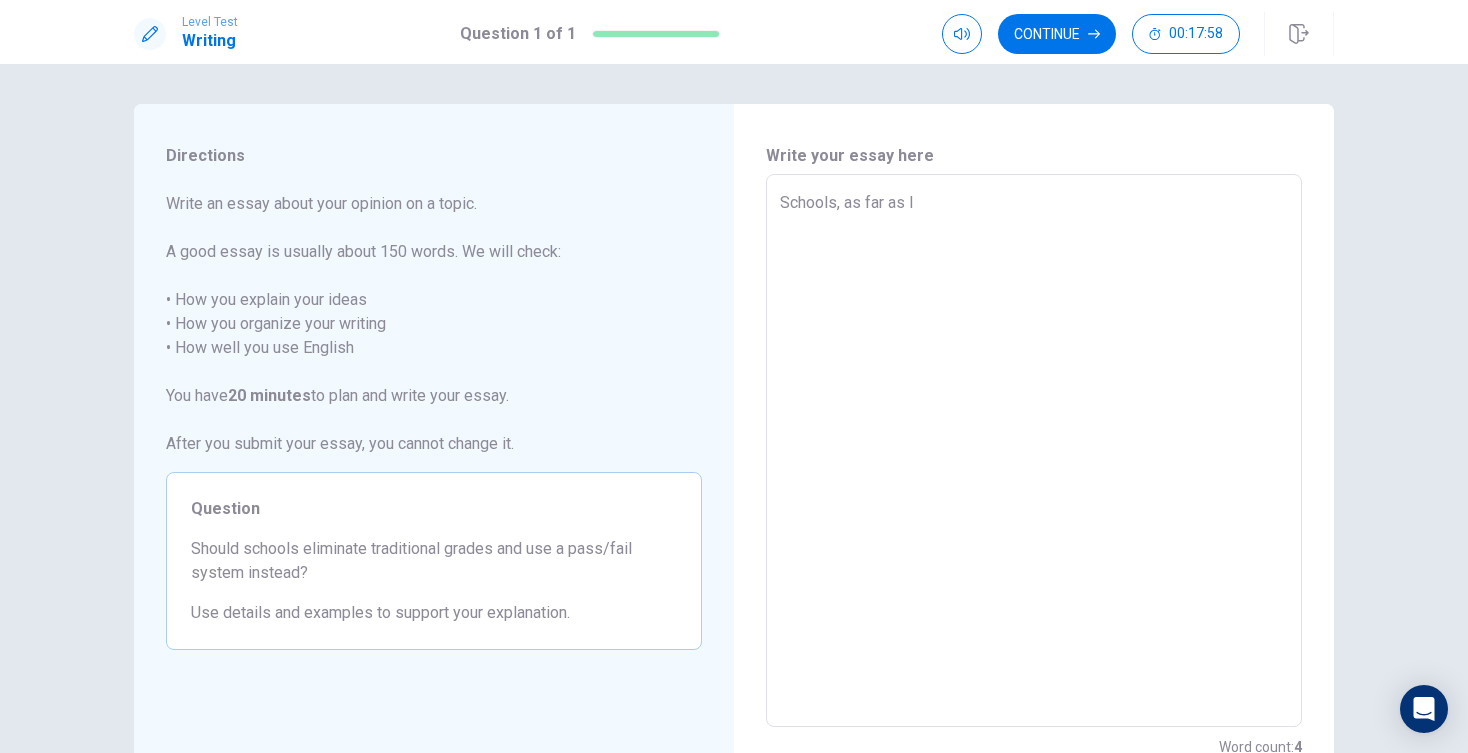 type on "x" 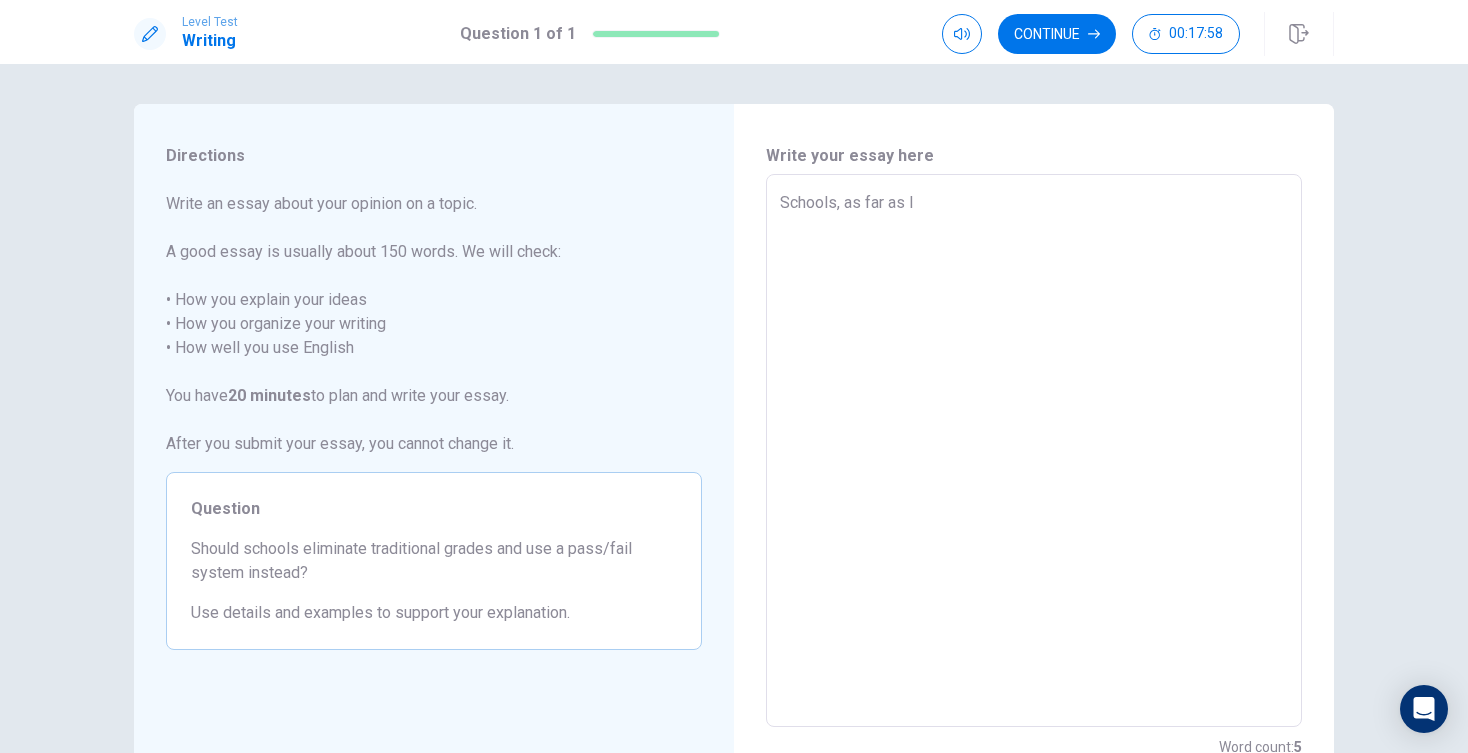 type on "Schools, as far as I" 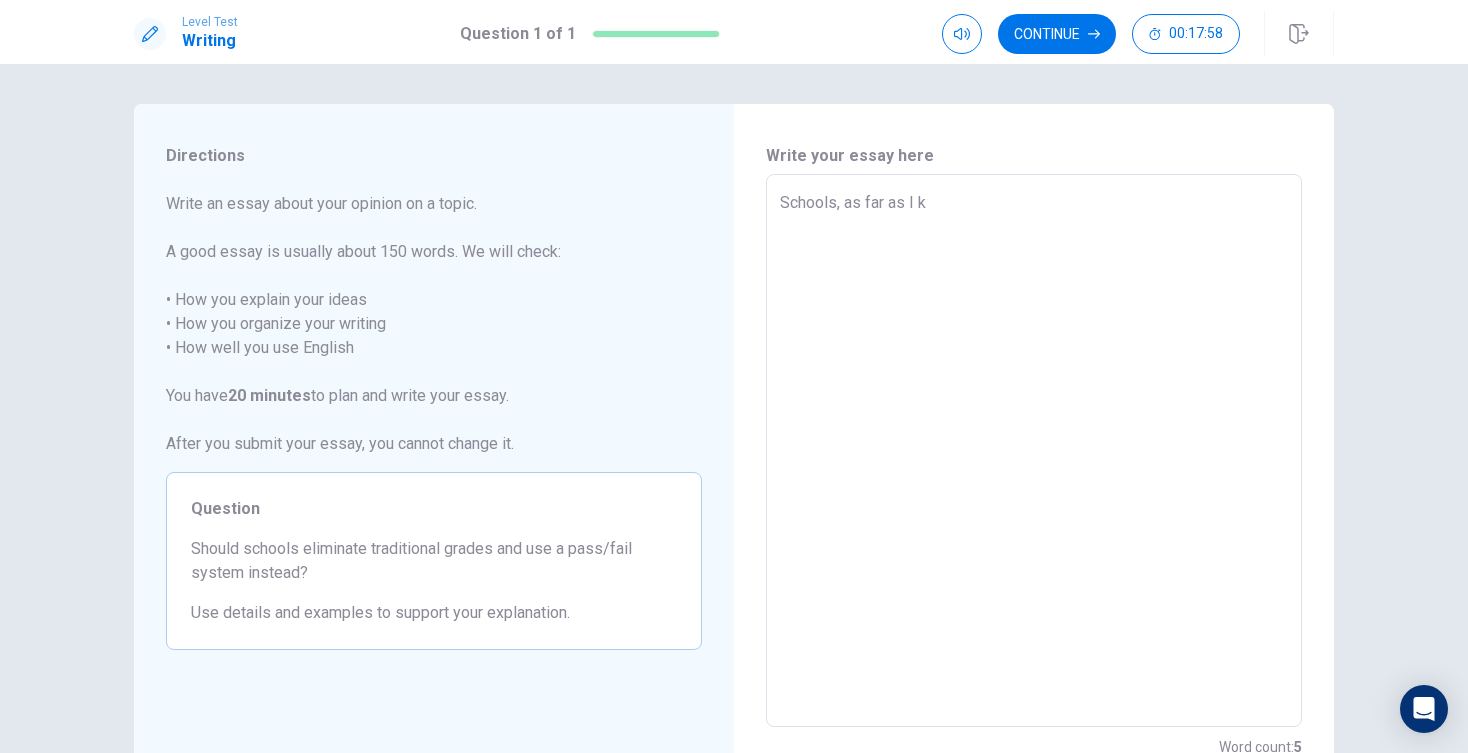 type on "x" 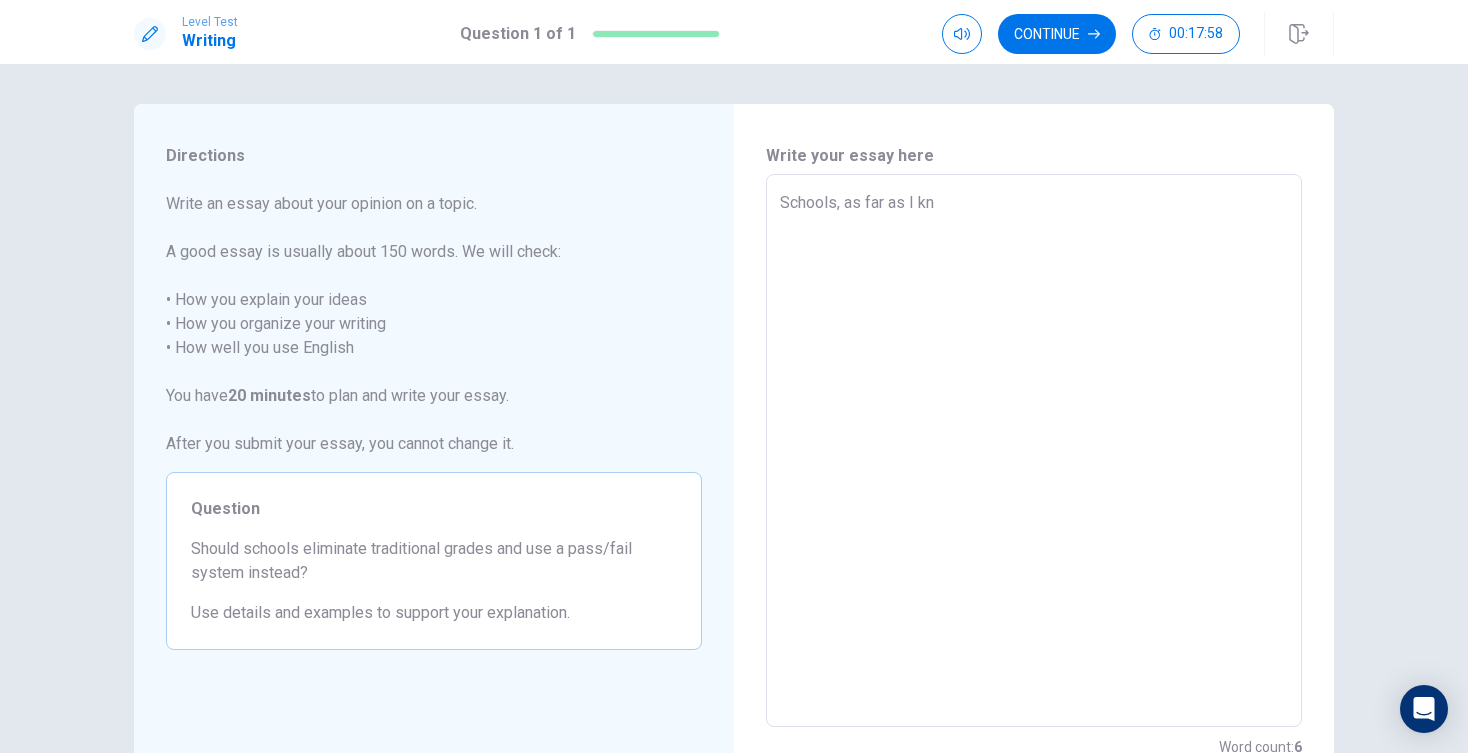 type on "Schools, as far as I kno" 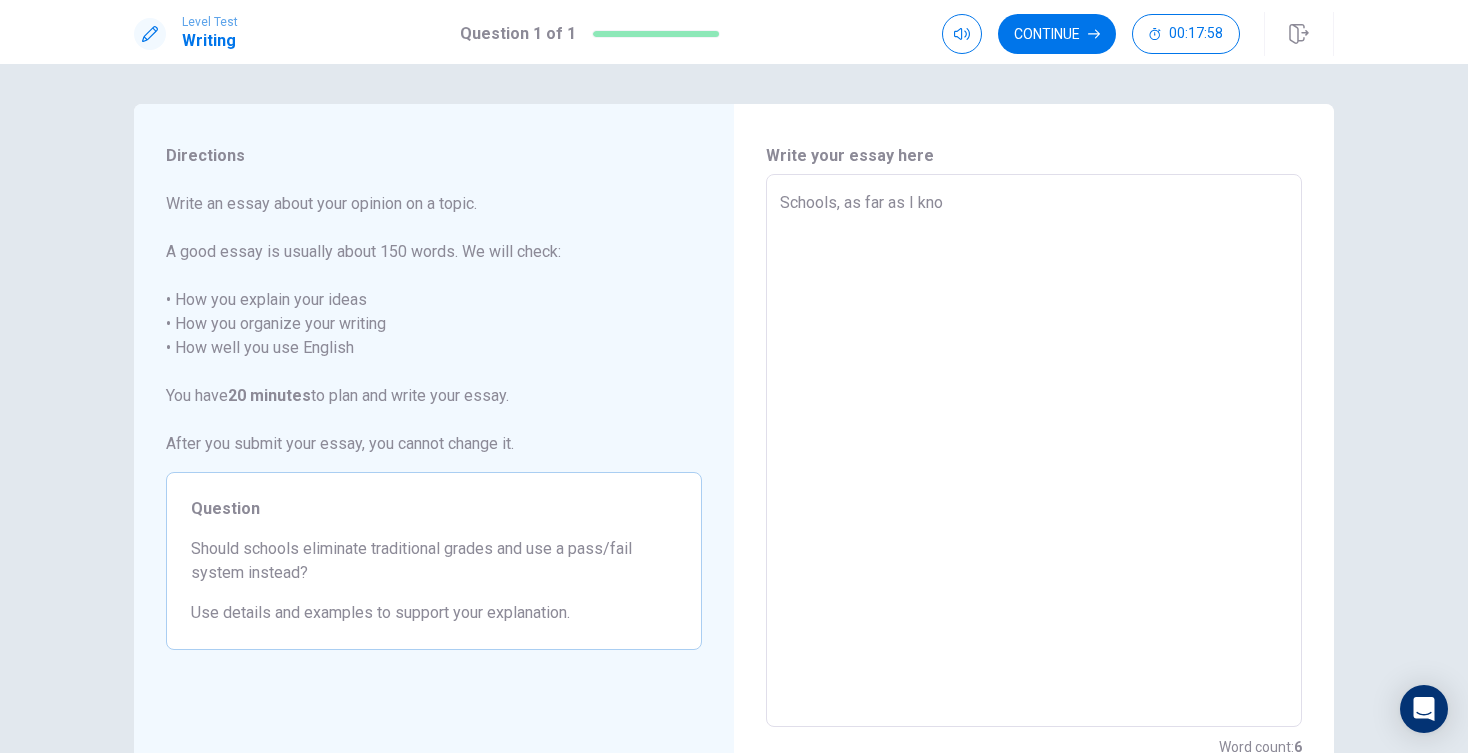 type on "x" 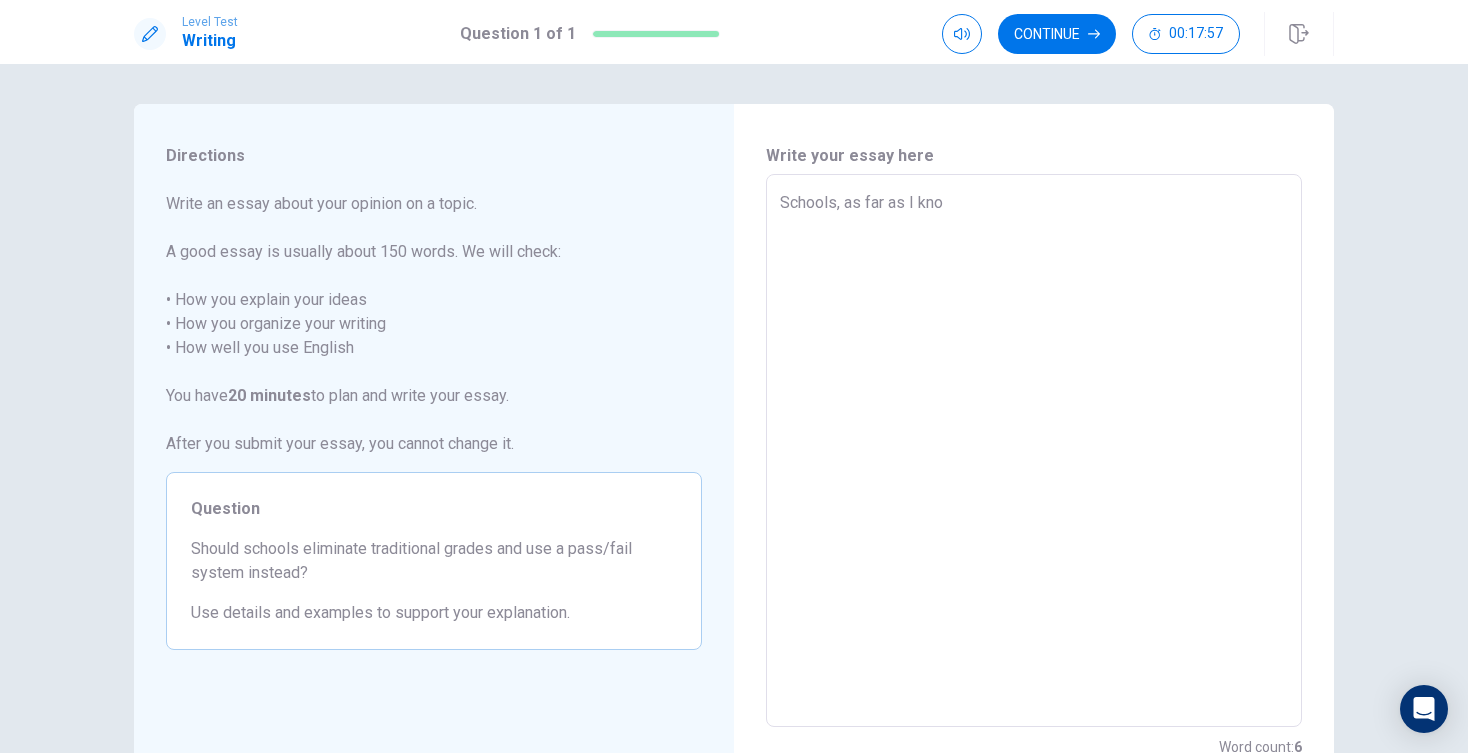 type on "Schools, as far as I know" 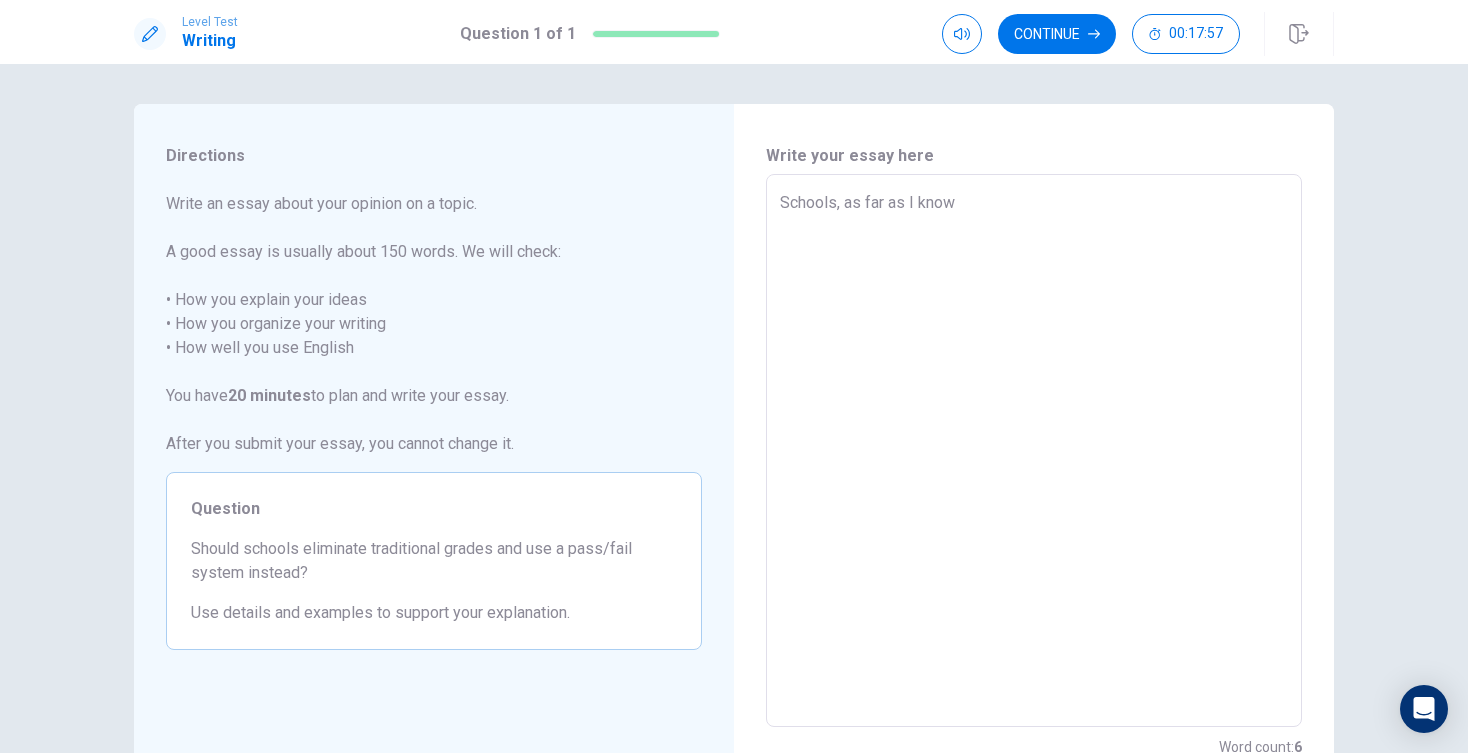 type on "x" 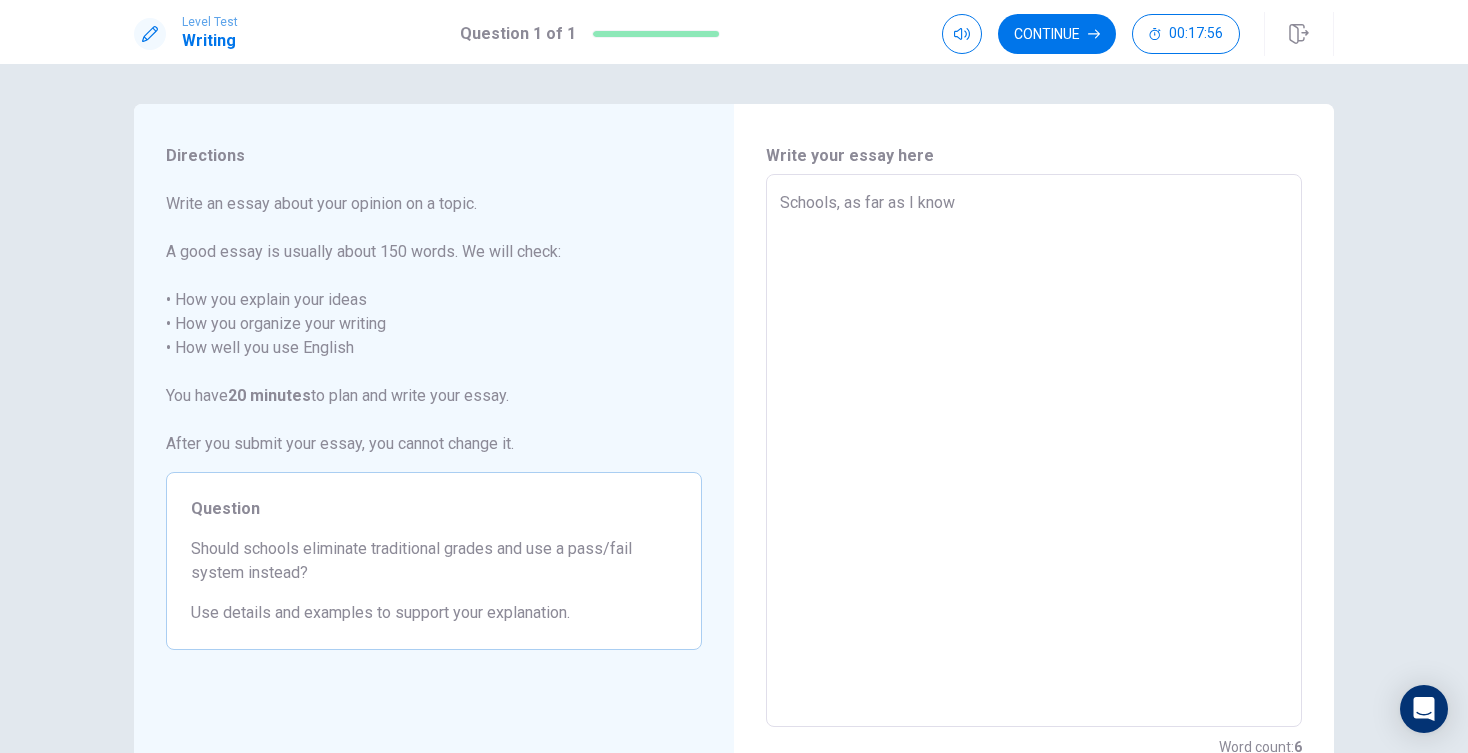 type on "Schools, as far as I know" 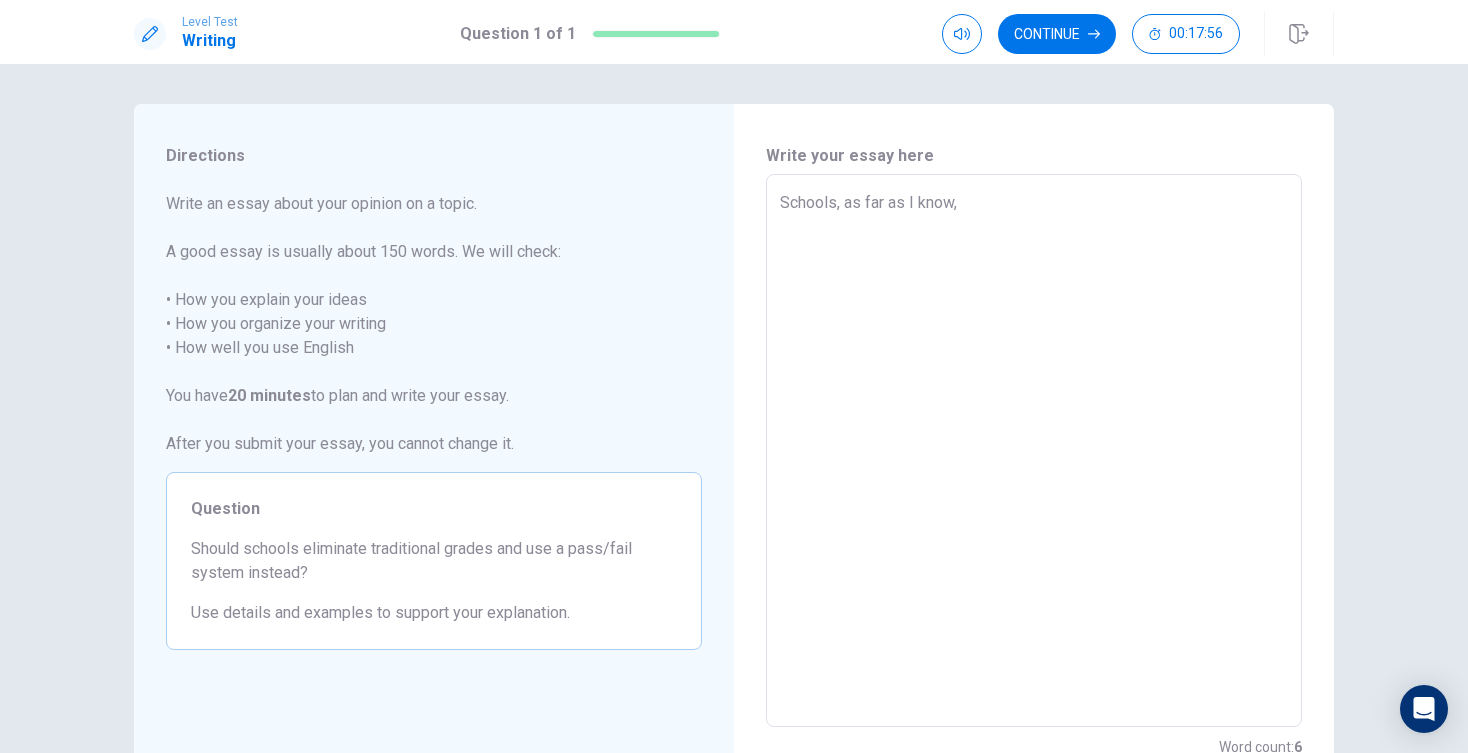 type on "x" 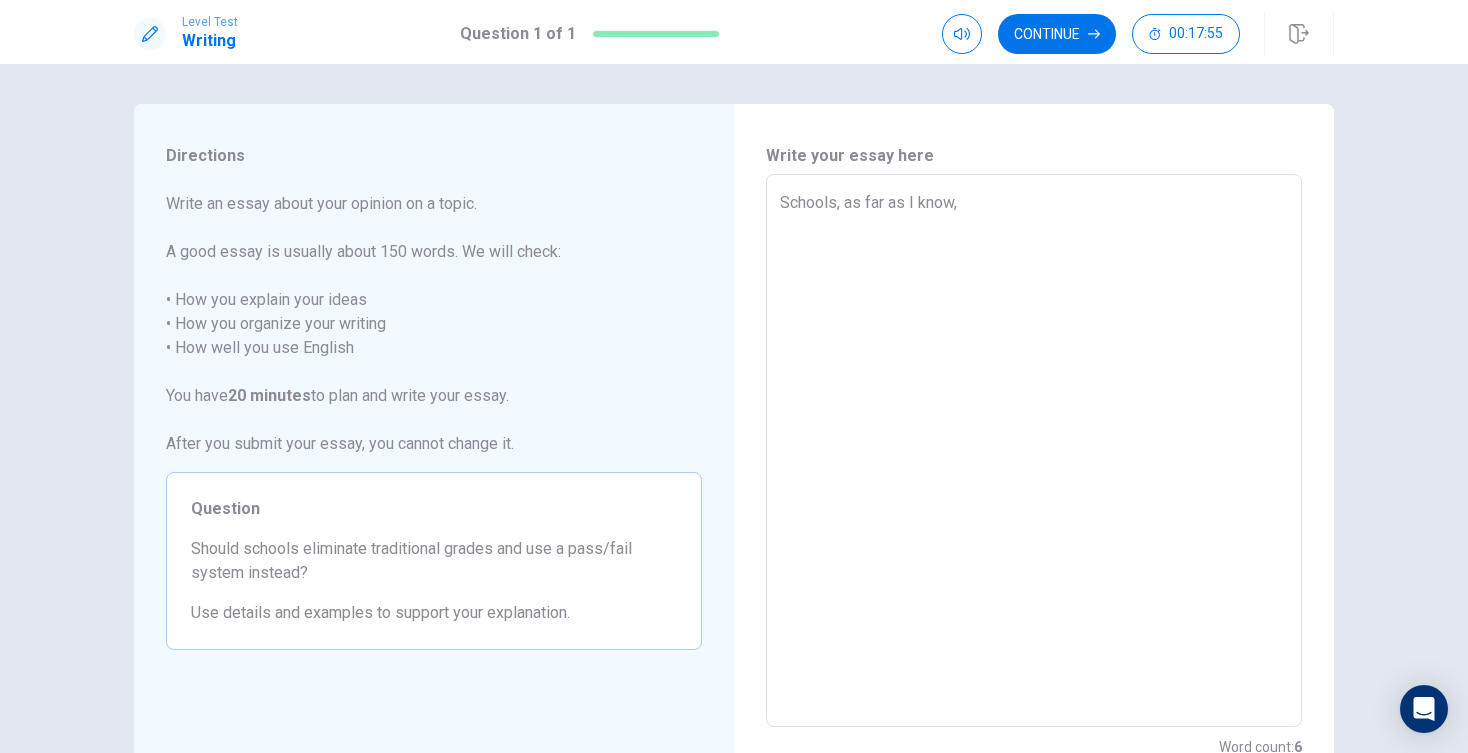 type on "Schools, as far as I know, i" 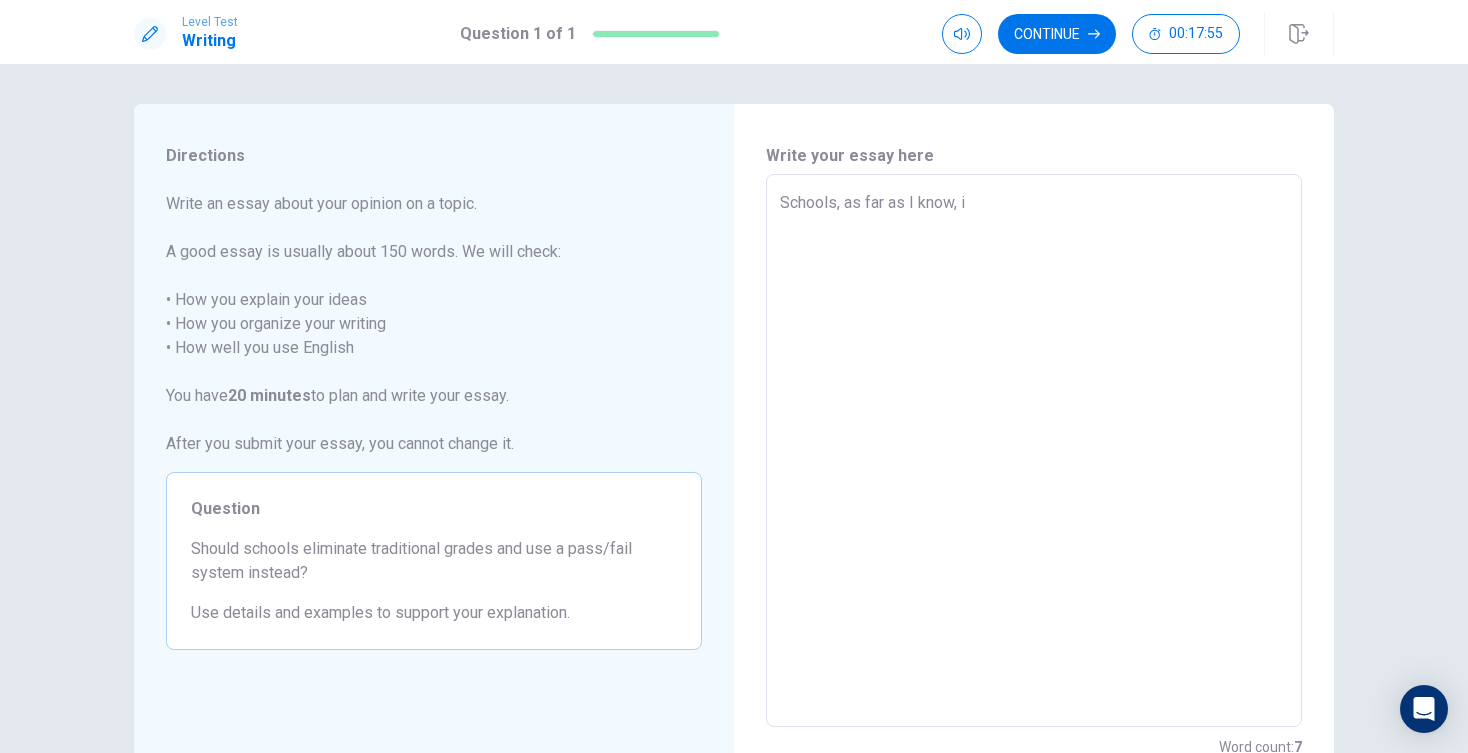 type on "x" 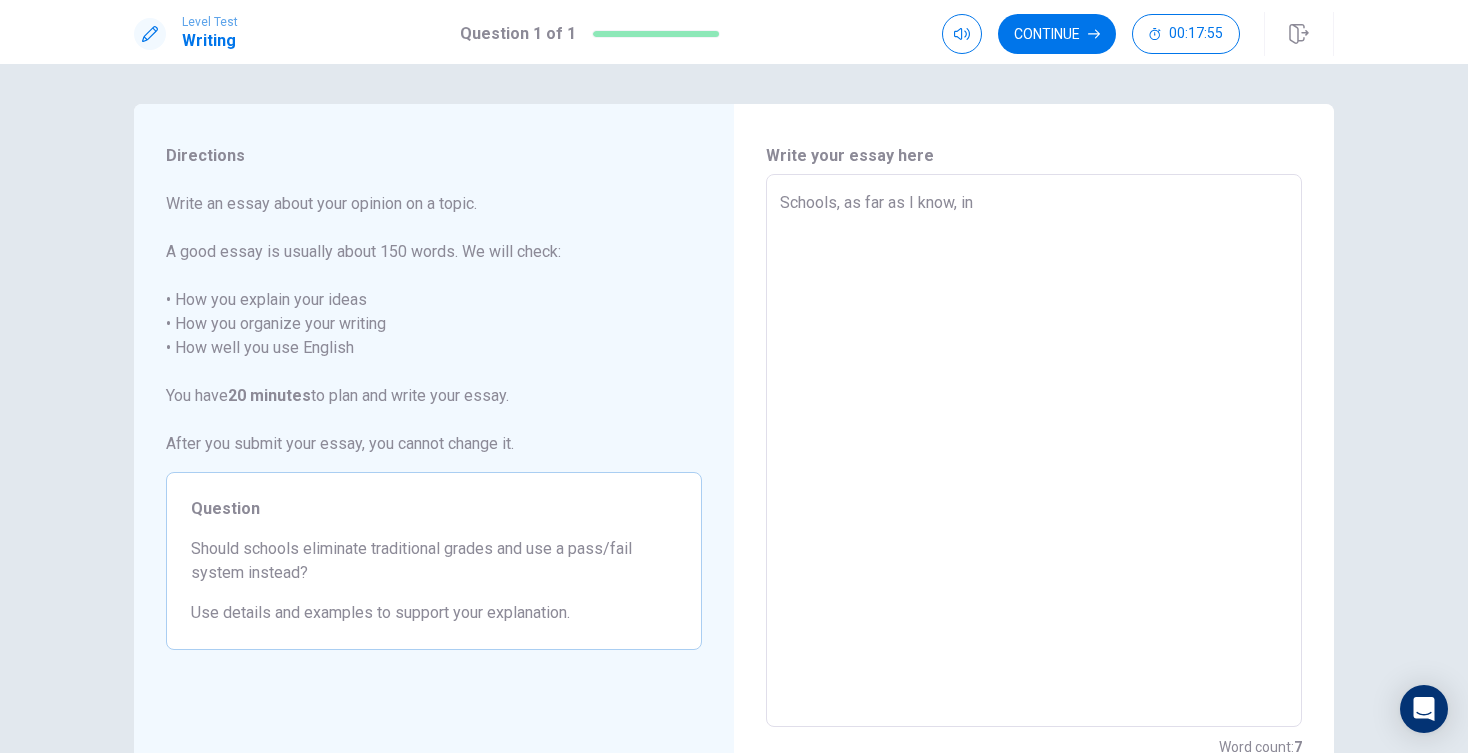 type on "x" 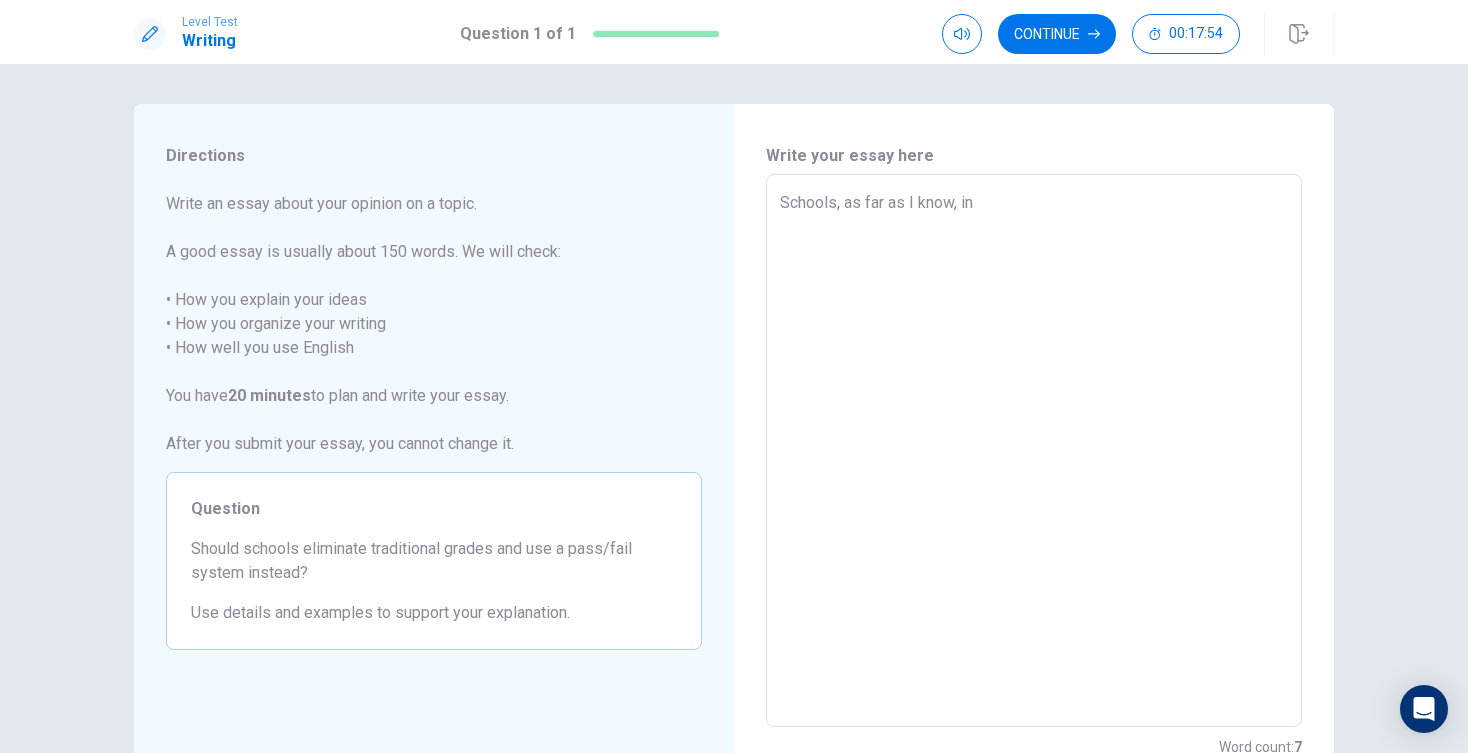 type on "Schools, as far as I know, in [STATE]" 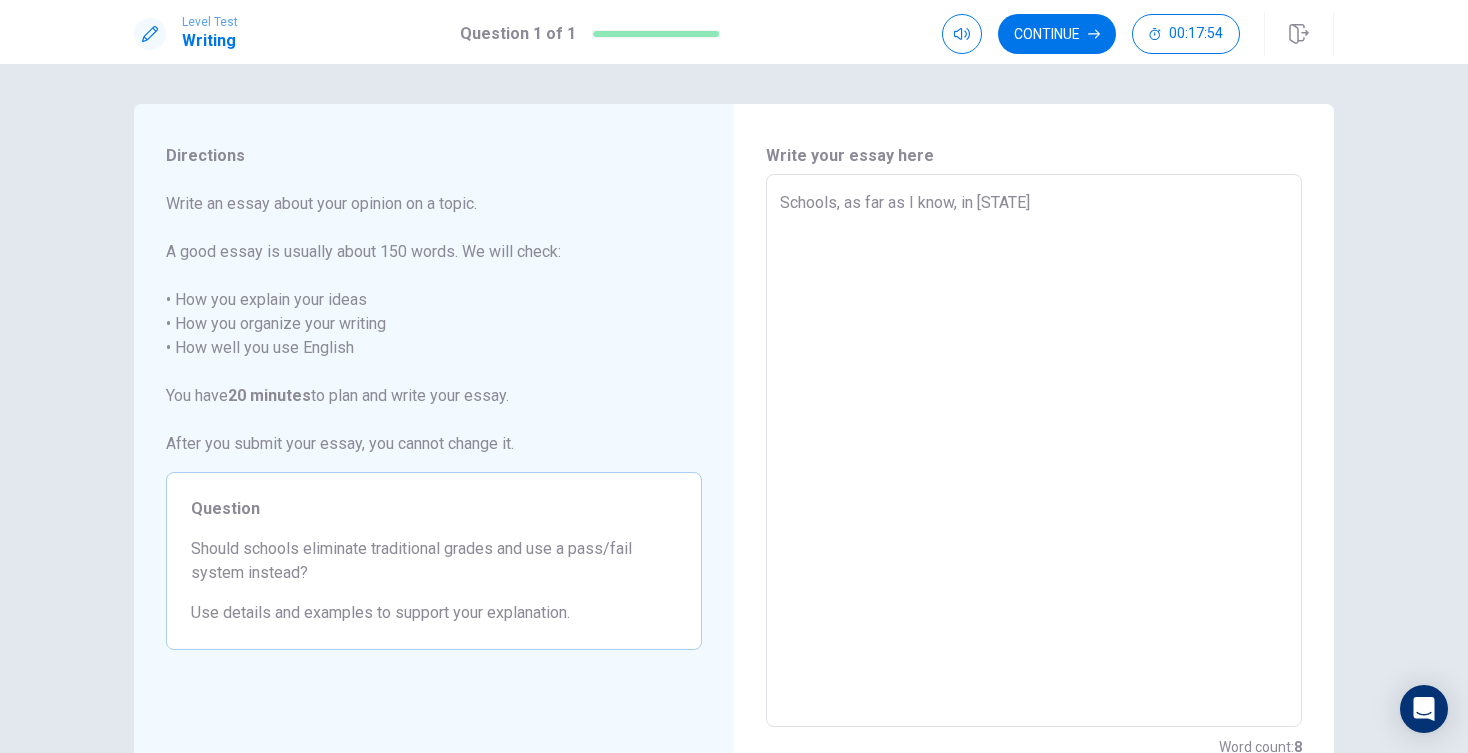 type on "x" 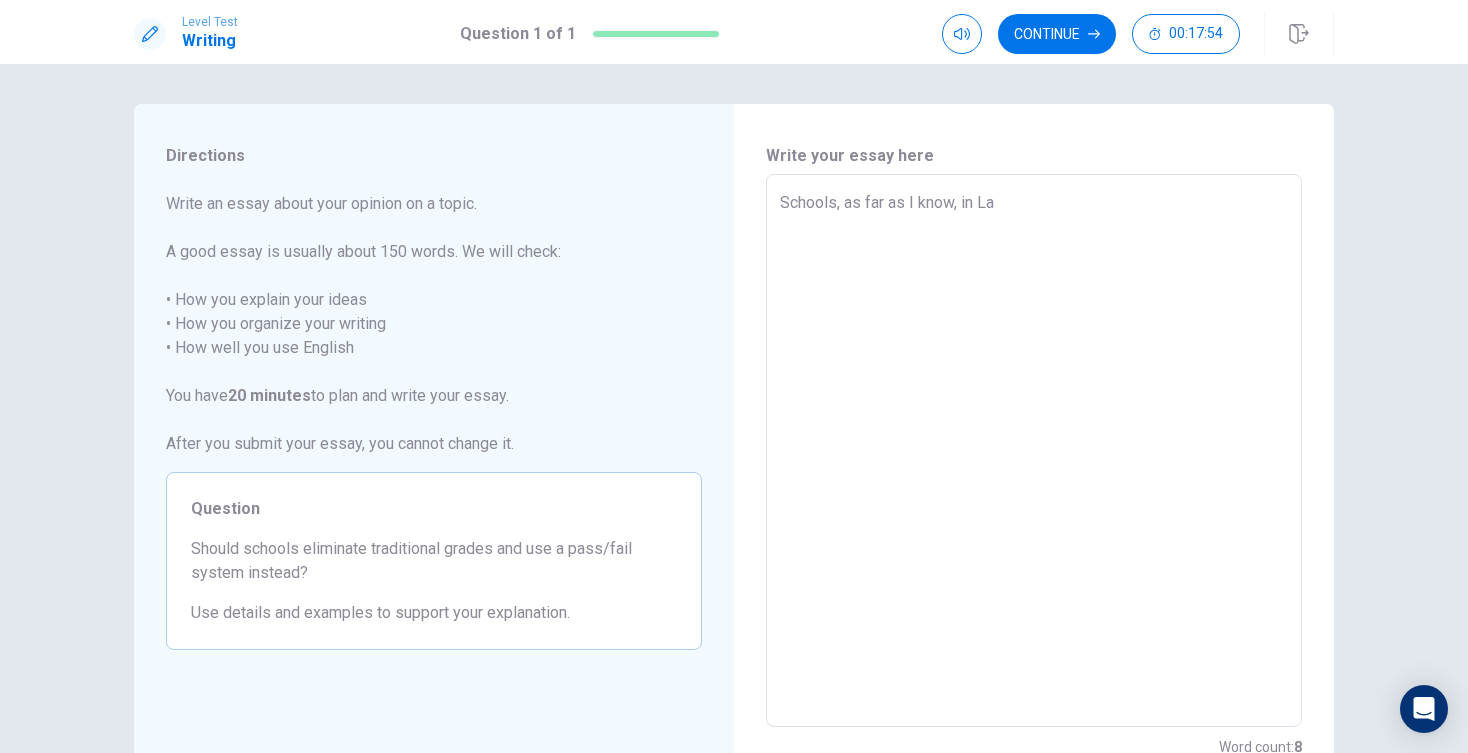 type on "x" 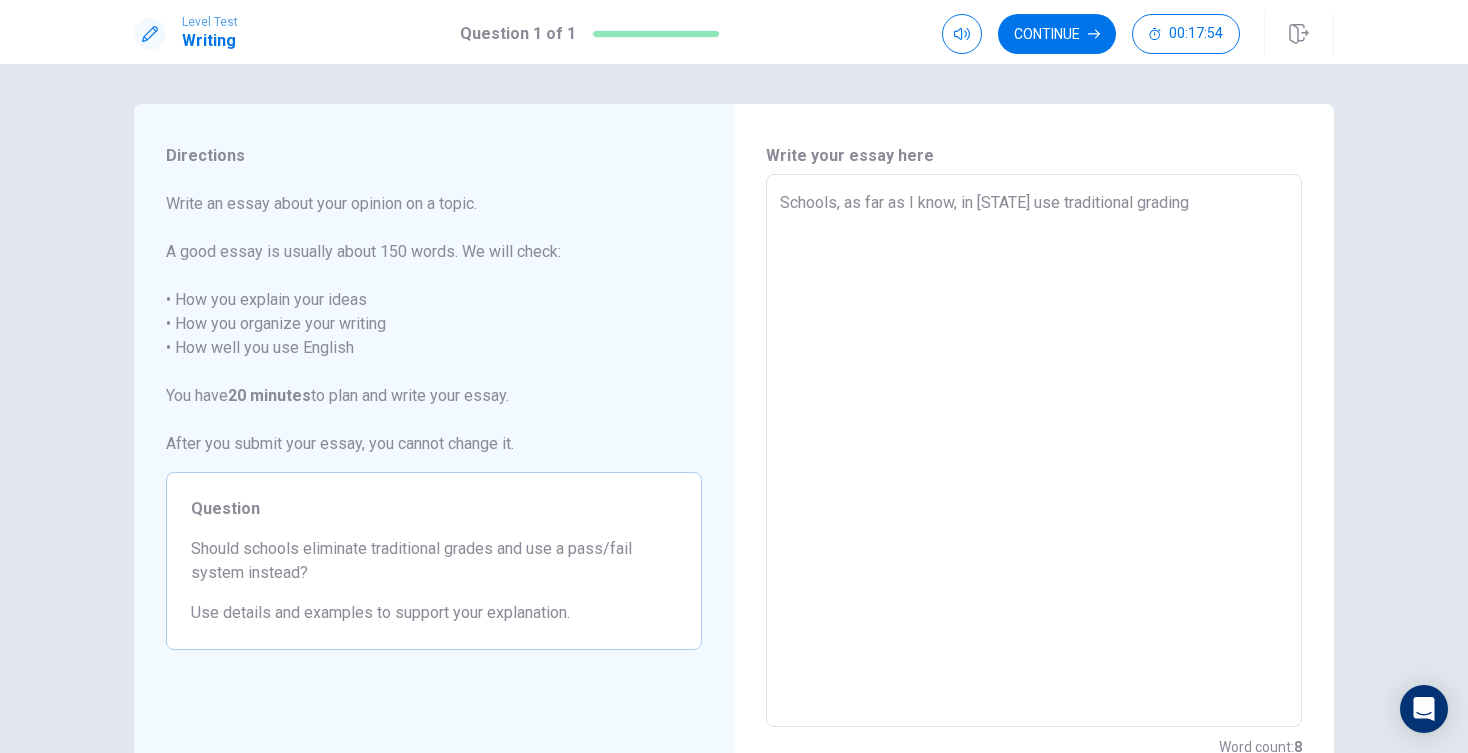 type on "x" 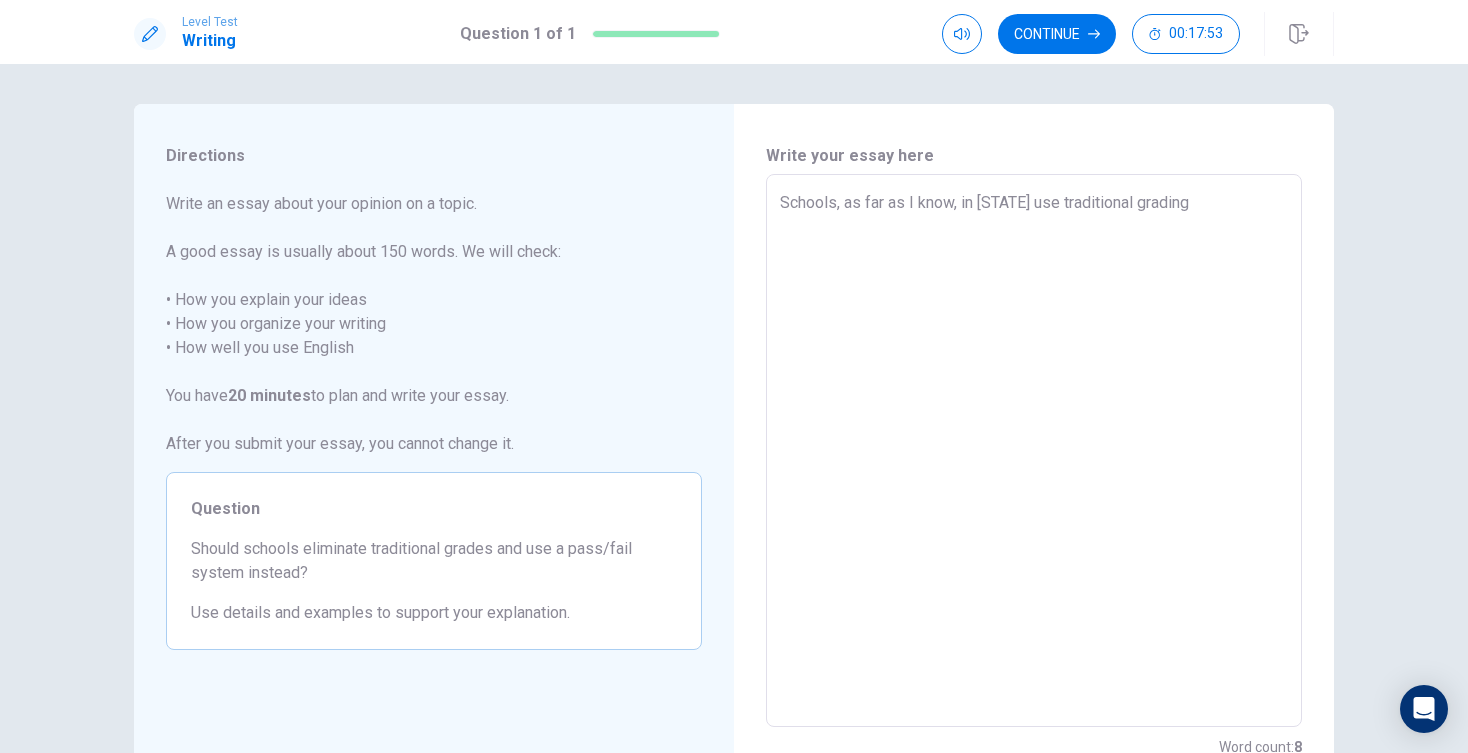 type on "Schools, as far as I know, in [COUNTRY]" 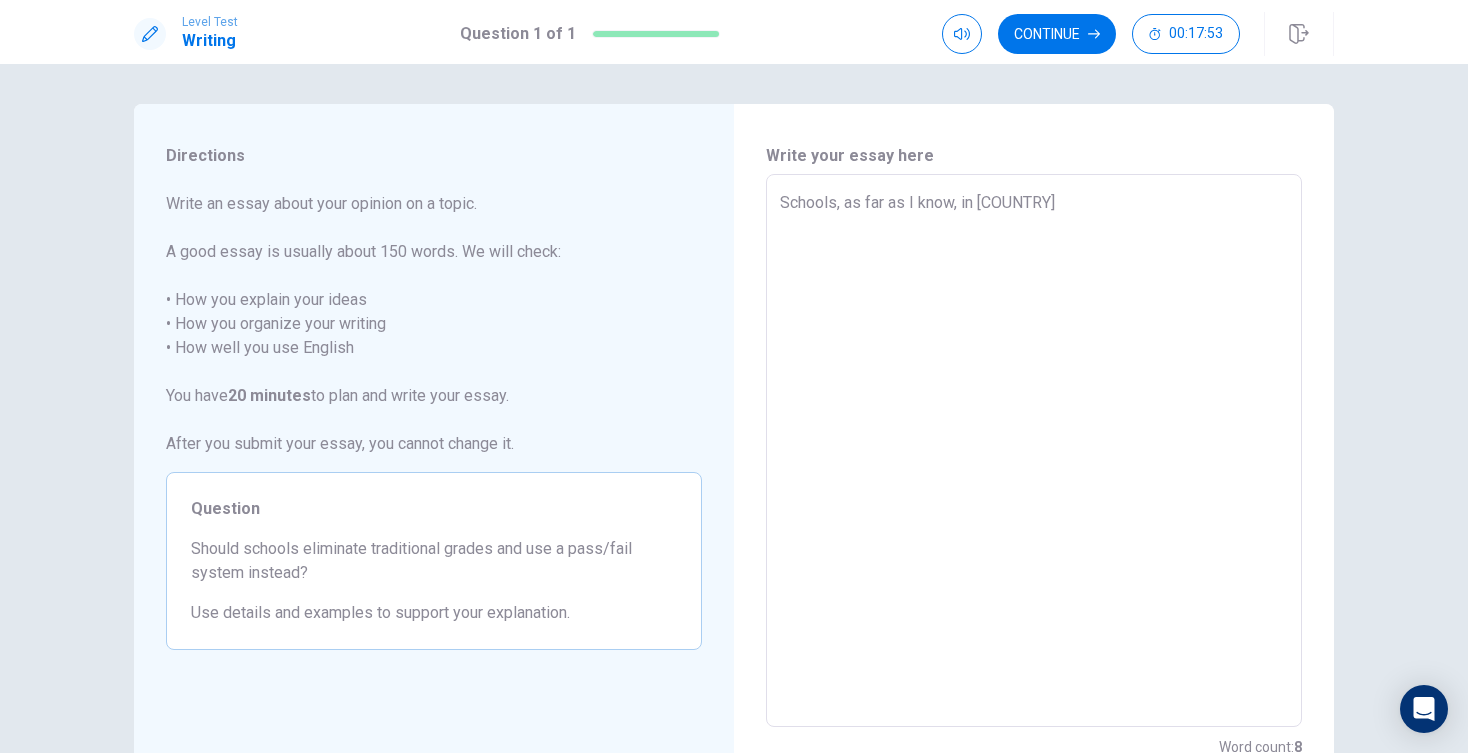 type on "x" 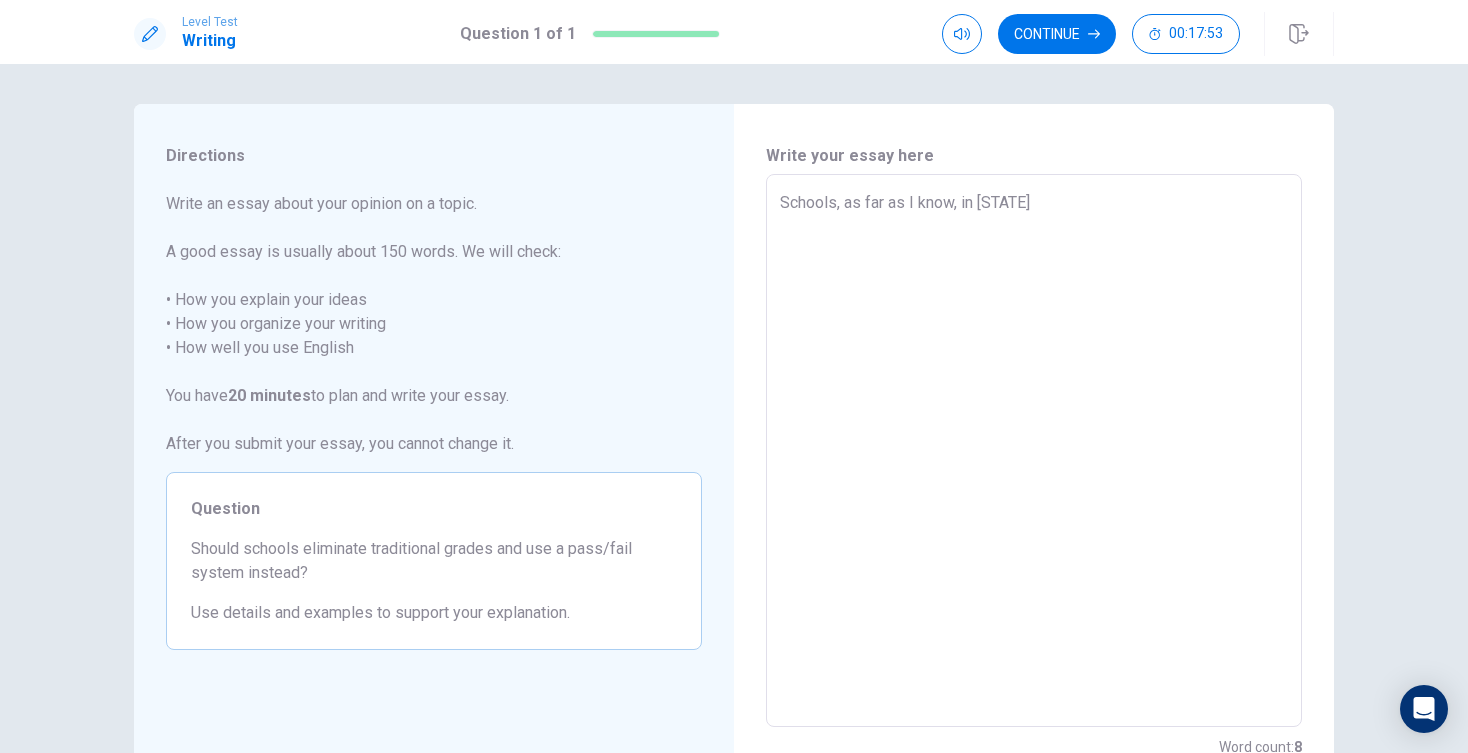 type on "x" 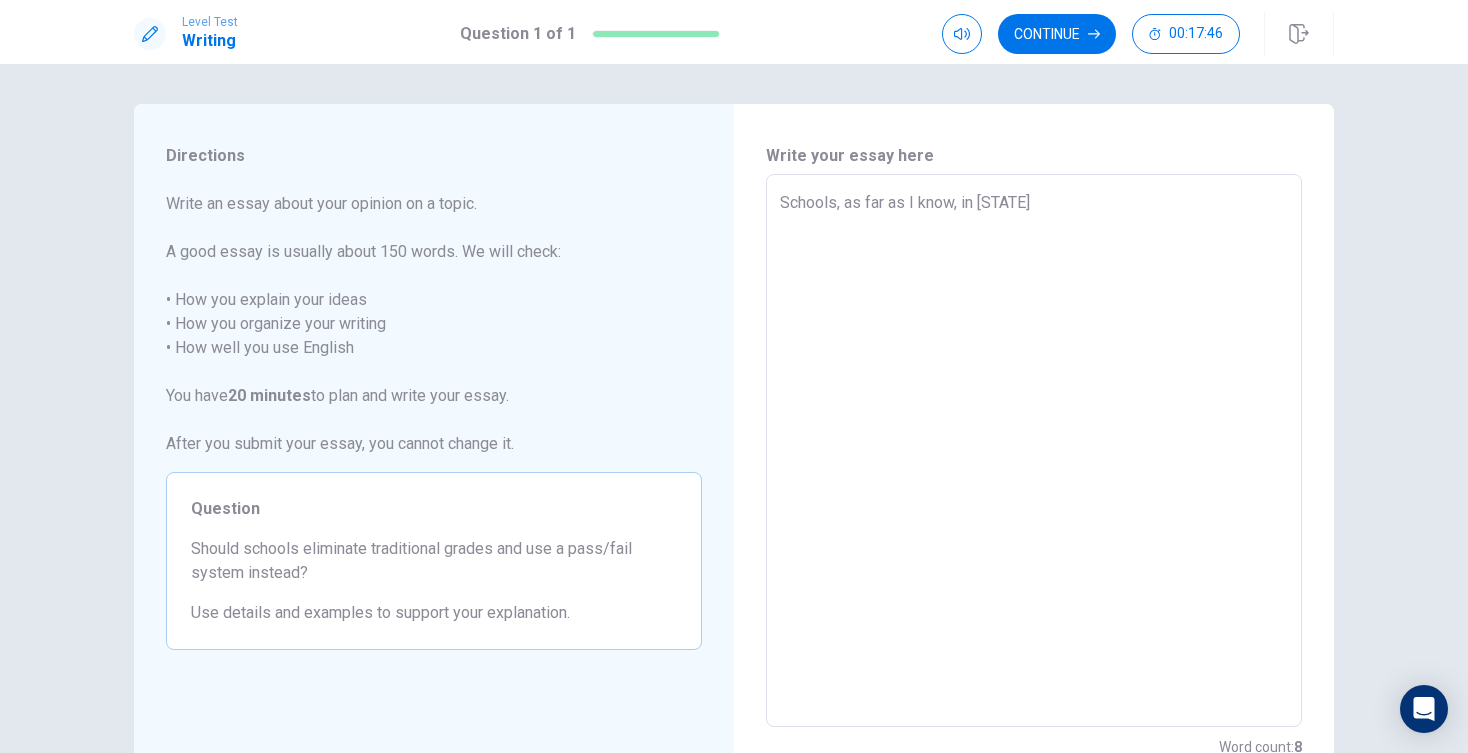 type on "x" 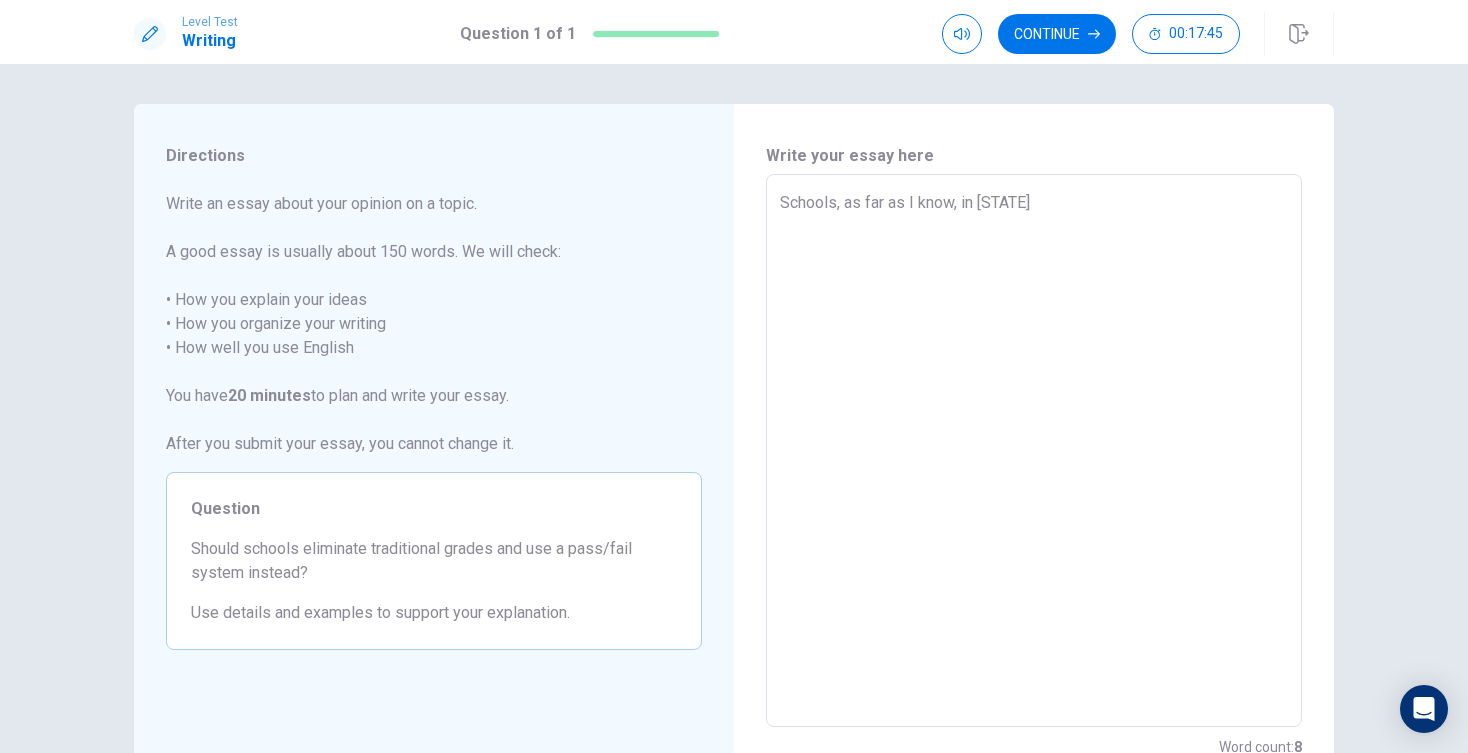 type on "Schools, as far as I know, in [STATE] u" 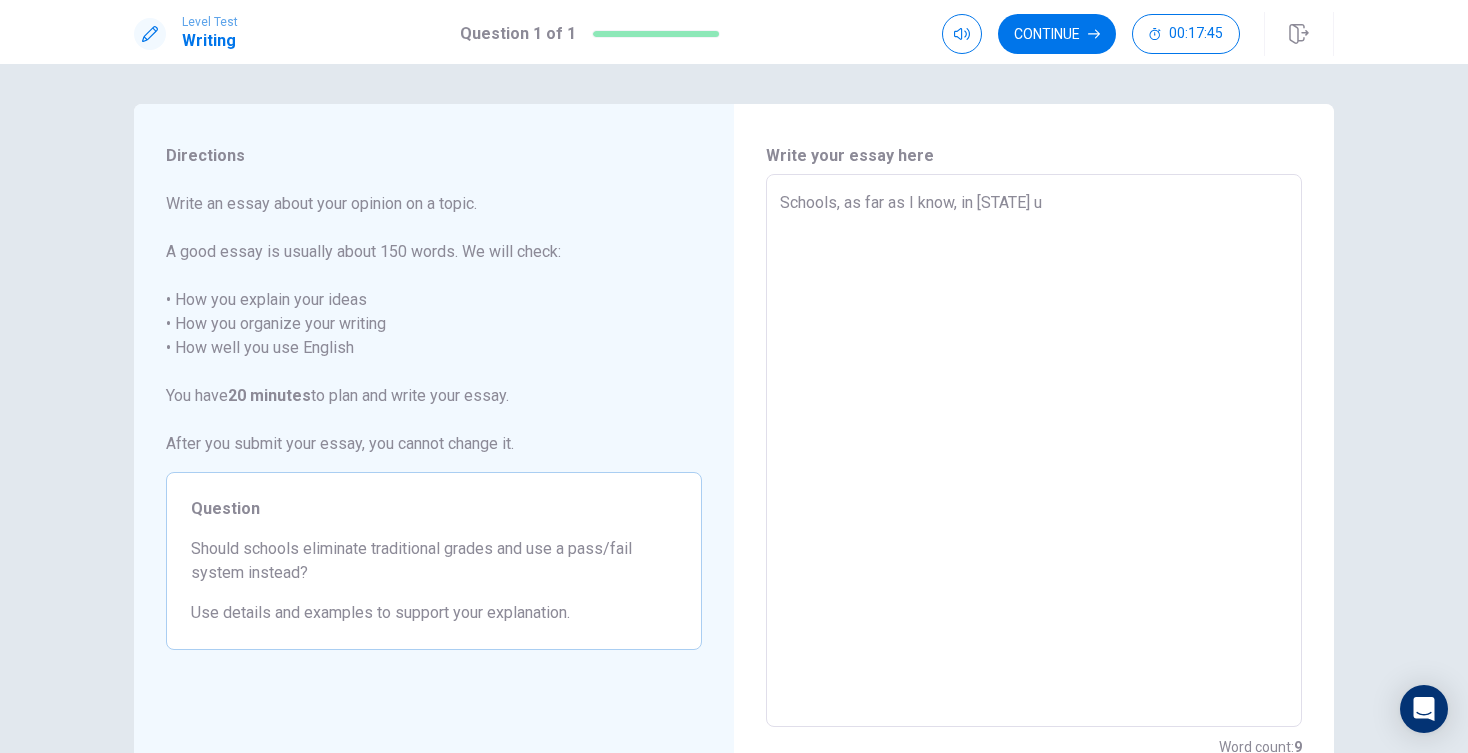 type on "x" 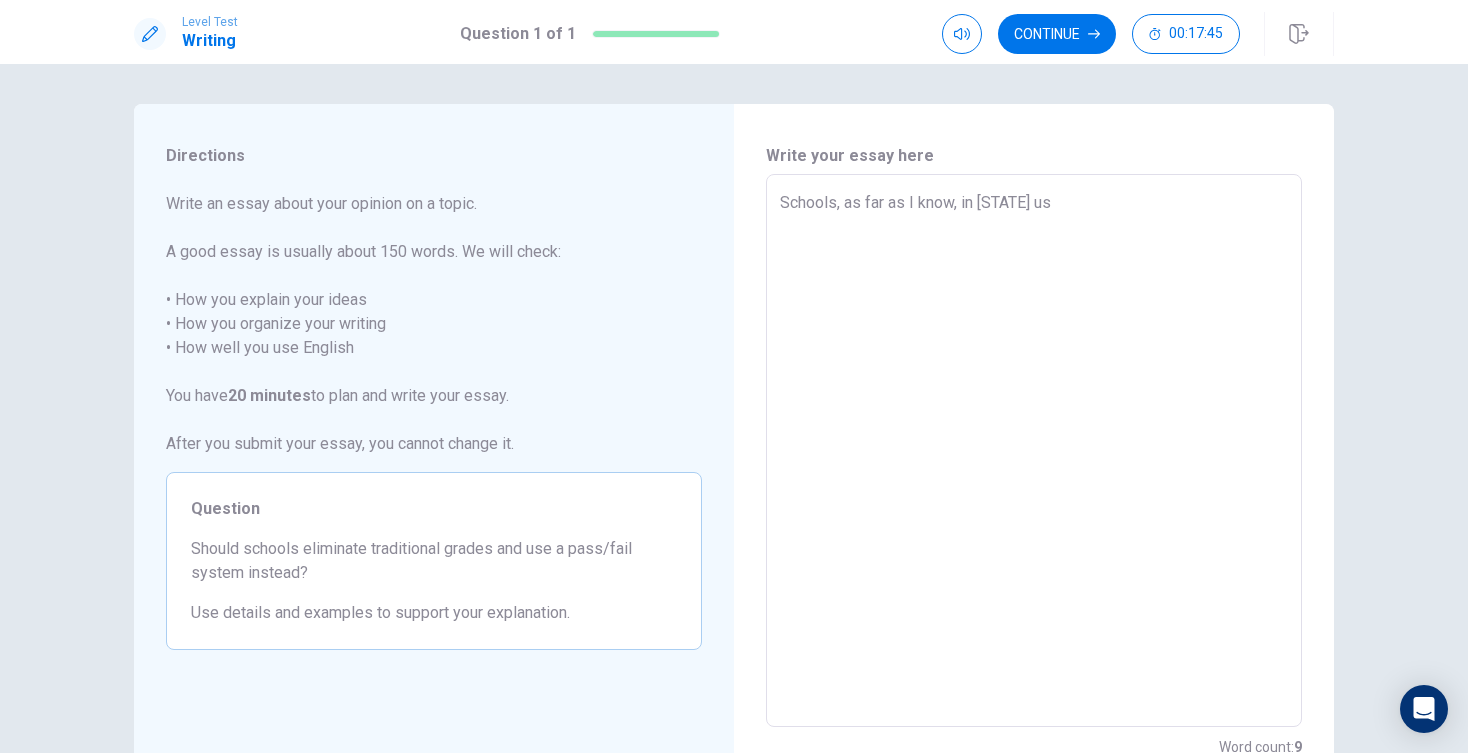 type on "x" 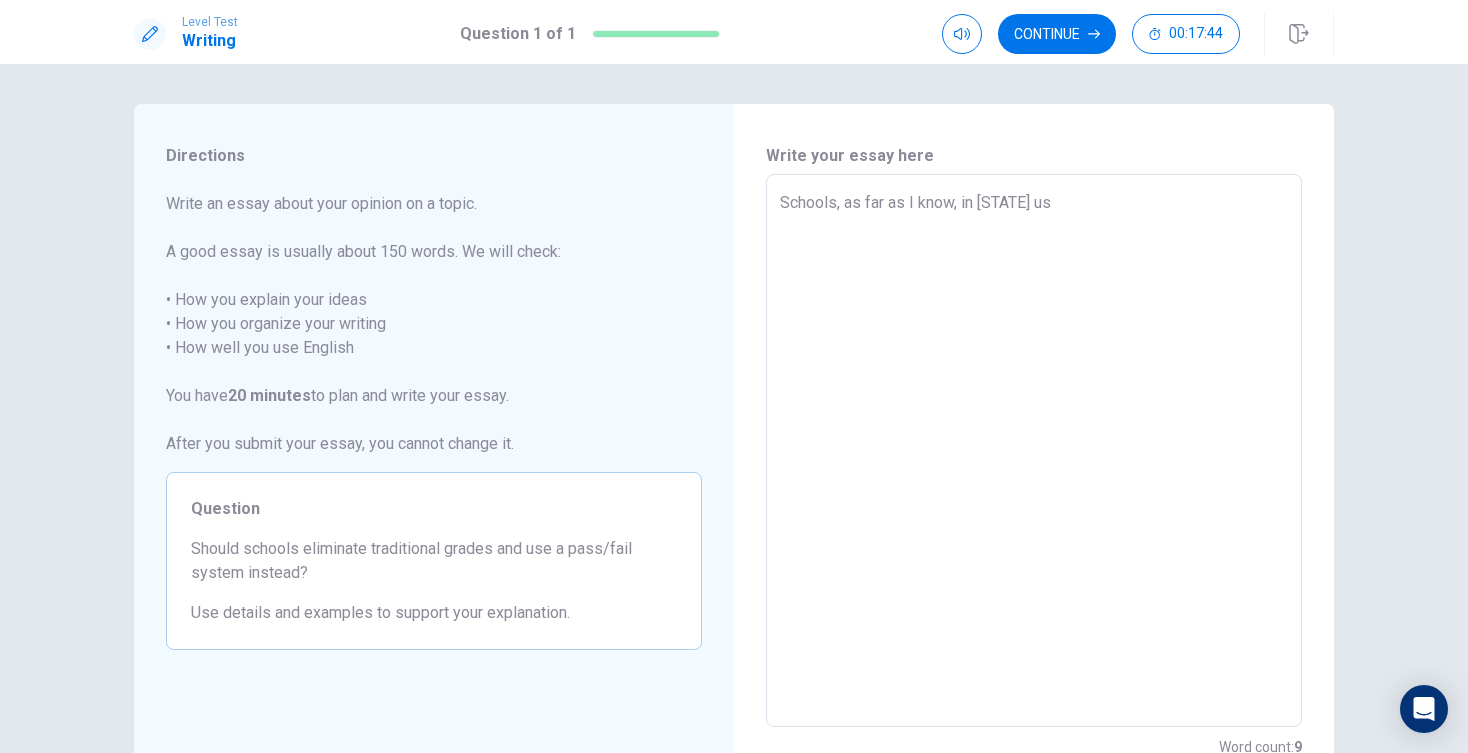 type on "Schools, as far as I know, in [STATE] use" 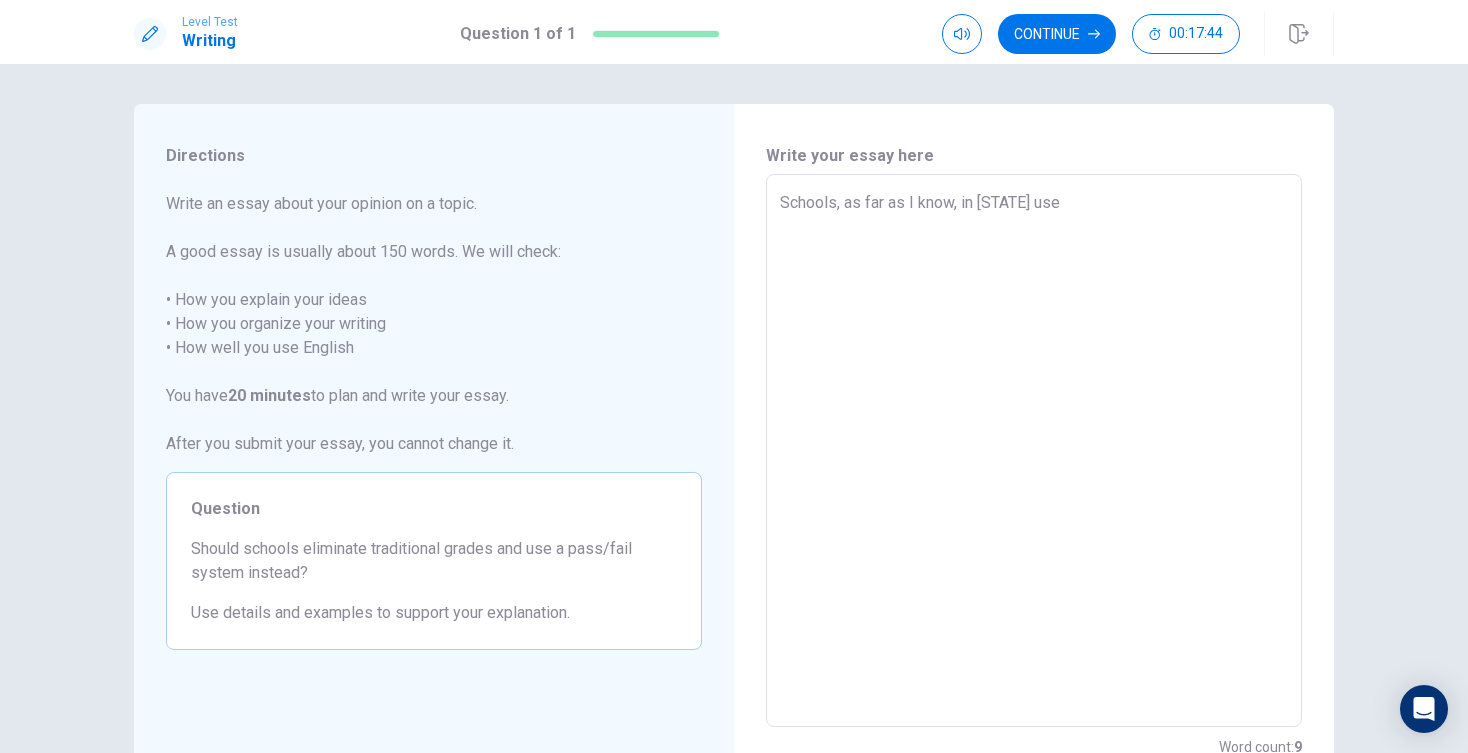 type on "x" 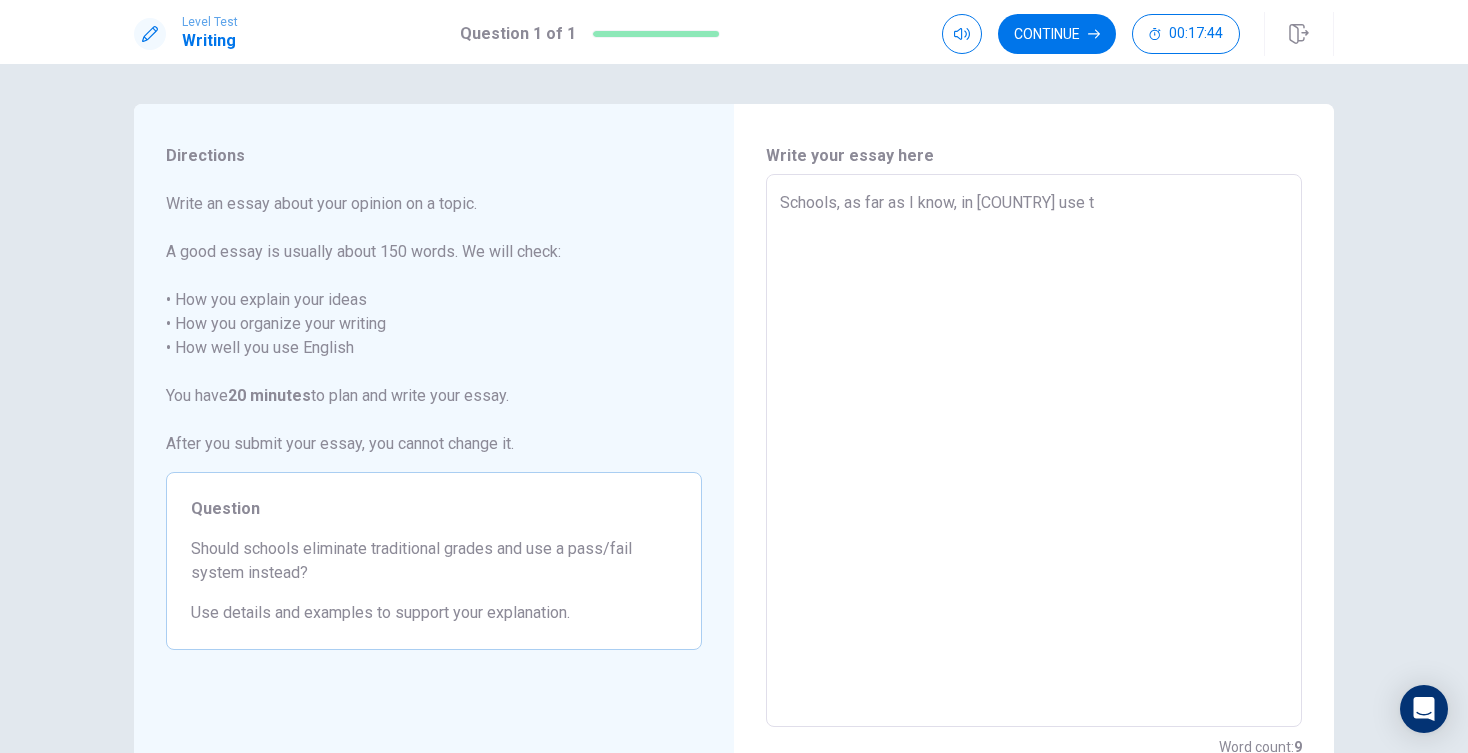 type on "x" 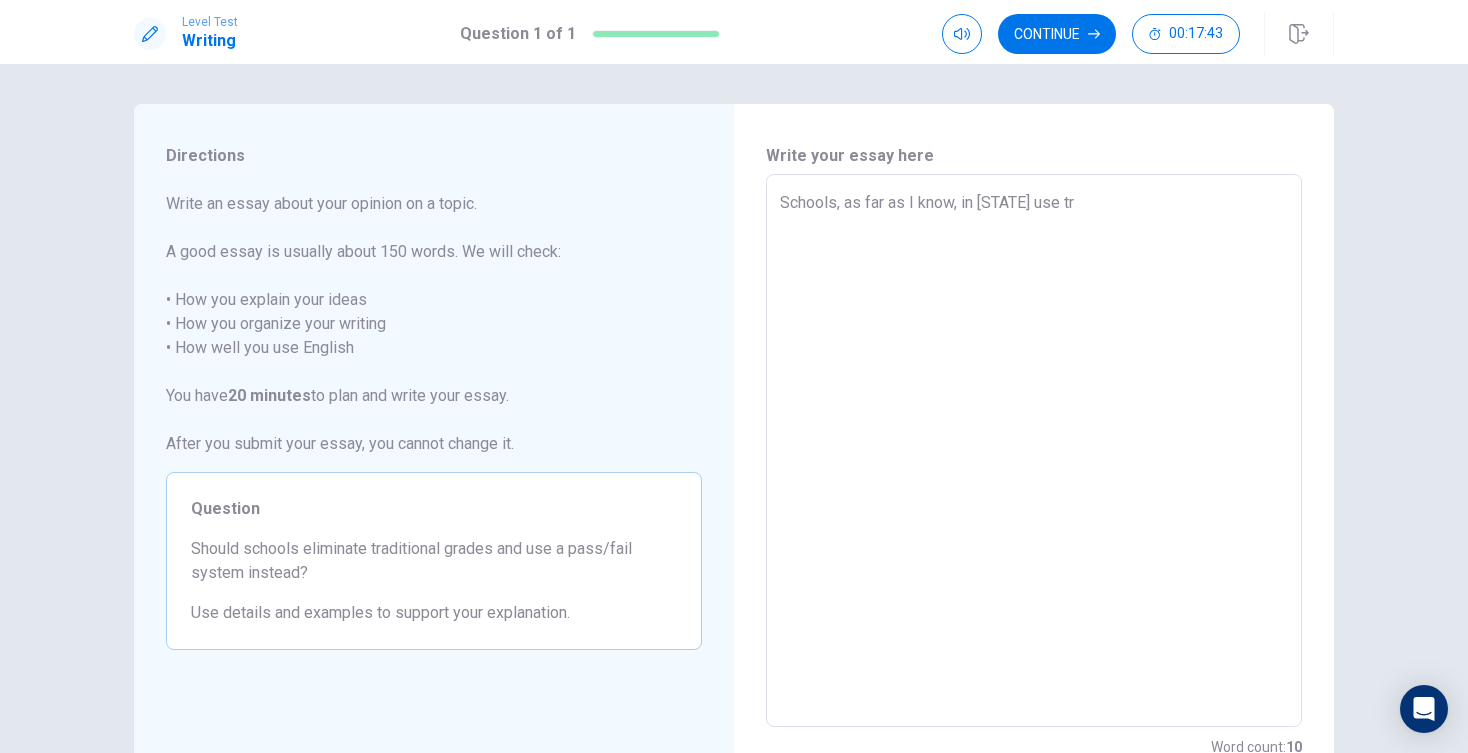 type on "x" 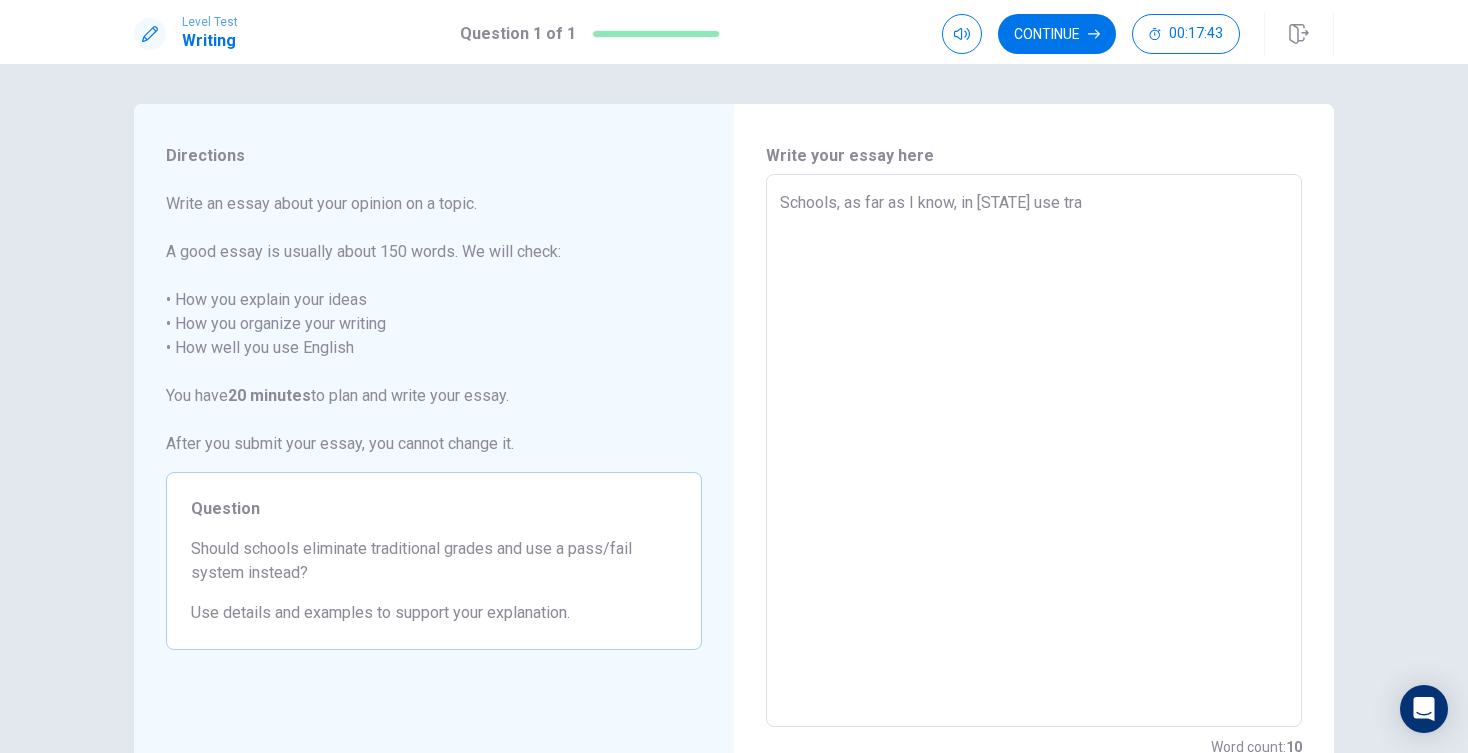 type on "x" 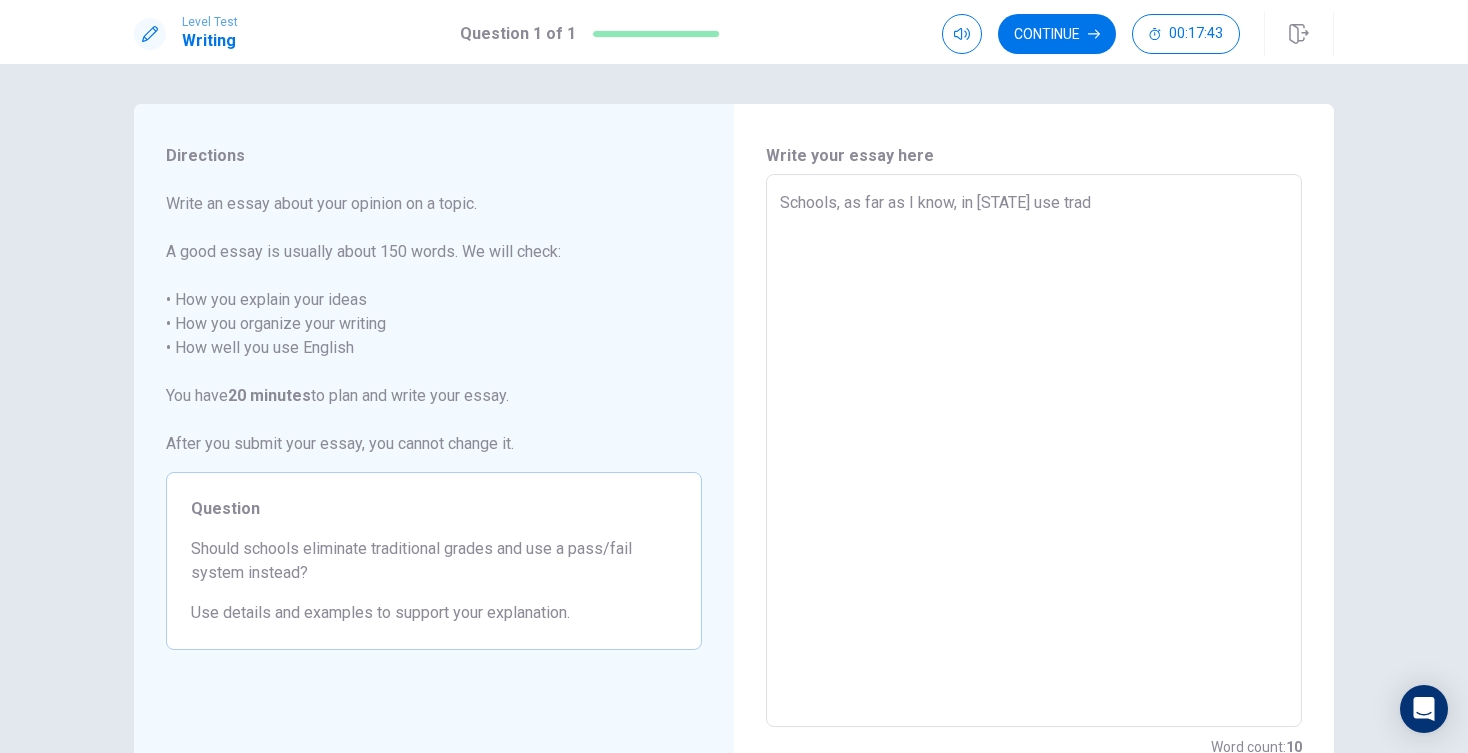 type on "x" 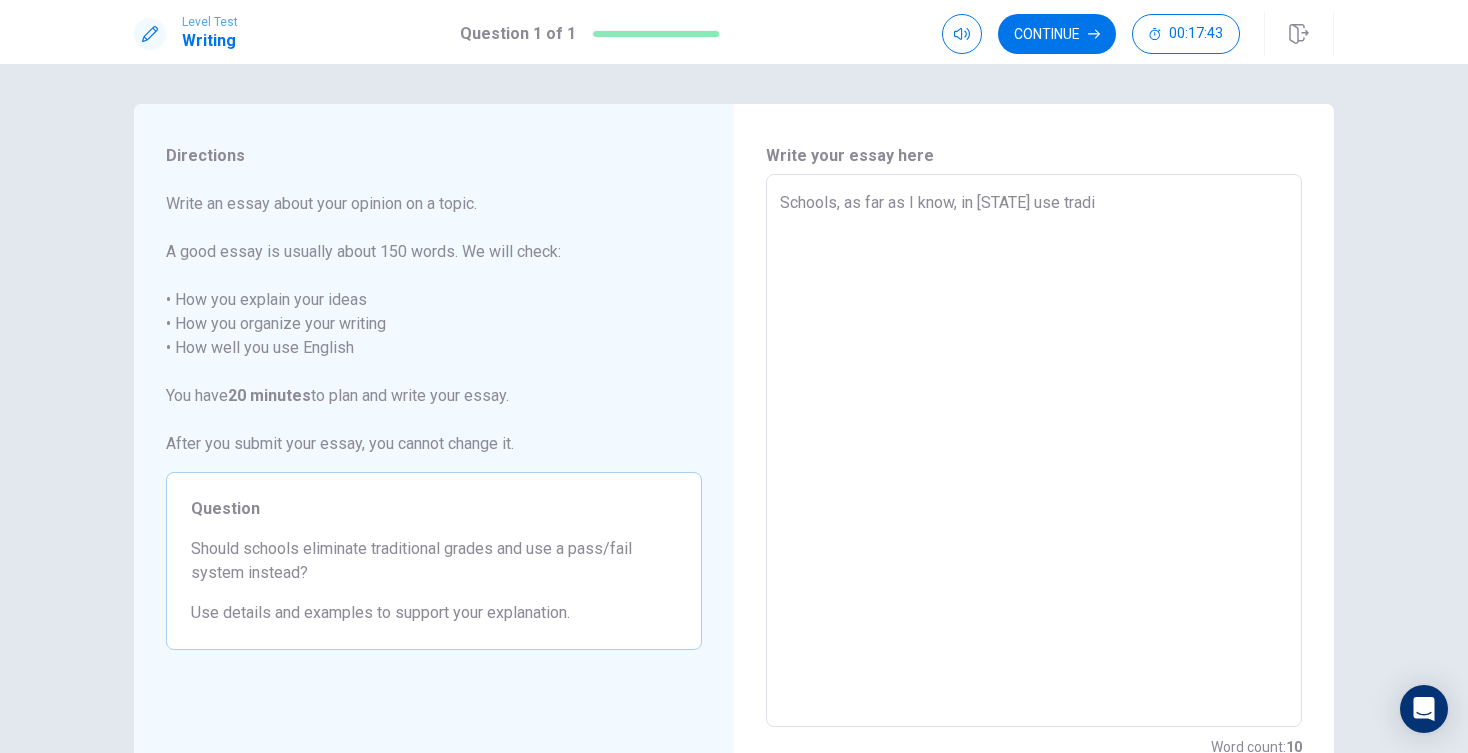 type on "x" 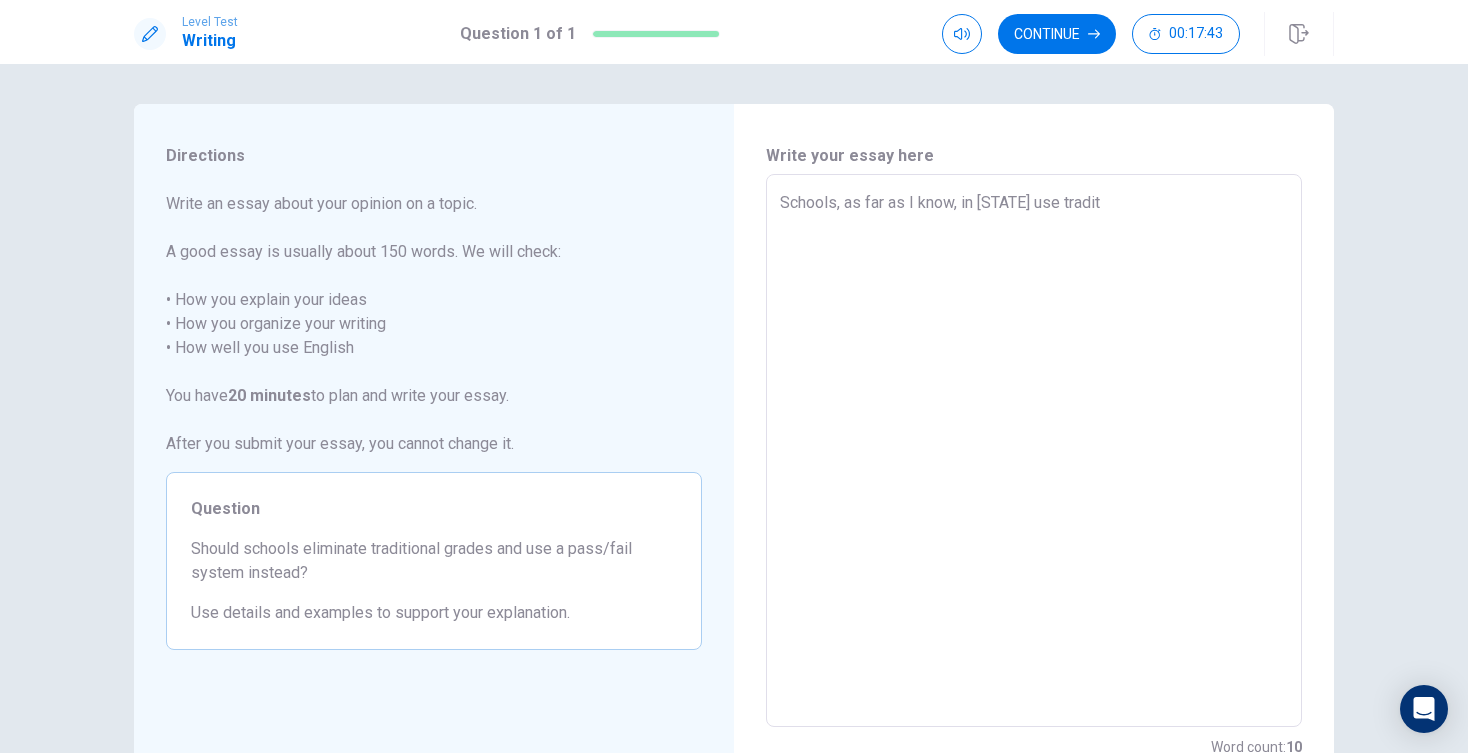 type on "x" 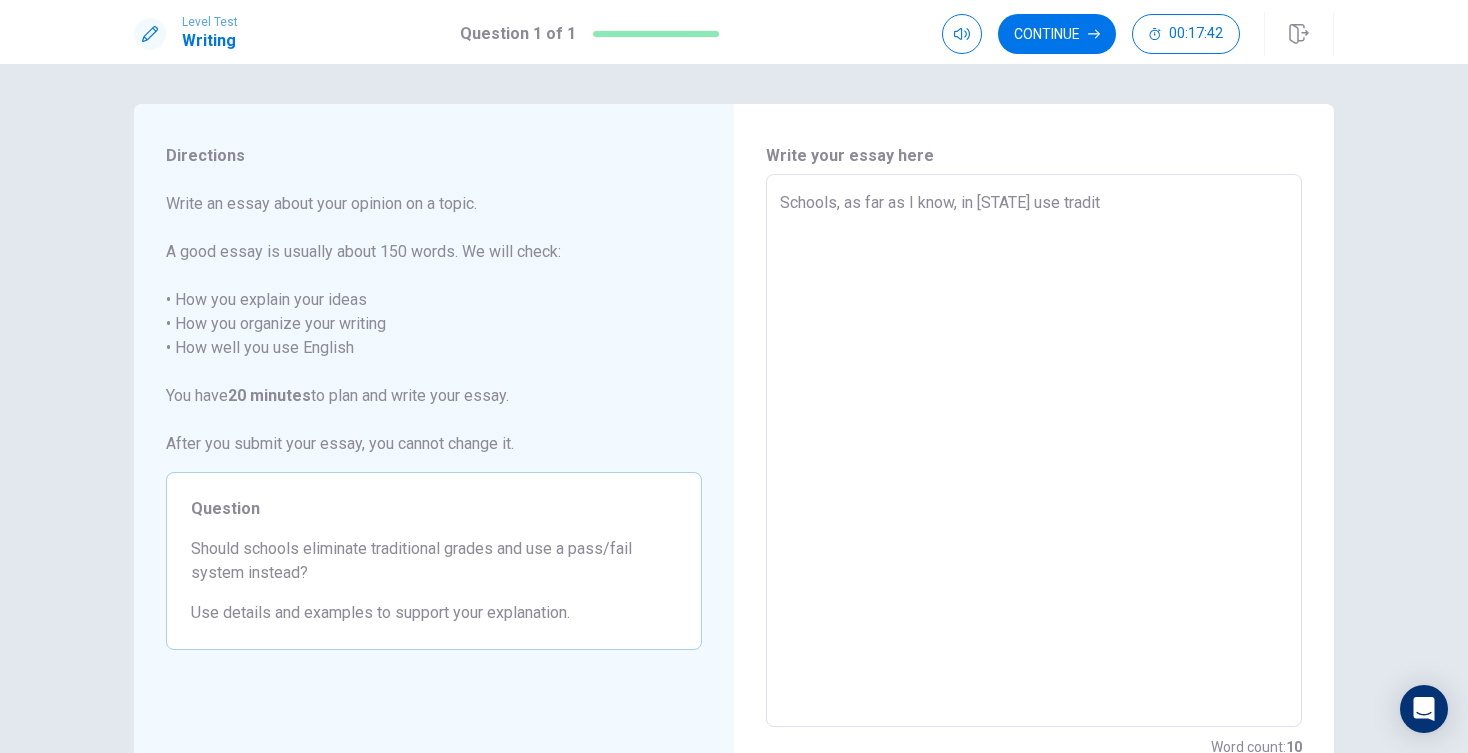 type on "Schools, as far as I know, in [STATE] use traditi" 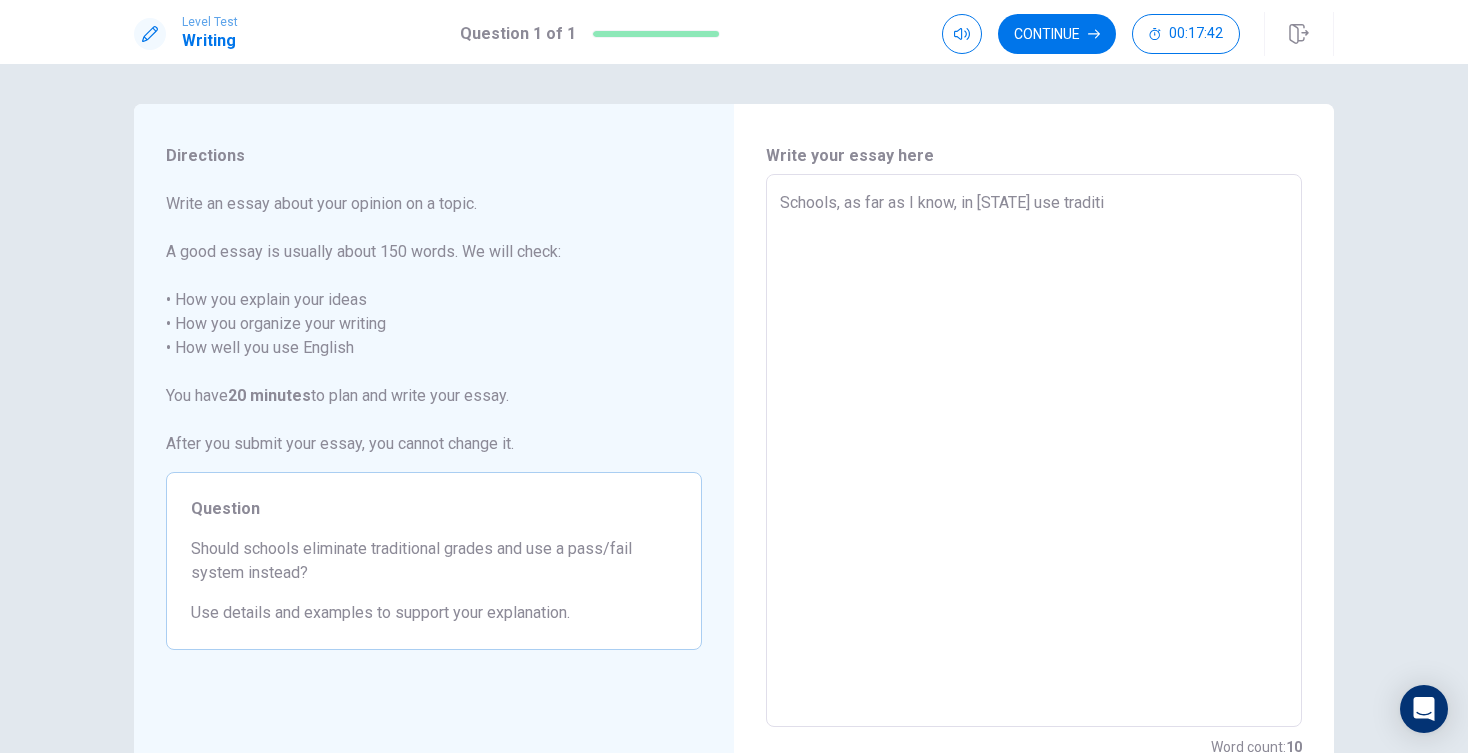 type on "x" 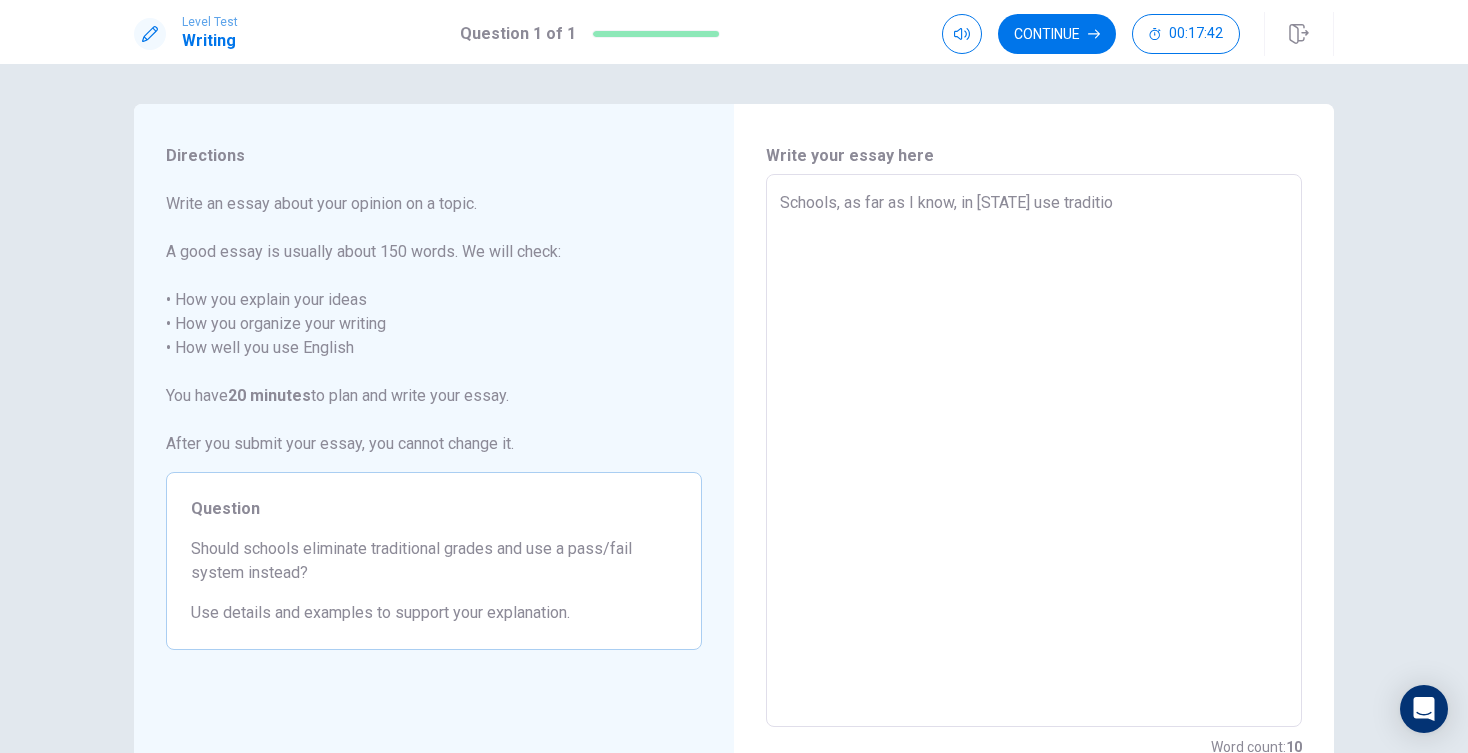 type on "x" 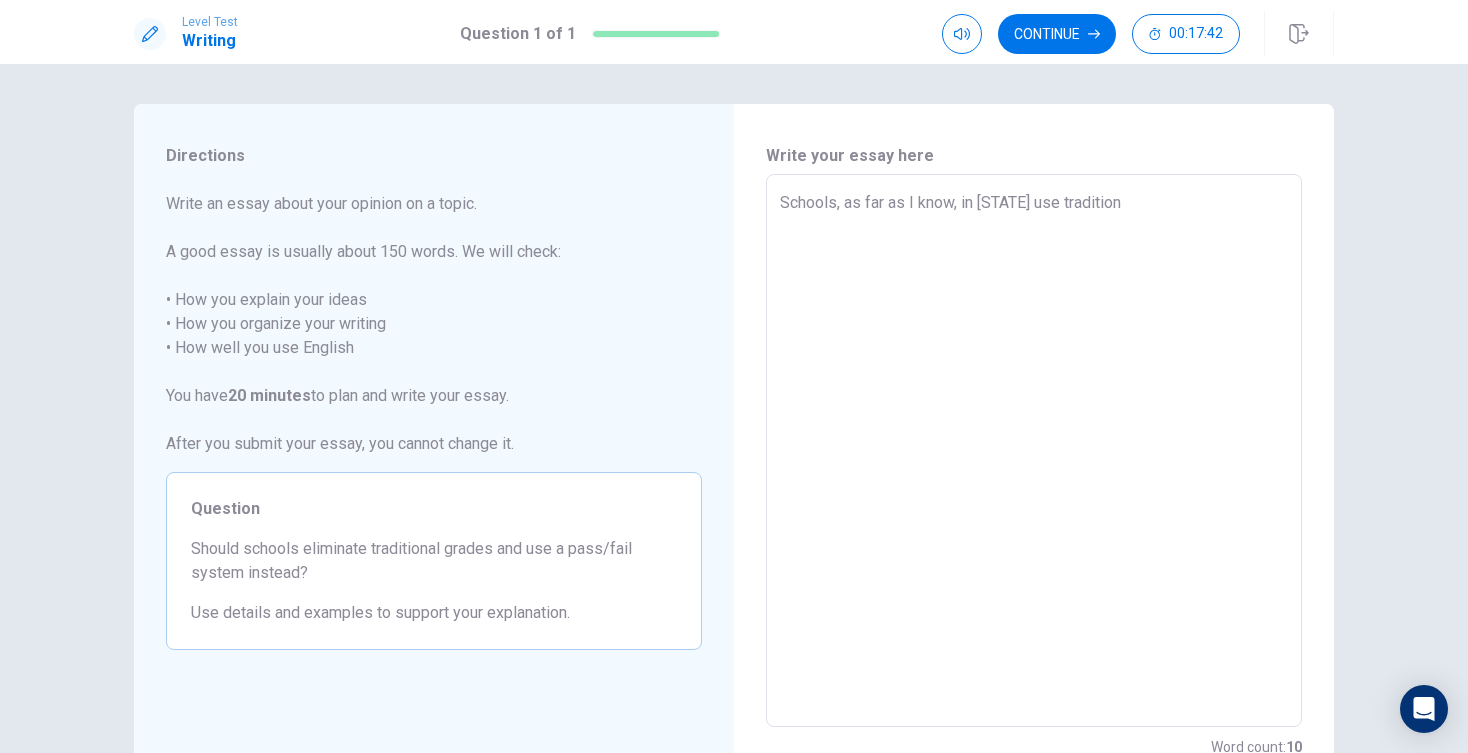 type on "x" 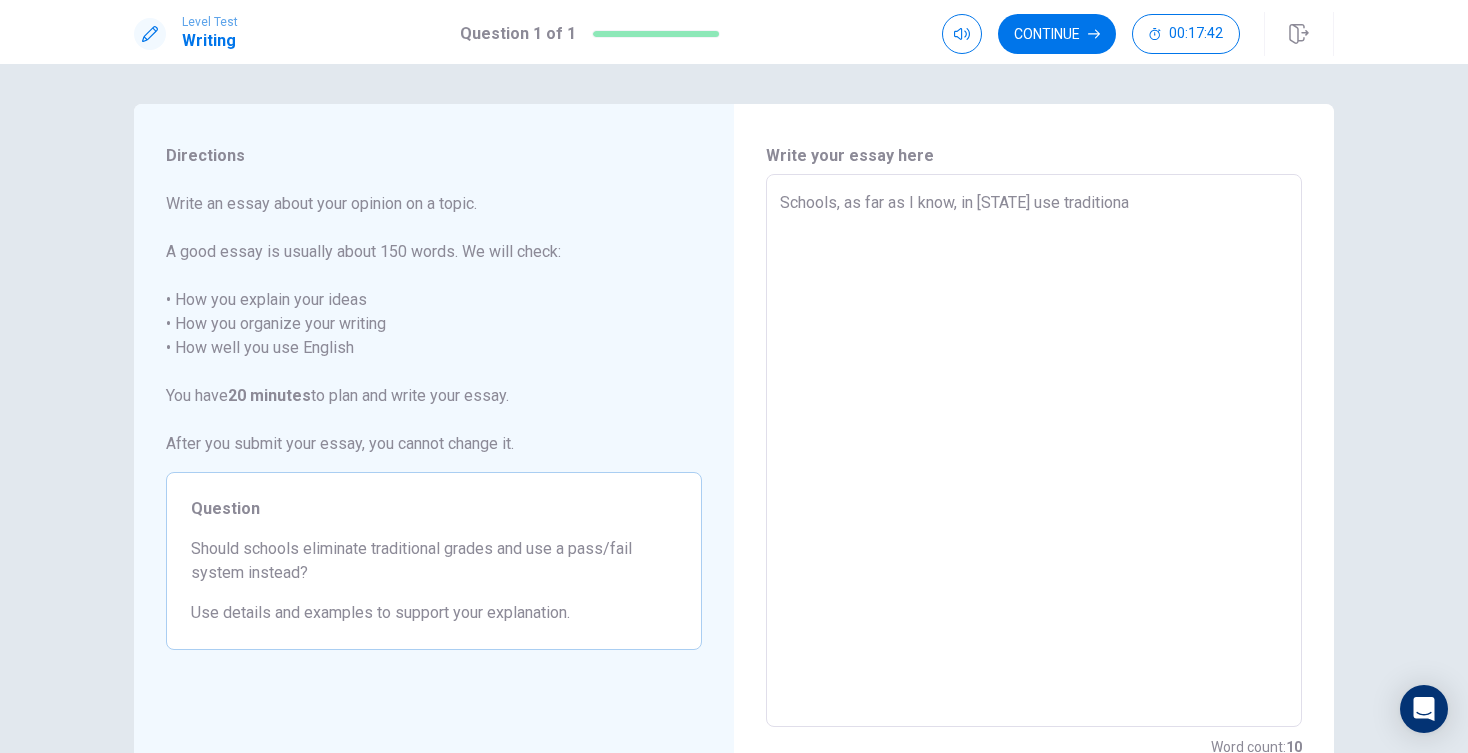 type on "x" 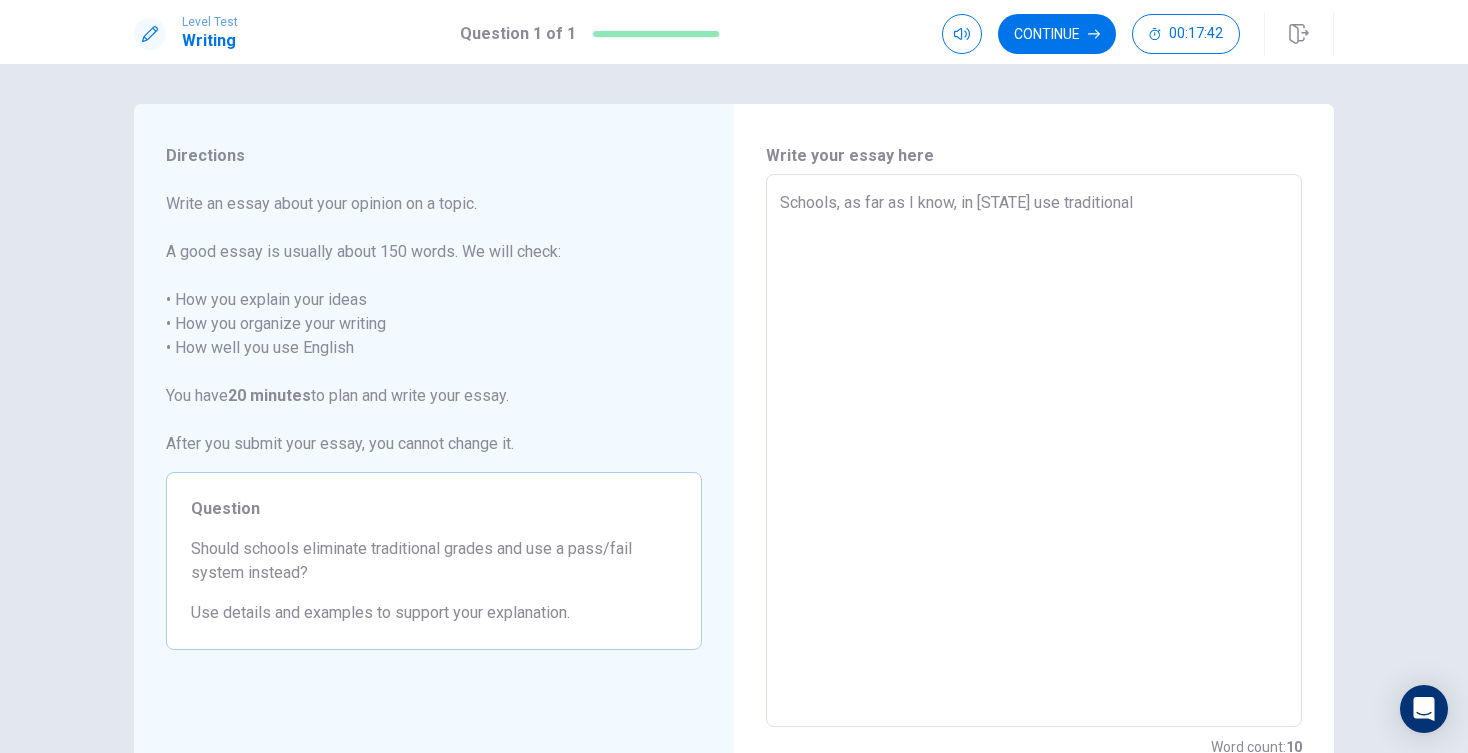 type on "x" 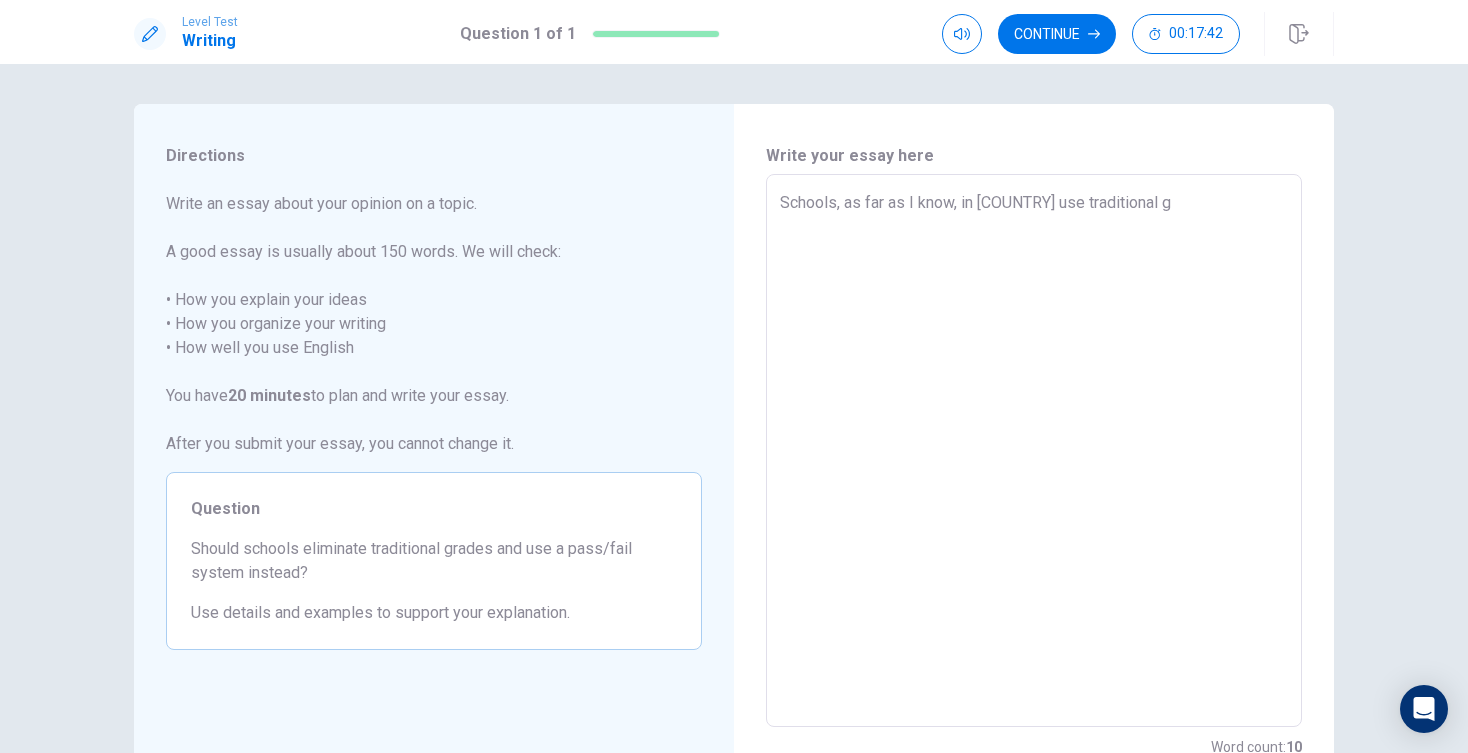 type on "x" 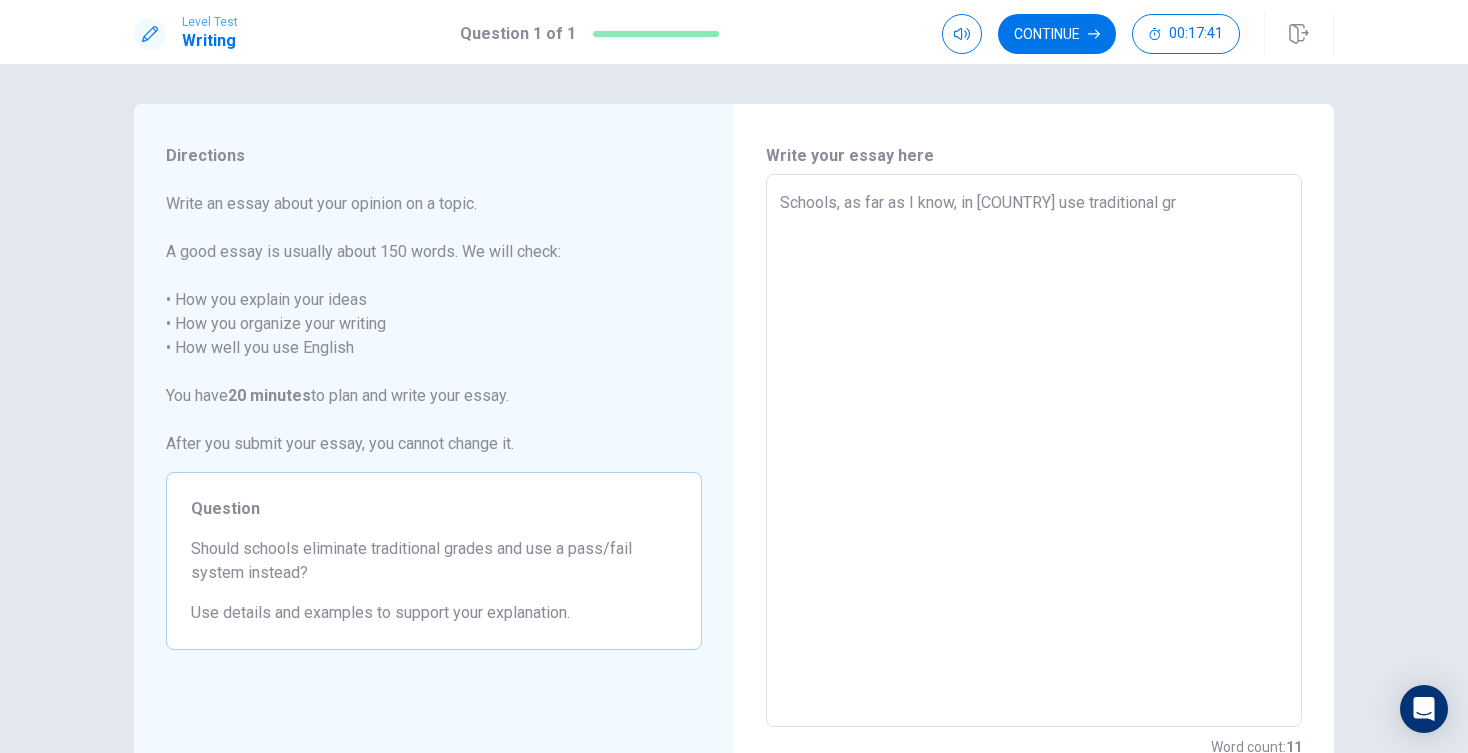 type on "x" 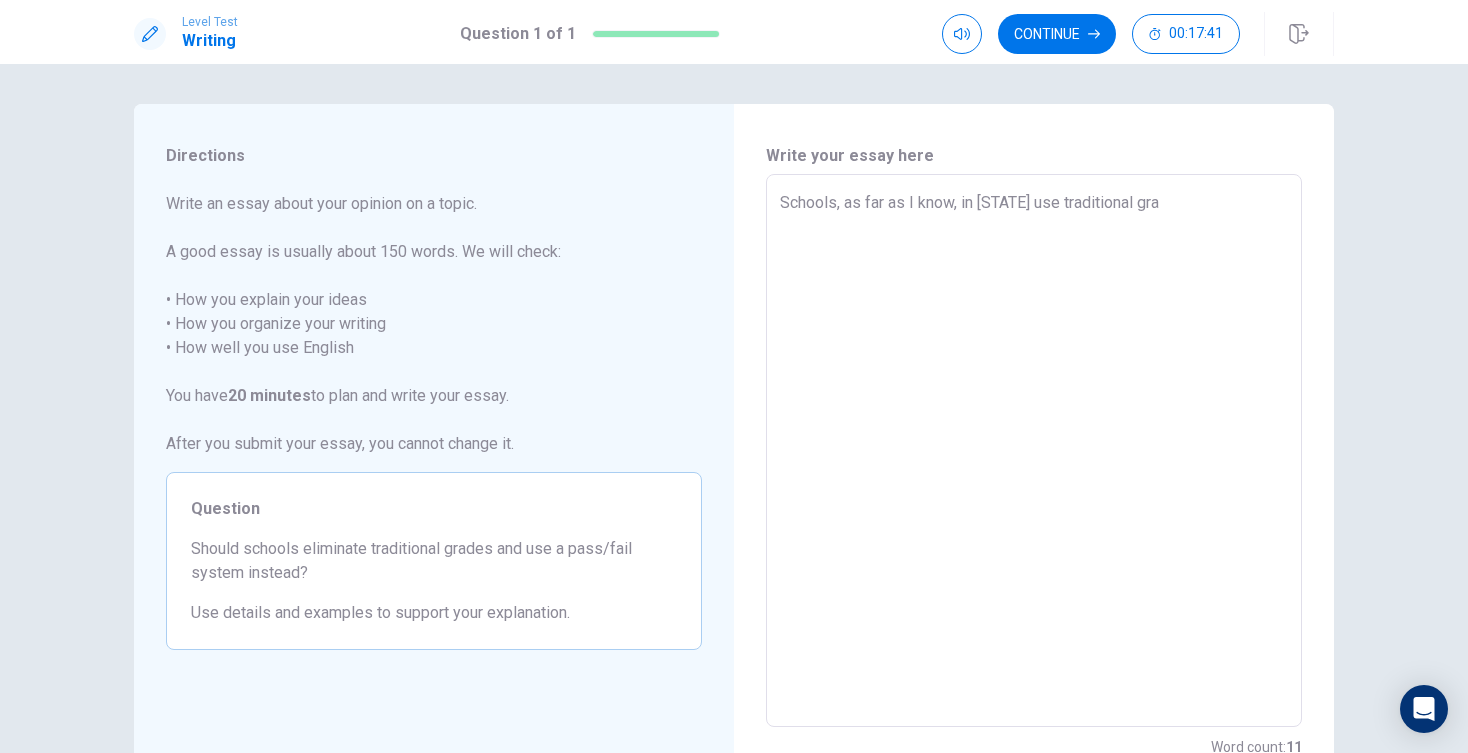 type on "x" 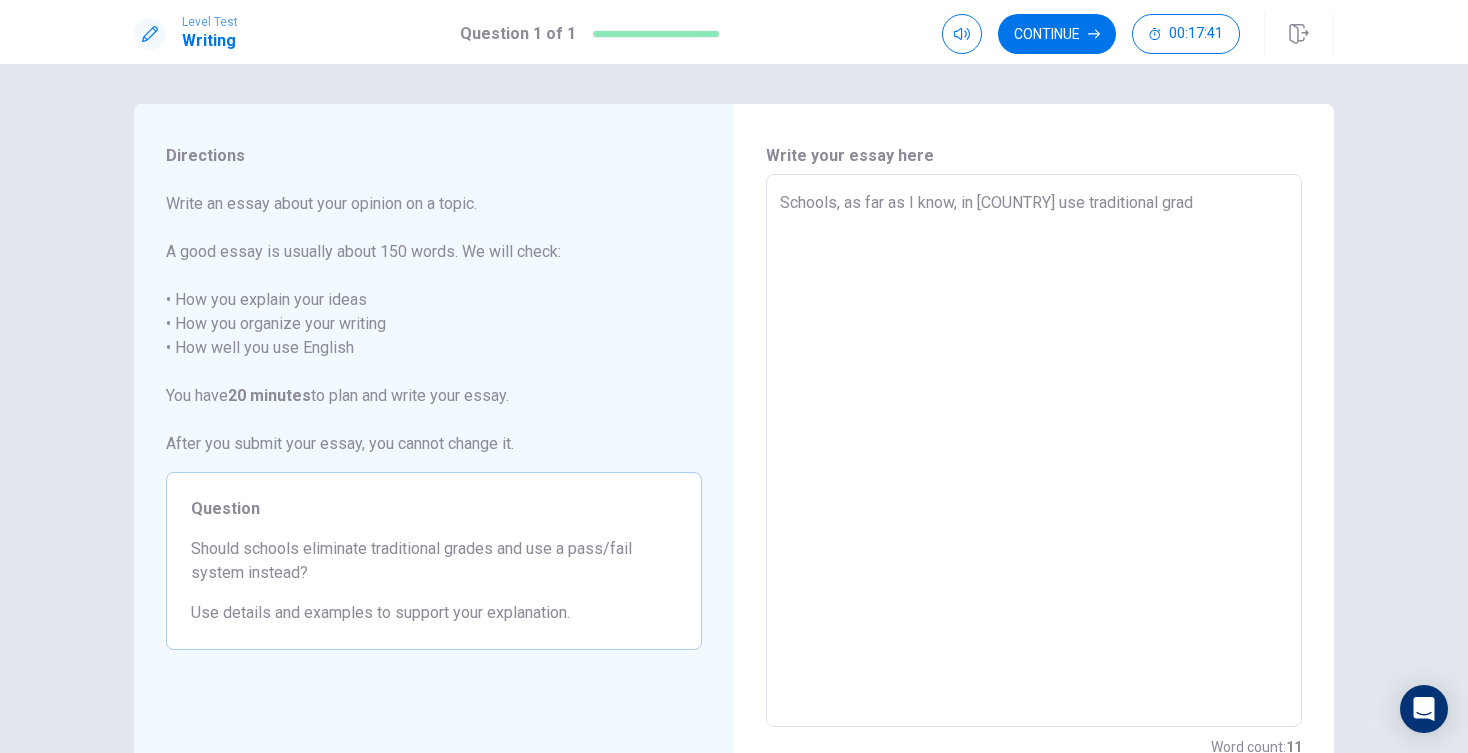 type on "x" 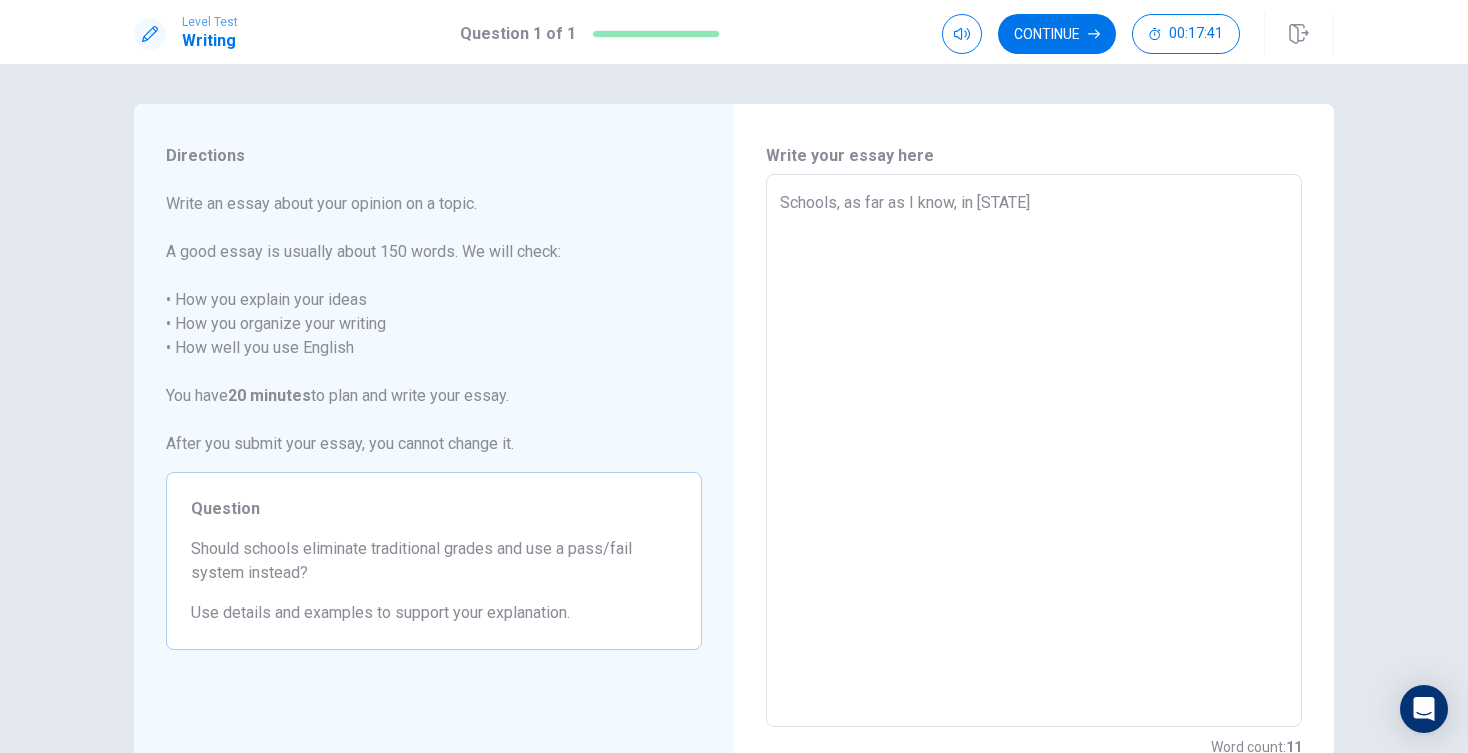 type on "x" 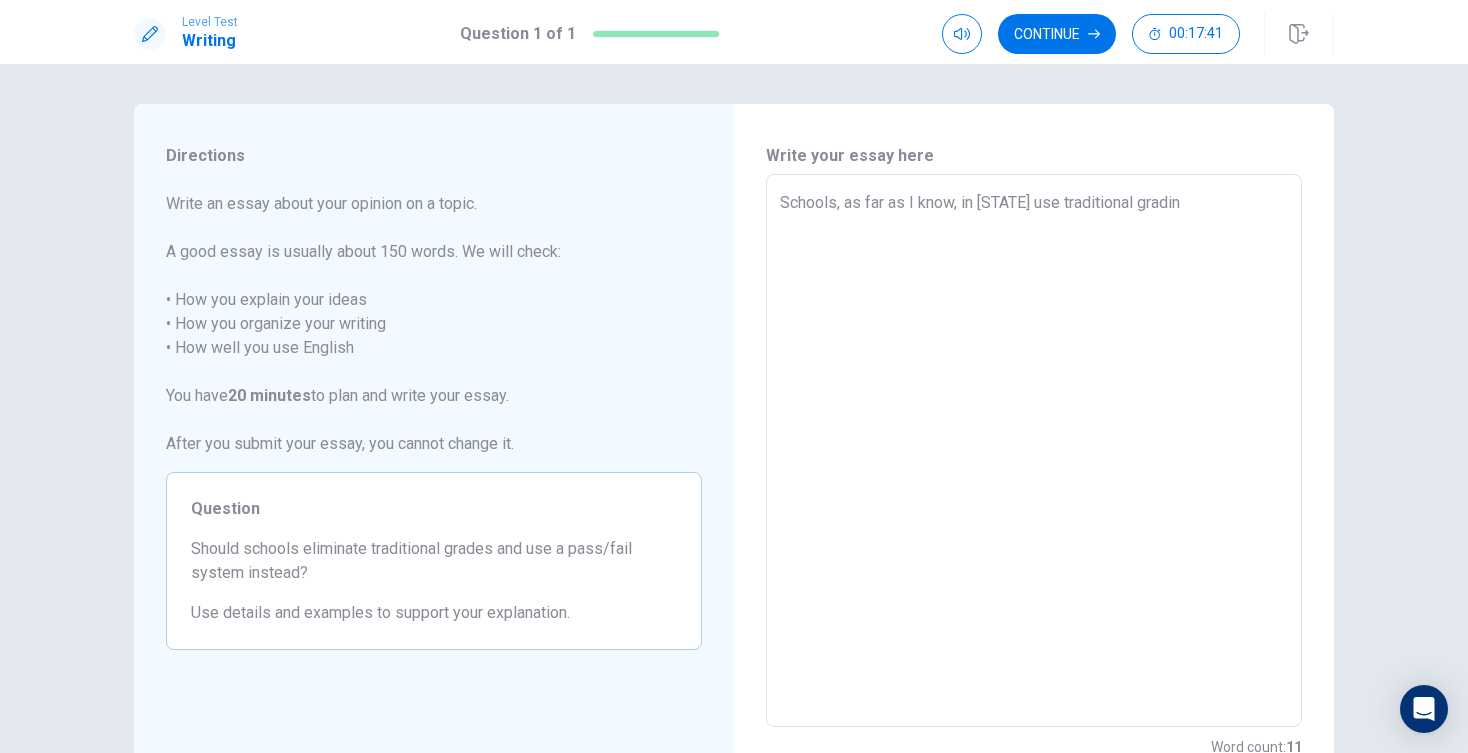 type on "x" 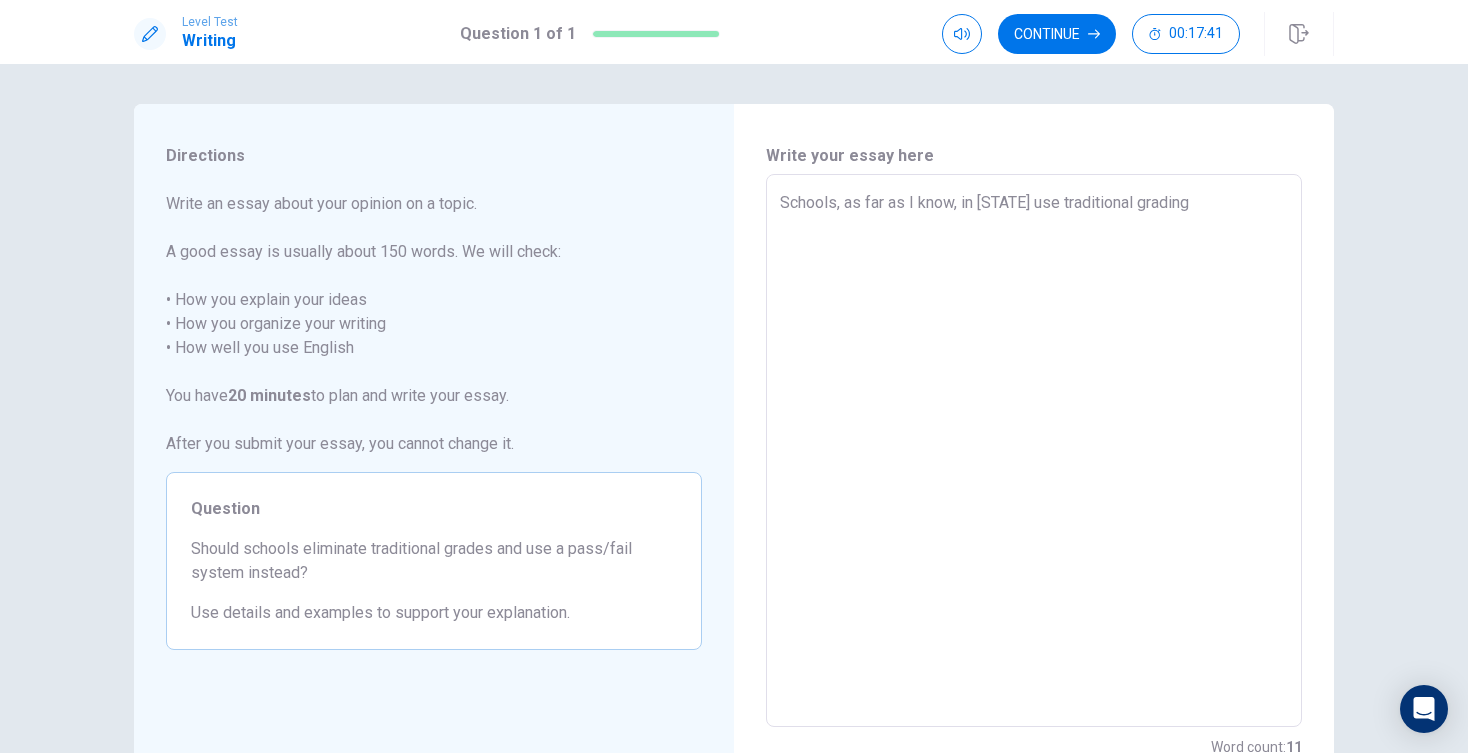 type on "x" 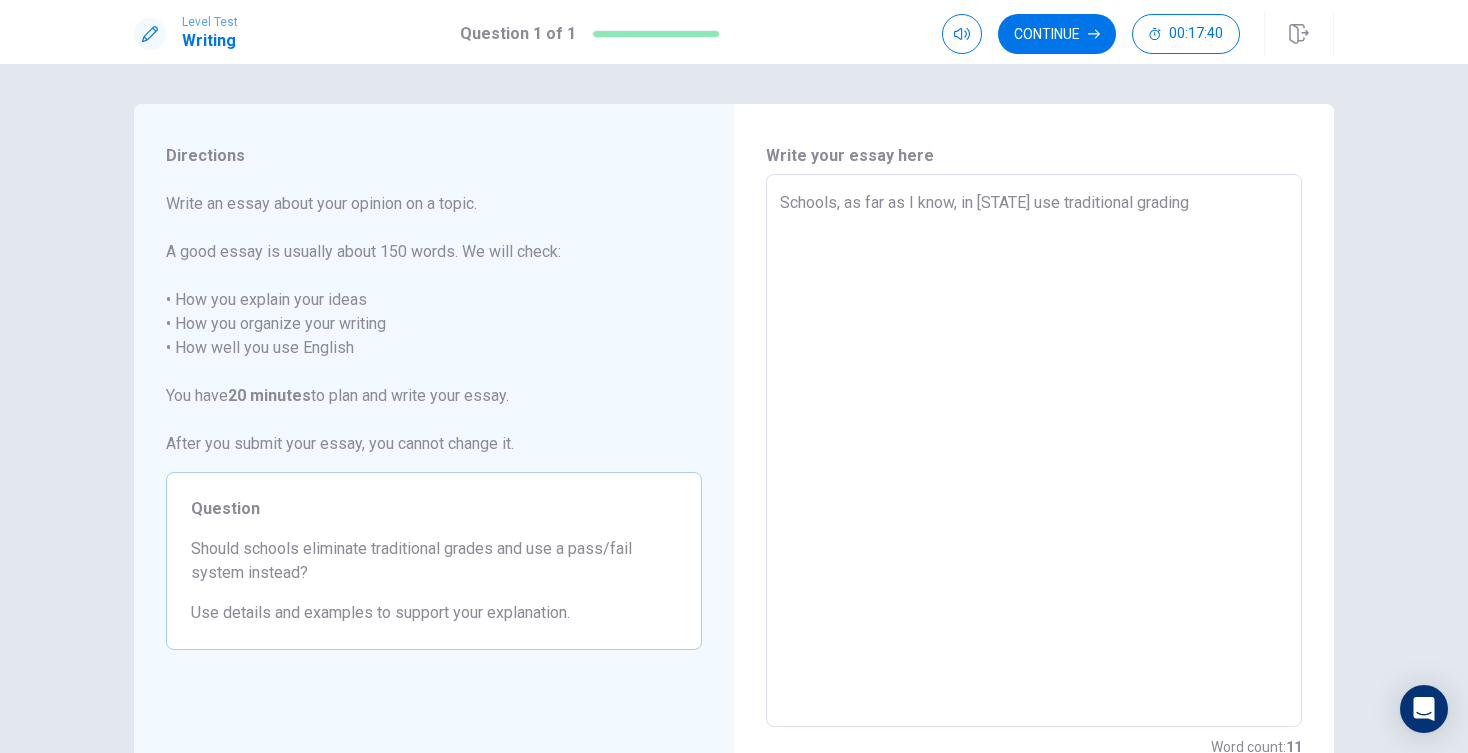 type on "Schools, as far as I know, in [COUNTRY] use traditional grading s" 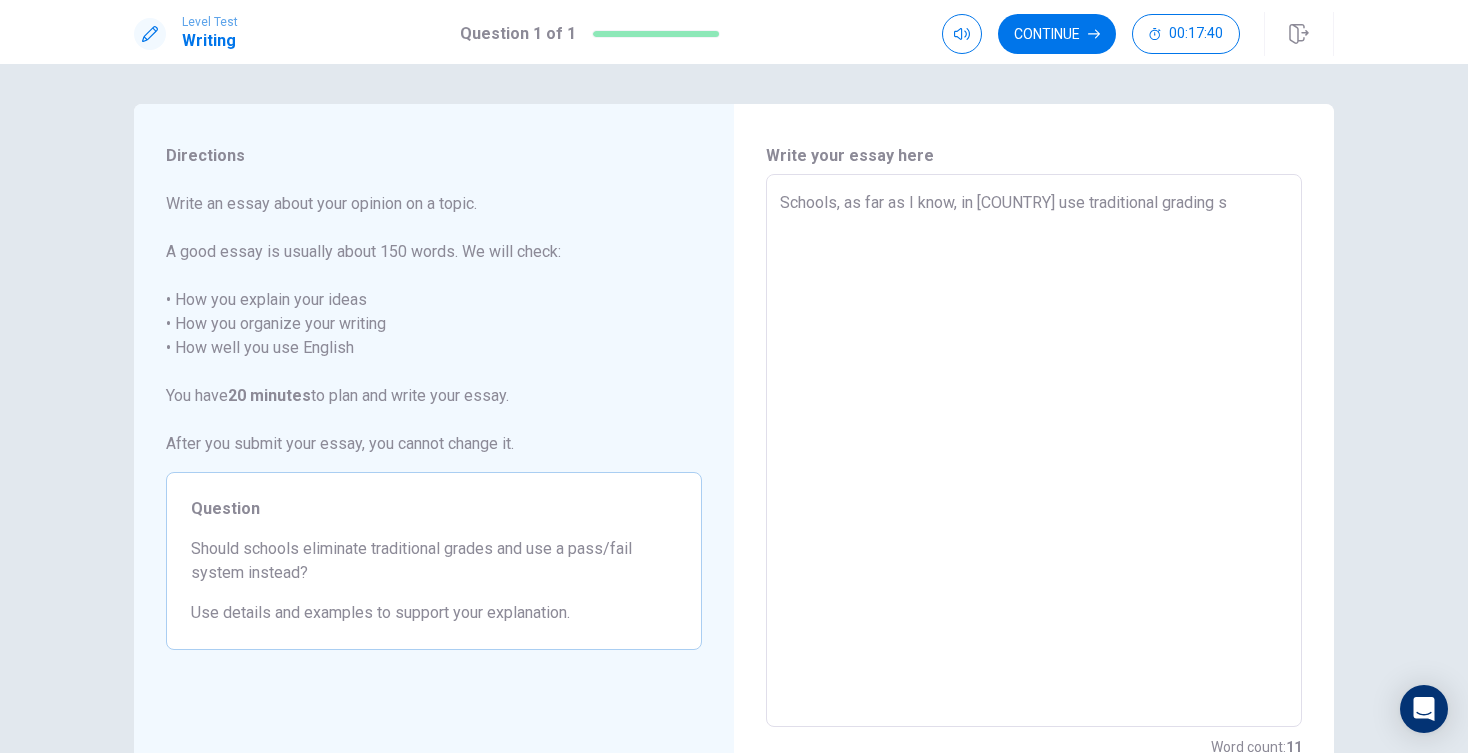 type on "x" 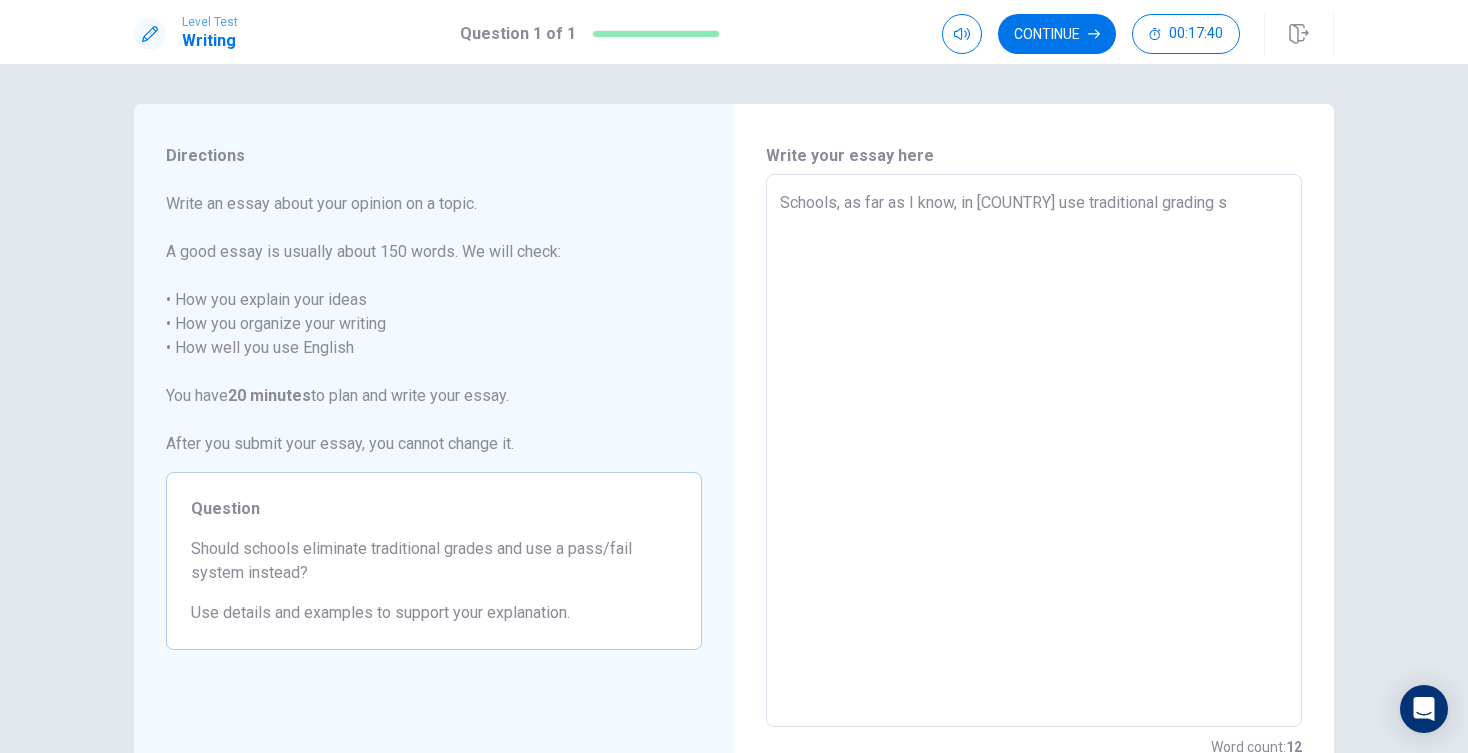 type on "Schools, as far as I know, in [STATE] use traditional grading sy" 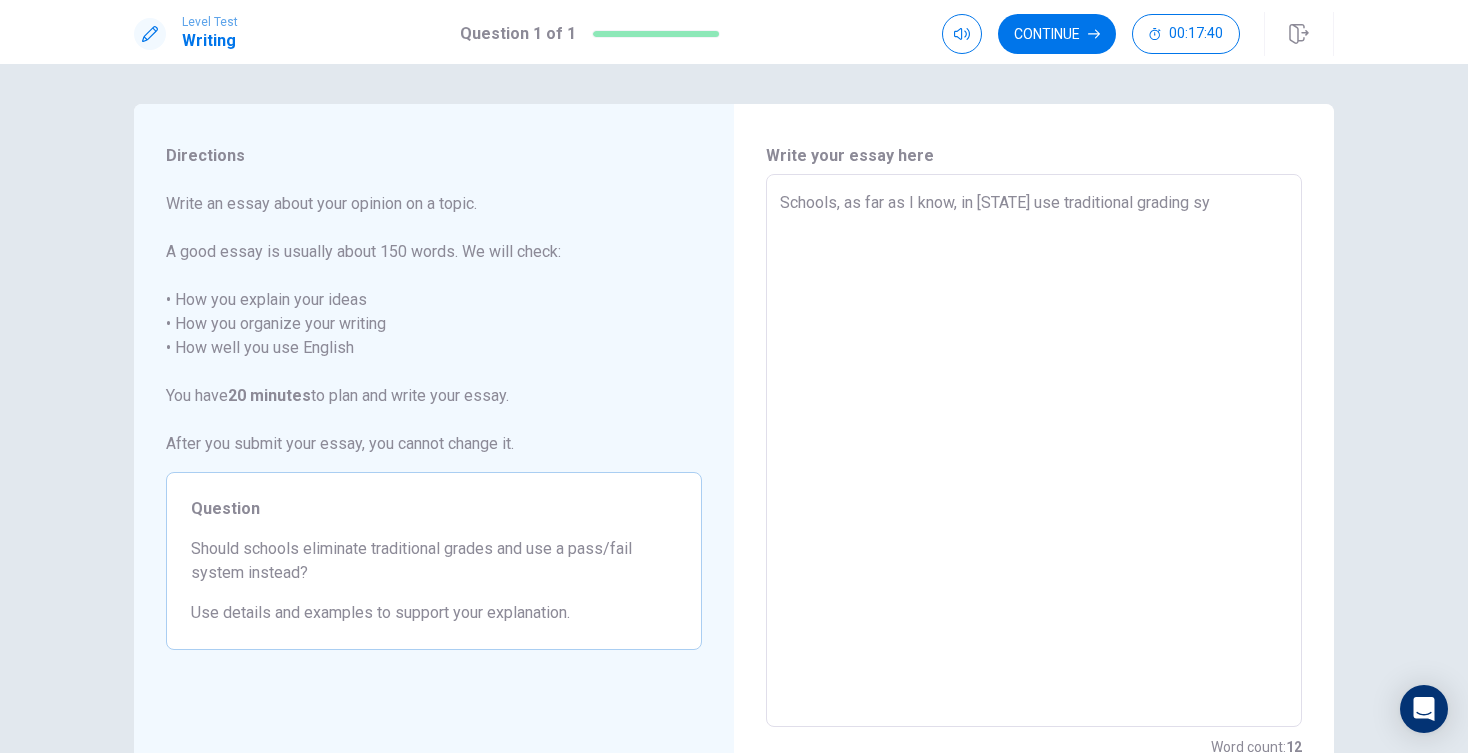 type on "x" 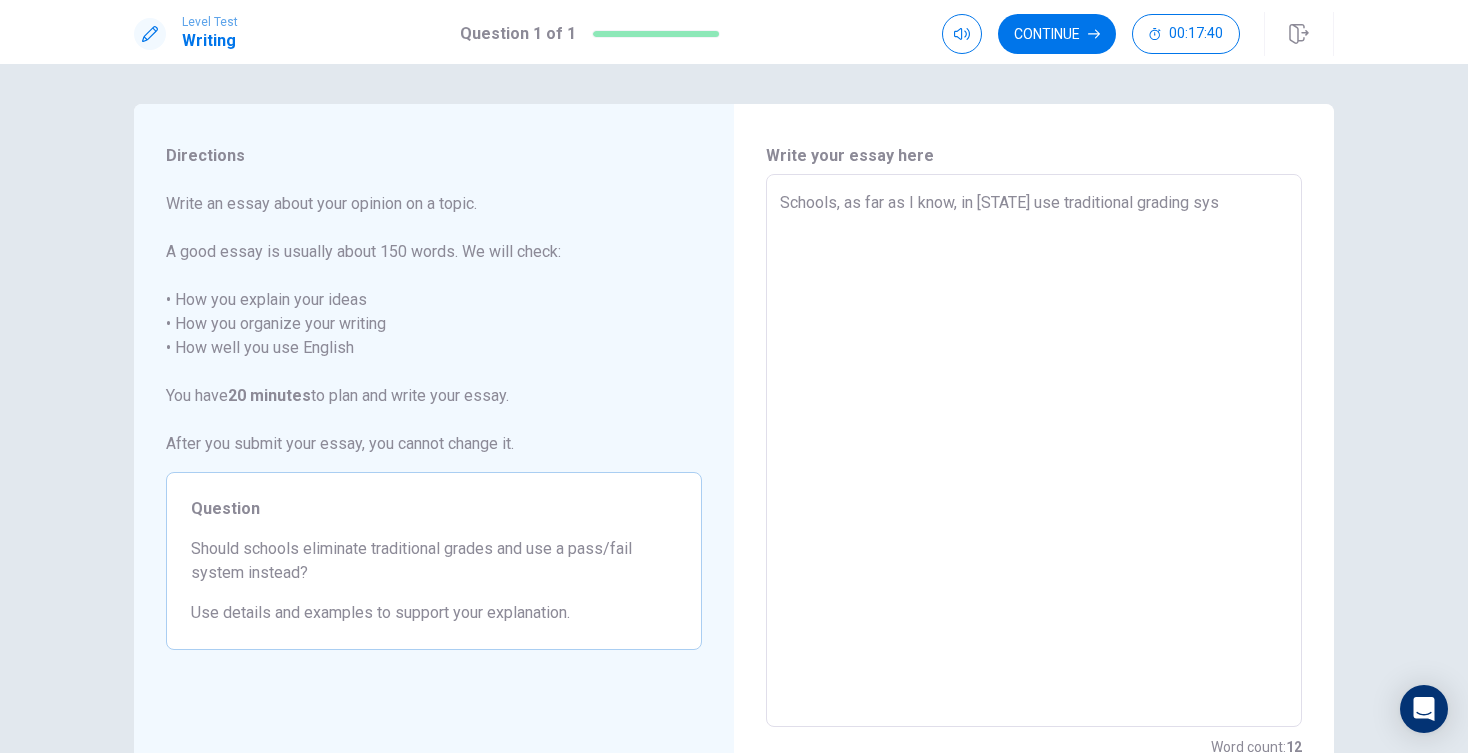 type on "x" 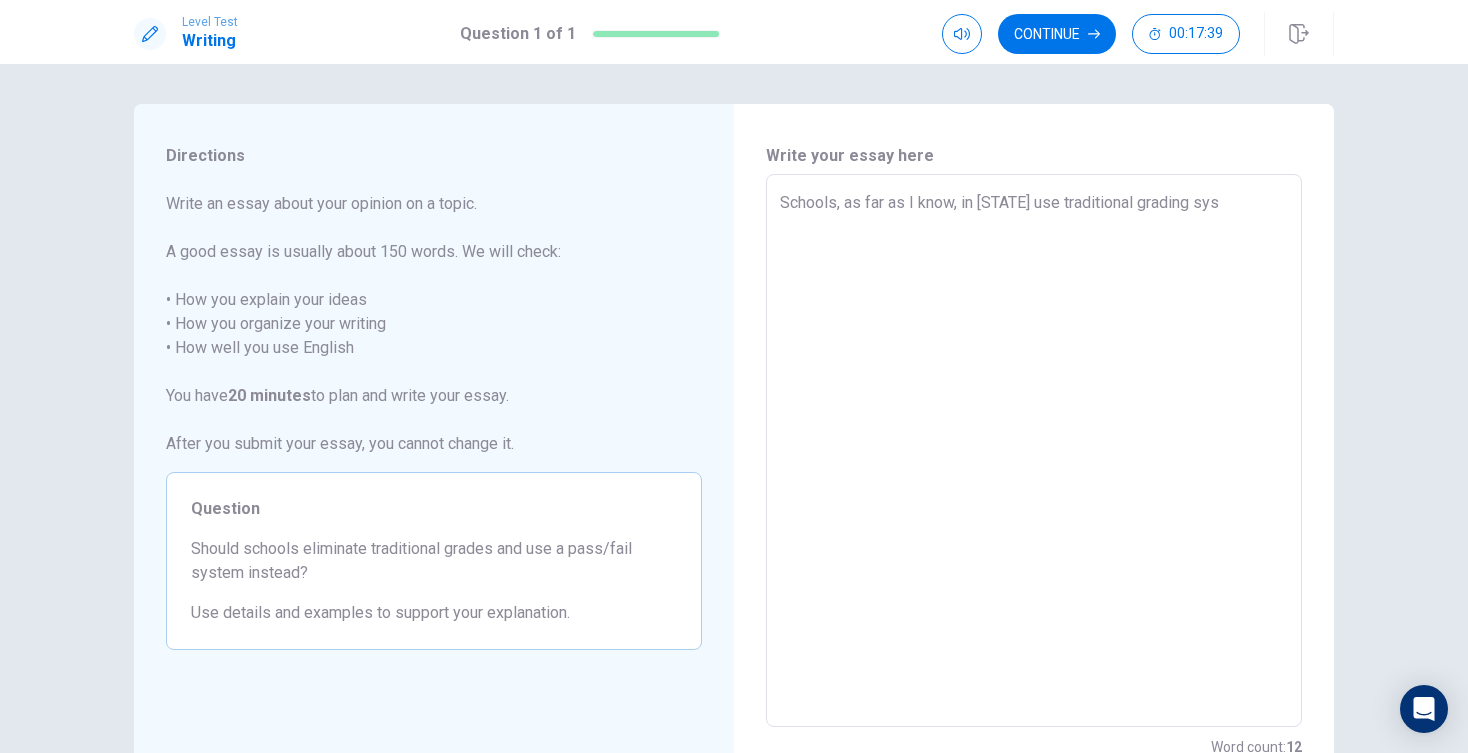 type on "Schools, as far as I know, in [COUNTRY] use traditional grading syst" 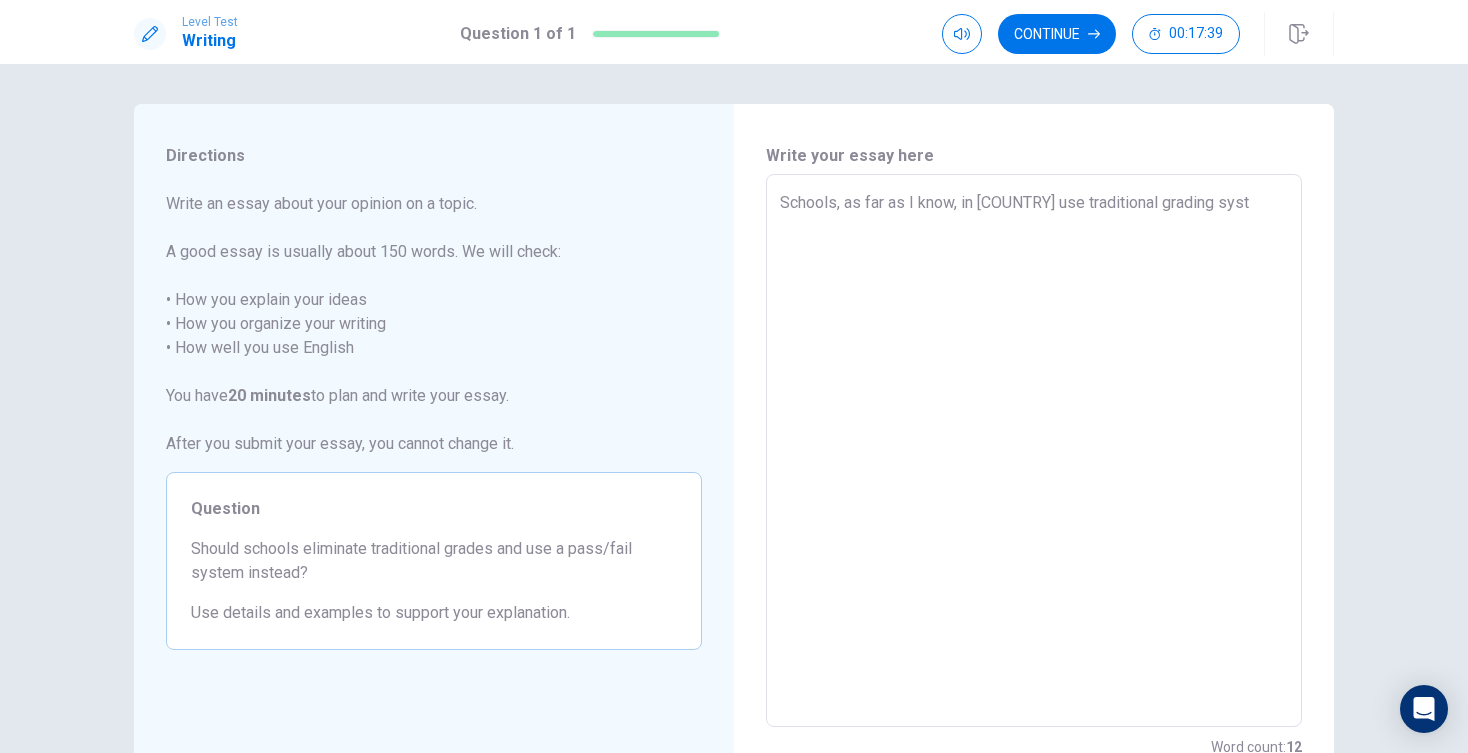 type on "x" 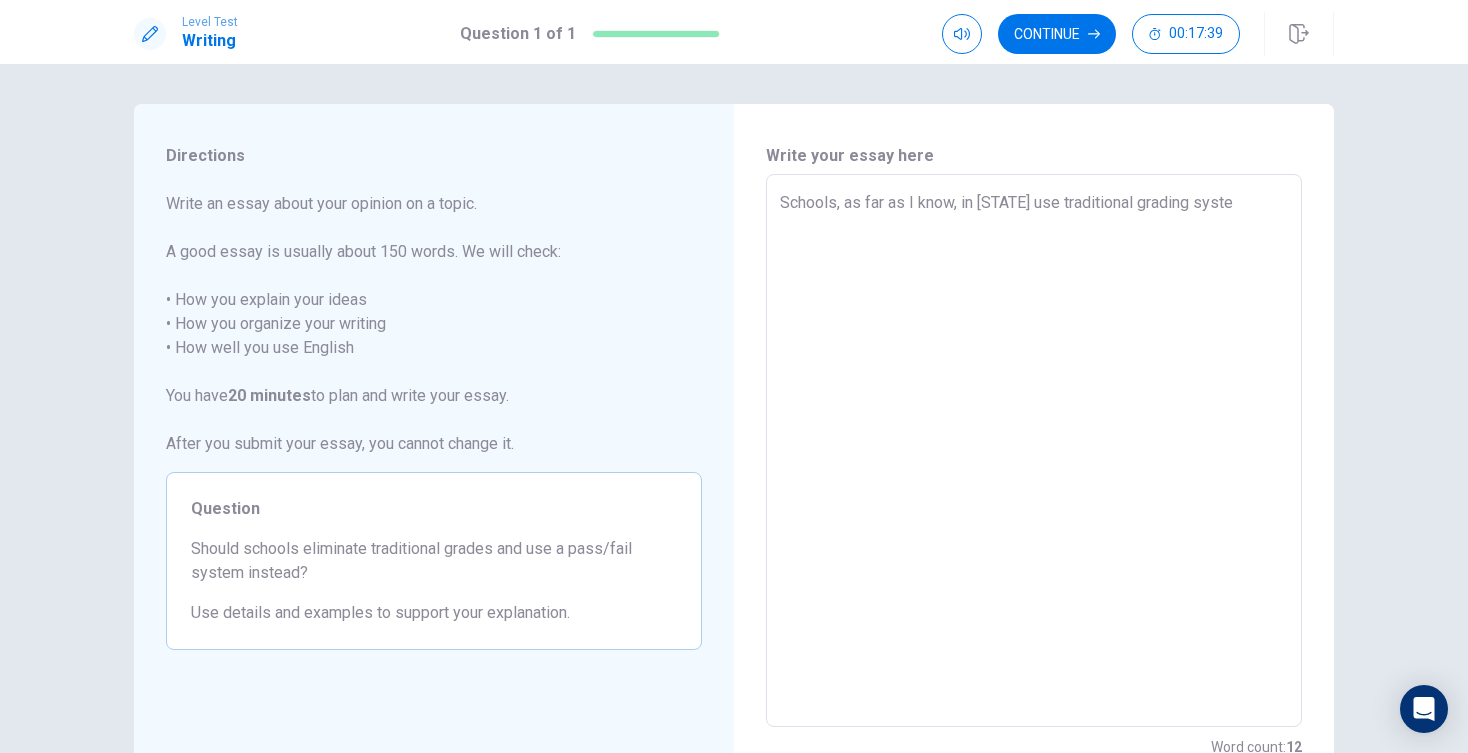 type on "x" 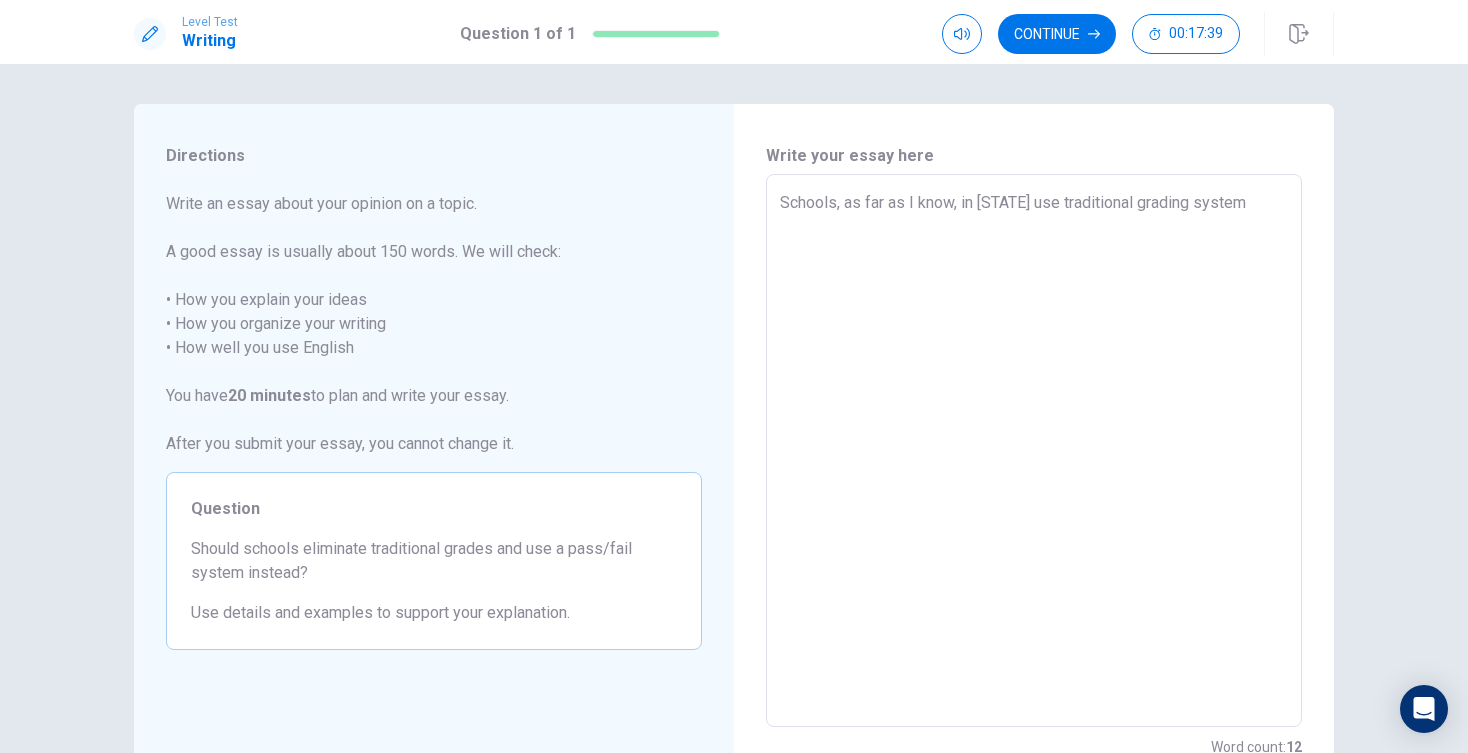type on "x" 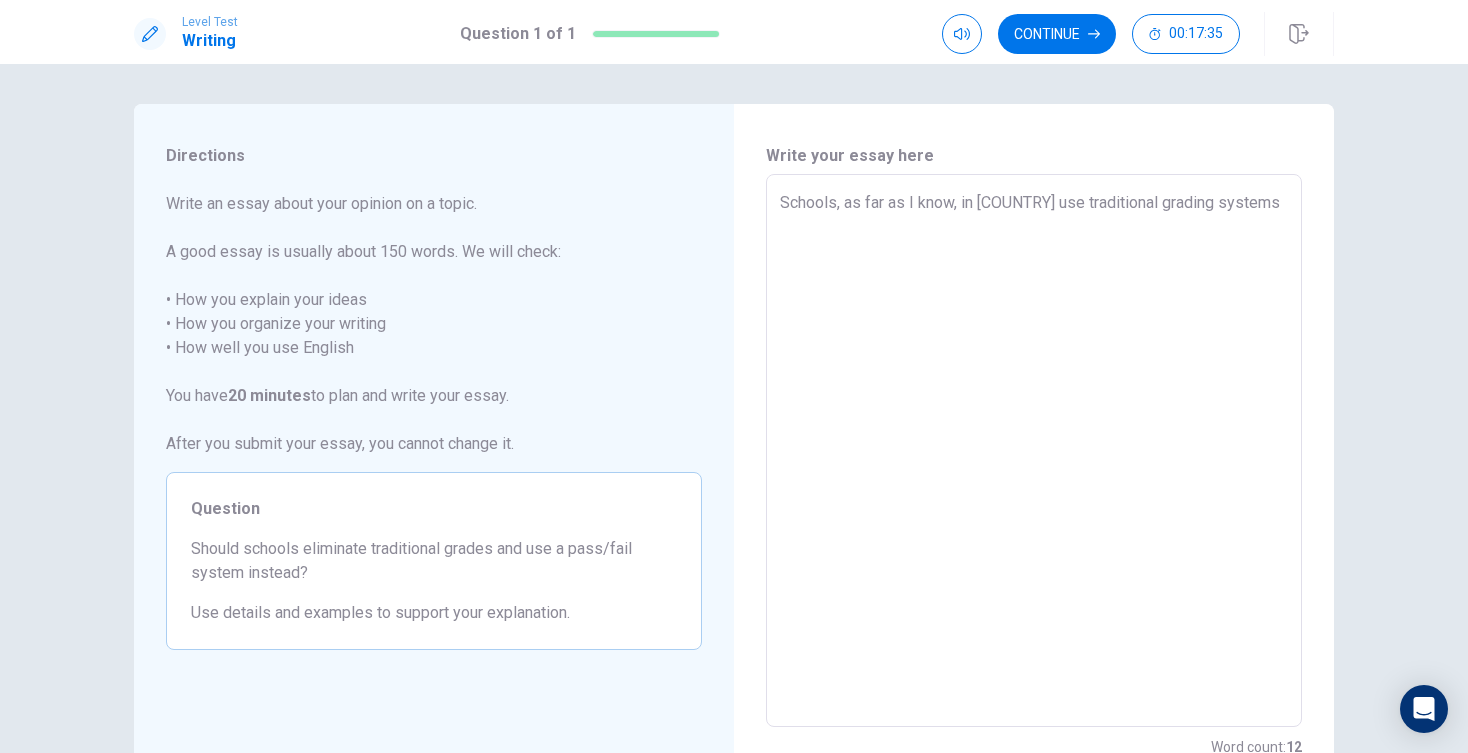 type on "x" 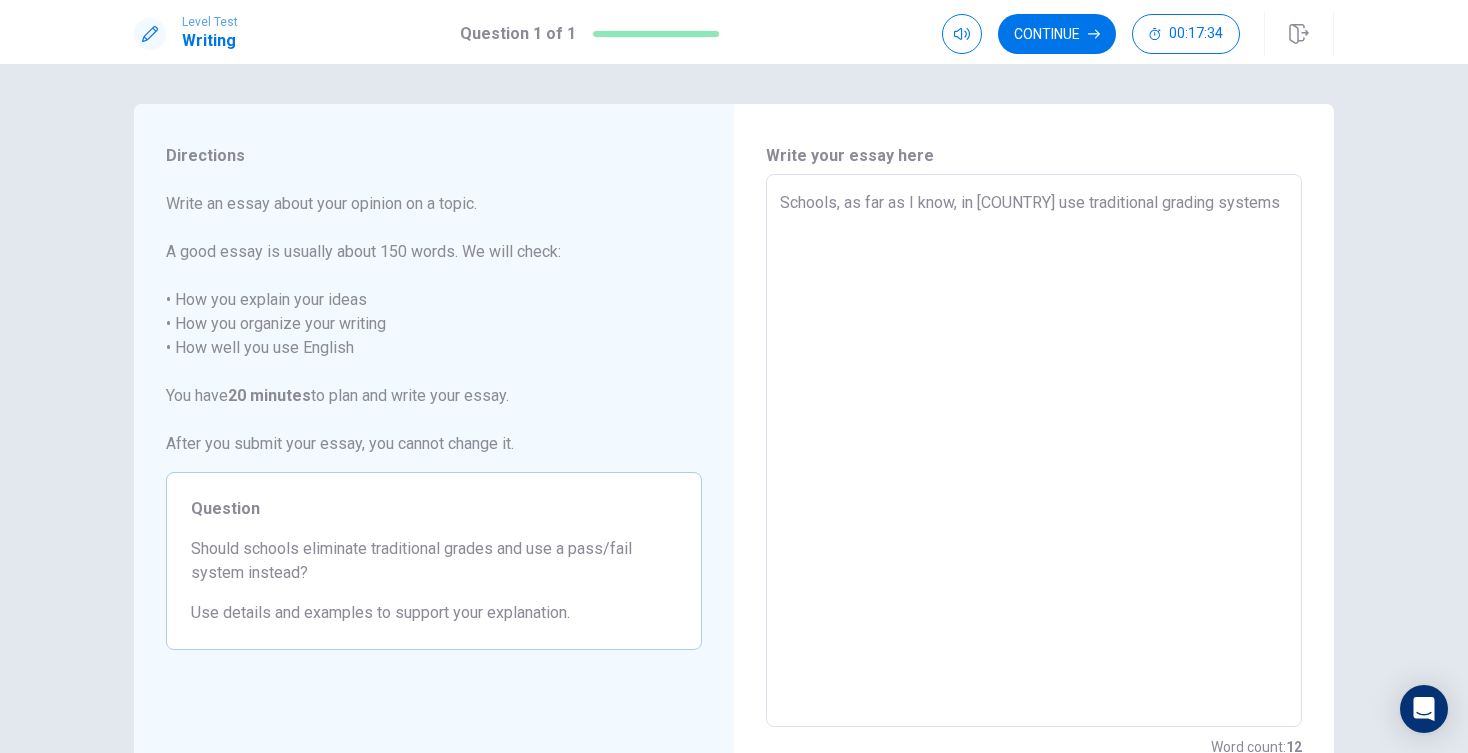 type on "Schools, as far as I know, in [COUNTRY] use traditional grading systems" 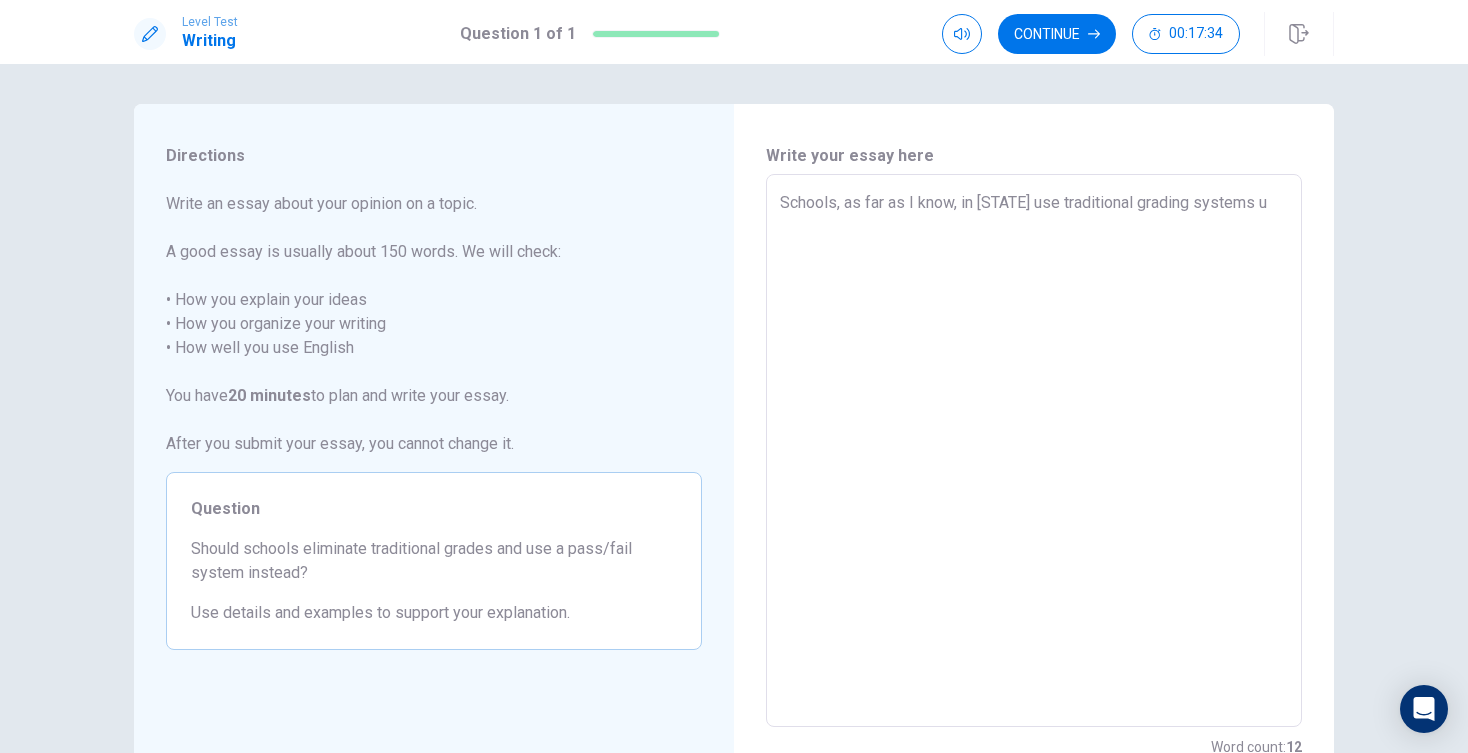 type on "x" 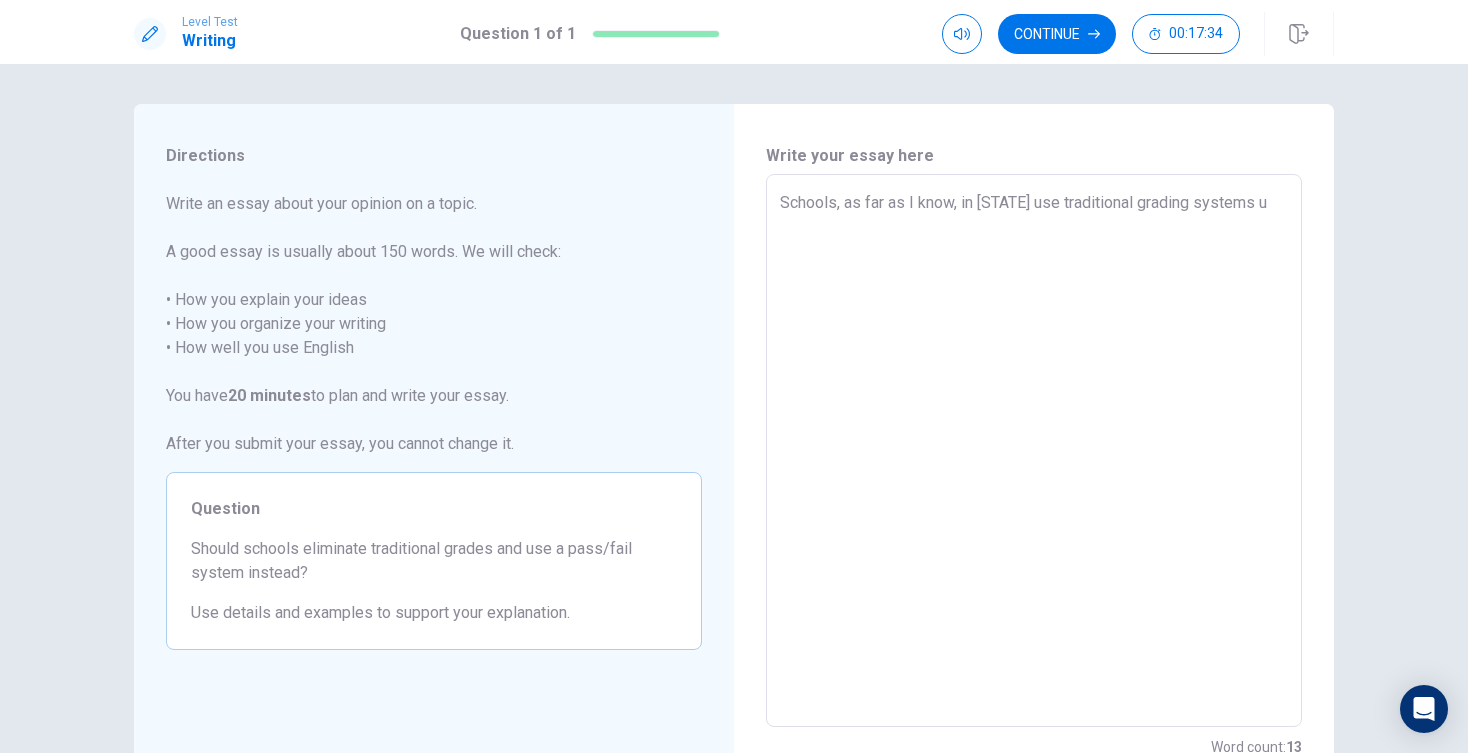 type on "Schools, as far as I know, in [STATE] use traditional grading systems us" 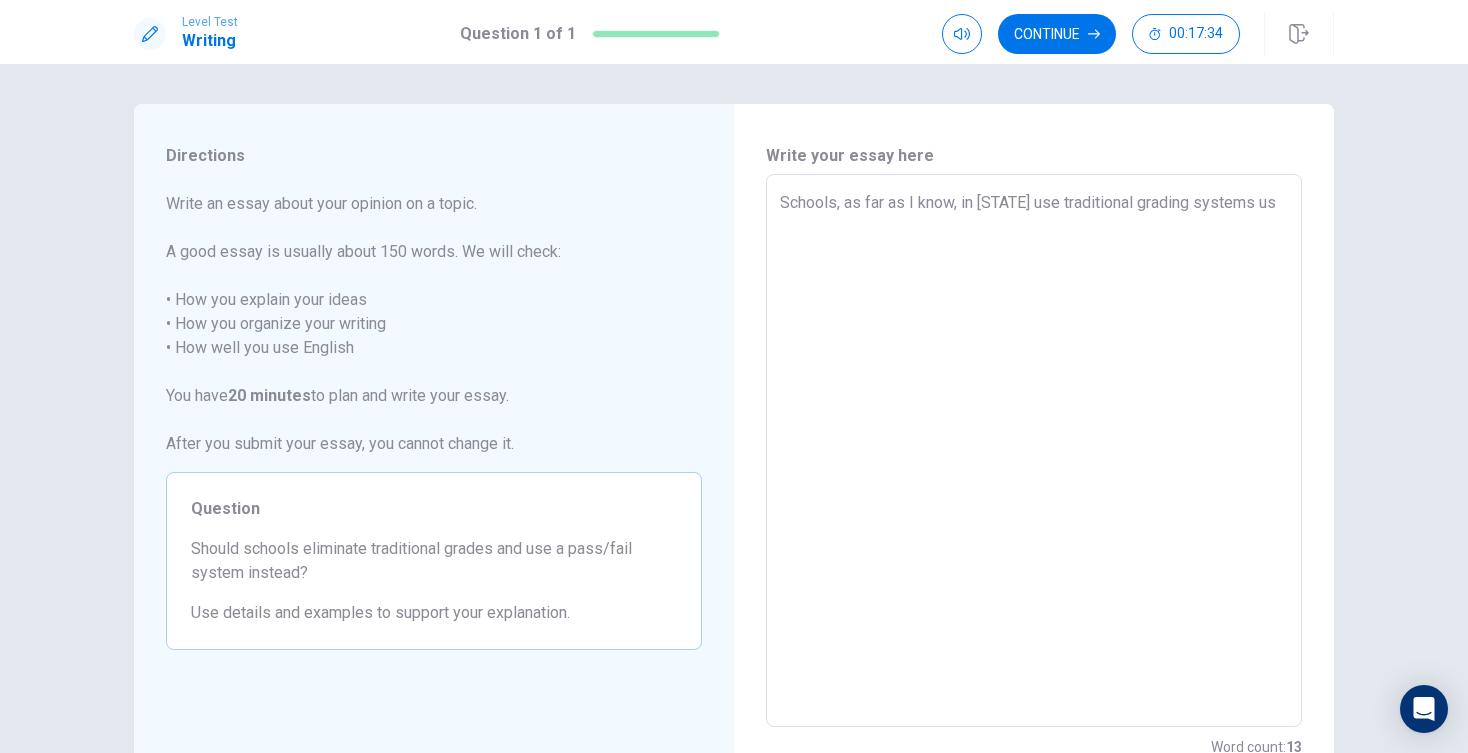type on "x" 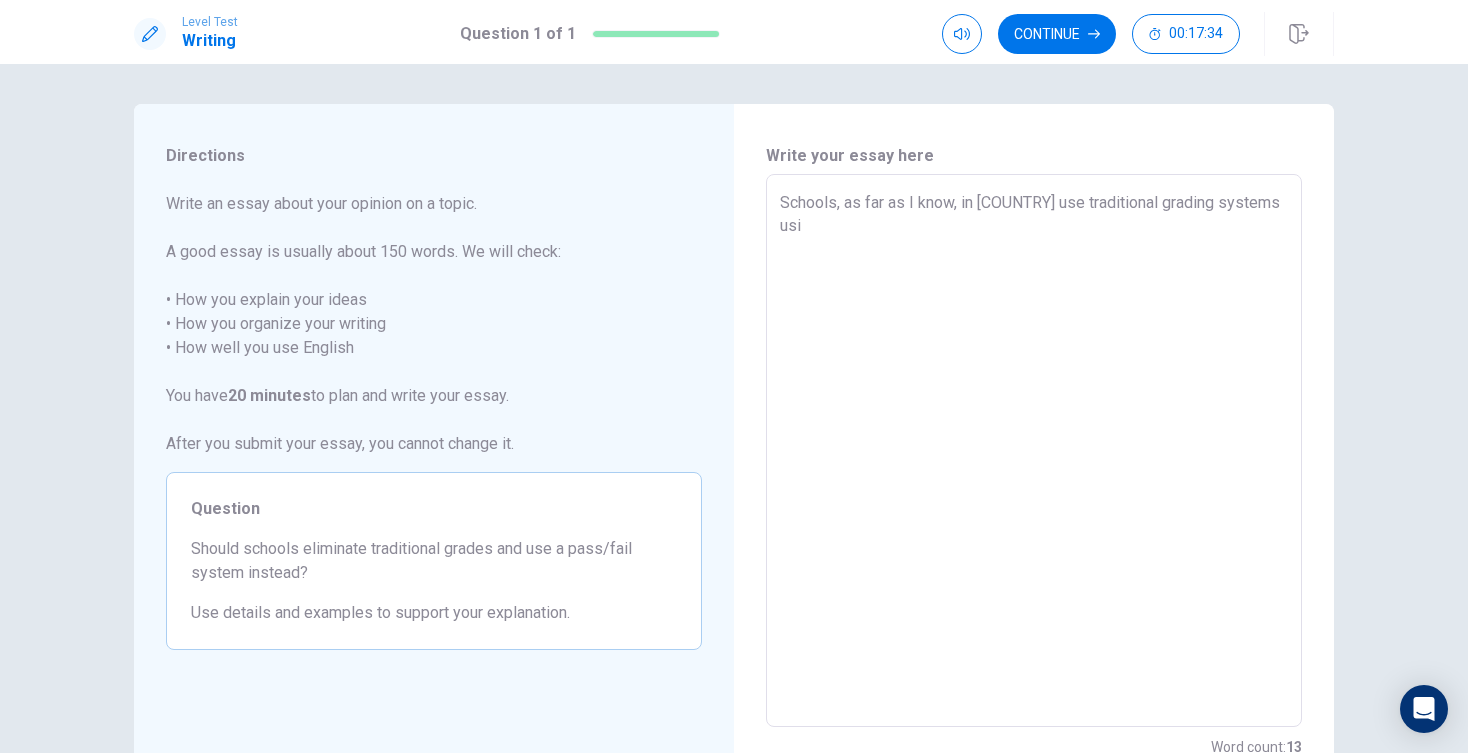 type on "x" 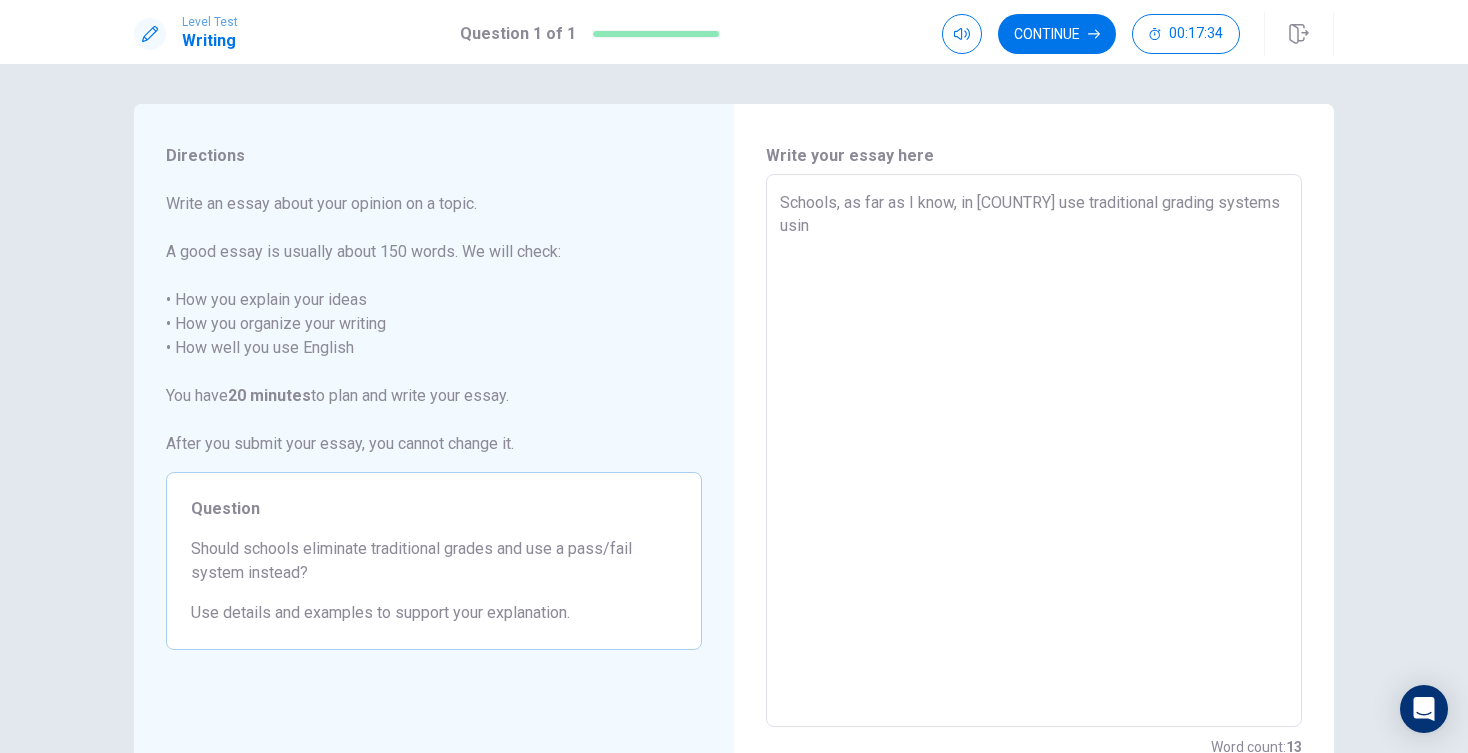 type on "x" 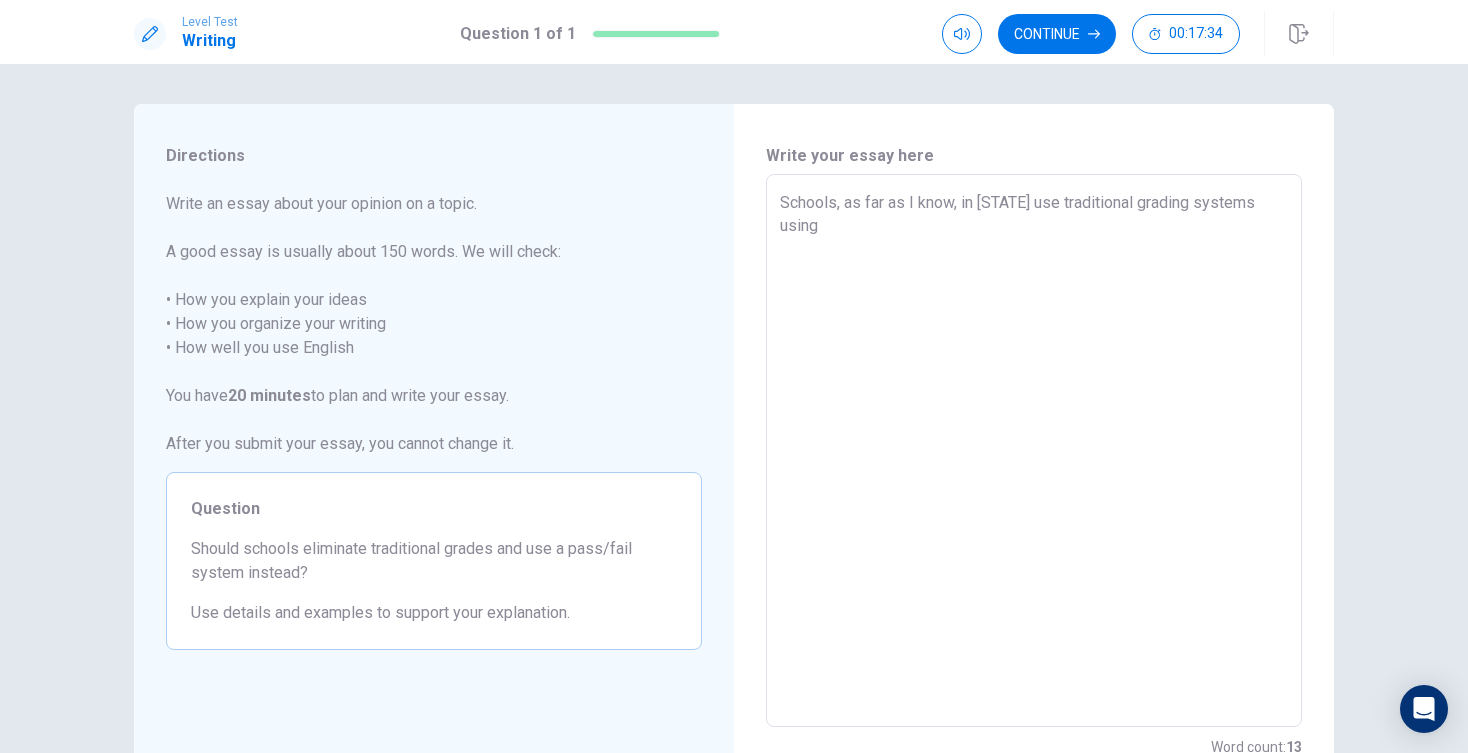 type on "x" 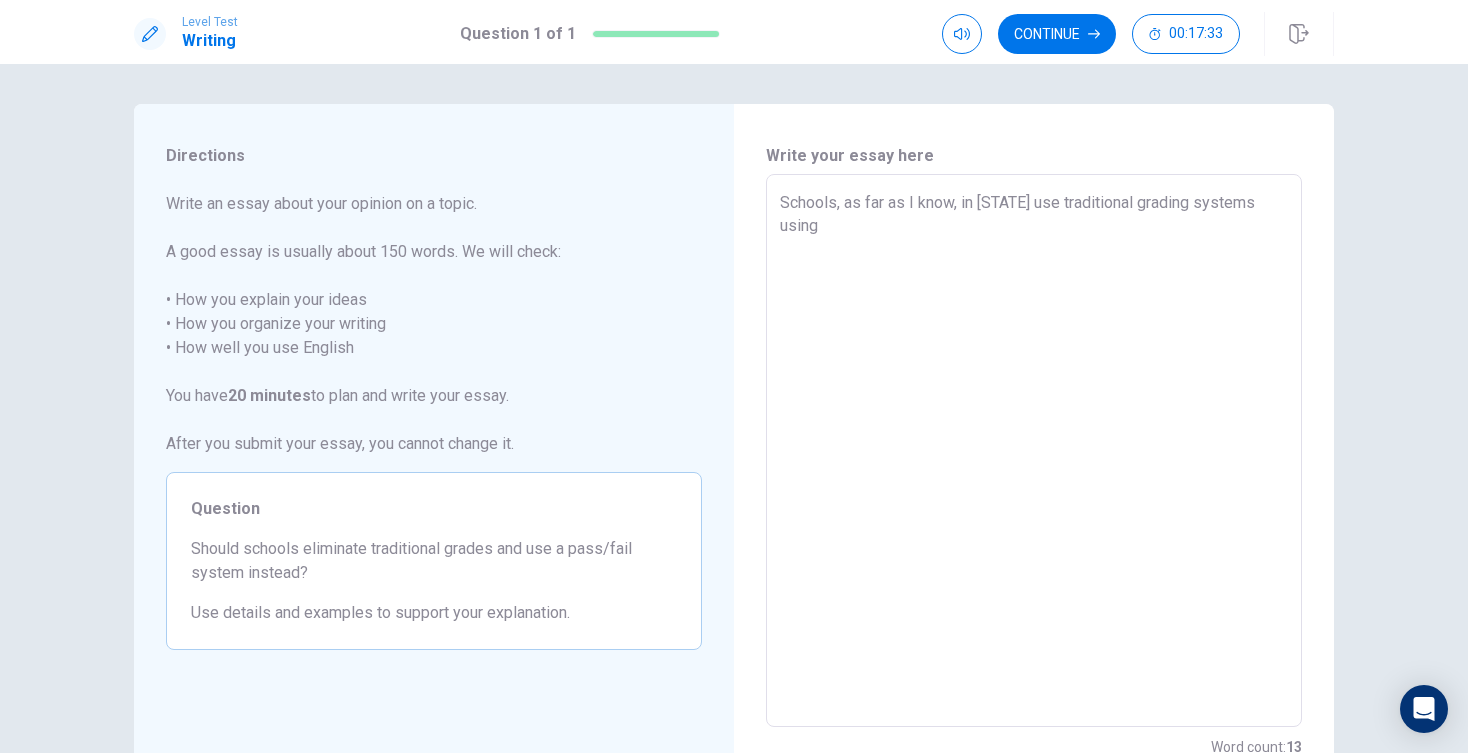 type on "Schools, as far as I know, in [STATE] use traditional grading systems using" 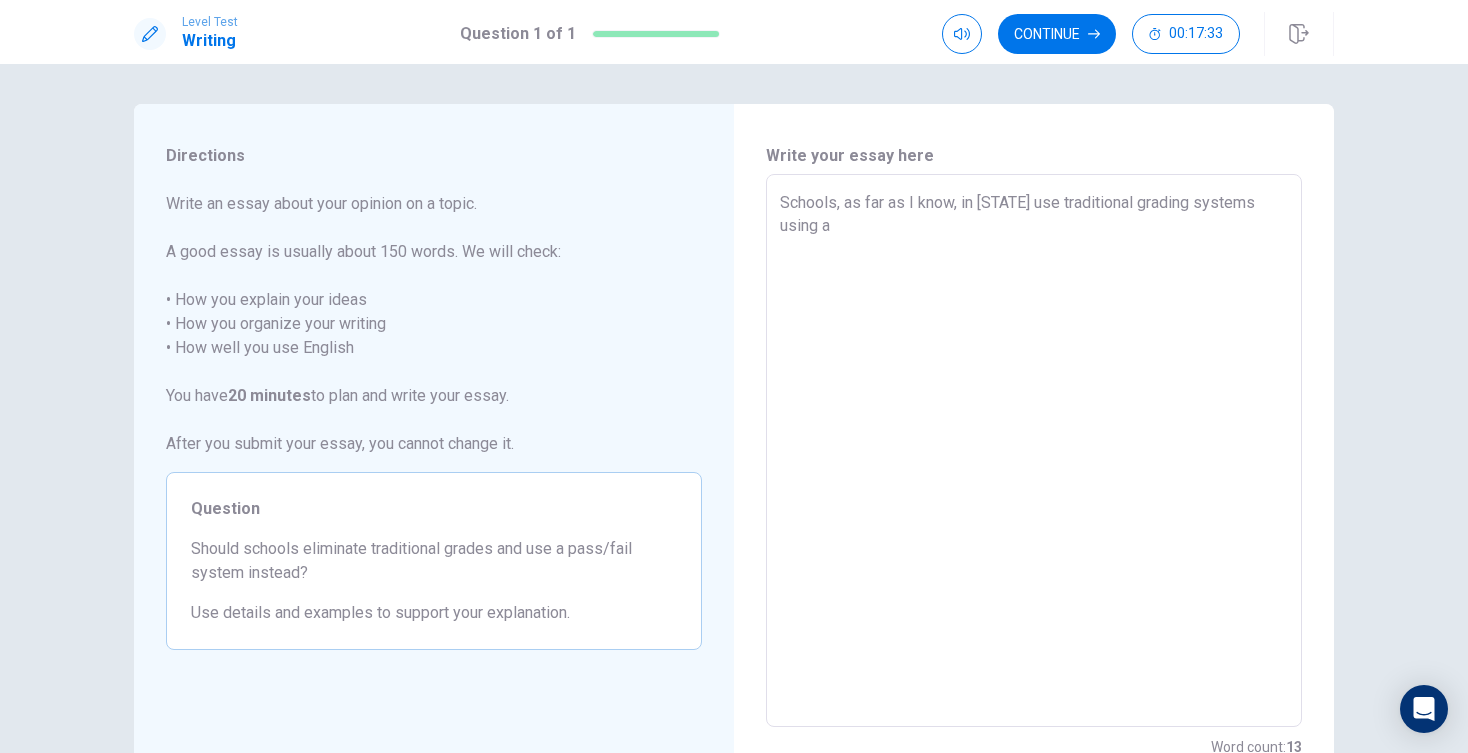 type on "x" 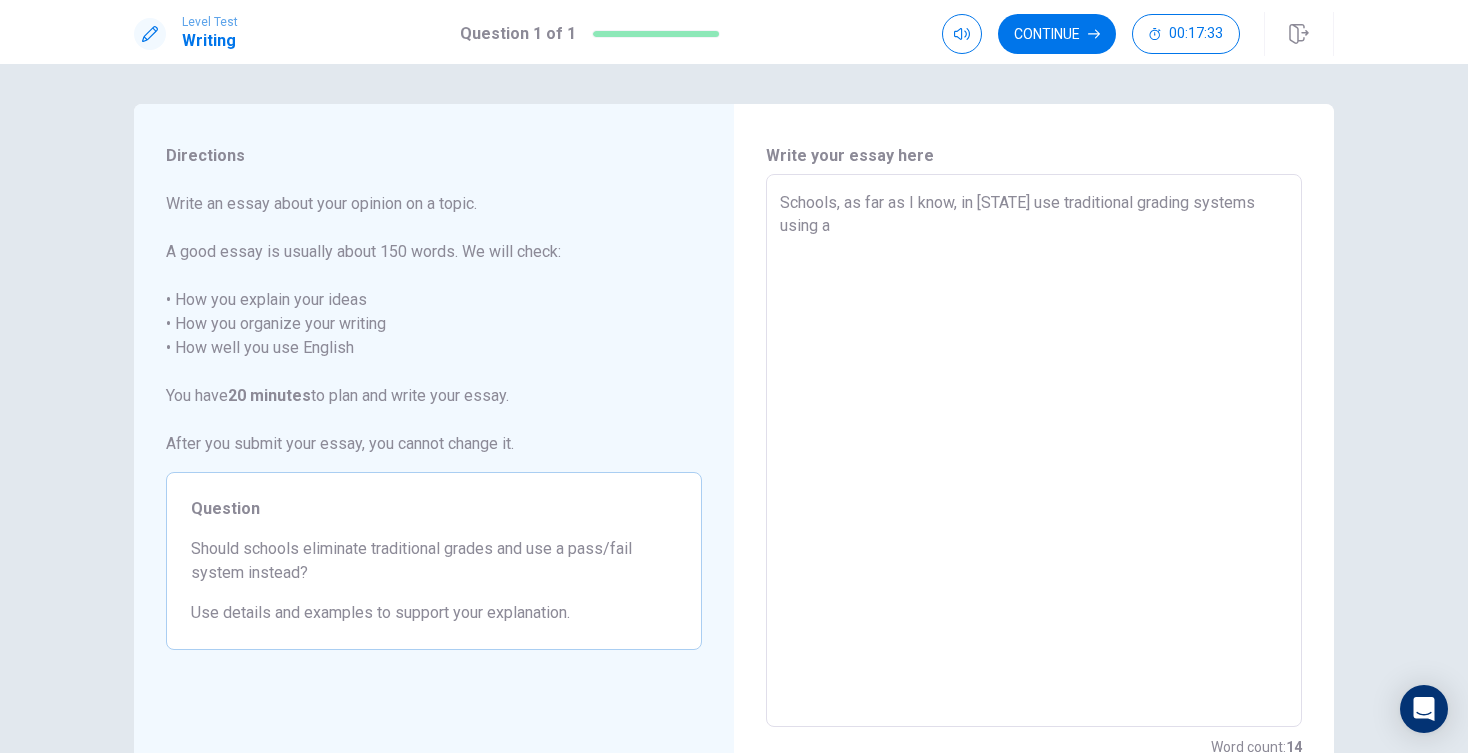 type on "Schools, as far as I know, in [STATE] use traditional grading systems using a" 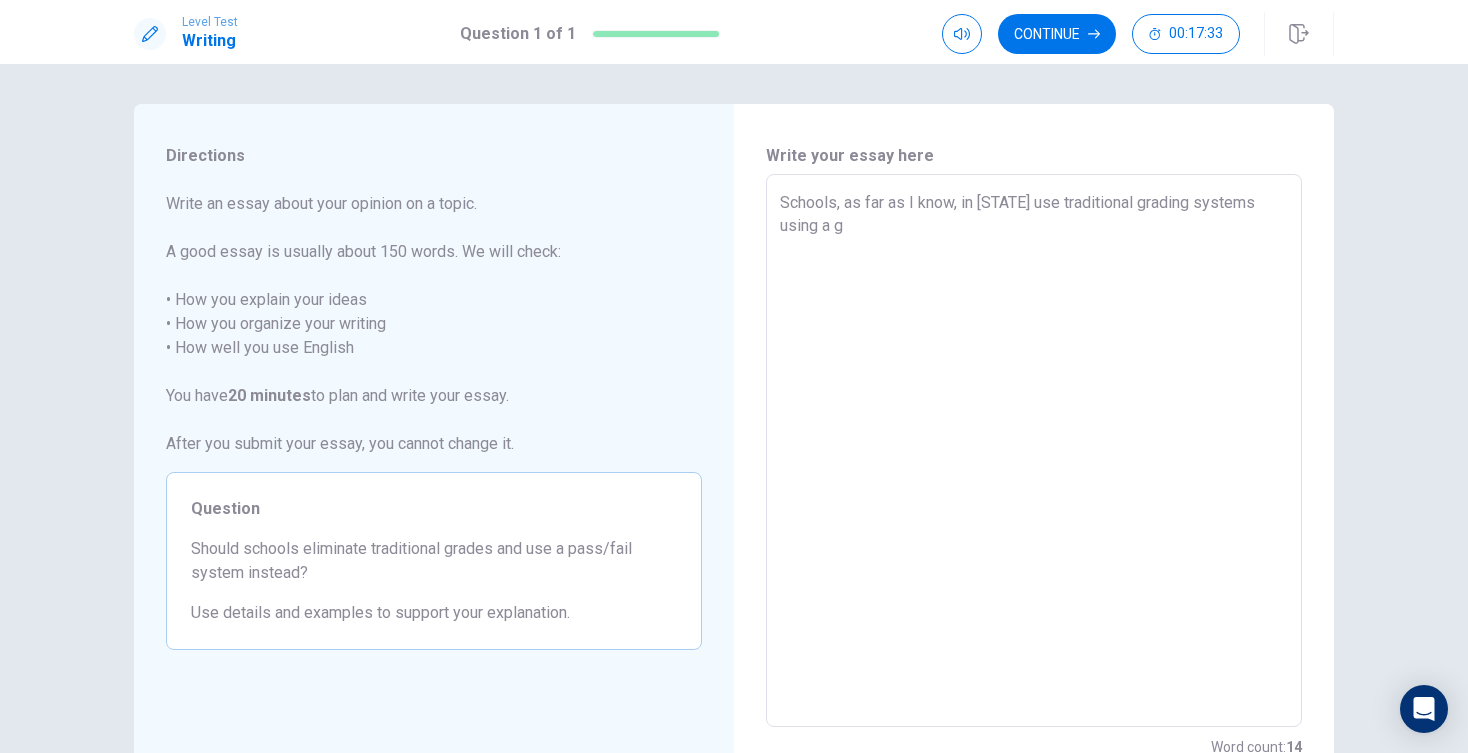 type on "x" 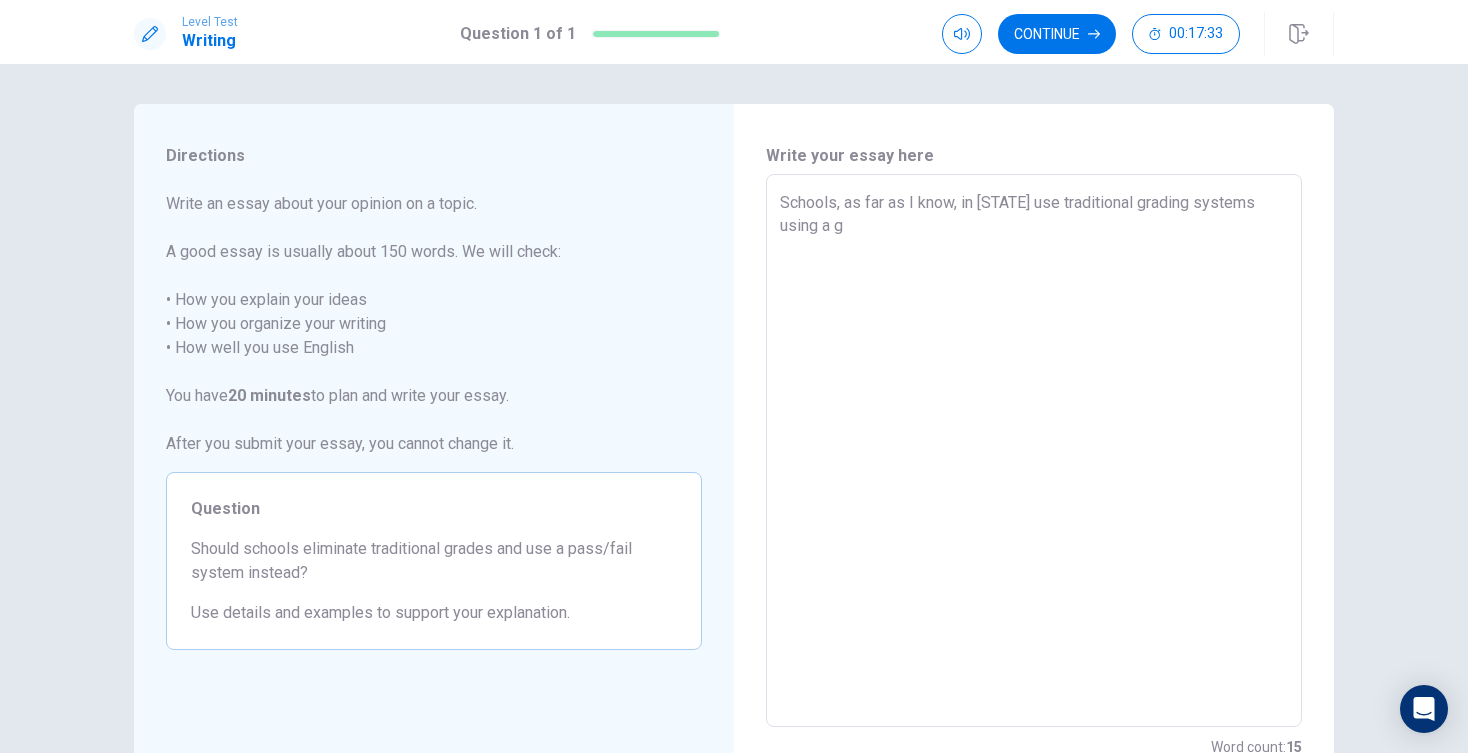 type on "Schools, as far as I know, in [COUNTRY] use traditional grading systems using a gr" 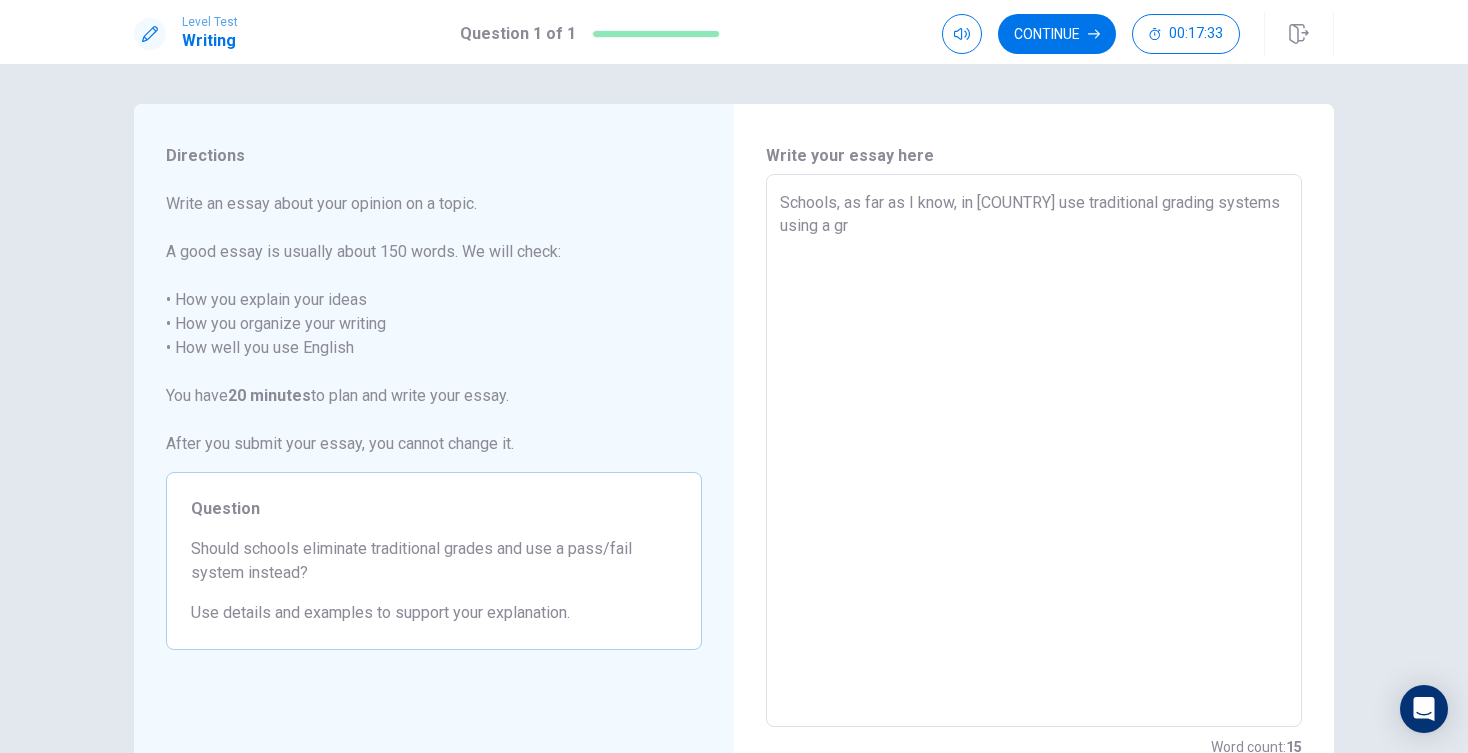 type on "x" 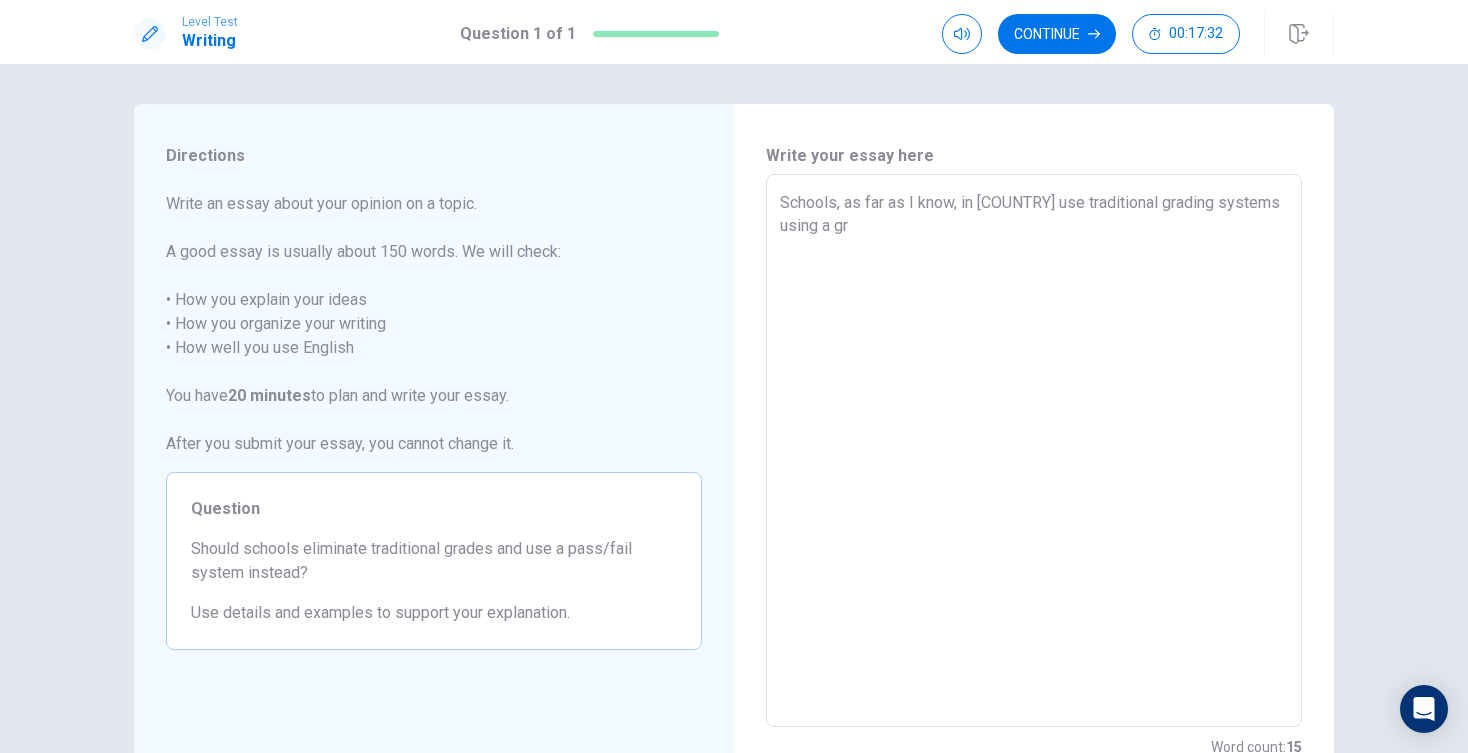 type on "Schools, as far as I know, in [COUNTRY] use traditional grading systems using a gra" 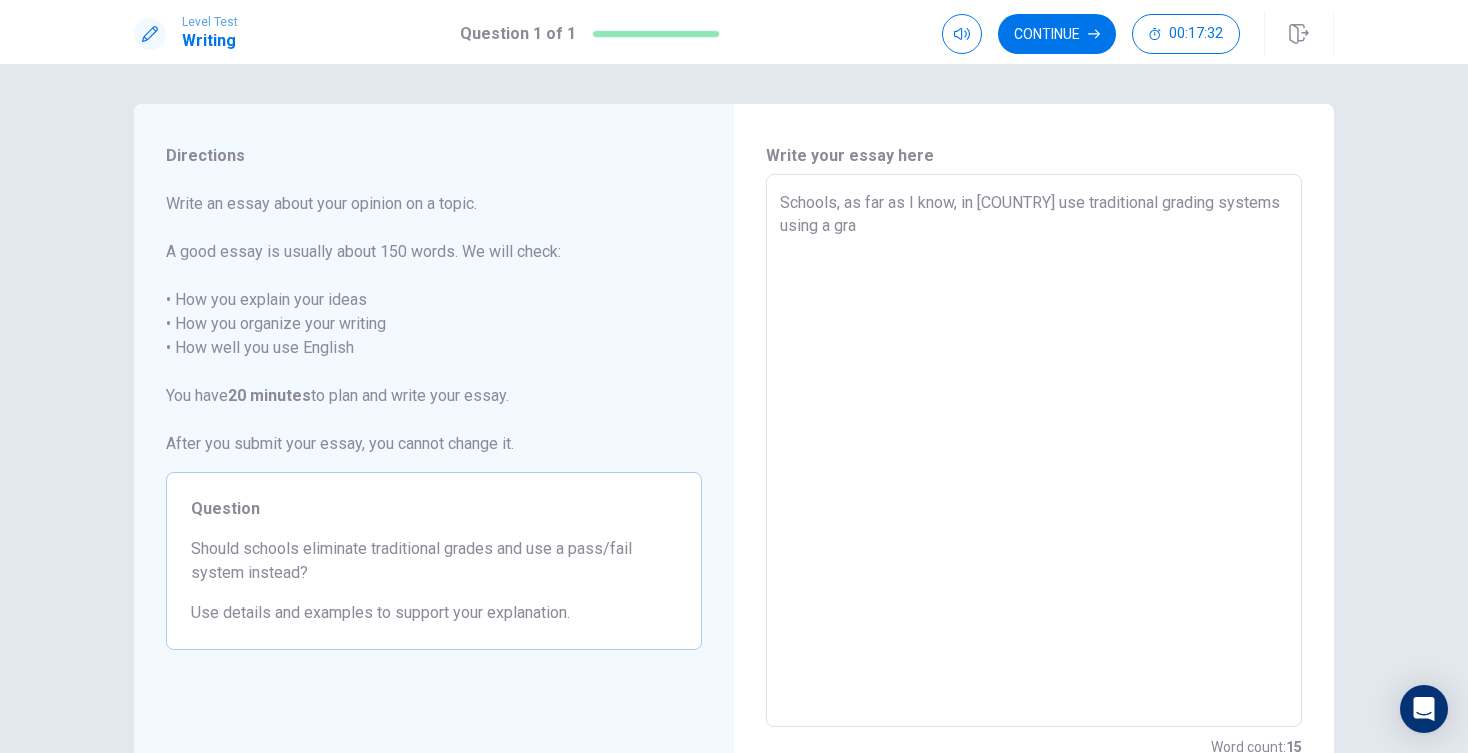 type on "x" 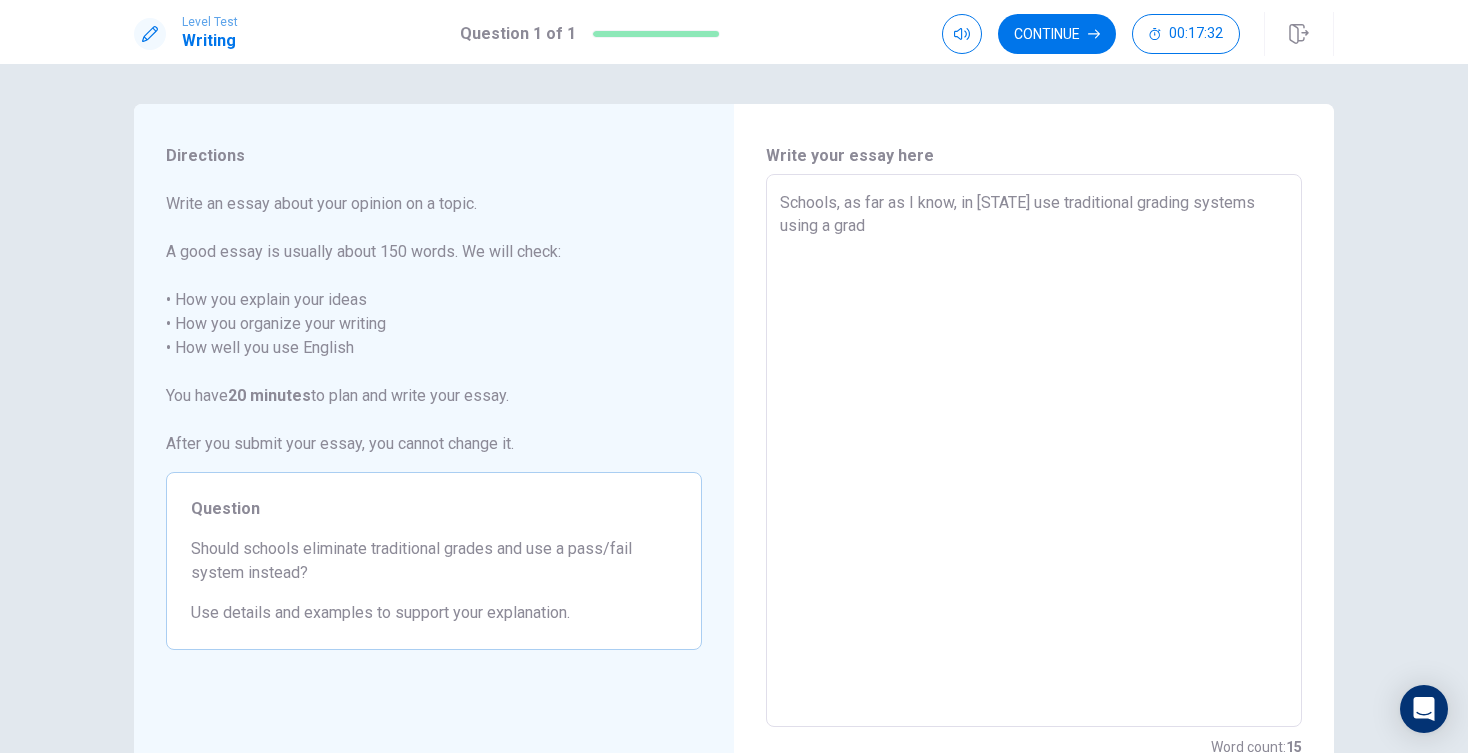 type on "x" 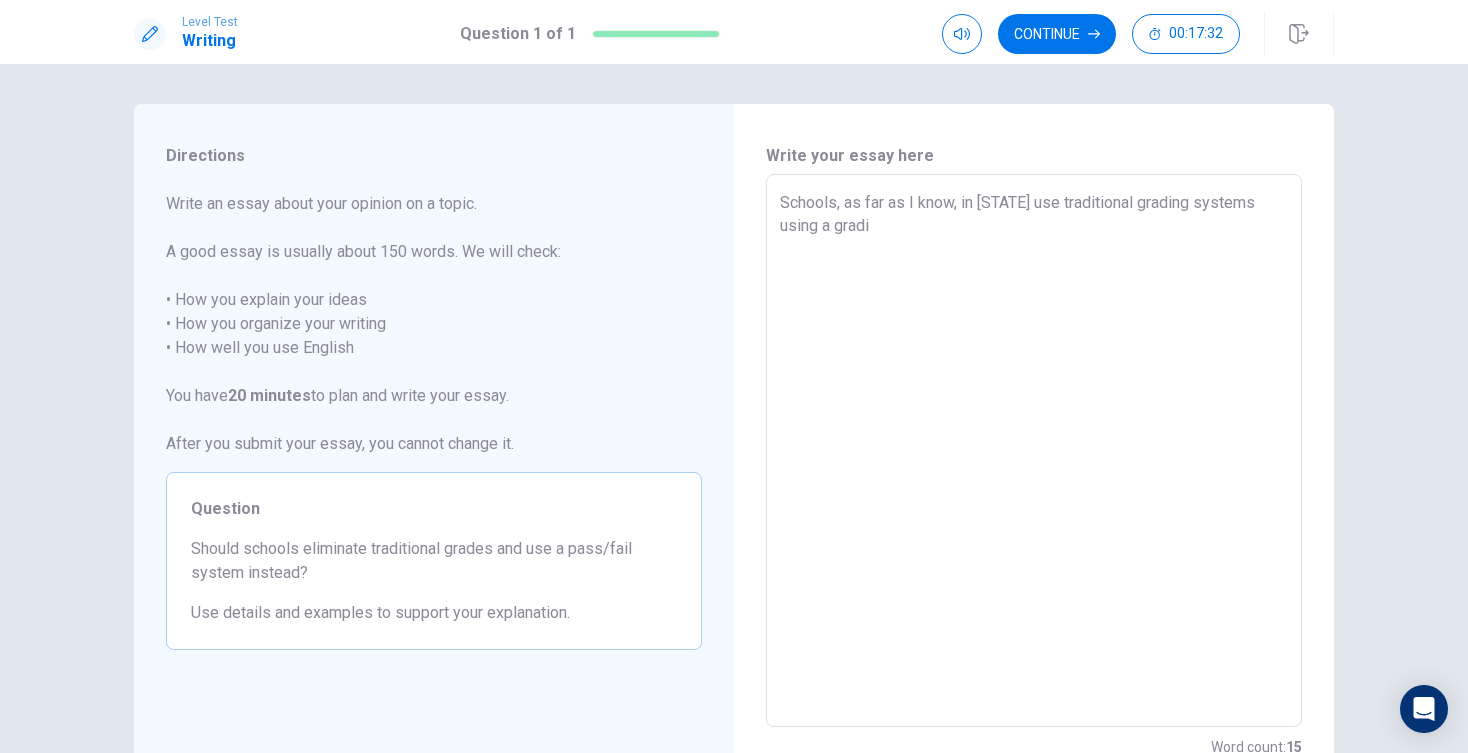 type on "x" 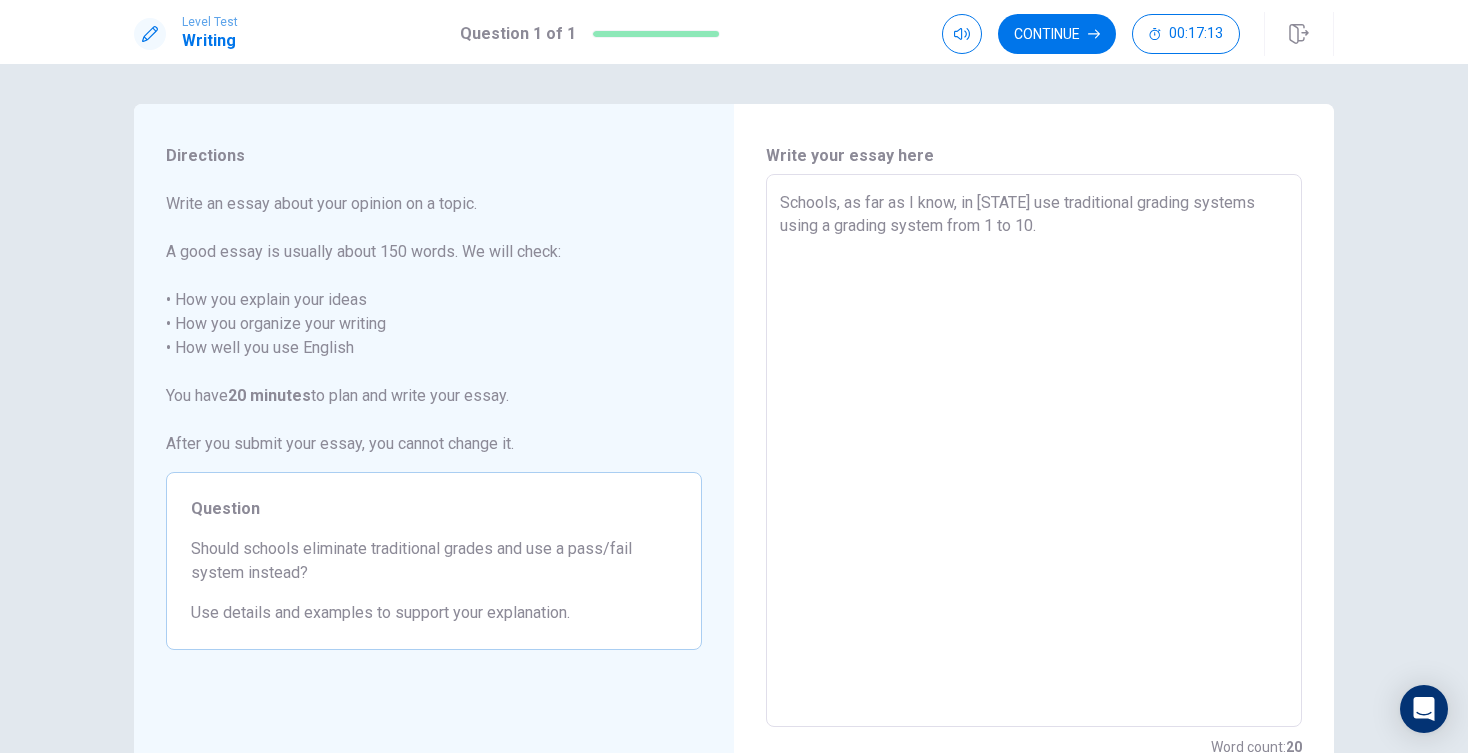 click on "Schools, as far as I know, in [STATE] use traditional grading systems using a grading system from 1 to 10." at bounding box center (1034, 451) 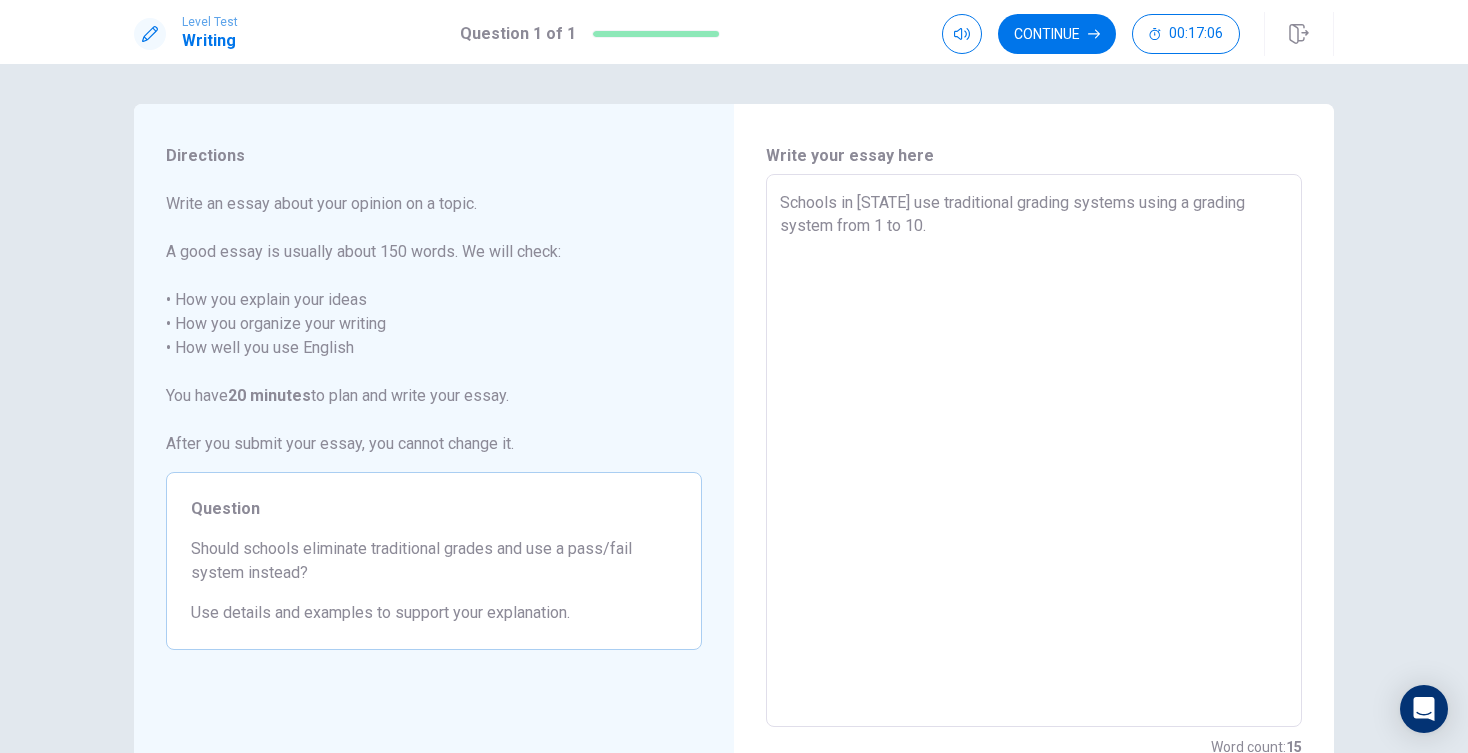 click on "Schools in [STATE] use traditional grading systems using a grading system from 1 to 10." at bounding box center [1034, 451] 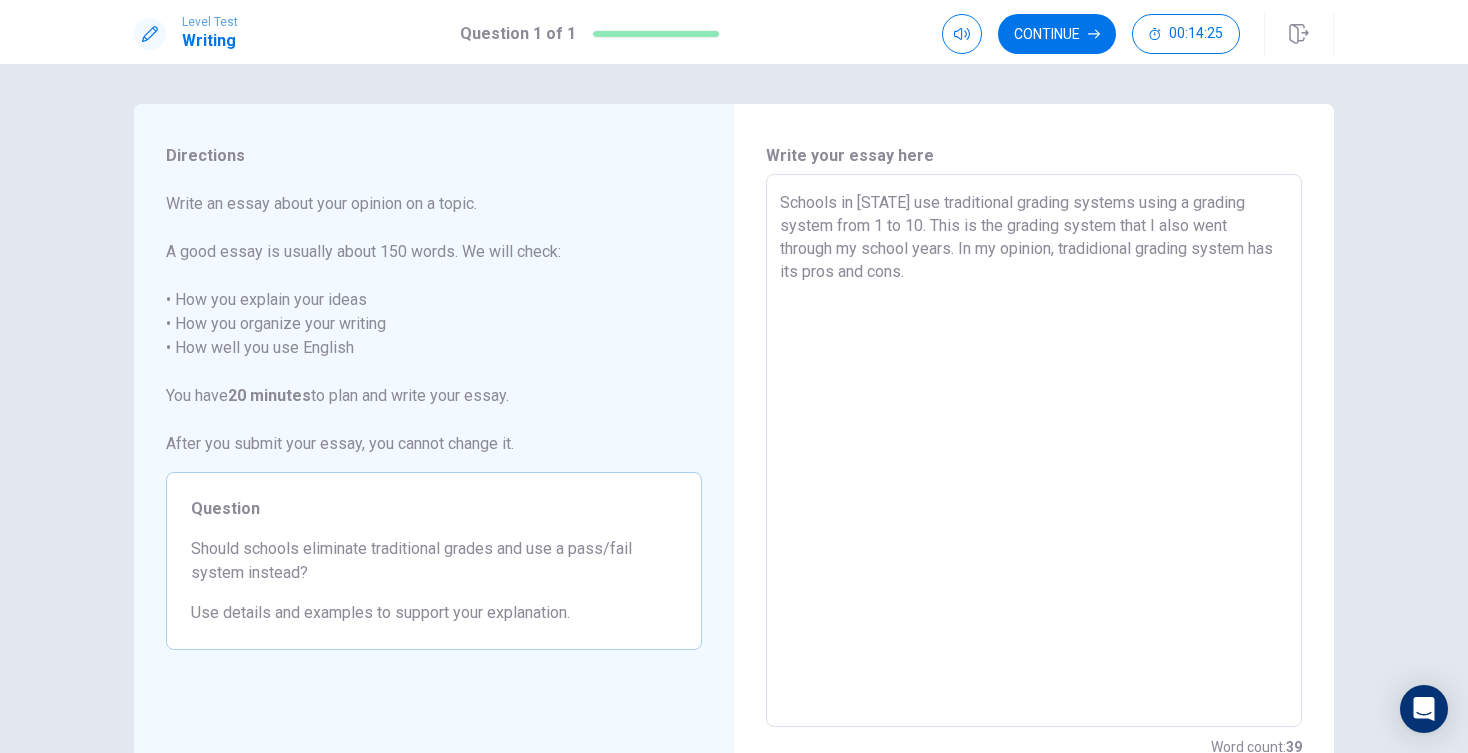 click on "Schools in [STATE] use traditional grading systems using a grading system from 1 to 10. This is the grading system that I also went through my school years. In my opinion, tradidional grading system has its pros and cons." at bounding box center [1034, 451] 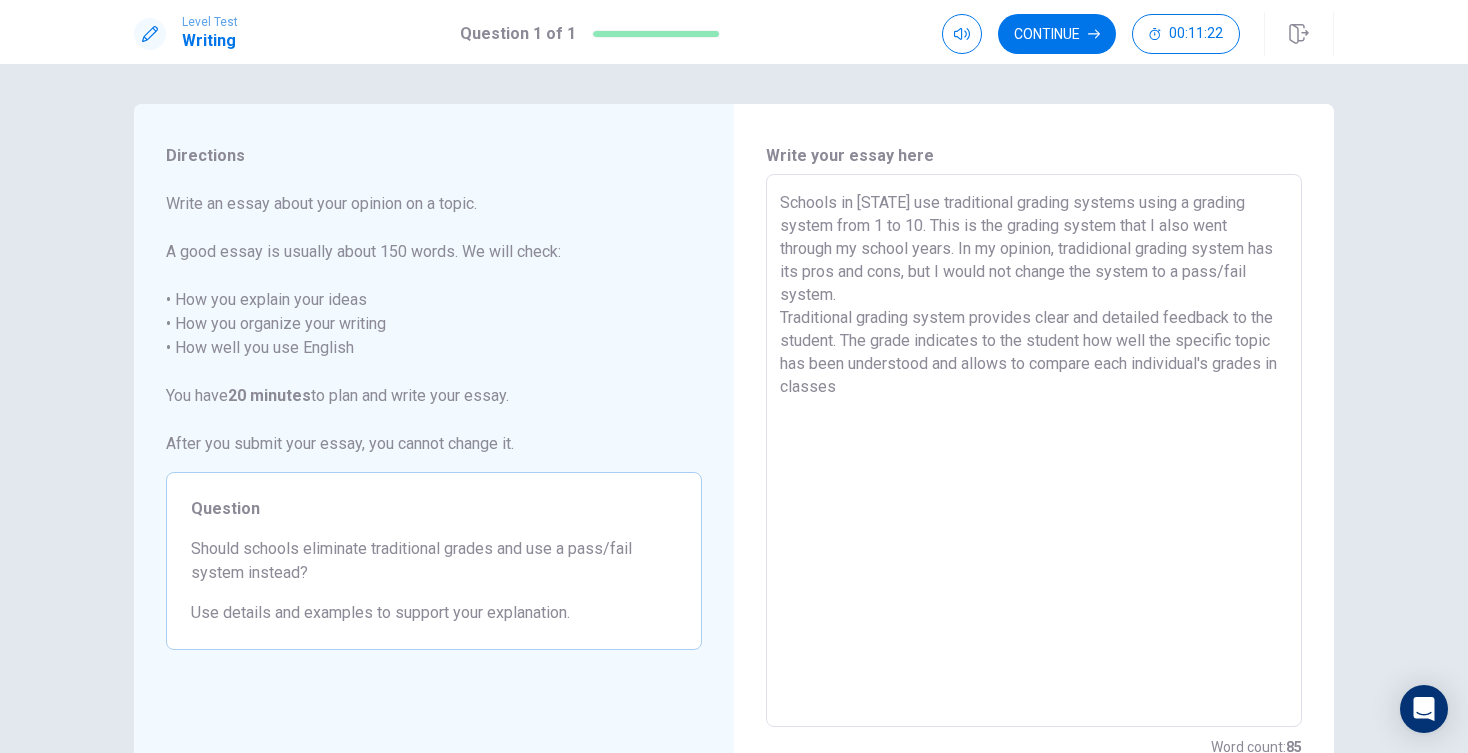 click on "Schools in [STATE] use traditional grading systems using a grading system from 1 to 10. This is the grading system that I also went through my school years. In my opinion, tradidional grading system has its pros and cons, but I would not change the system to a pass/fail system.
Traditional grading system provides clear and detailed feedback to the student. The grade indicates to the student how well the specific topic has been understood and allows to compare each individual's grades in classes" at bounding box center (1034, 451) 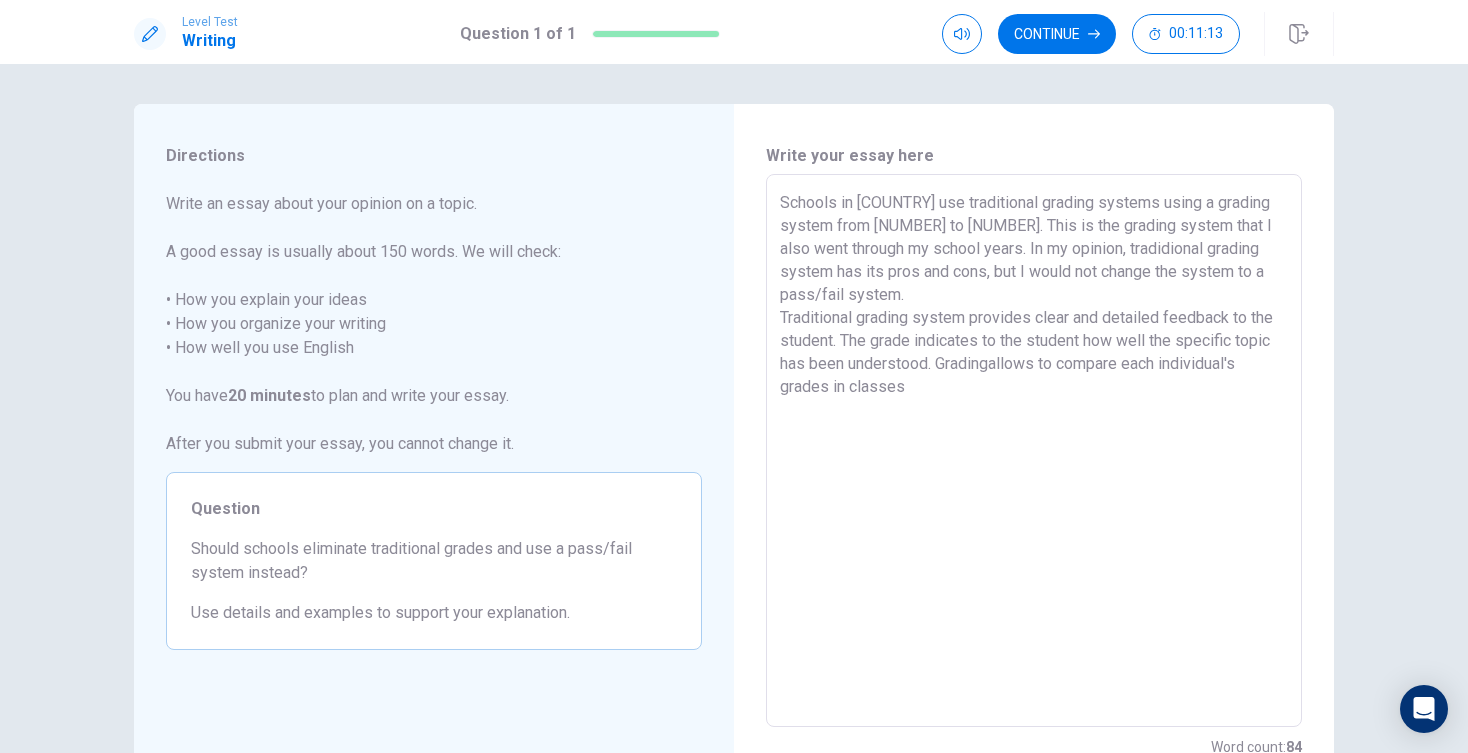 click on "Schools in [COUNTRY] use traditional grading systems using a grading system from [NUMBER] to [NUMBER]. This is the grading system that I also went through my school years. In my opinion, tradidional grading system has its pros and cons, but I would not change the system to a pass/fail system.
Traditional grading system provides clear and detailed feedback to the student. The grade indicates to the student how well the specific topic has been understood. Gradingallows to compare each individual's grades in classes" at bounding box center (1034, 451) 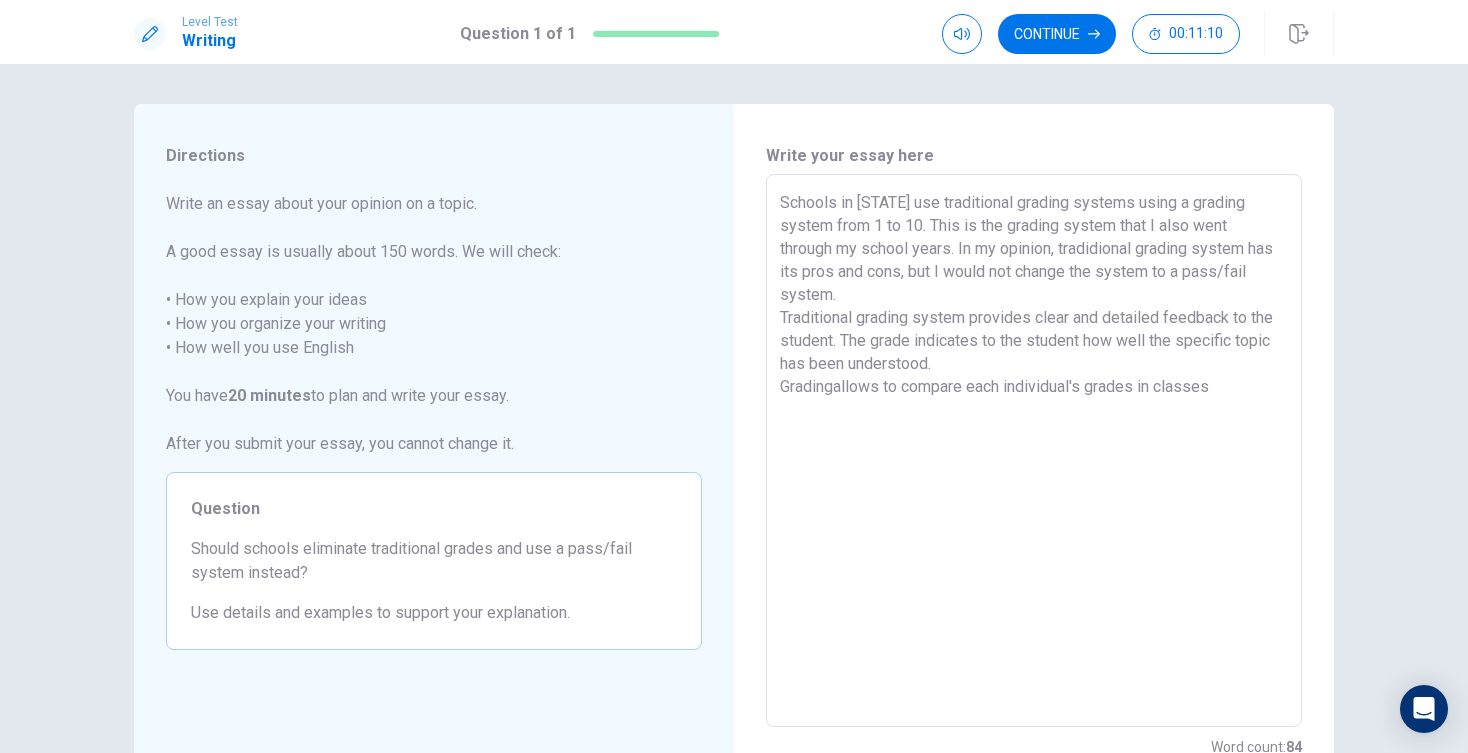 click on "Schools in [STATE] use traditional grading systems using a grading system from 1 to 10. This is the grading system that I also went through my school years. In my opinion, tradidional grading system has its pros and cons, but I would not change the system to a pass/fail system.
Traditional grading system provides clear and detailed feedback to the student. The grade indicates to the student how well the specific topic has been understood.
Gradingallows to compare each individual's grades in classes" at bounding box center (1034, 451) 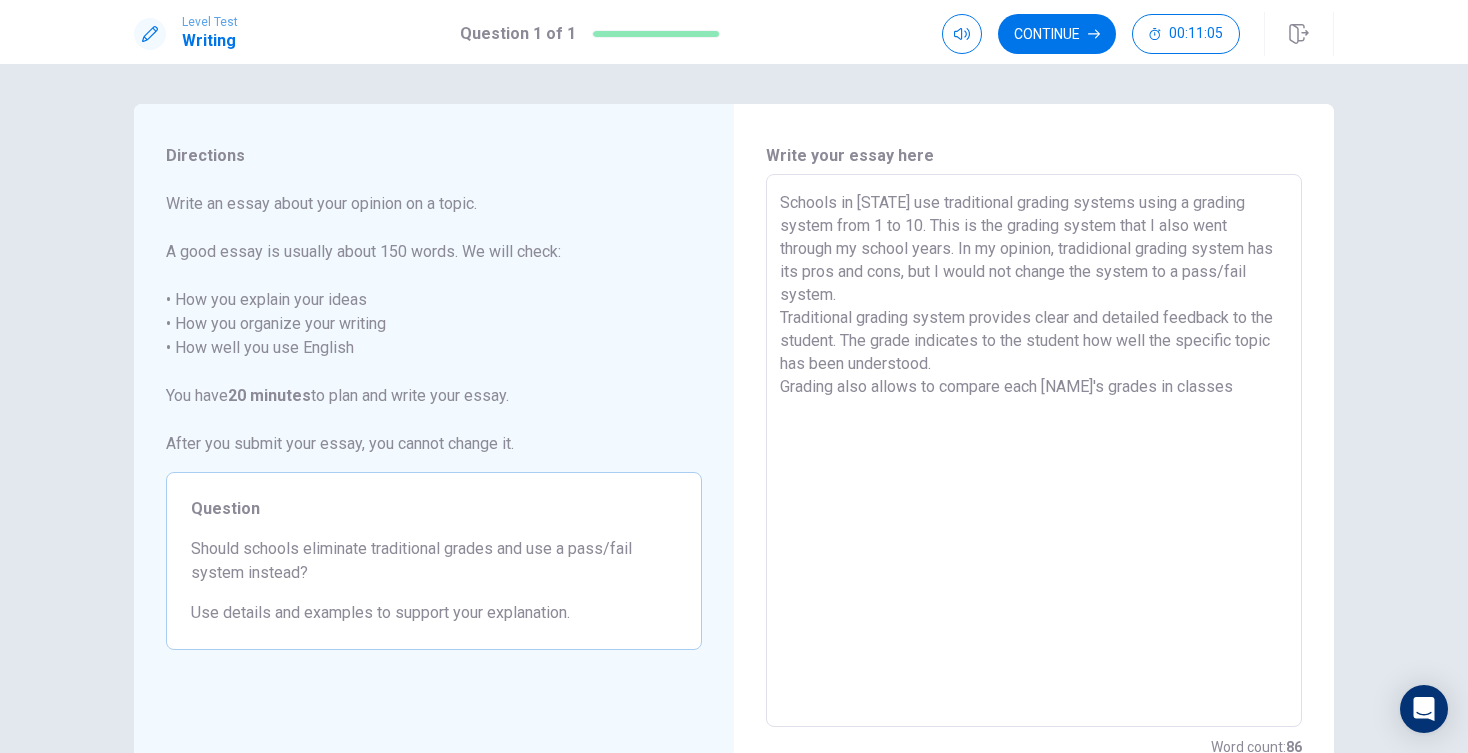 click on "Schools in [STATE] use traditional grading systems using a grading system from 1 to 10. This is the grading system that I also went through my school years. In my opinion, tradidional grading system has its pros and cons, but I would not change the system to a pass/fail system.
Traditional grading system provides clear and detailed feedback to the student. The grade indicates to the student how well the specific topic has been understood.
Grading also allows to compare each [NAME]'s grades in classes" at bounding box center (1034, 451) 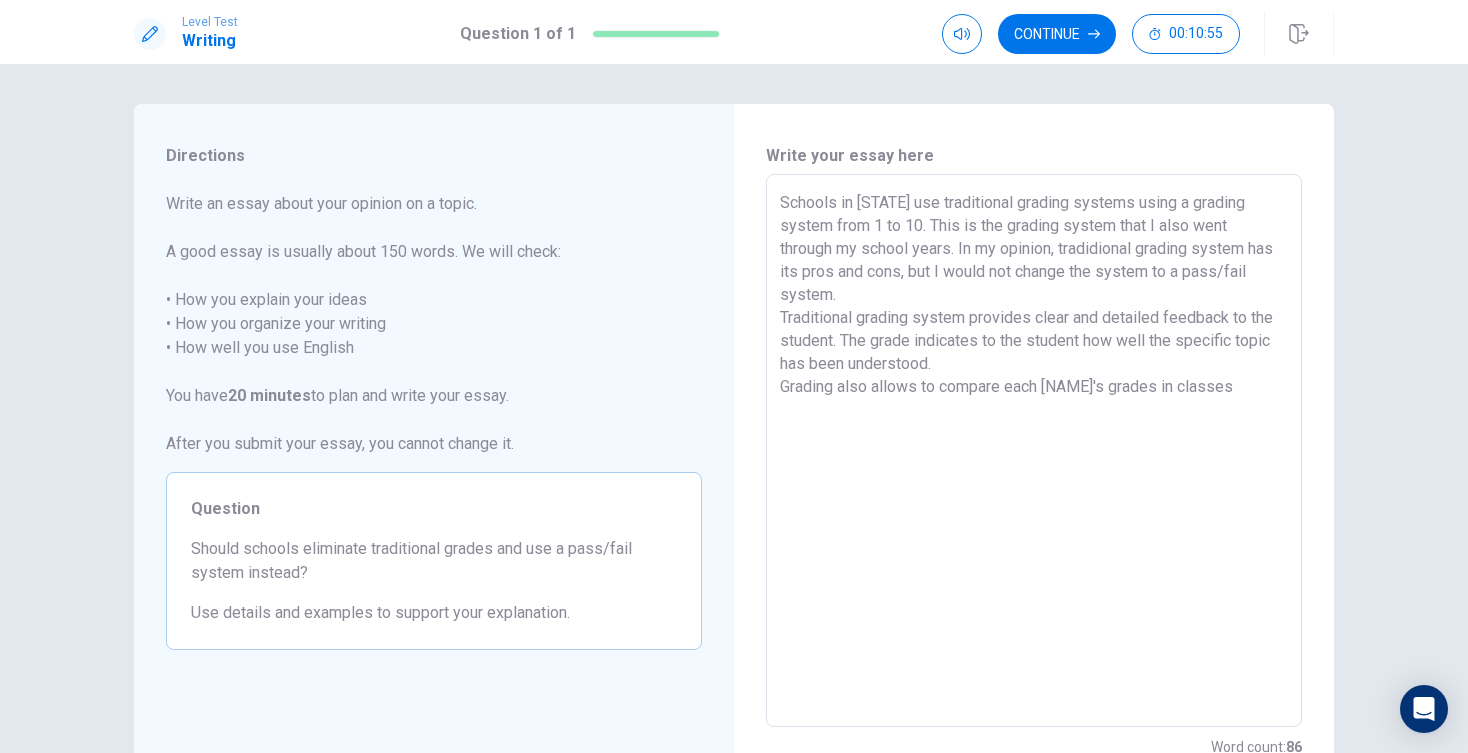 click on "Schools in [STATE] use traditional grading systems using a grading system from 1 to 10. This is the grading system that I also went through my school years. In my opinion, tradidional grading system has its pros and cons, but I would not change the system to a pass/fail system.
Traditional grading system provides clear and detailed feedback to the student. The grade indicates to the student how well the specific topic has been understood.
Grading also allows to compare each [NAME]'s grades in classes" at bounding box center (1034, 451) 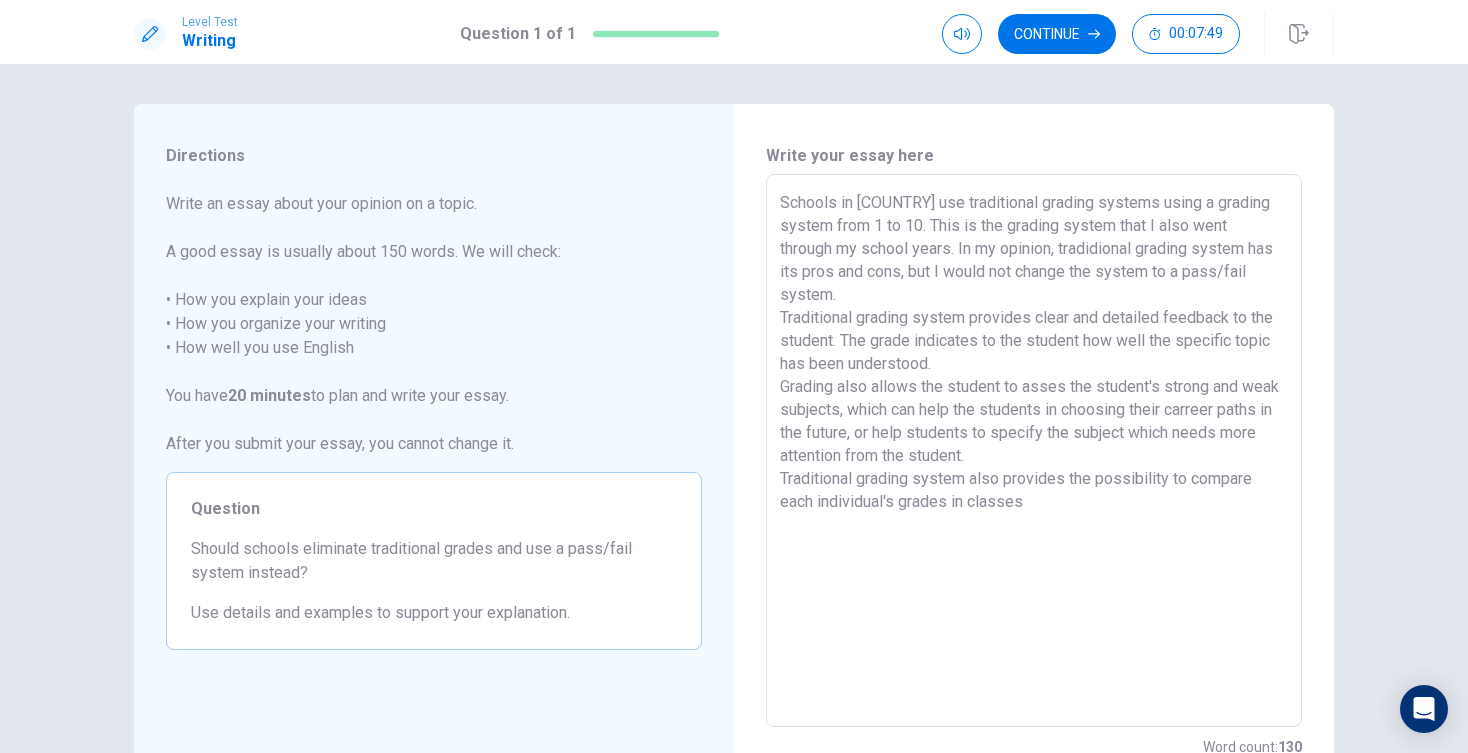click on "Schools in [COUNTRY] use traditional grading systems using a grading system from 1 to 10. This is the grading system that I also went through my school years. In my opinion, tradidional grading system has its pros and cons, but I would not change the system to a pass/fail system.
Traditional grading system provides clear and detailed feedback to the student. The grade indicates to the student how well the specific topic has been understood.
Grading also allows the student to asses the student's strong and weak subjects, which can help the students in choosing their carreer paths in the future, or help students to specify the subject which needs more attention from the student.
Traditional grading system also provides the possibility to compare each individual's grades in classes" at bounding box center (1034, 451) 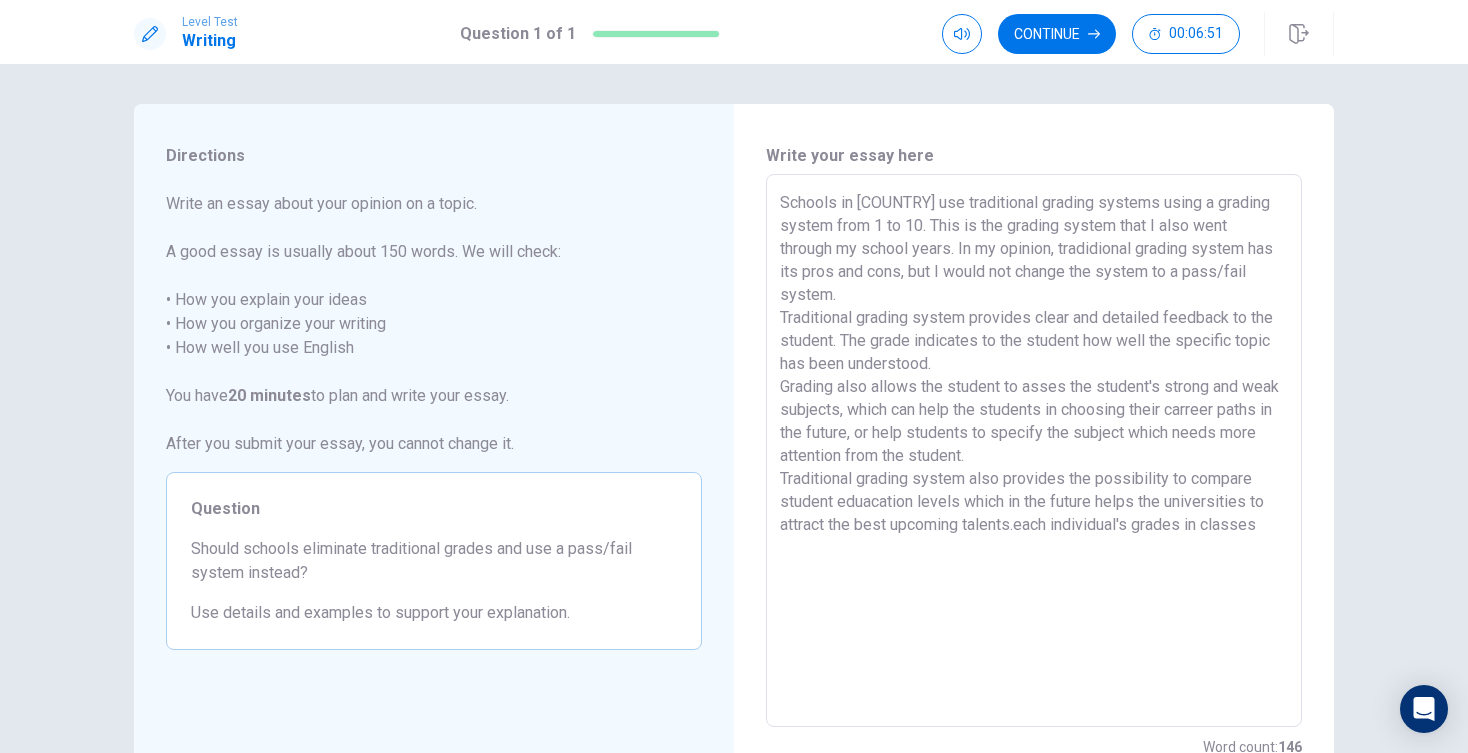 scroll, scrollTop: 19, scrollLeft: 0, axis: vertical 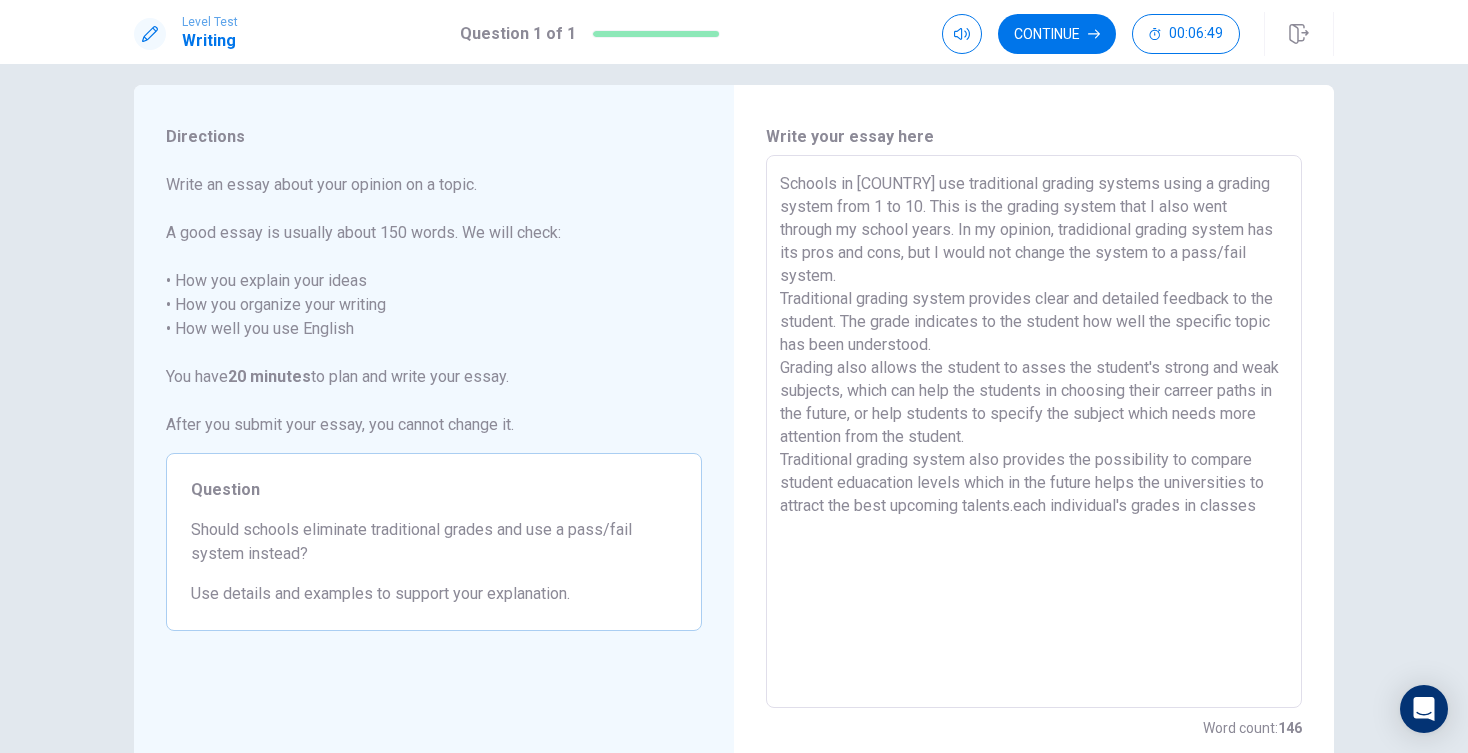 click on "Schools in [COUNTRY] use traditional grading systems using a grading system from 1 to 10. This is the grading system that I also went through my school years. In my opinion, tradidional grading system has its pros and cons, but I would not change the system to a pass/fail system.
Traditional grading system provides clear and detailed feedback to the student. The grade indicates to the student how well the specific topic has been understood.
Grading also allows the student to asses the student's strong and weak subjects, which can help the students in choosing their carreer paths in the future, or help students to specify the subject which needs more attention from the student.
Traditional grading system also provides the possibility to compare student eduacation levels which in the future helps the universities to attract the best upcoming talents.each individual's grades in classes" at bounding box center (1034, 432) 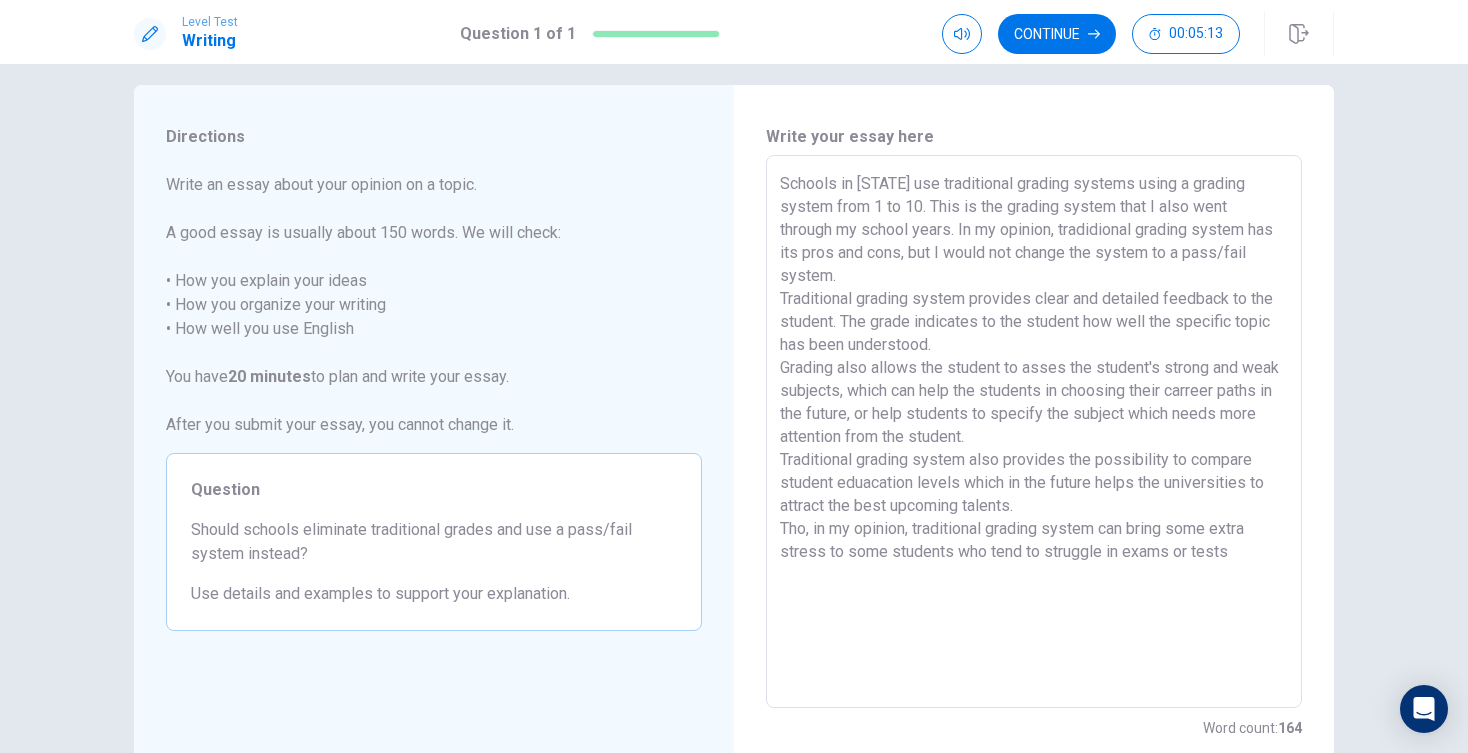 click on "Schools in [STATE] use traditional grading systems using a grading system from 1 to 10. This is the grading system that I also went through my school years. In my opinion, tradidional grading system has its pros and cons, but I would not change the system to a pass/fail system.
Traditional grading system provides clear and detailed feedback to the student. The grade indicates to the student how well the specific topic has been understood.
Grading also allows the student to asses the student's strong and weak subjects, which can help the students in choosing their carreer paths in the future, or help students to specify the subject which needs more attention from the student.
Traditional grading system also provides the possibility to compare student eduacation levels which in the future helps the universities to attract the best upcoming talents.
Tho, in my opinion, traditional grading system can bring some extra stress to some students who tend to struggle in exams or tests" at bounding box center (1034, 432) 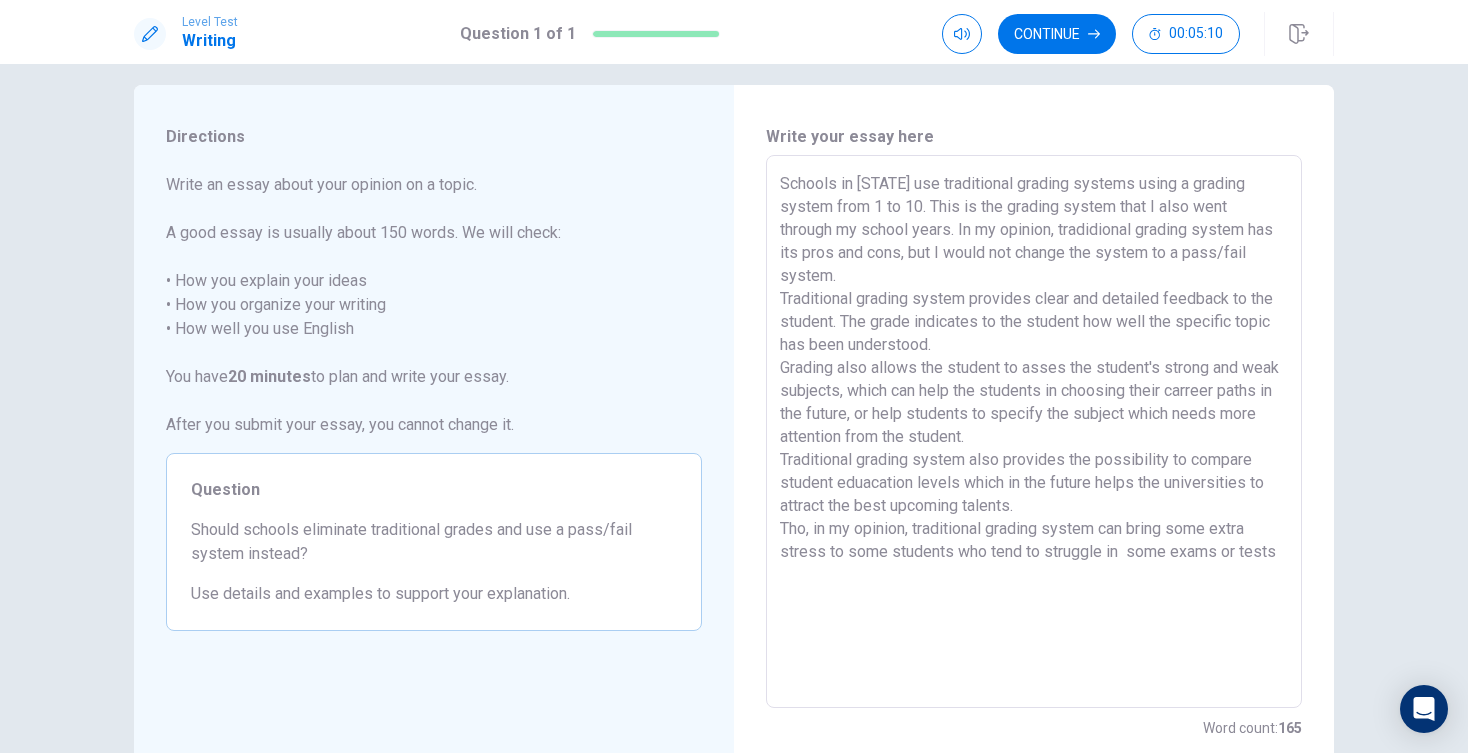 click on "Schools in [STATE] use traditional grading systems using a grading system from 1 to 10. This is the grading system that I also went through my school years. In my opinion, tradidional grading system has its pros and cons, but I would not change the system to a pass/fail system.
Traditional grading system provides clear and detailed feedback to the student. The grade indicates to the student how well the specific topic has been understood.
Grading also allows the student to asses the student's strong and weak subjects, which can help the students in choosing their carreer paths in the future, or help students to specify the subject which needs more attention from the student.
Traditional grading system also provides the possibility to compare student eduacation levels which in the future helps the universities to attract the best upcoming talents.
Tho, in my opinion, traditional grading system can bring some extra stress to some students who tend to struggle in  some exams or tests" at bounding box center (1034, 432) 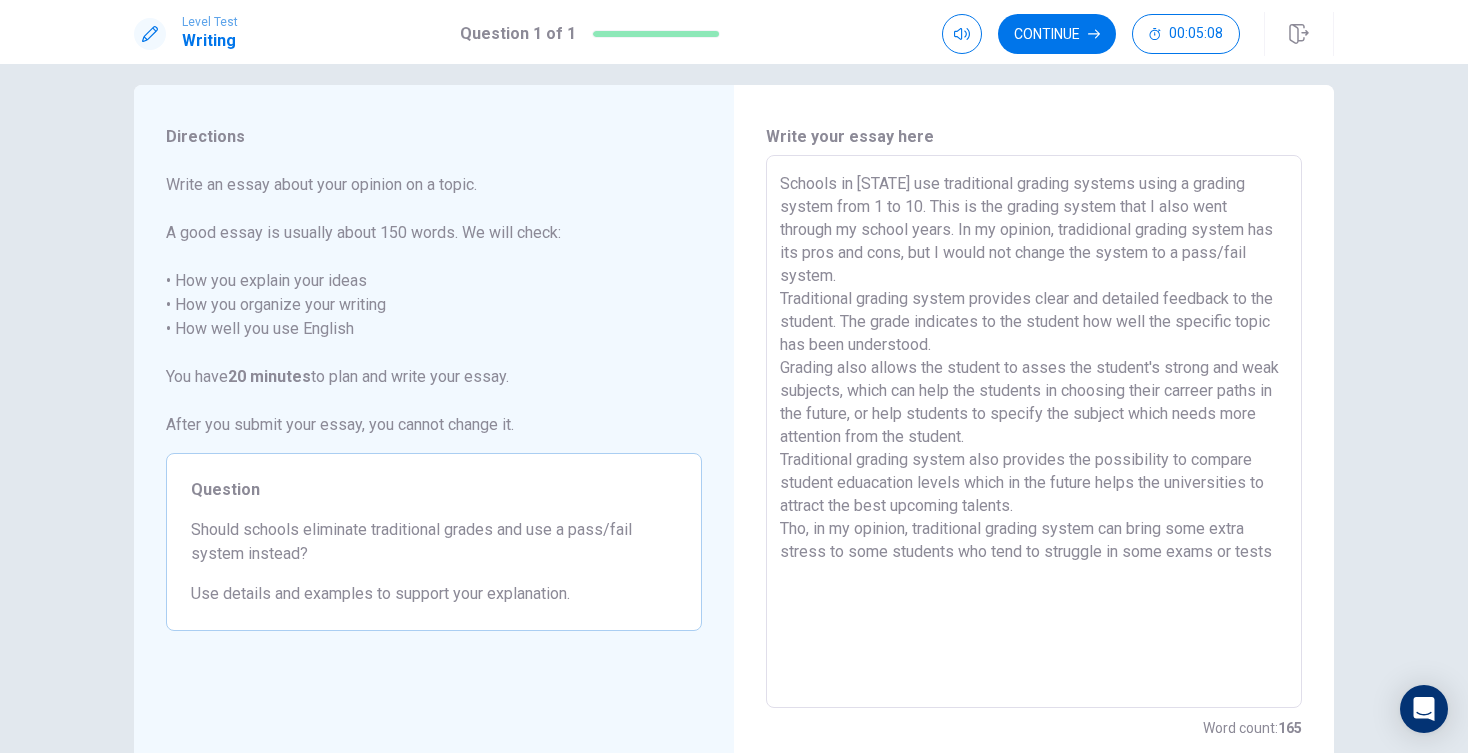 click on "Schools in [STATE] use traditional grading systems using a grading system from 1 to 10. This is the grading system that I also went through my school years. In my opinion, tradidional grading system has its pros and cons, but I would not change the system to a pass/fail system.
Traditional grading system provides clear and detailed feedback to the student. The grade indicates to the student how well the specific topic has been understood.
Grading also allows the student to asses the student's strong and weak subjects, which can help the students in choosing their carreer paths in the future, or help students to specify the subject which needs more attention from the student.
Traditional grading system also provides the possibility to compare student eduacation levels which in the future helps the universities to attract the best upcoming talents.
Tho, in my opinion, traditional grading system can bring some extra stress to some students who tend to struggle in some exams or tests" at bounding box center (1034, 432) 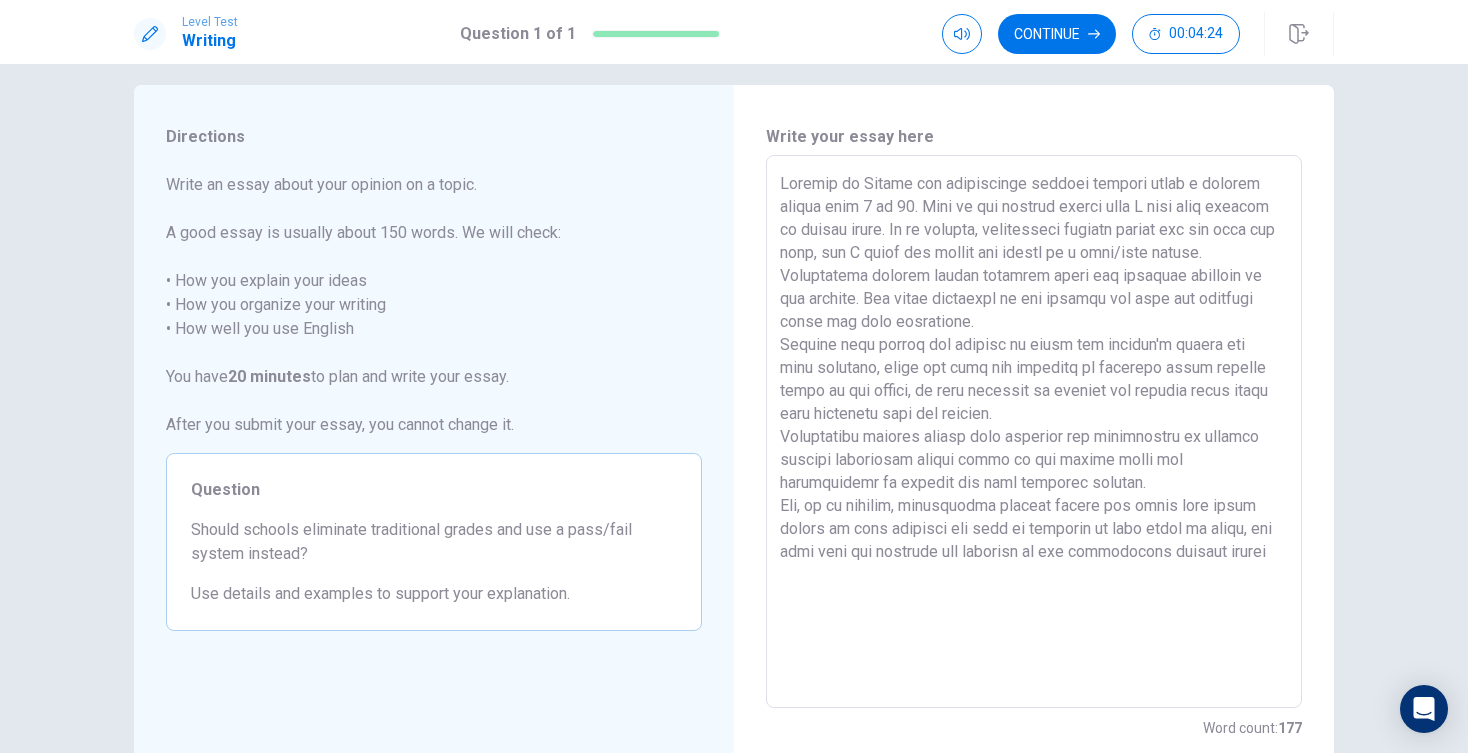 click at bounding box center (1034, 432) 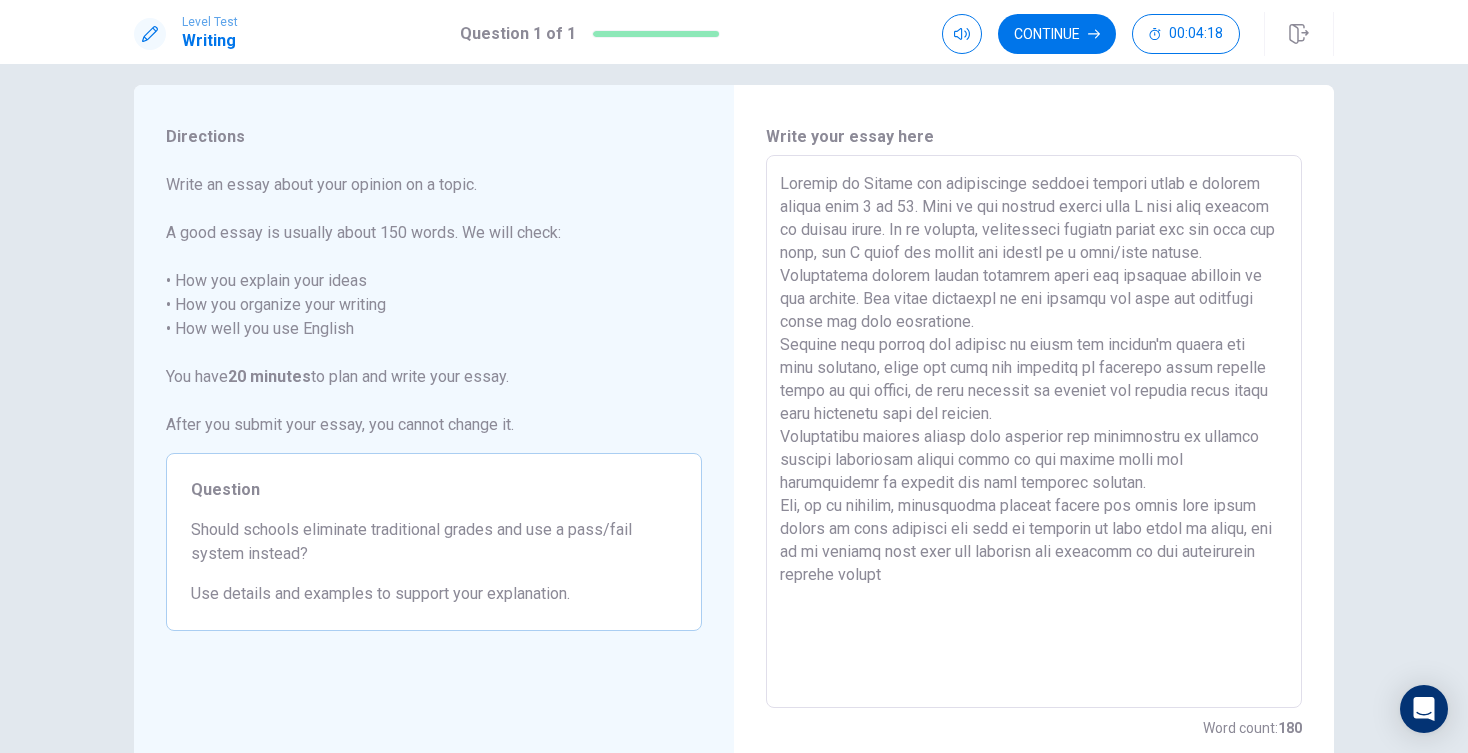 click at bounding box center (1034, 432) 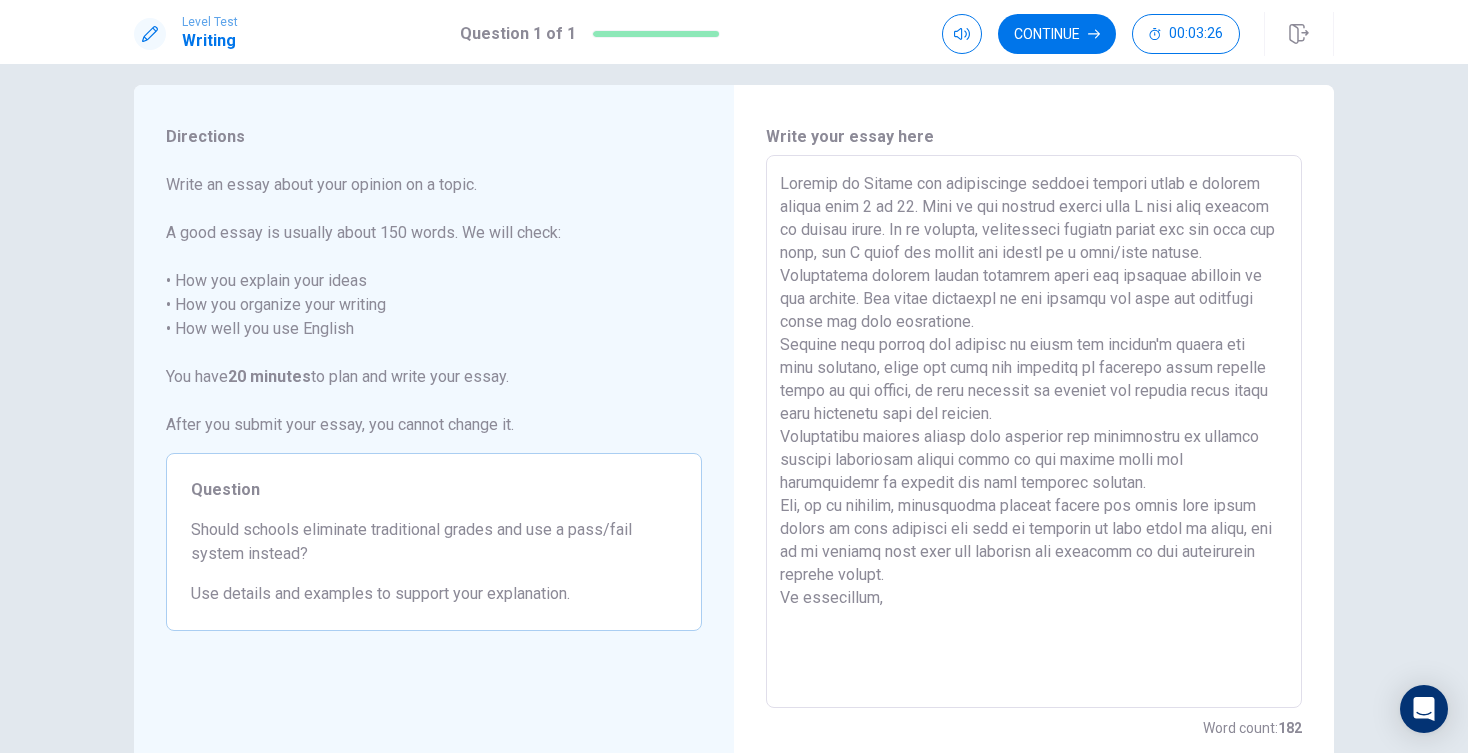 drag, startPoint x: 920, startPoint y: 530, endPoint x: 1000, endPoint y: 589, distance: 99.40322 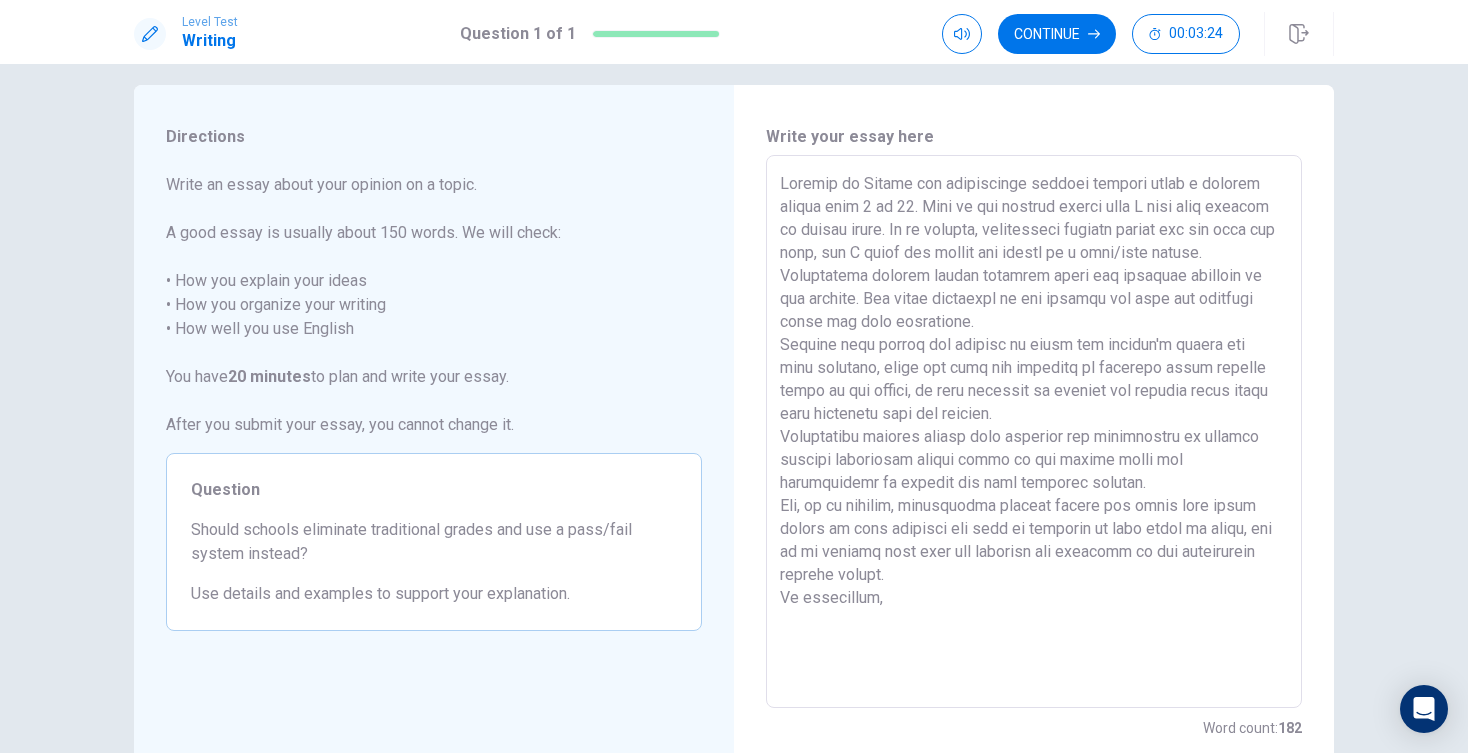 click at bounding box center (1034, 432) 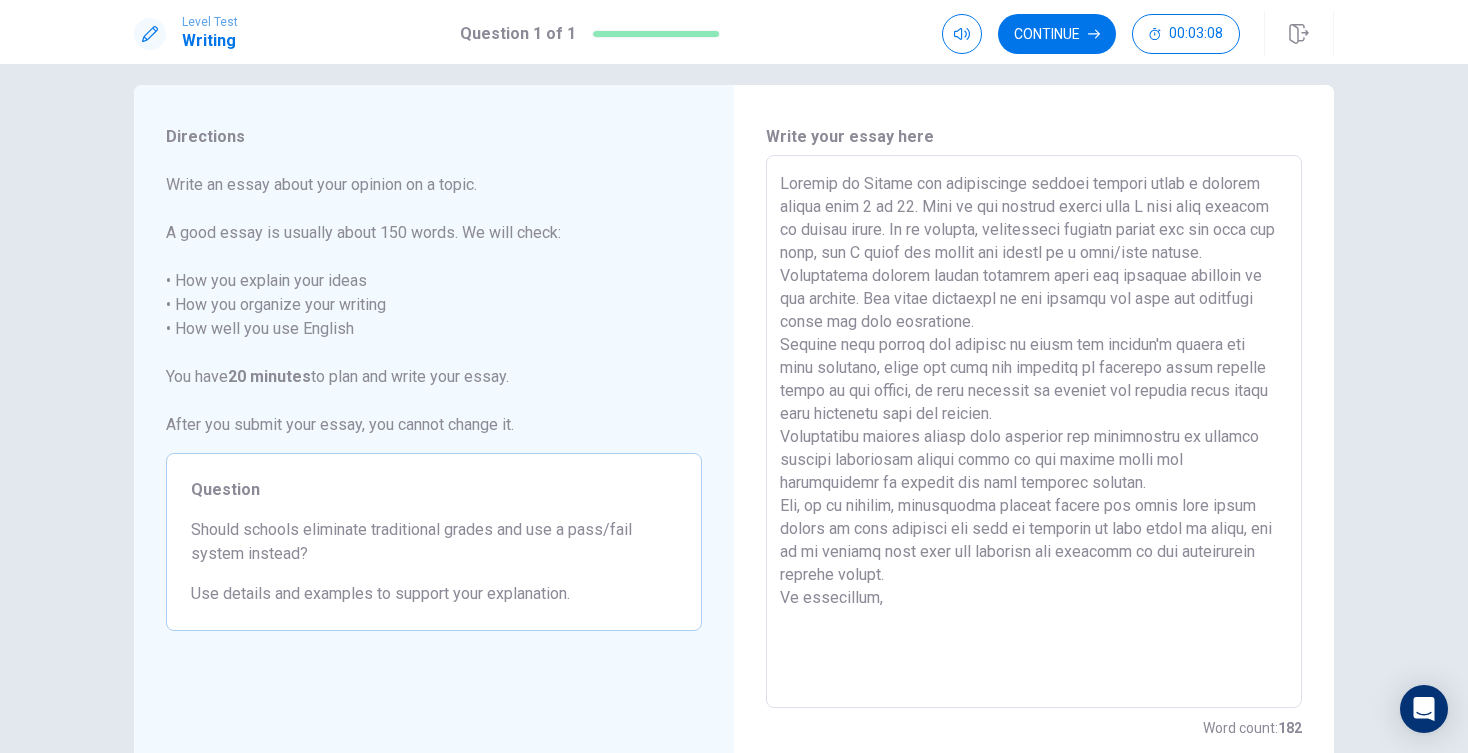 drag, startPoint x: 882, startPoint y: 621, endPoint x: 773, endPoint y: 629, distance: 109.29318 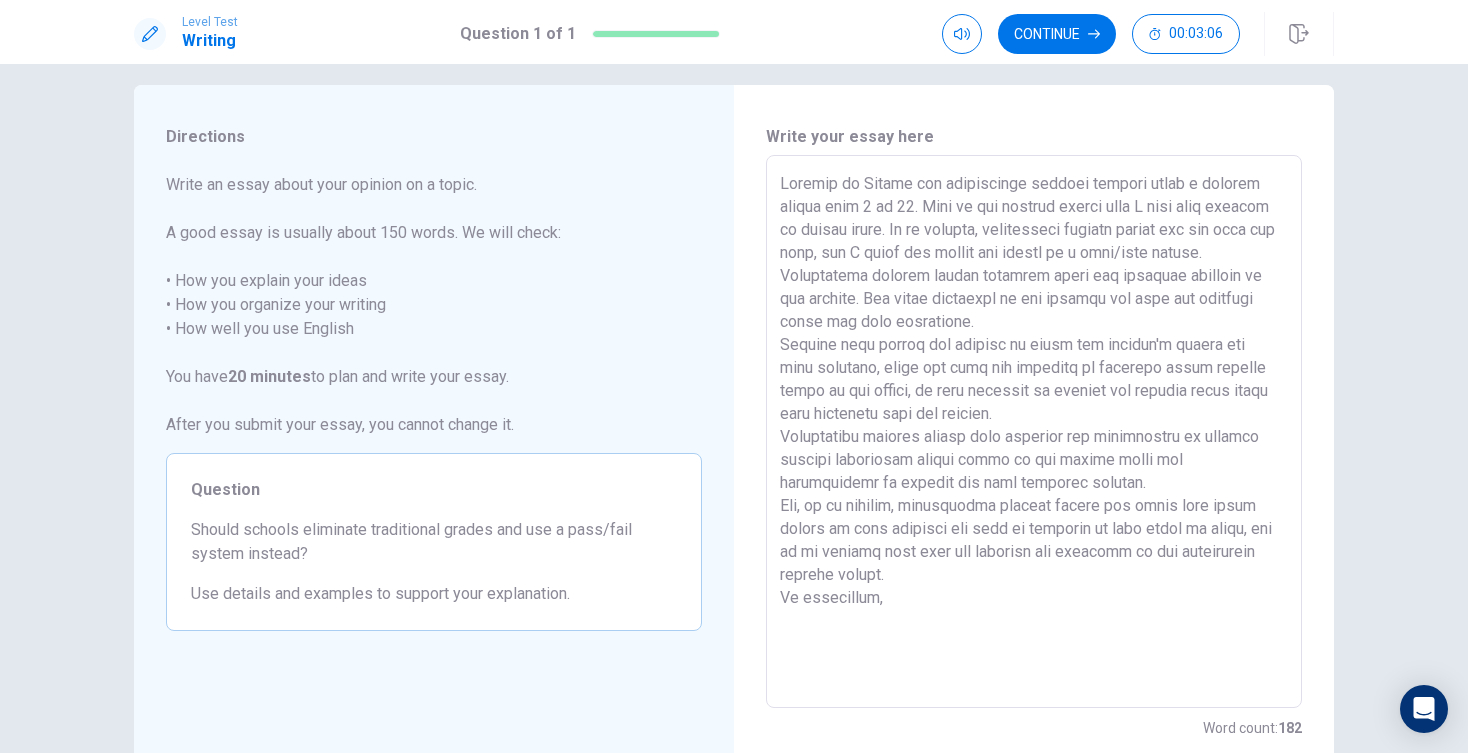 click at bounding box center [1034, 432] 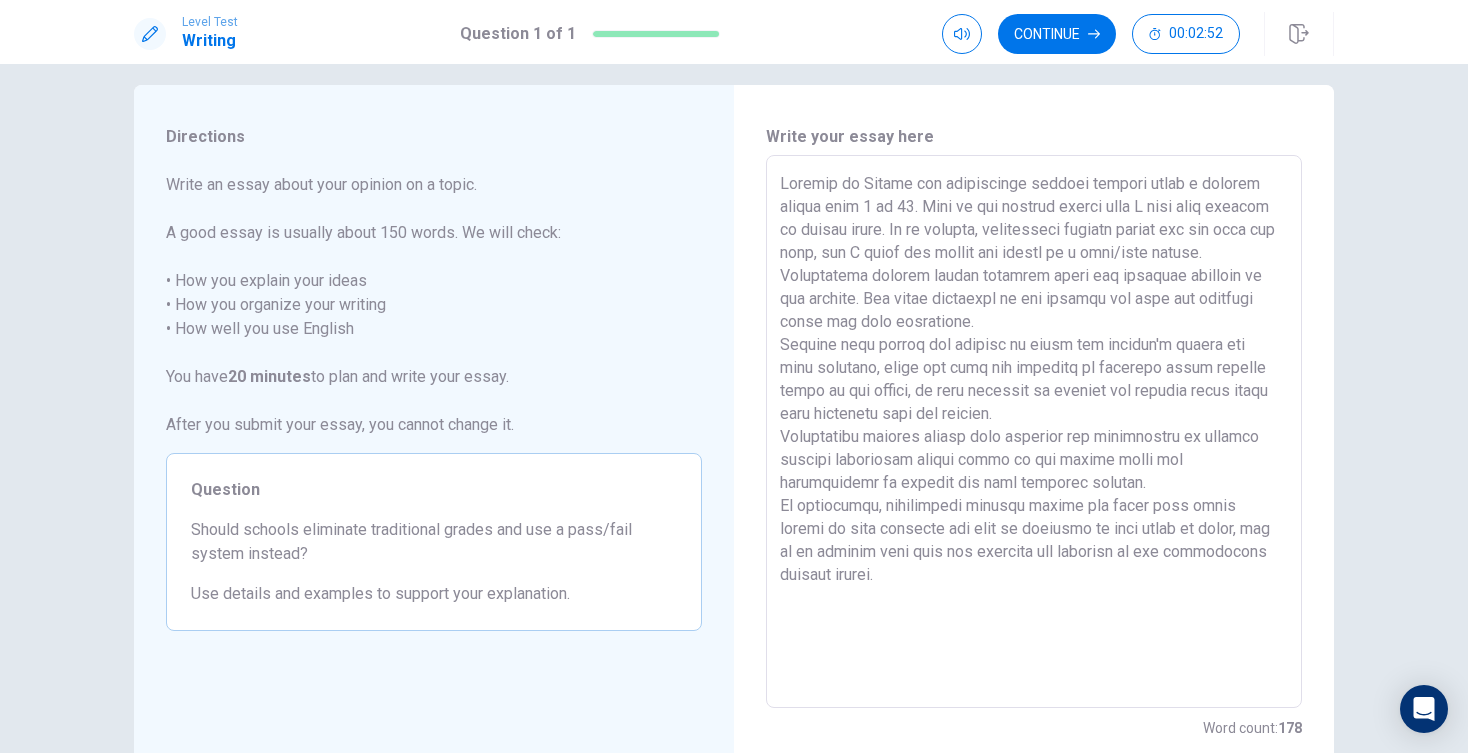 drag, startPoint x: 895, startPoint y: 629, endPoint x: 782, endPoint y: 622, distance: 113.216606 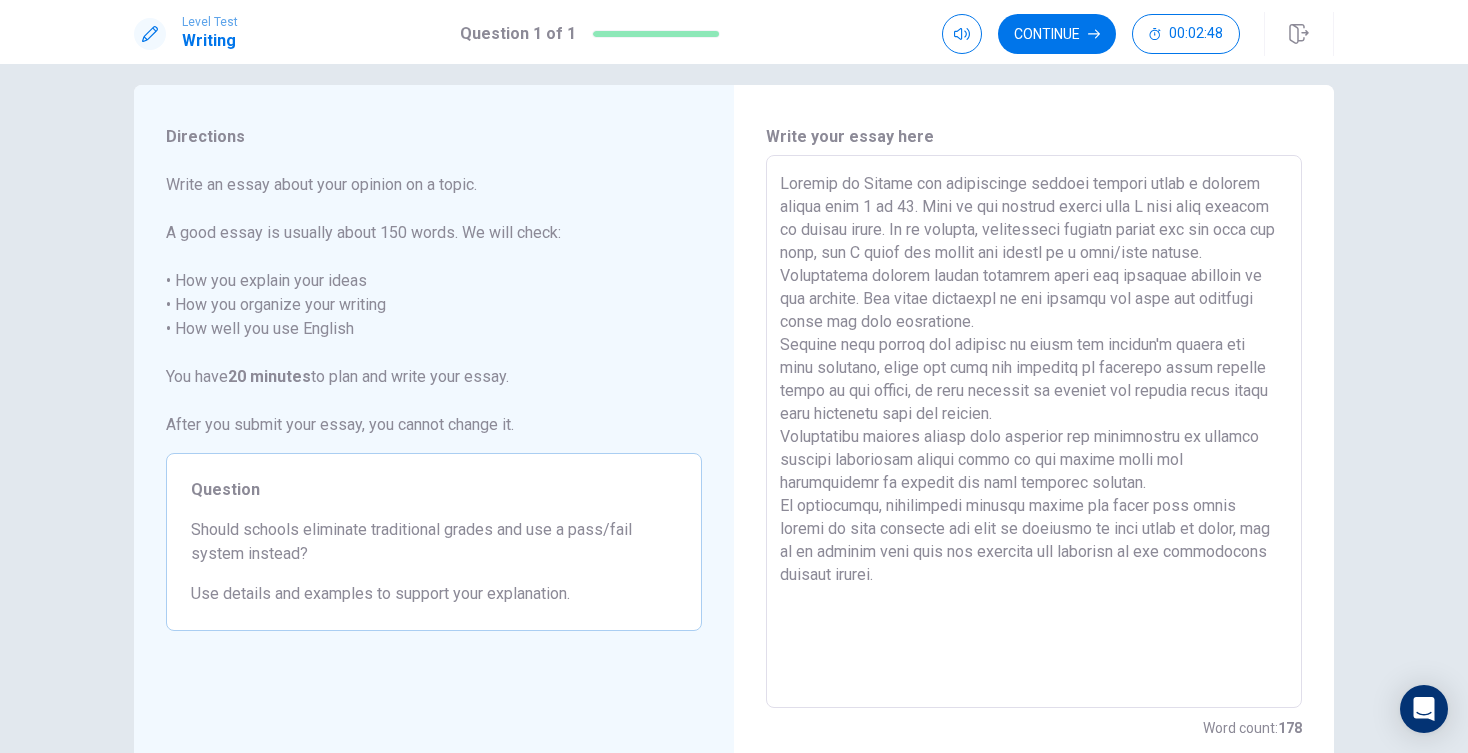 click at bounding box center (1034, 432) 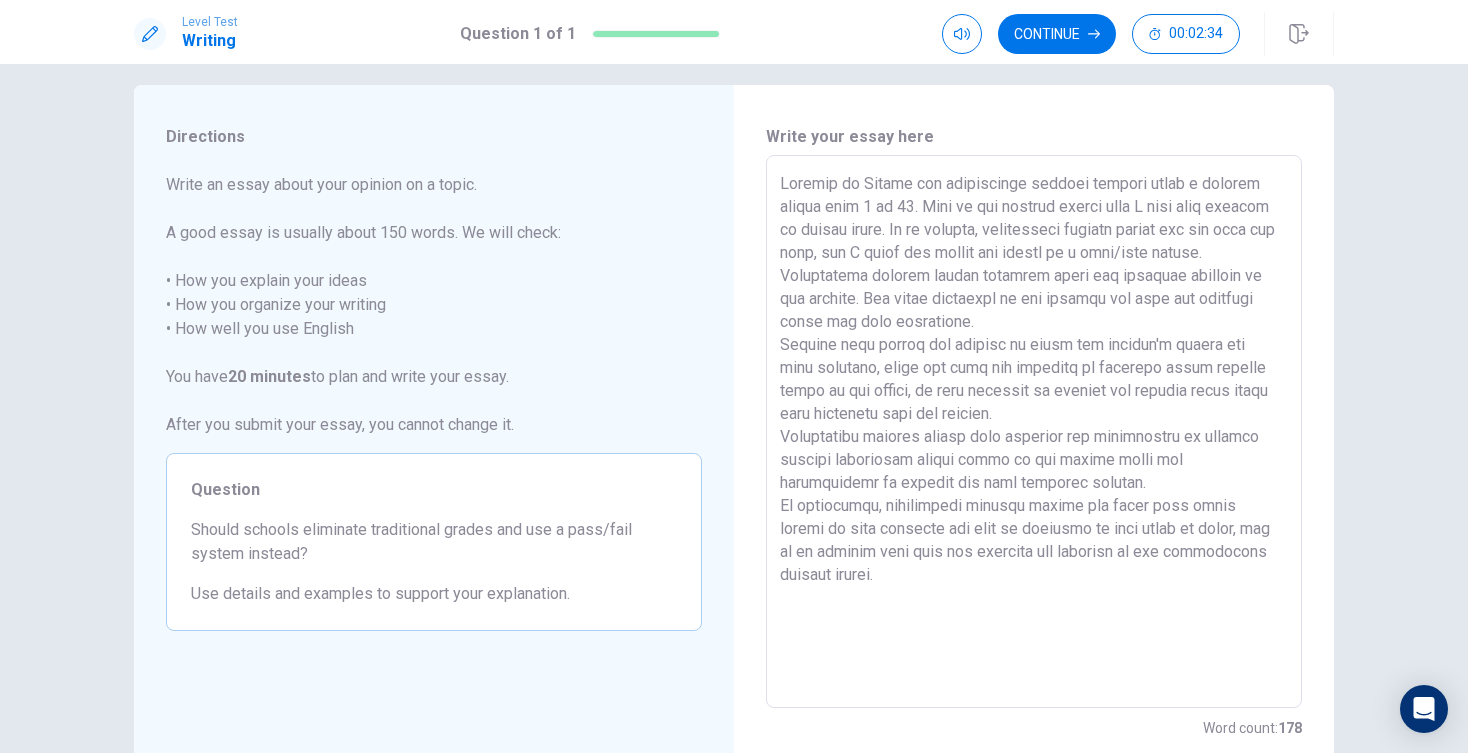 click at bounding box center (1034, 432) 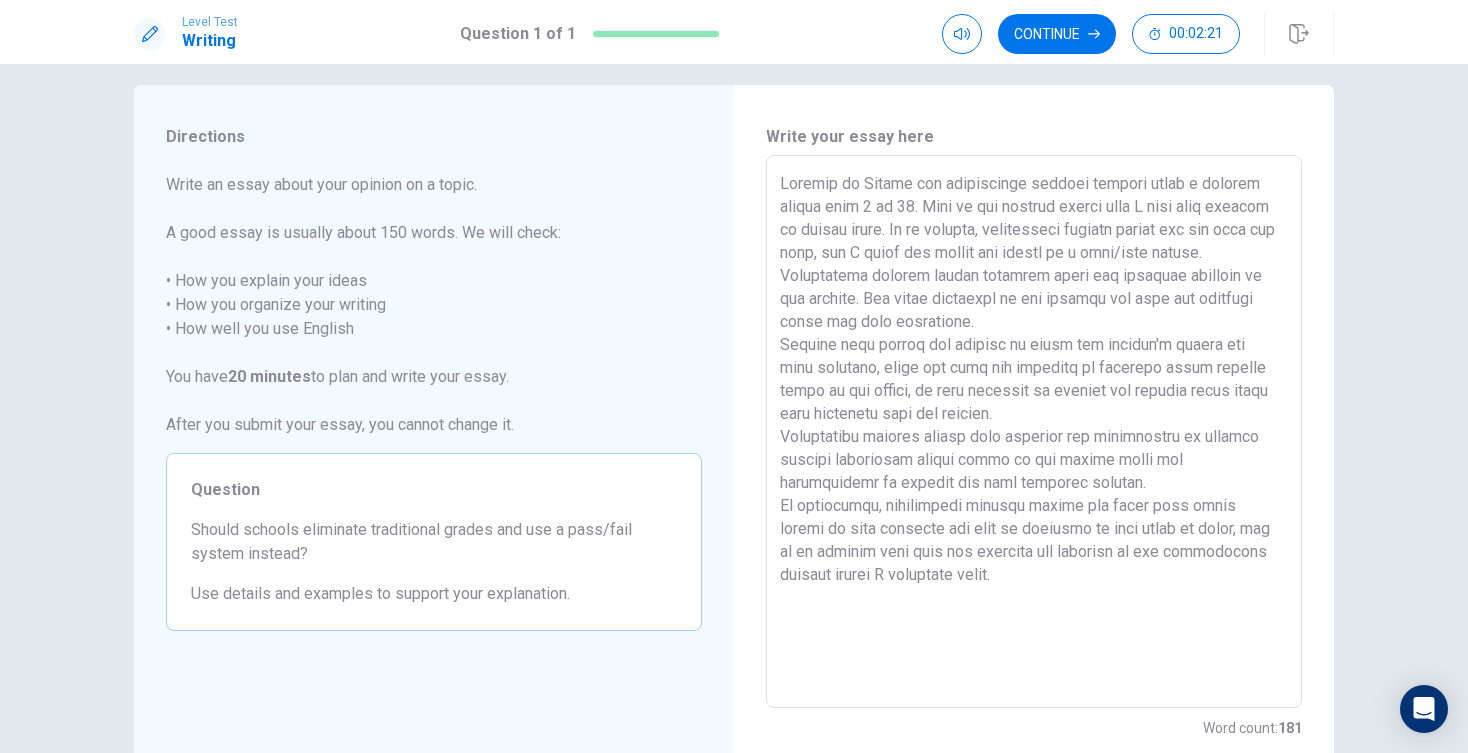 click at bounding box center [1034, 432] 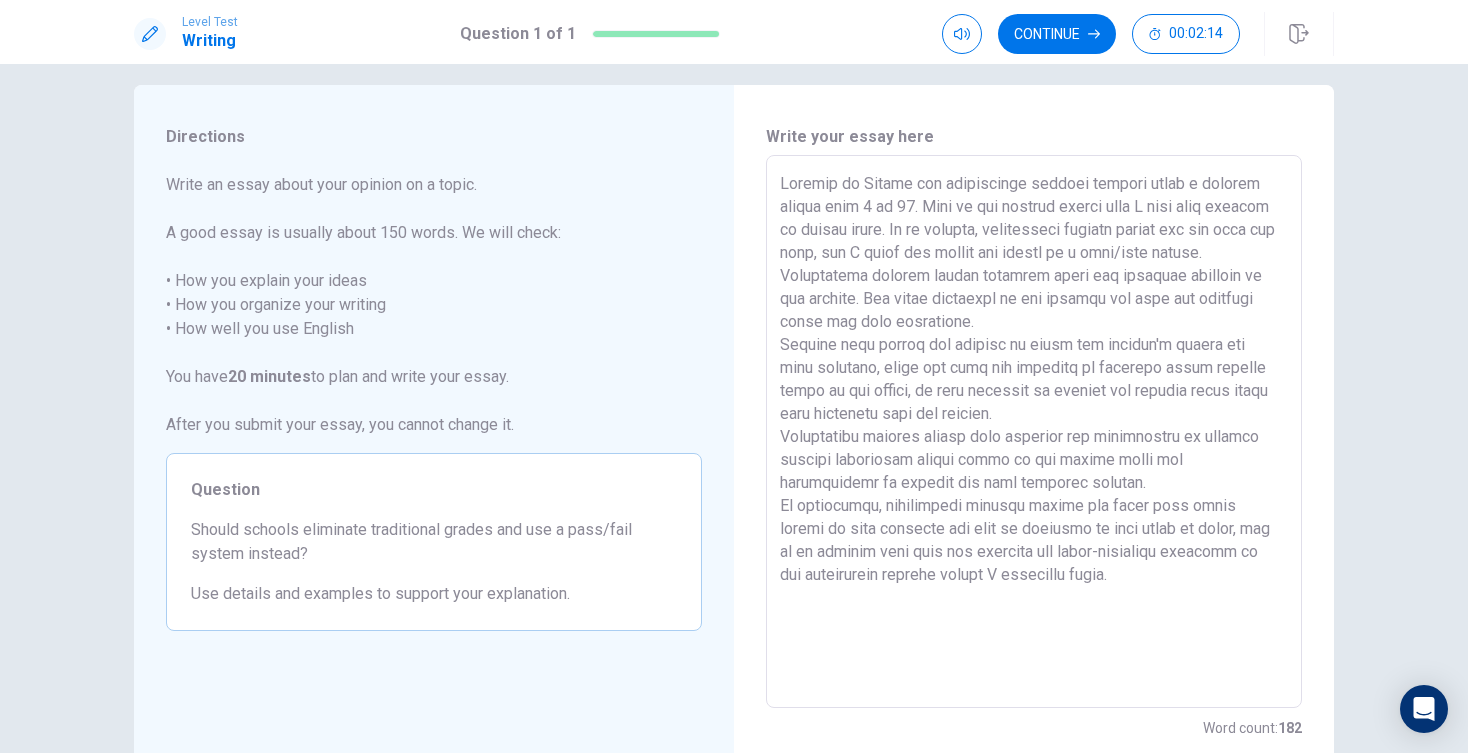 click at bounding box center (1034, 432) 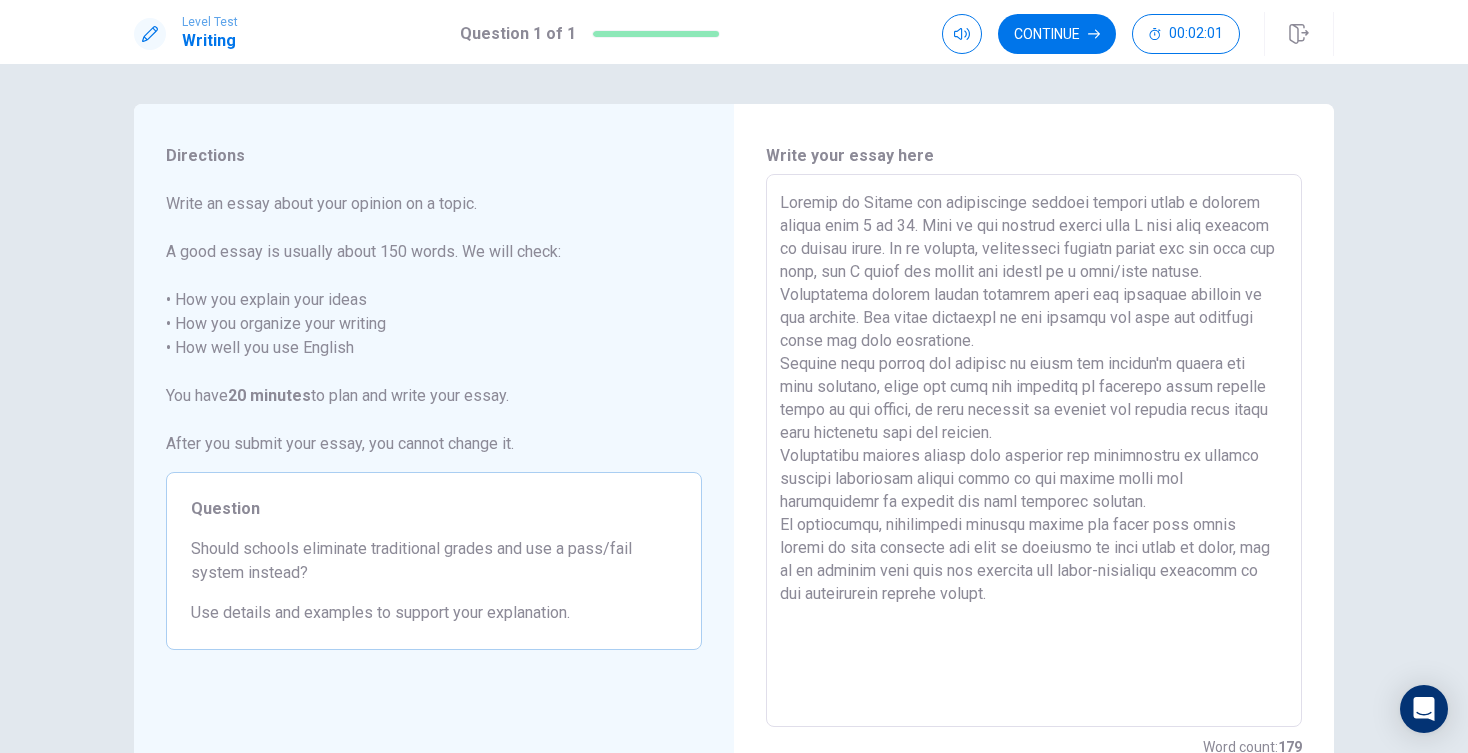 scroll, scrollTop: 0, scrollLeft: 0, axis: both 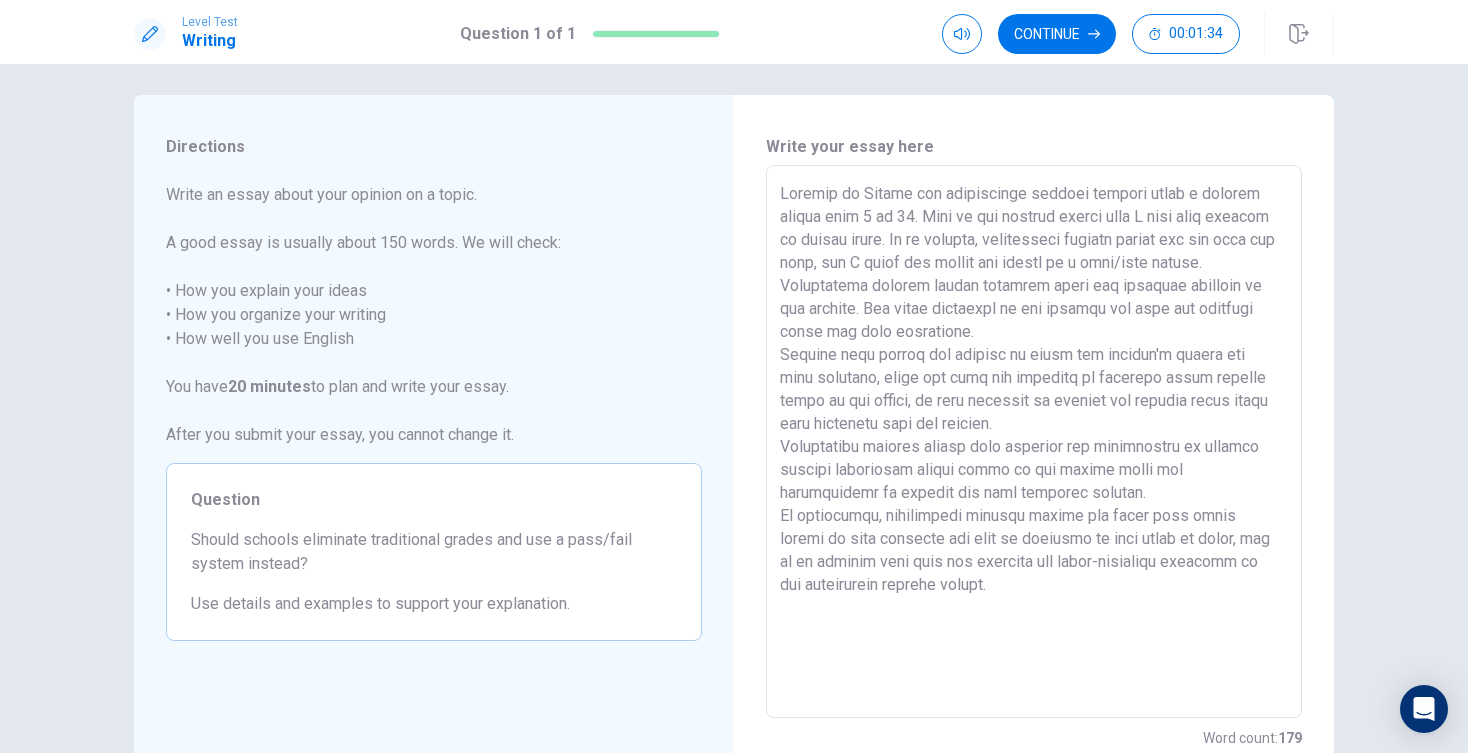 drag, startPoint x: 930, startPoint y: 216, endPoint x: 954, endPoint y: 239, distance: 33.24154 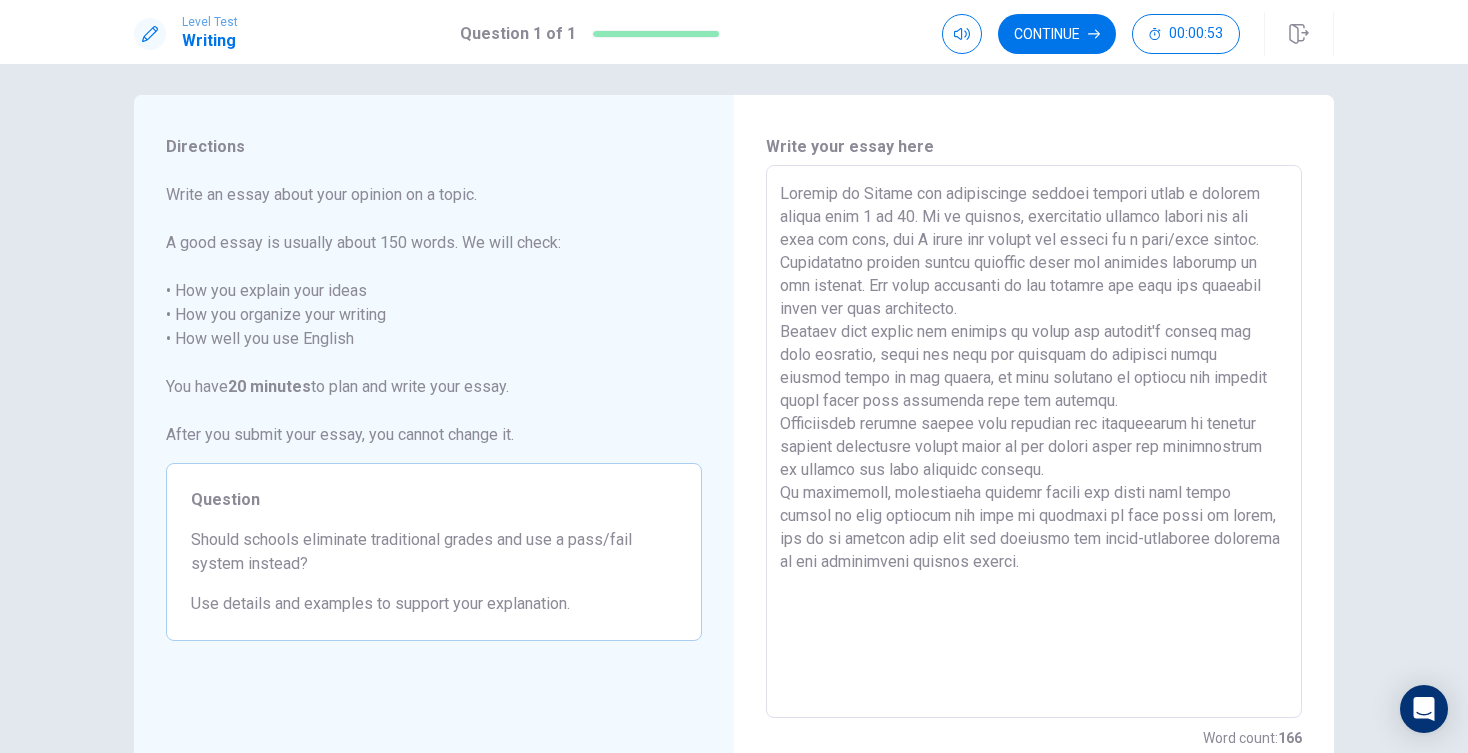 drag, startPoint x: 1005, startPoint y: 423, endPoint x: 885, endPoint y: 422, distance: 120.004166 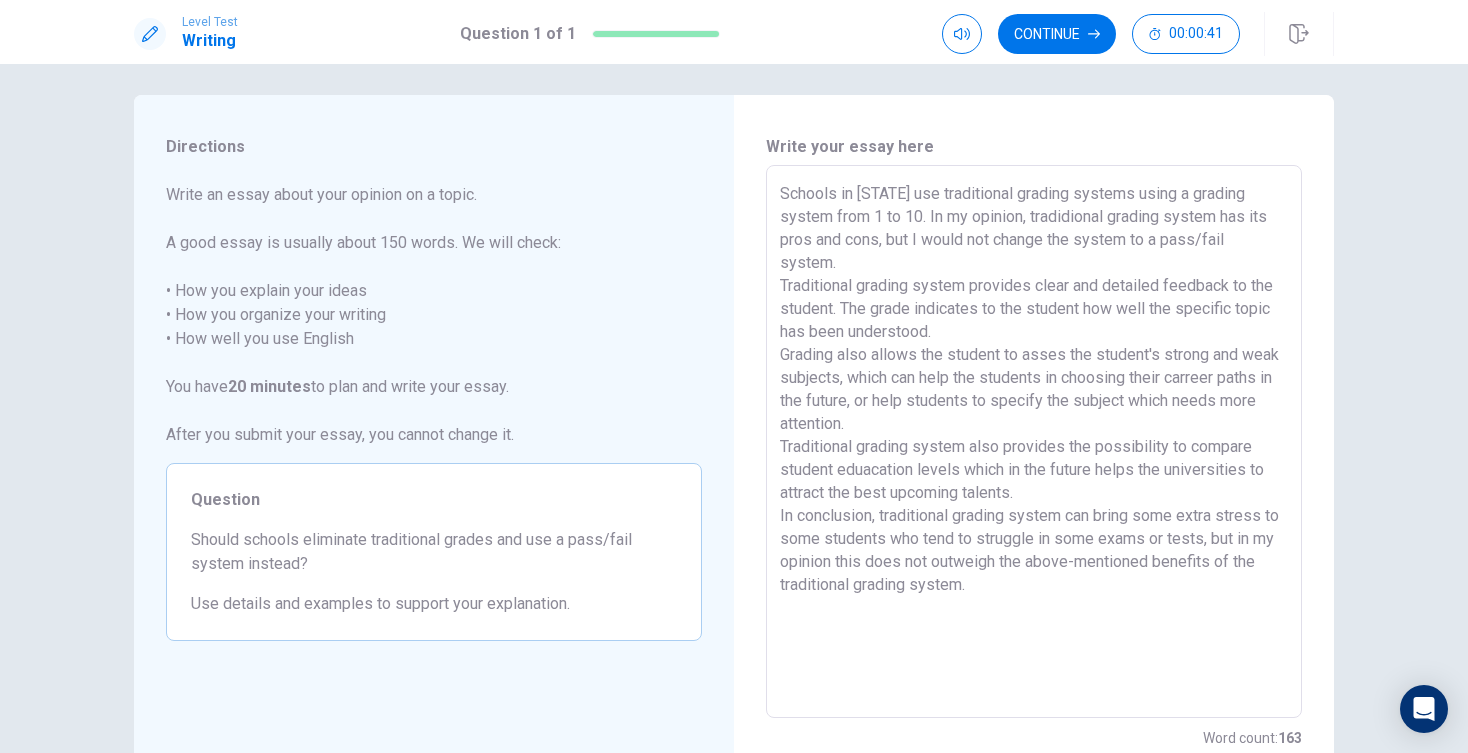 click on "Schools in [STATE] use traditional grading systems using a grading system from 1 to 10. In my opinion, tradidional grading system has its pros and cons, but I would not change the system to a pass/fail system.
Traditional grading system provides clear and detailed feedback to the student. The grade indicates to the student how well the specific topic has been understood.
Grading also allows the student to asses the student's strong and weak subjects, which can help the students in choosing their carreer paths in the future, or help students to specify the subject which needs more attention.
Traditional grading system also provides the possibility to compare student eduacation levels which in the future helps the universities to attract the best upcoming talents.
In conclusion, traditional grading system can bring some extra stress to some students who tend to struggle in some exams or tests, but in my opinion this does not outweigh the above-mentioned benefits of the traditional grading system." at bounding box center [1034, 442] 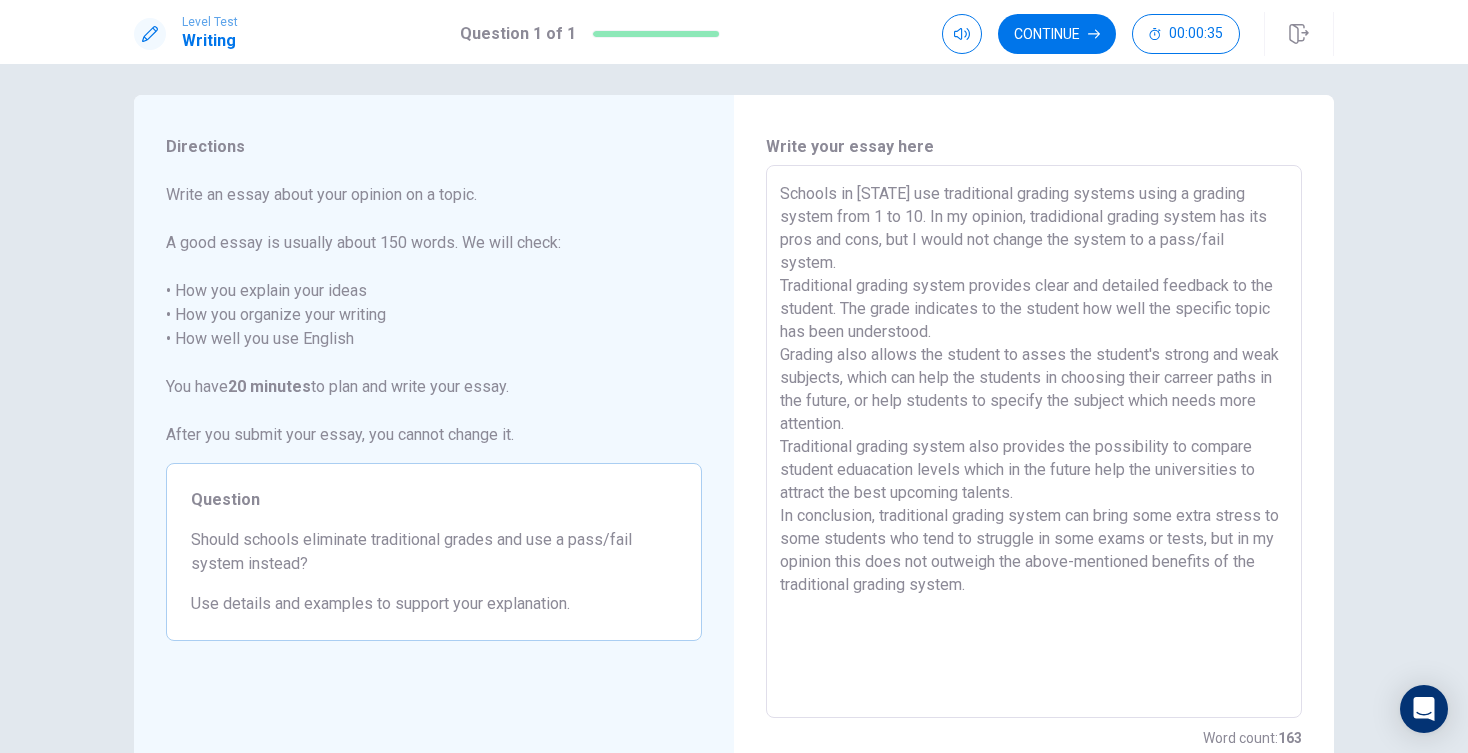 click on "Schools in [STATE] use traditional grading systems using a grading system from 1 to 10. In my opinion, tradidional grading system has its pros and cons, but I would not change the system to a pass/fail system.
Traditional grading system provides clear and detailed feedback to the student. The grade indicates to the student how well the specific topic has been understood.
Grading also allows the student to asses the student's strong and weak subjects, which can help the students in choosing their carreer paths in the future, or help students to specify the subject which needs more attention.
Traditional grading system also provides the possibility to compare student eduacation levels which in the future help the universities to attract the best upcoming talents.
In conclusion, traditional grading system can bring some extra stress to some students who tend to struggle in some exams or tests, but in my opinion this does not outweigh the above-mentioned benefits of the traditional grading system." at bounding box center [1034, 442] 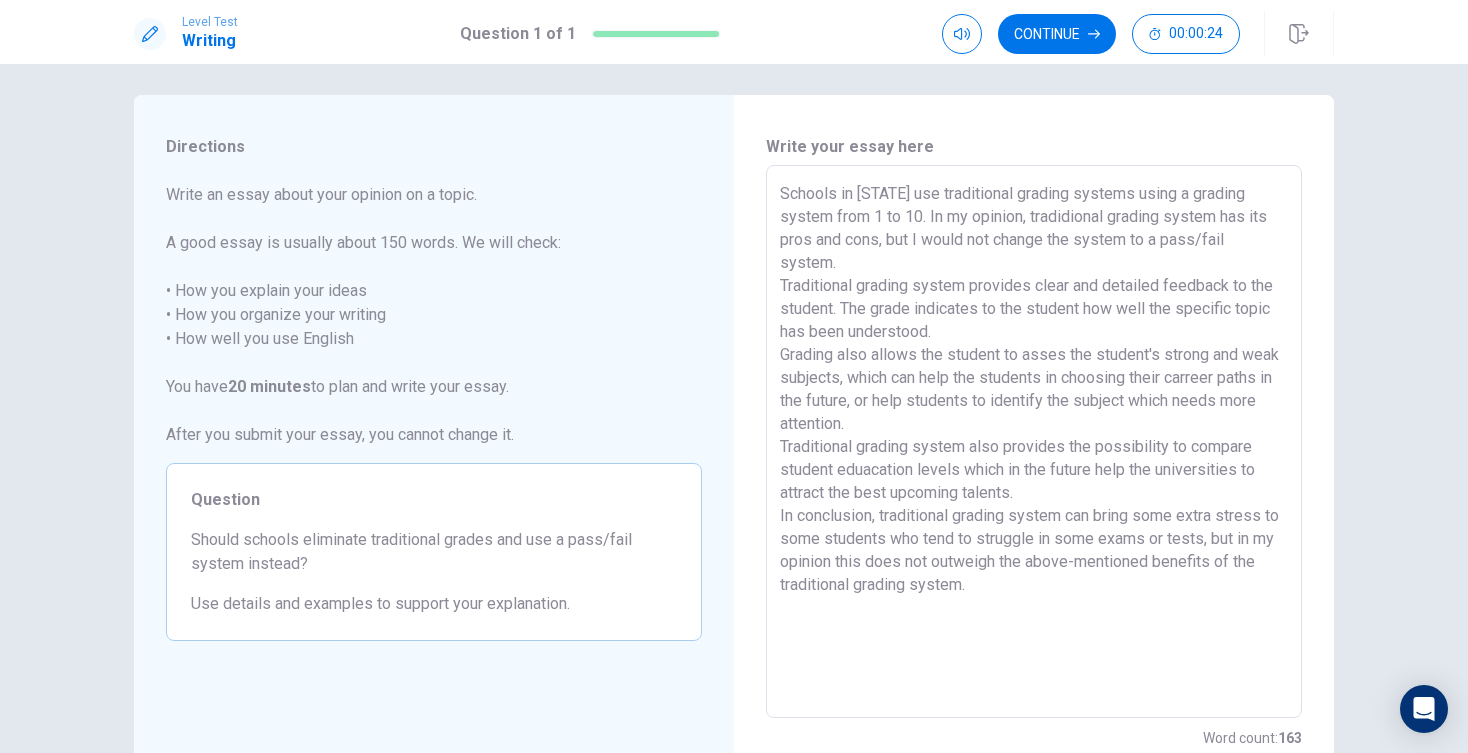 click on "Schools in [STATE] use traditional grading systems using a grading system from 1 to 10. In my opinion, tradidional grading system has its pros and cons, but I would not change the system to a pass/fail system.
Traditional grading system provides clear and detailed feedback to the student. The grade indicates to the student how well the specific topic has been understood.
Grading also allows the student to asses the student's strong and weak subjects, which can help the students in choosing their carreer paths in the future, or help students to identify the subject which needs more attention.
Traditional grading system also provides the possibility to compare student eduacation levels which in the future help the universities to attract the best upcoming talents.
In conclusion, traditional grading system can bring some extra stress to some students who tend to struggle in some exams or tests, but in my opinion this does not outweigh the above-mentioned benefits of the traditional grading system." at bounding box center [1034, 442] 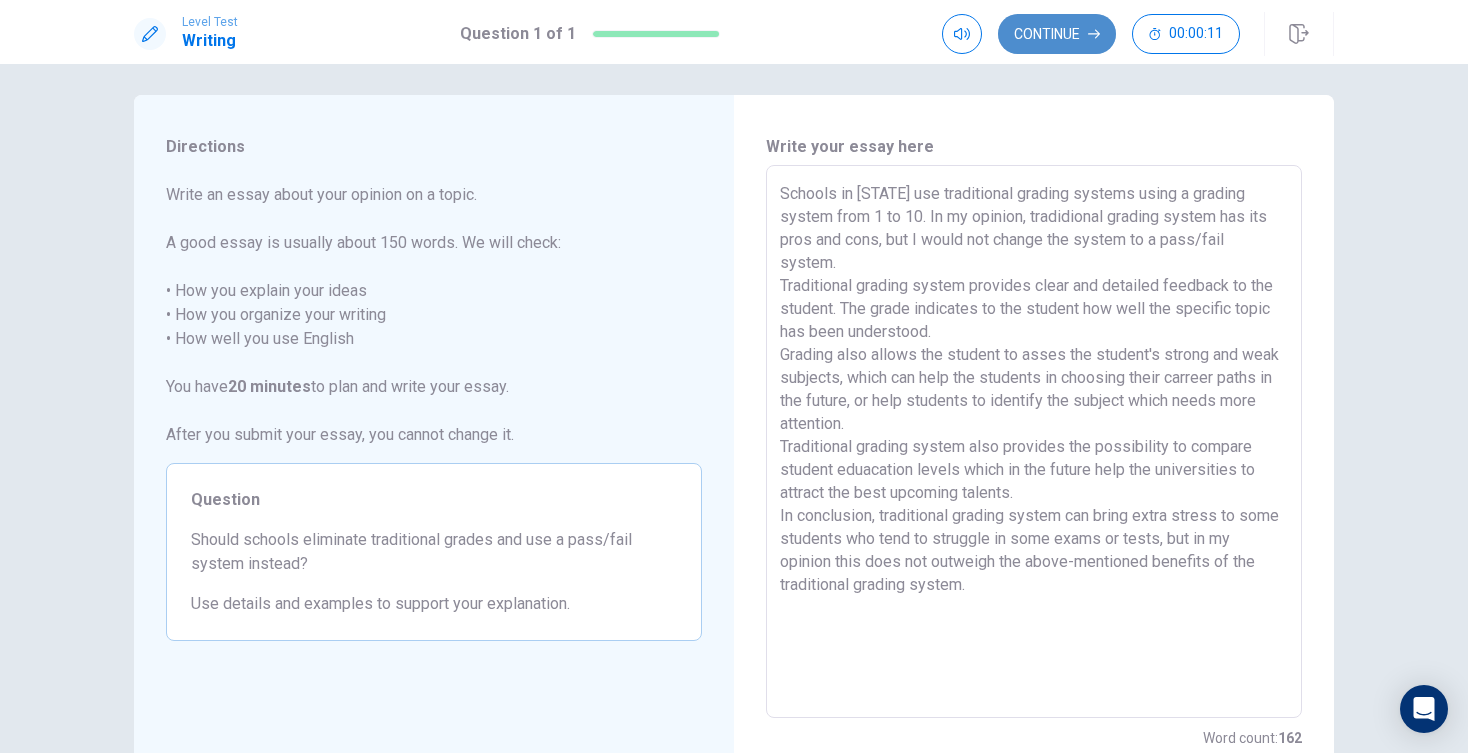 click on "Continue" at bounding box center (1057, 34) 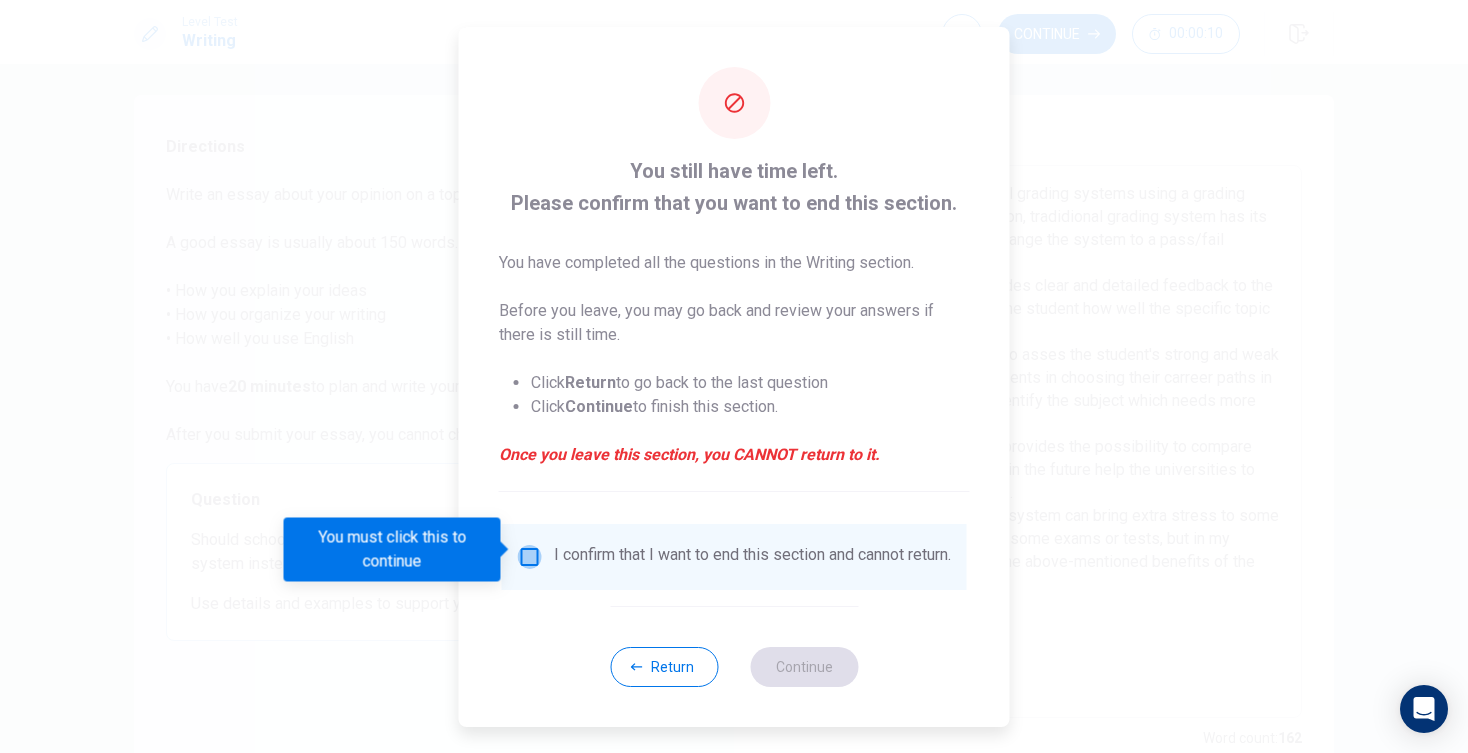 click at bounding box center [530, 557] 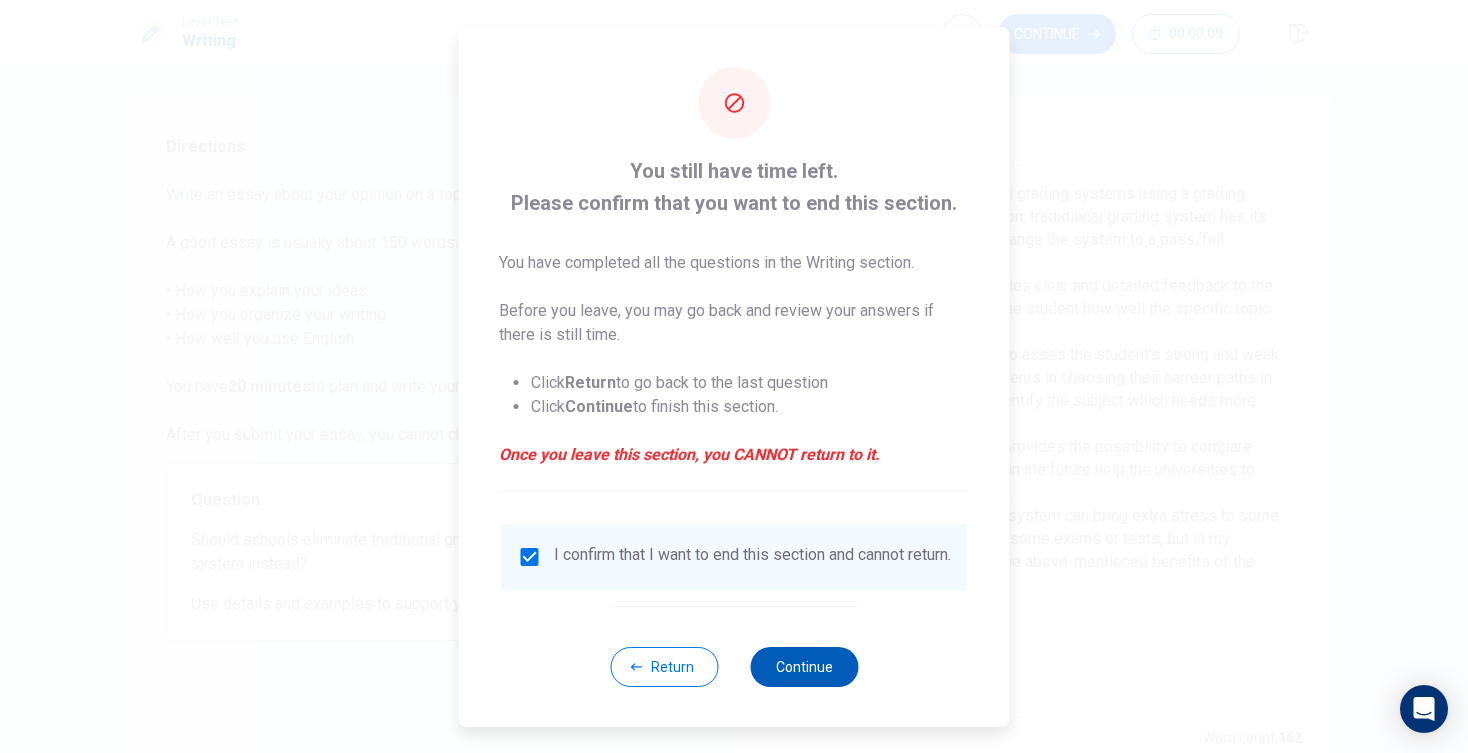 click on "Continue" at bounding box center [804, 667] 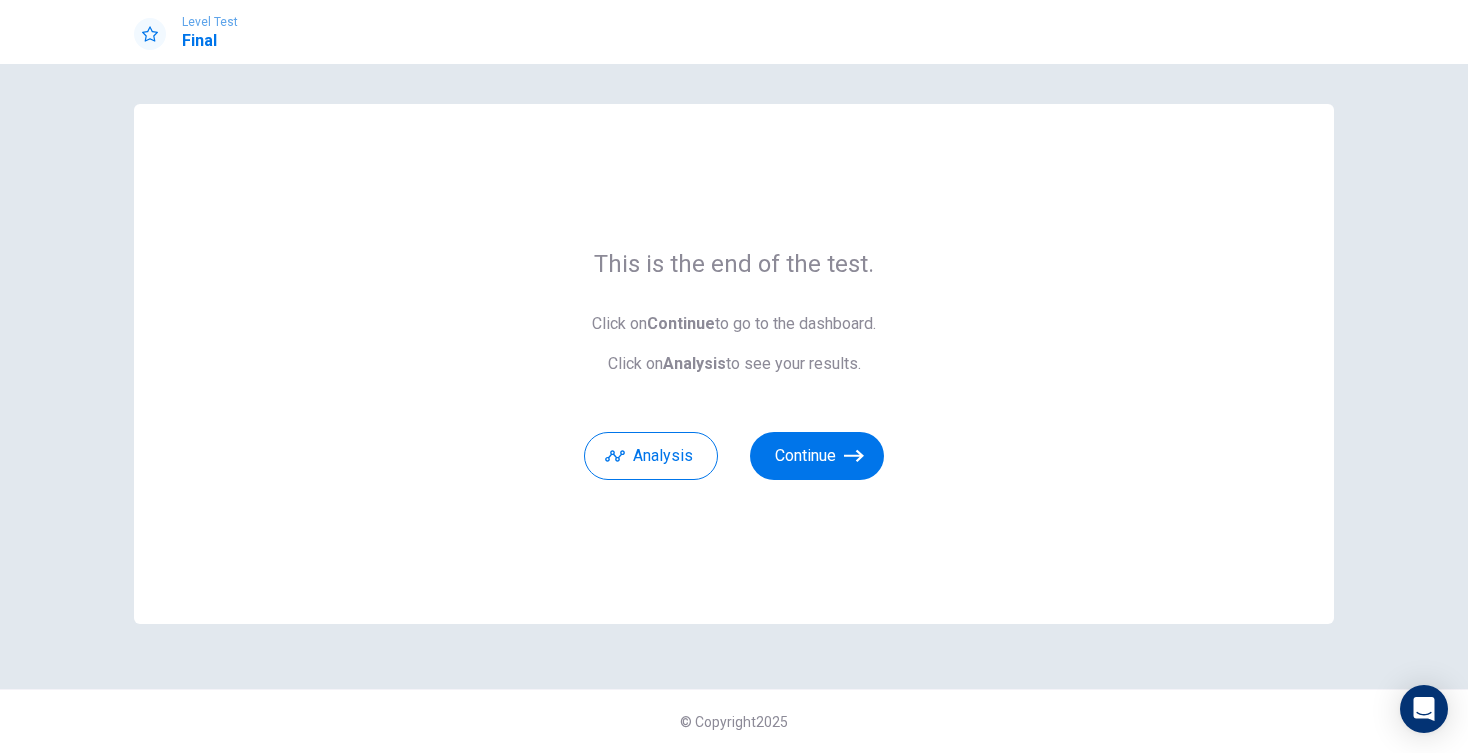 scroll, scrollTop: 0, scrollLeft: 0, axis: both 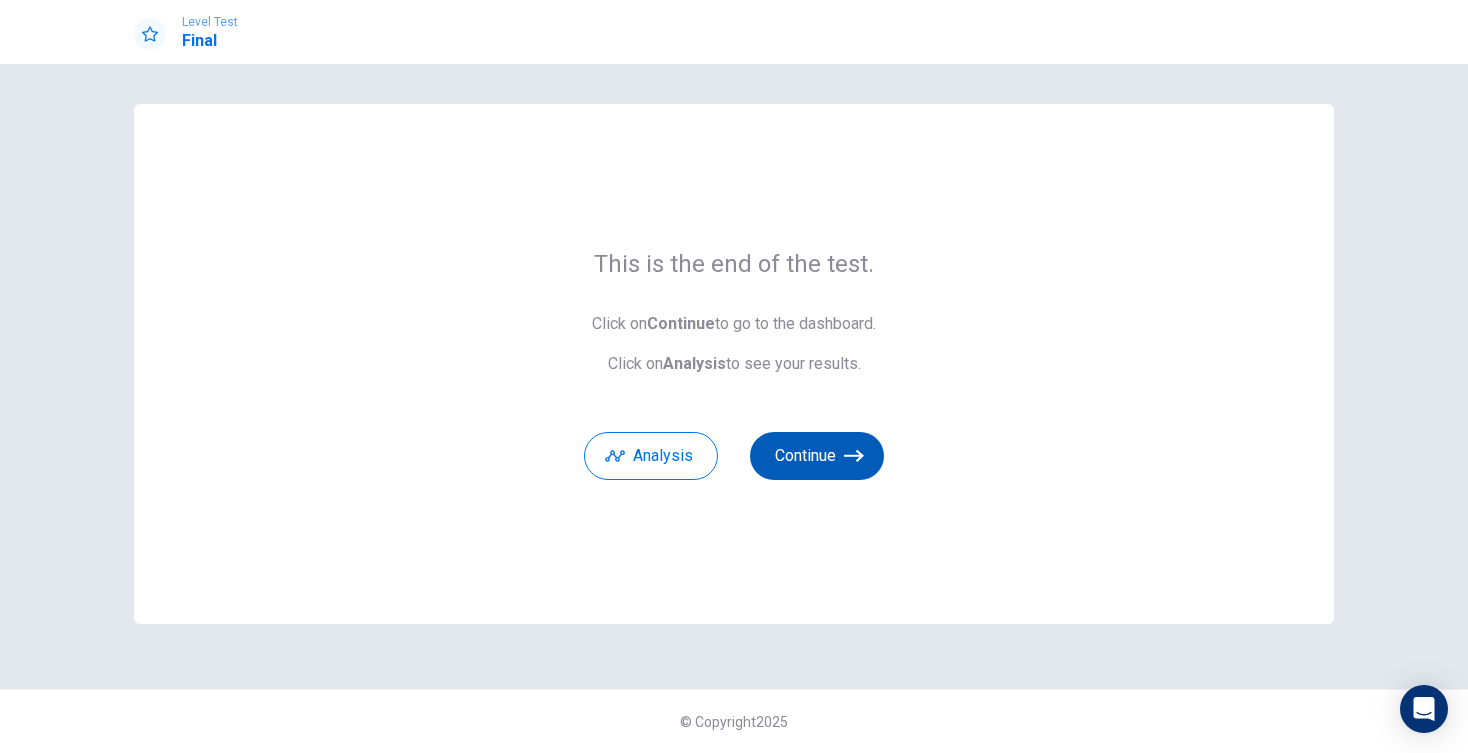 click on "Continue" at bounding box center [817, 456] 